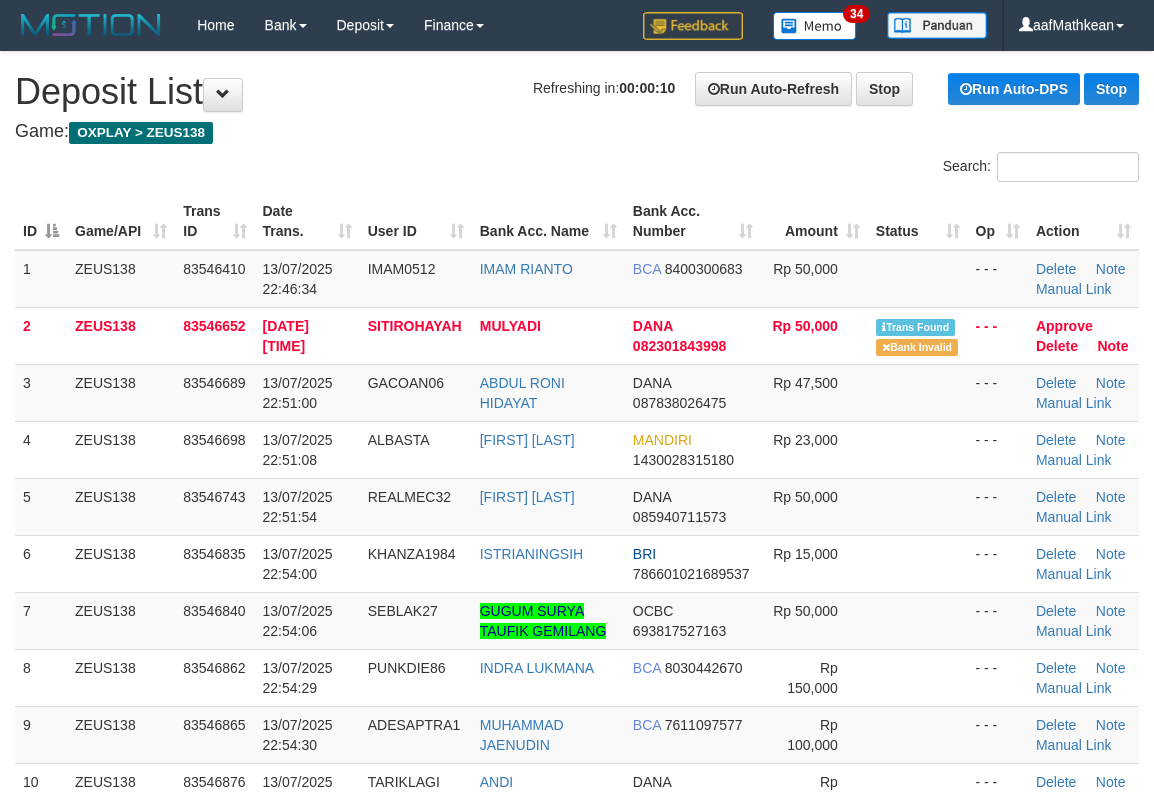 scroll, scrollTop: 0, scrollLeft: 0, axis: both 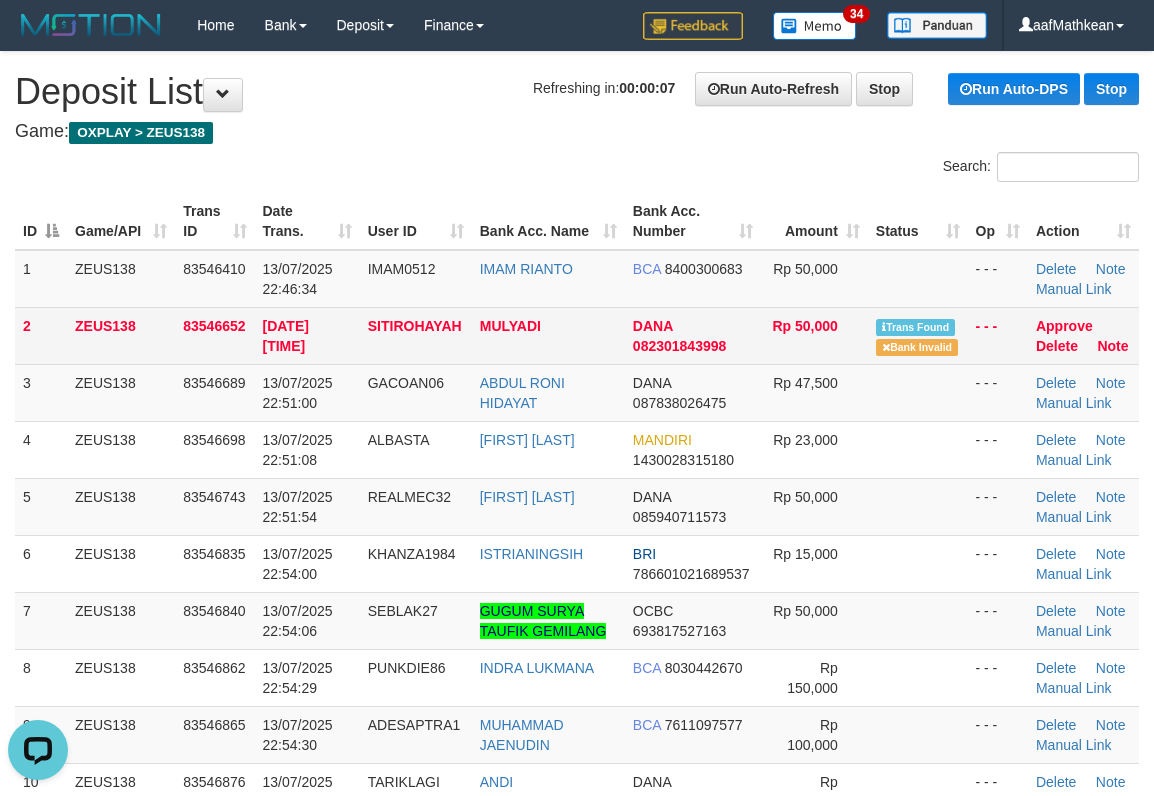 click on "SITIROHAYAH" at bounding box center (415, 326) 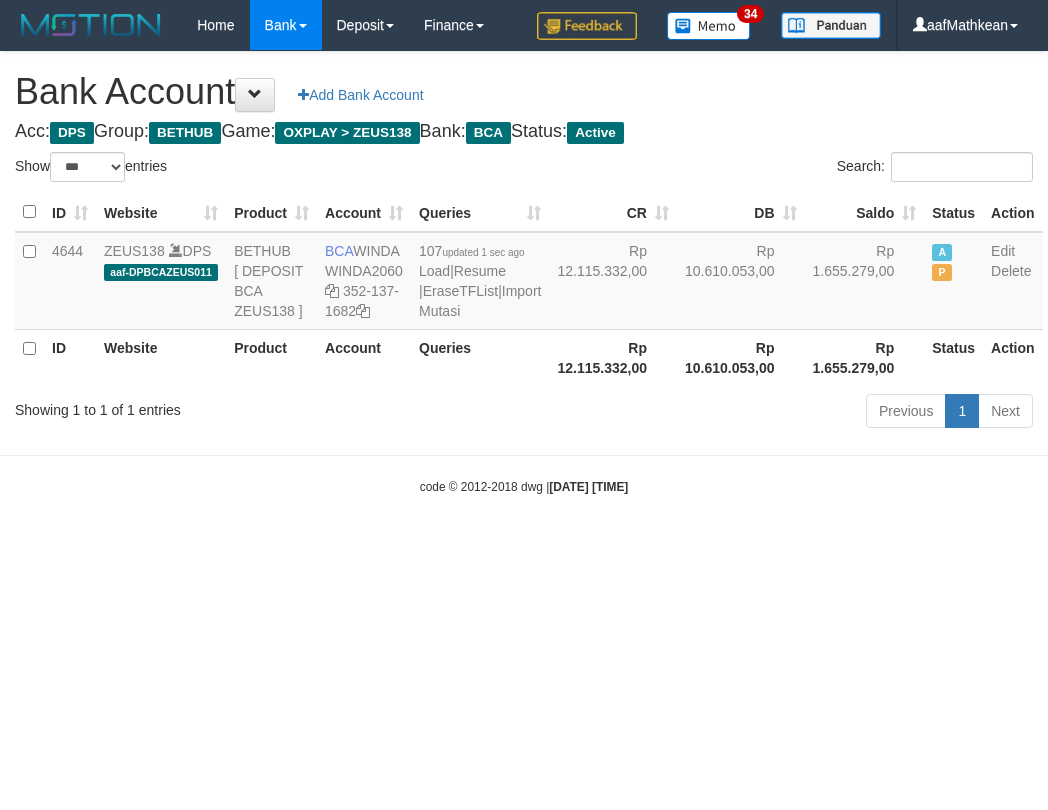 select on "***" 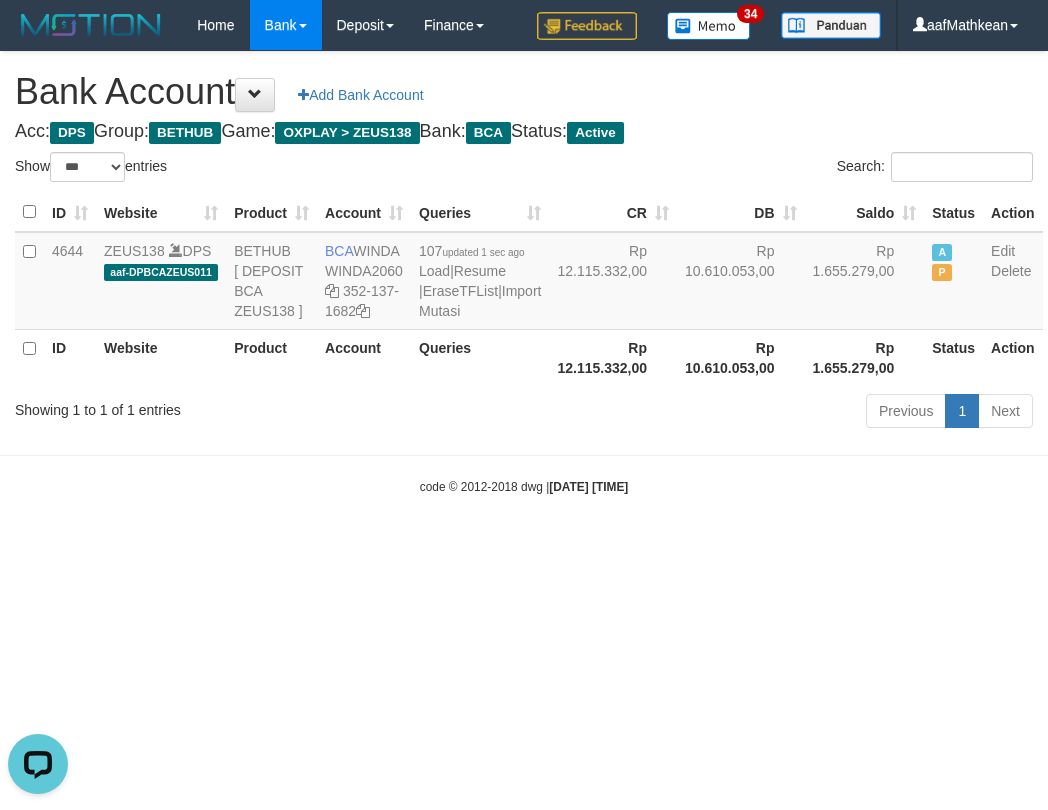 scroll, scrollTop: 0, scrollLeft: 0, axis: both 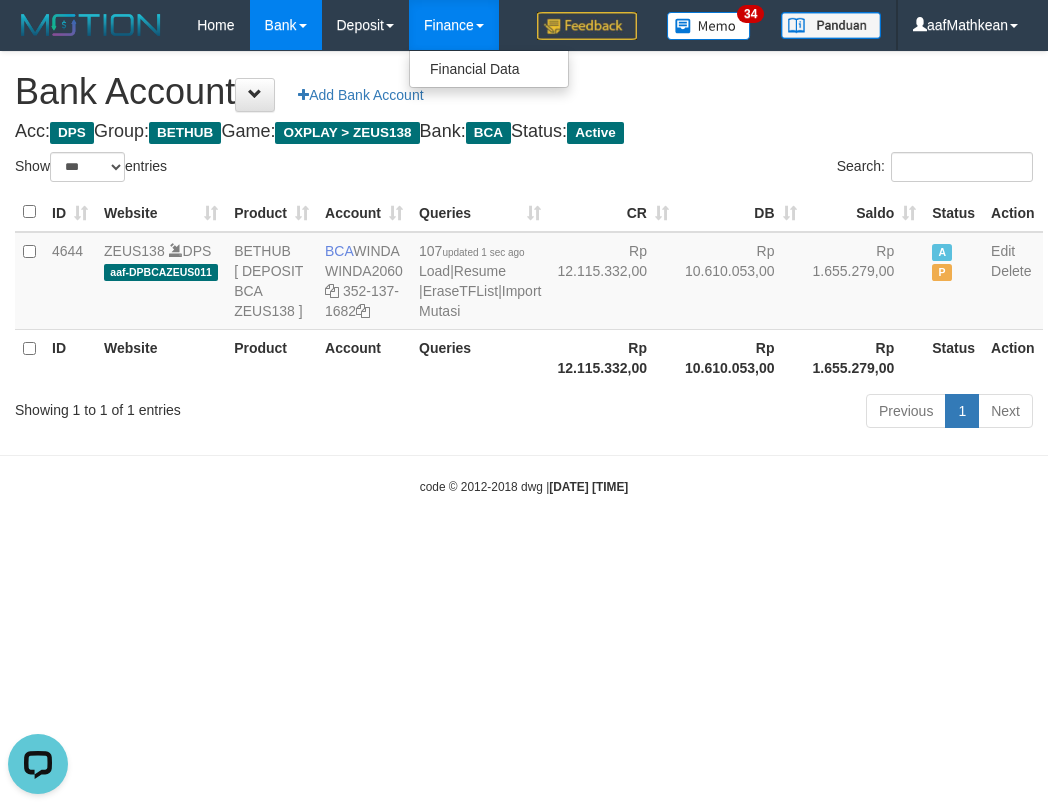 click on "ID Website Product Account Queries CR DB Saldo Status Action
4644
ZEUS138
DPS
aaf-DPBCAZEUS011
BETHUB
[ DEPOSIT BCA ZEUS138 ]
BCA
WINDA
WINDA2060
352-137-1682
107  updated 1 sec ago
Load
|
Resume
|
EraseTFList
|
Import Mutasi
Rp 12.115.332,00
Rp 10.610.053,00
Rp 1.655.279,00
A
P
Edit
Delete
ID Website Product Account Queries Rp 12.115.332,00 Rp 10.610.053,00 Rp 1.655.279,00 Status" at bounding box center (529, 289) 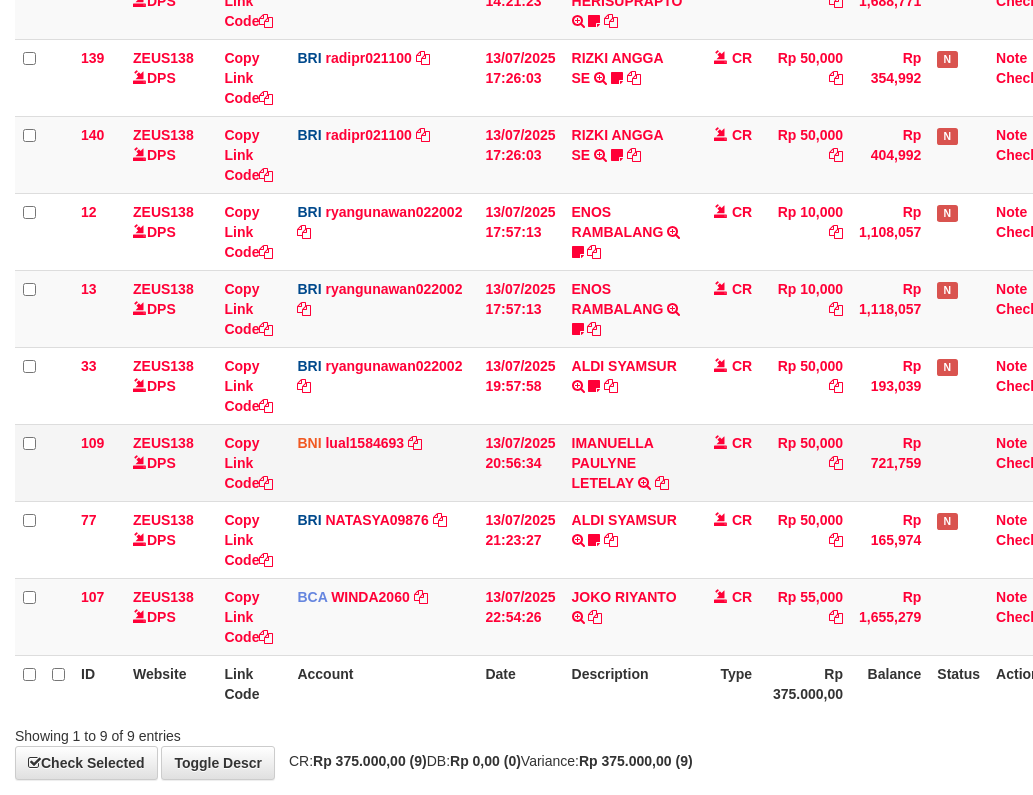 drag, startPoint x: 0, startPoint y: 0, endPoint x: 674, endPoint y: 526, distance: 854.95734 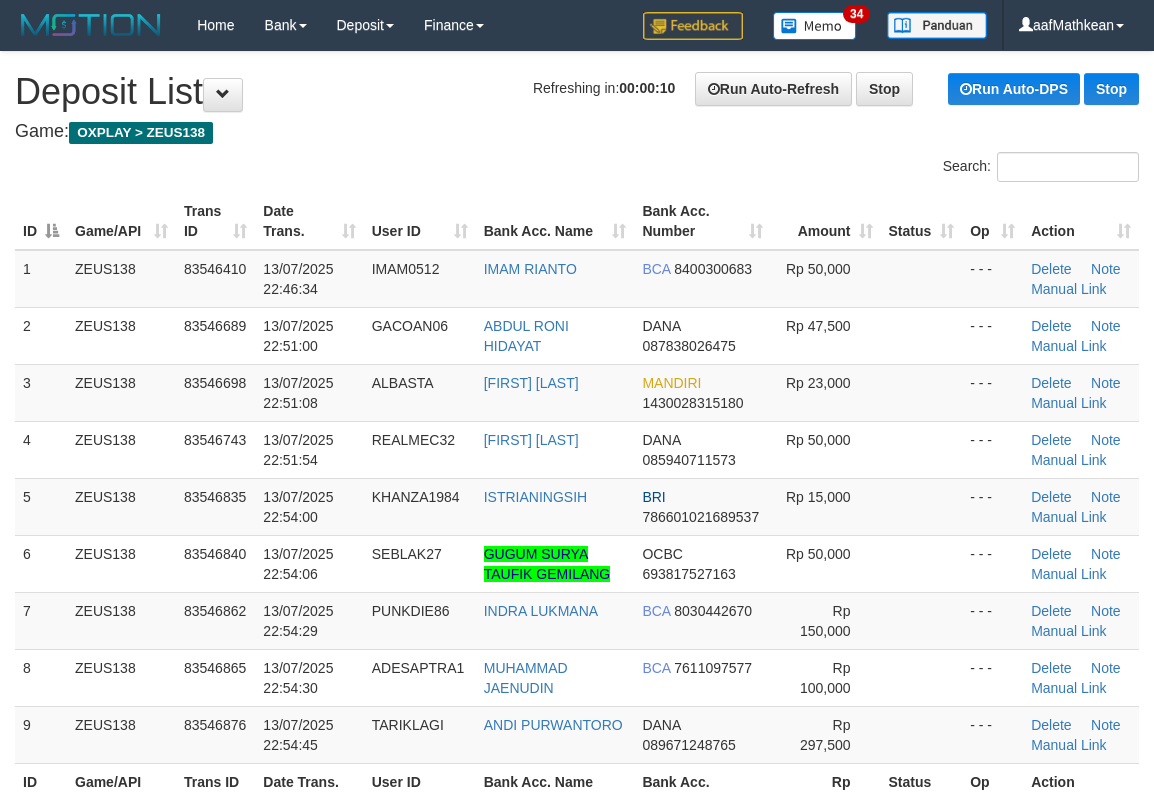 scroll, scrollTop: 0, scrollLeft: 0, axis: both 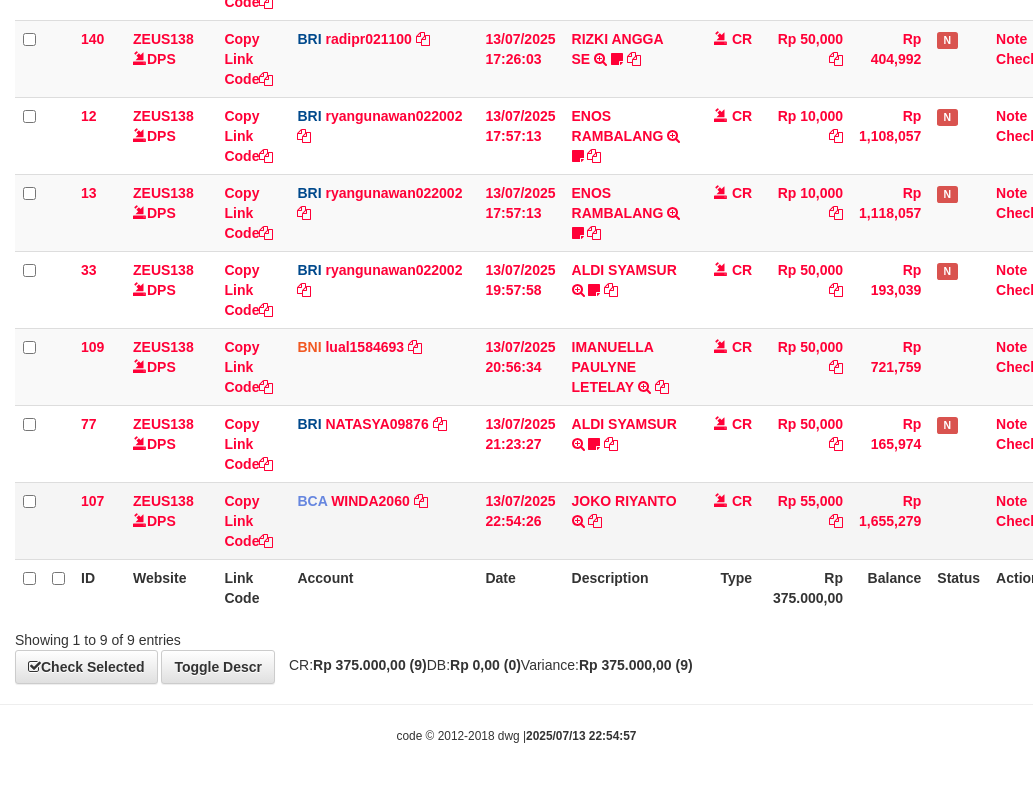 drag, startPoint x: 612, startPoint y: 543, endPoint x: 598, endPoint y: 534, distance: 16.643316 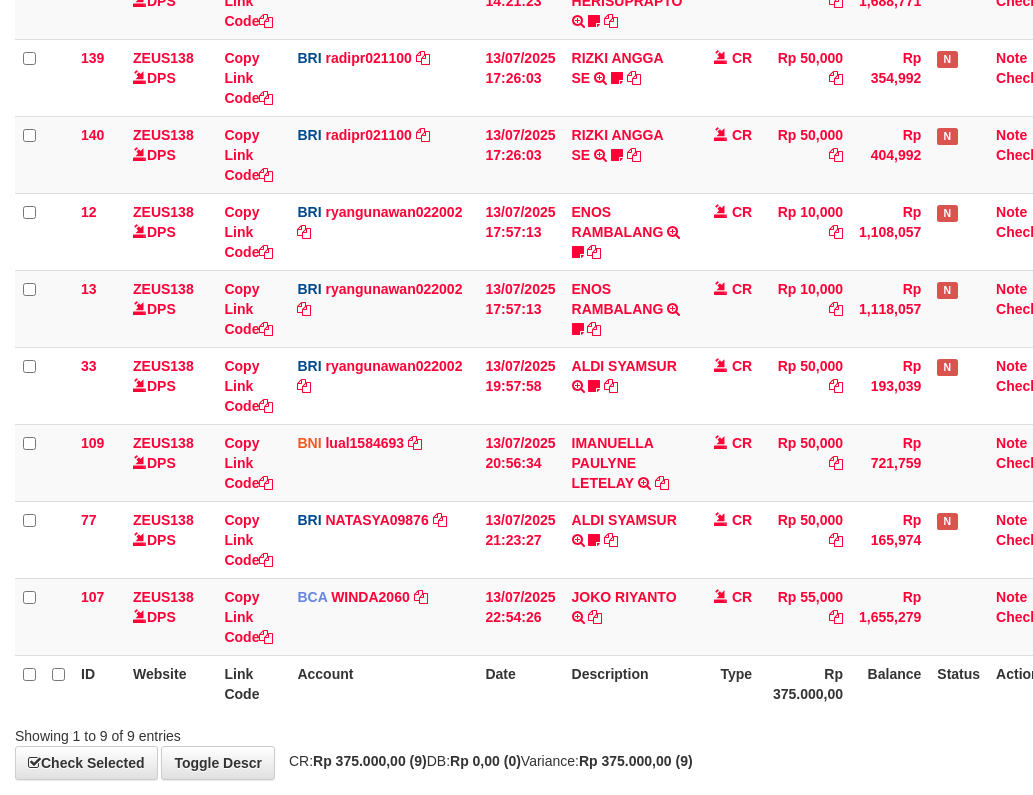 scroll, scrollTop: 434, scrollLeft: 0, axis: vertical 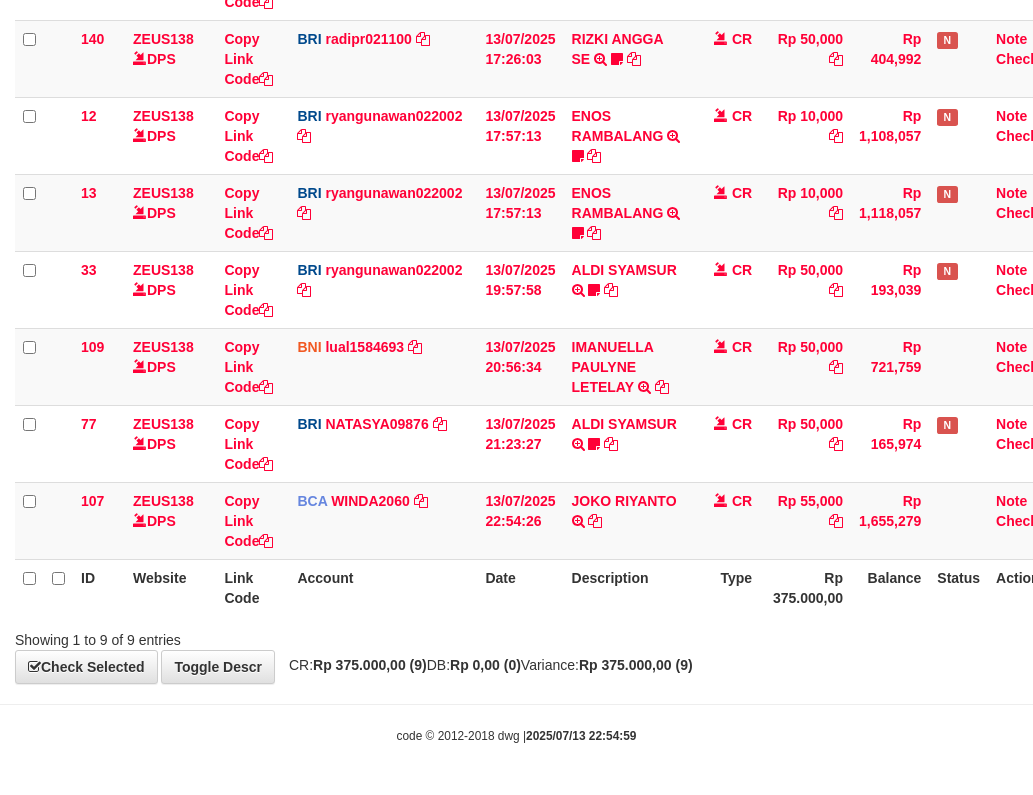 drag, startPoint x: 585, startPoint y: 534, endPoint x: 612, endPoint y: 567, distance: 42.638012 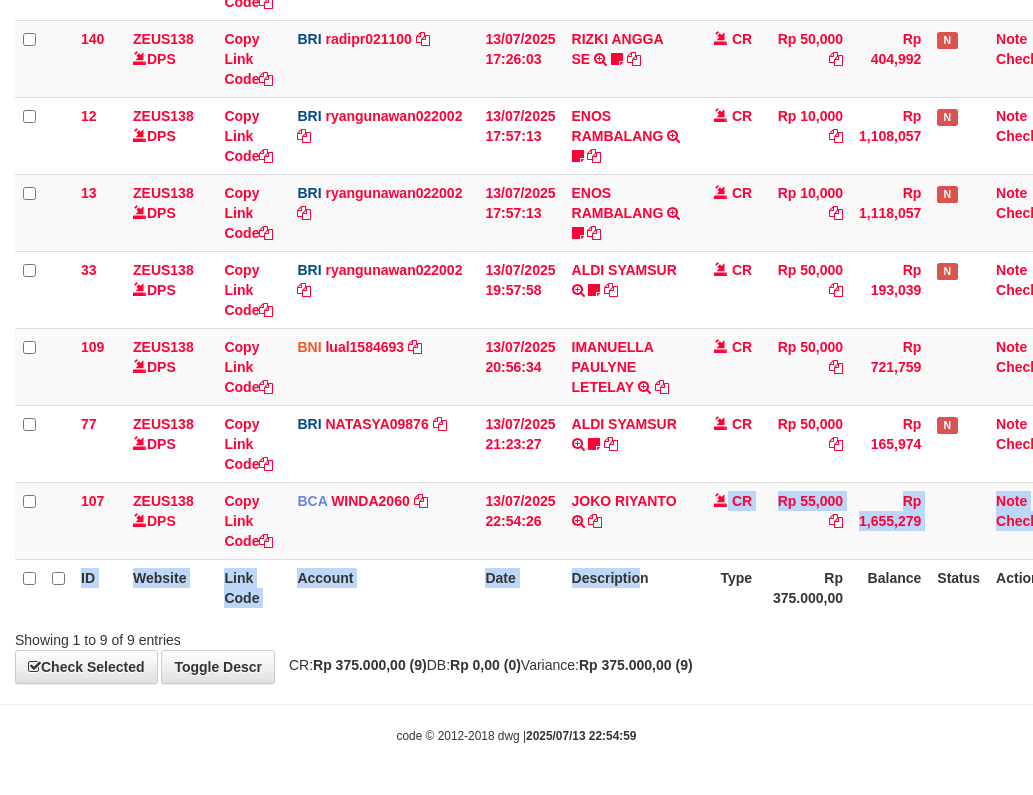 drag, startPoint x: 612, startPoint y: 567, endPoint x: 1041, endPoint y: 637, distance: 434.67343 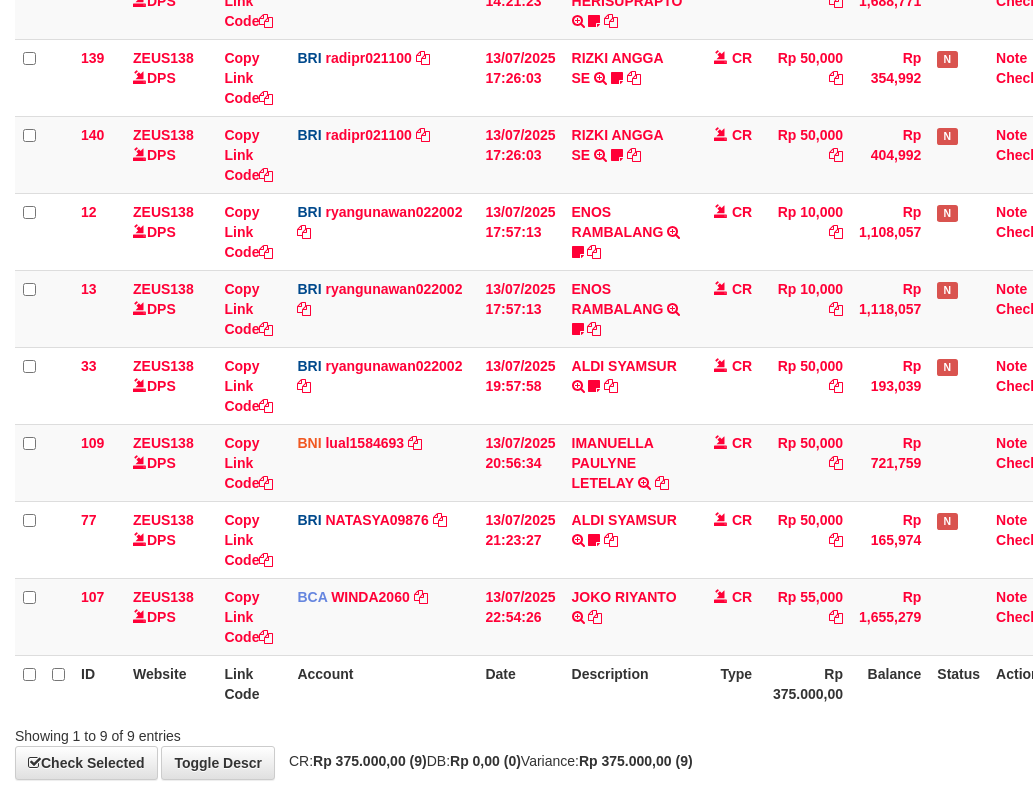 scroll, scrollTop: 434, scrollLeft: 0, axis: vertical 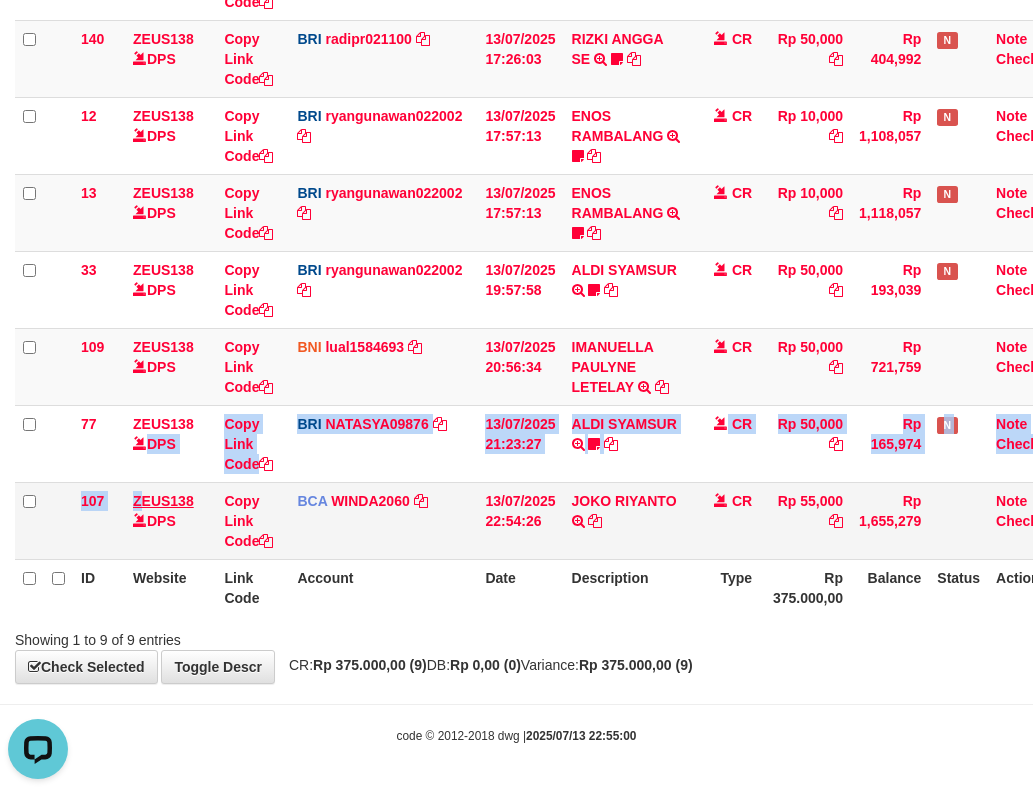 drag, startPoint x: 153, startPoint y: 498, endPoint x: 176, endPoint y: 495, distance: 23.194826 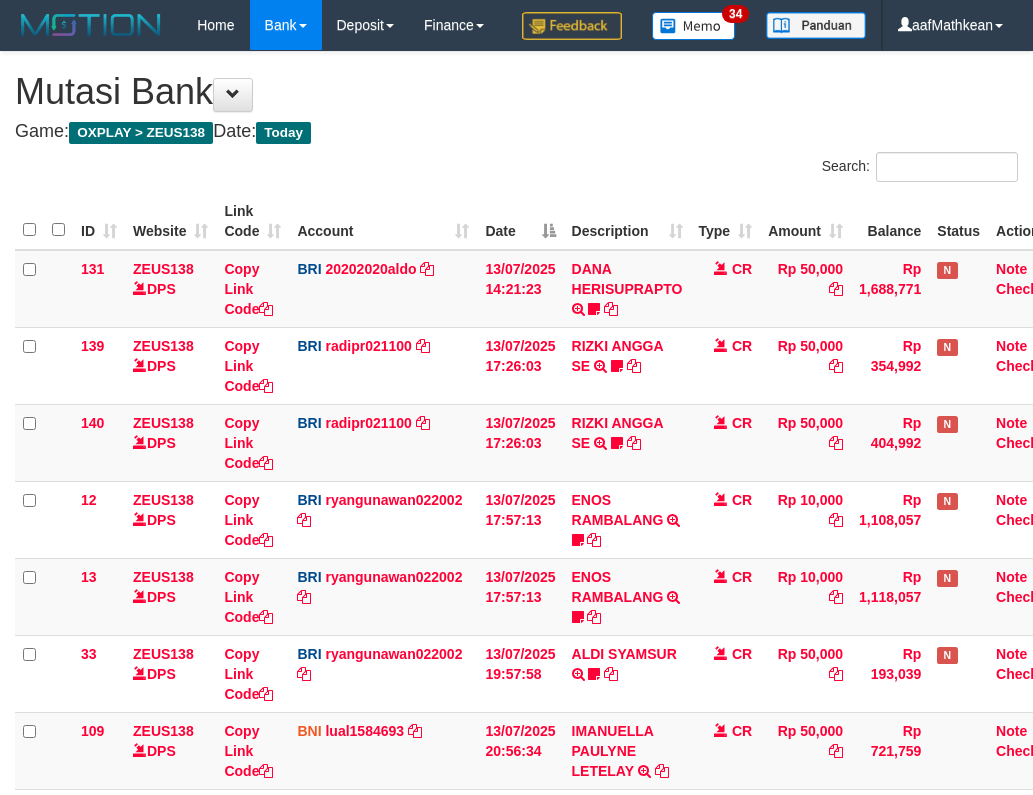 scroll, scrollTop: 288, scrollLeft: 0, axis: vertical 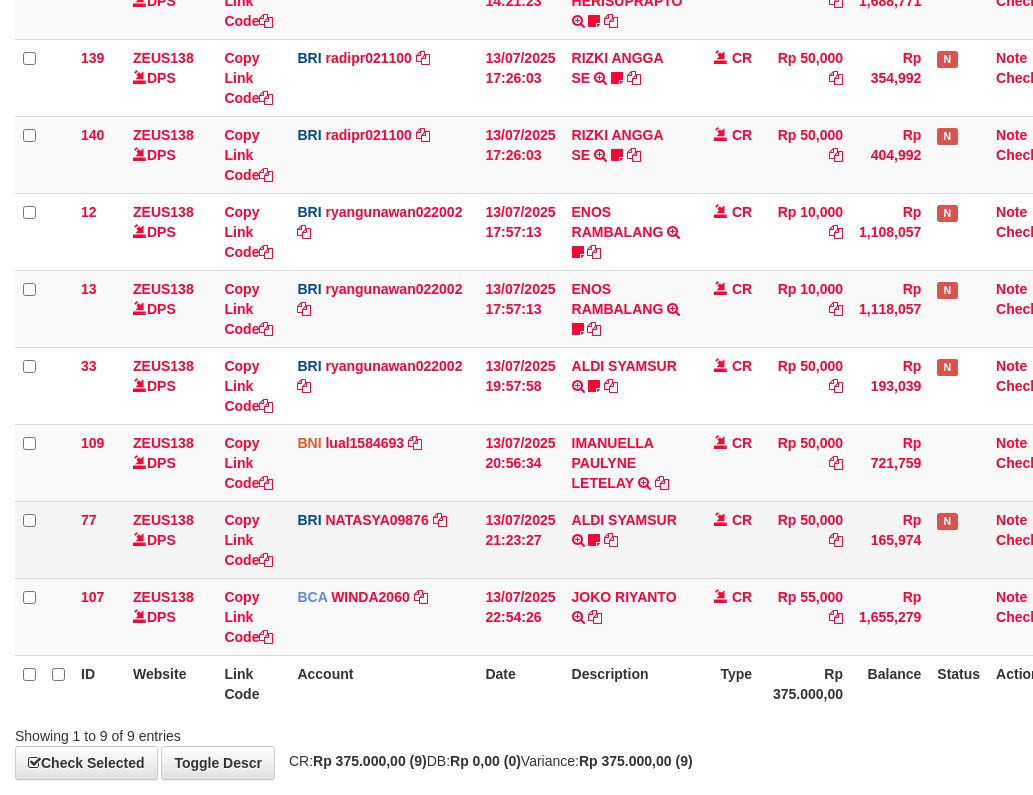 drag, startPoint x: 0, startPoint y: 0, endPoint x: 593, endPoint y: 581, distance: 830.1867 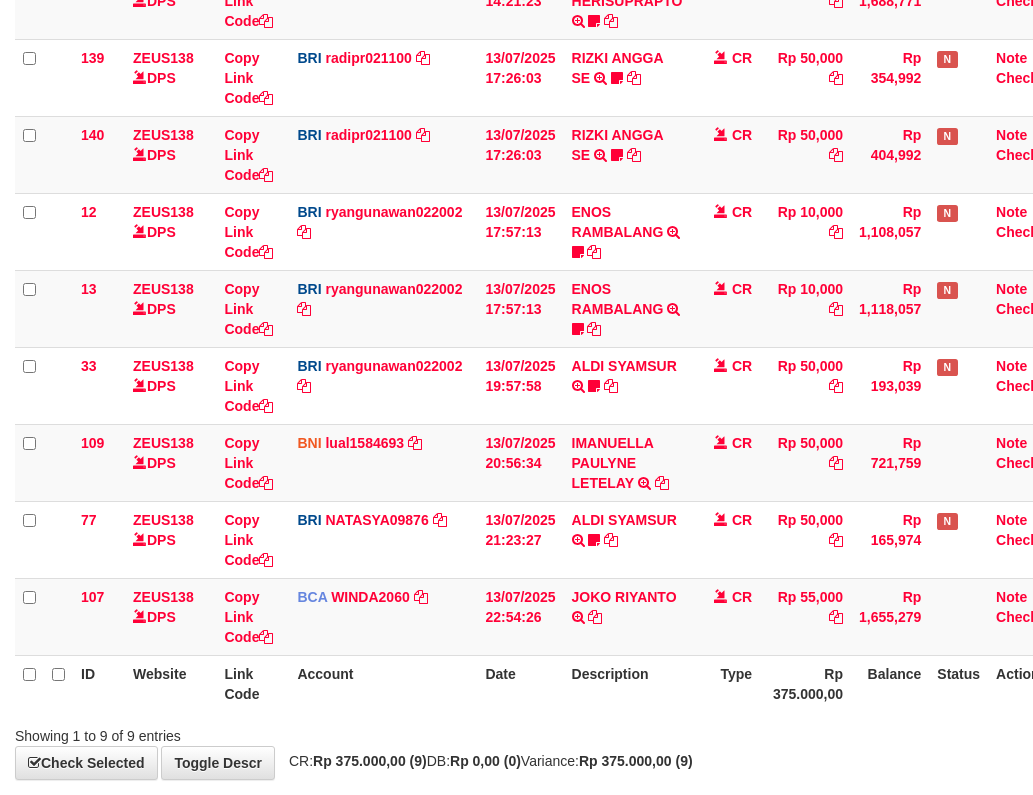 drag, startPoint x: 470, startPoint y: 558, endPoint x: 1045, endPoint y: 568, distance: 575.087 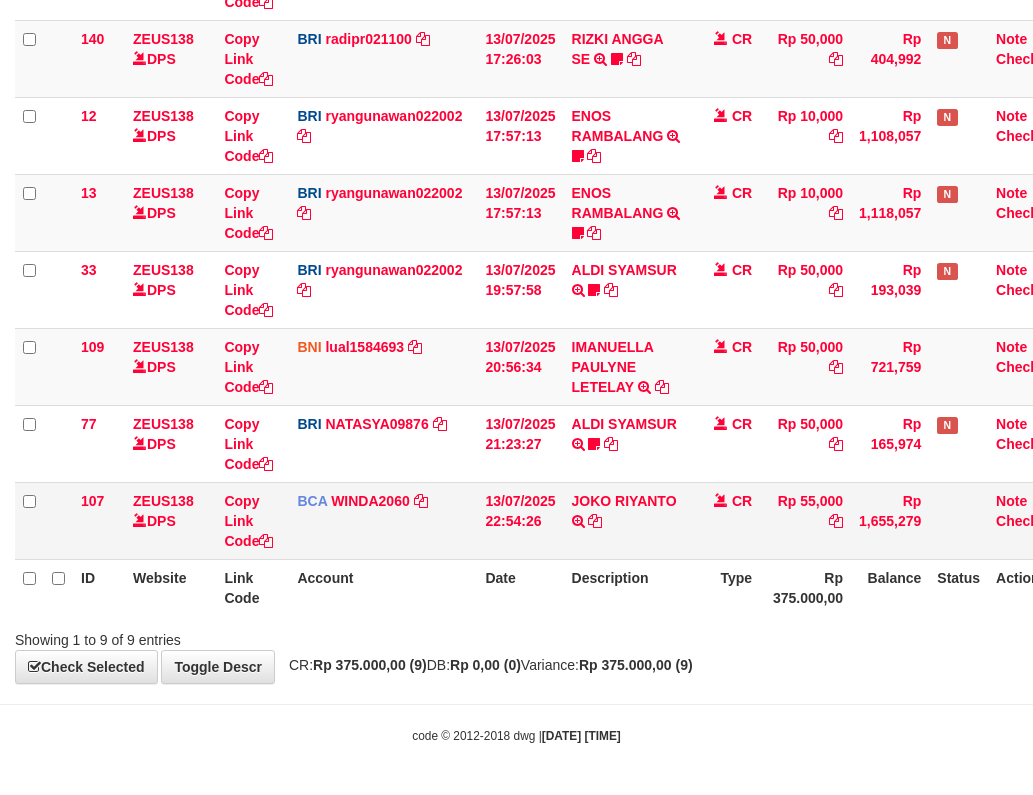 click on "JOKO RIYANTO         TRSF E-BANKING CR 1307/FTSCY/WS95031
55000.00JOKO RIYANTO" at bounding box center (627, 520) 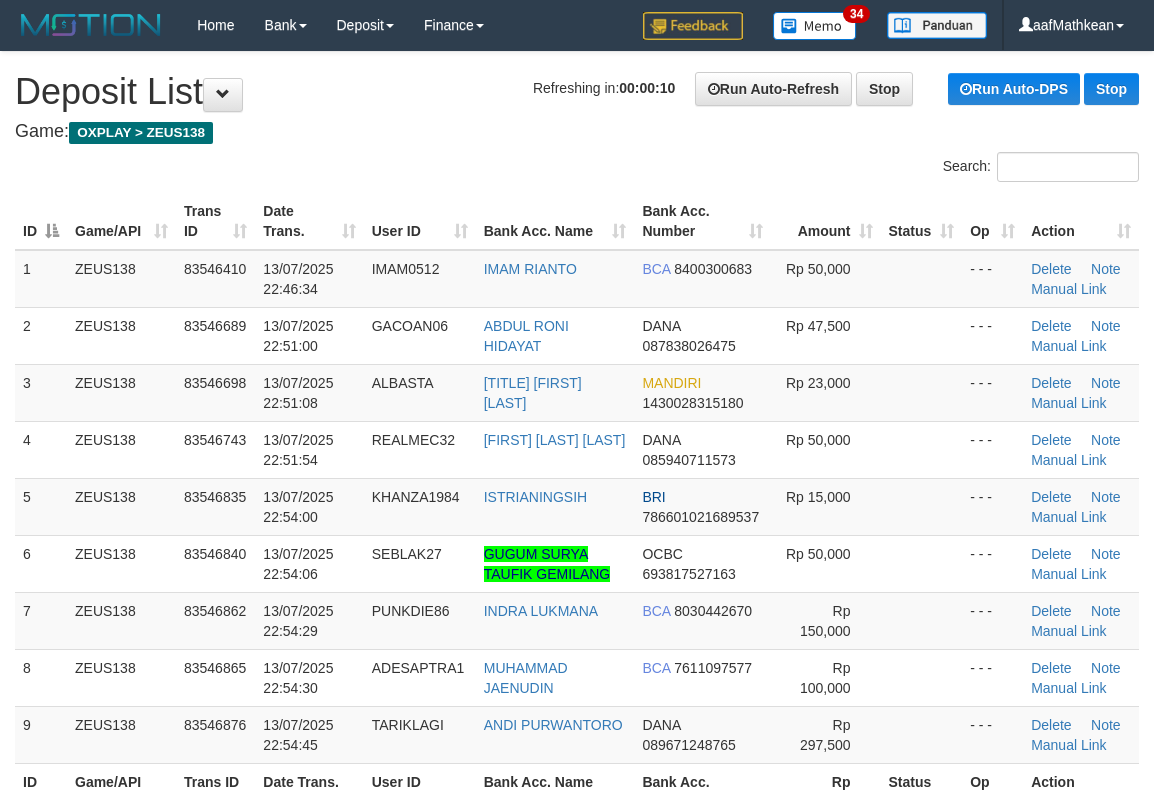 scroll, scrollTop: 0, scrollLeft: 0, axis: both 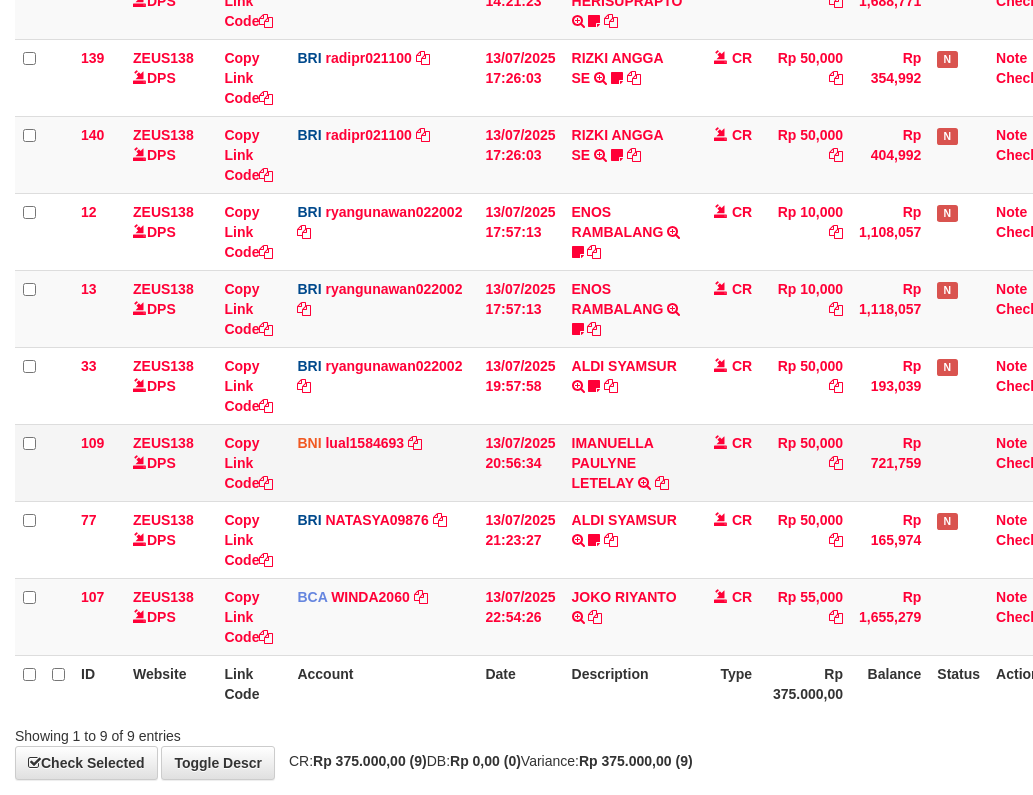 click on "IMANUELLA PAULYNE LETELAY         TRANSFER DARI SDRI IMANUELLA PAULYNE LETELAY" at bounding box center [627, 462] 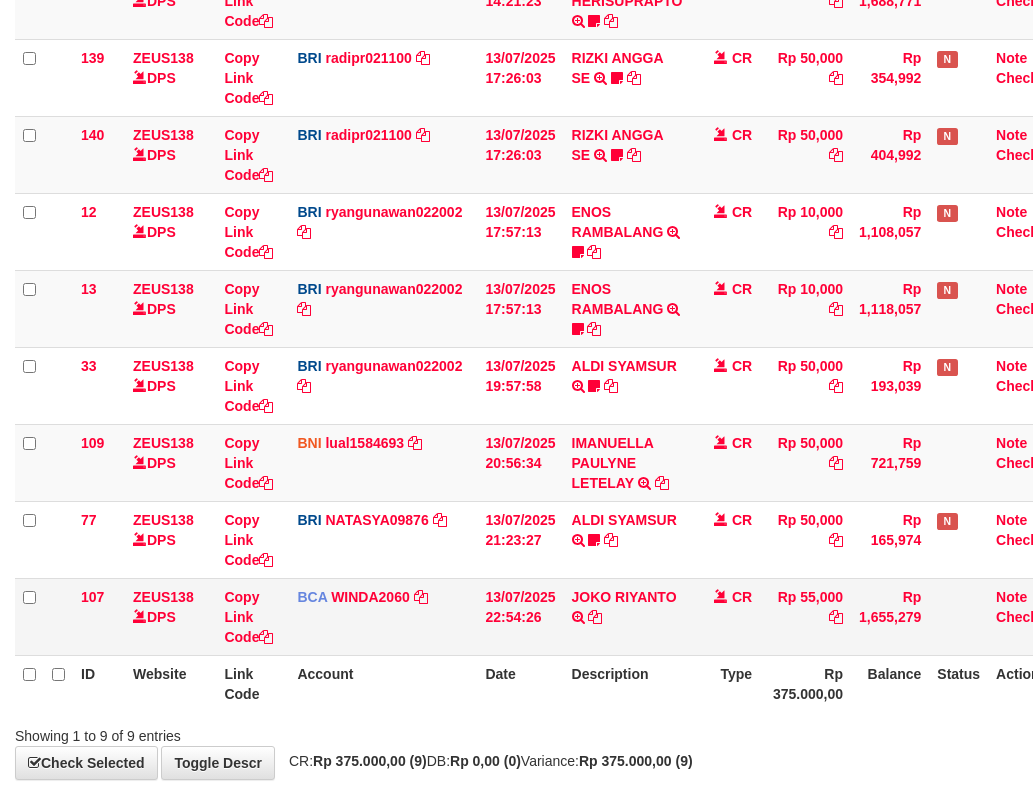scroll, scrollTop: 434, scrollLeft: 0, axis: vertical 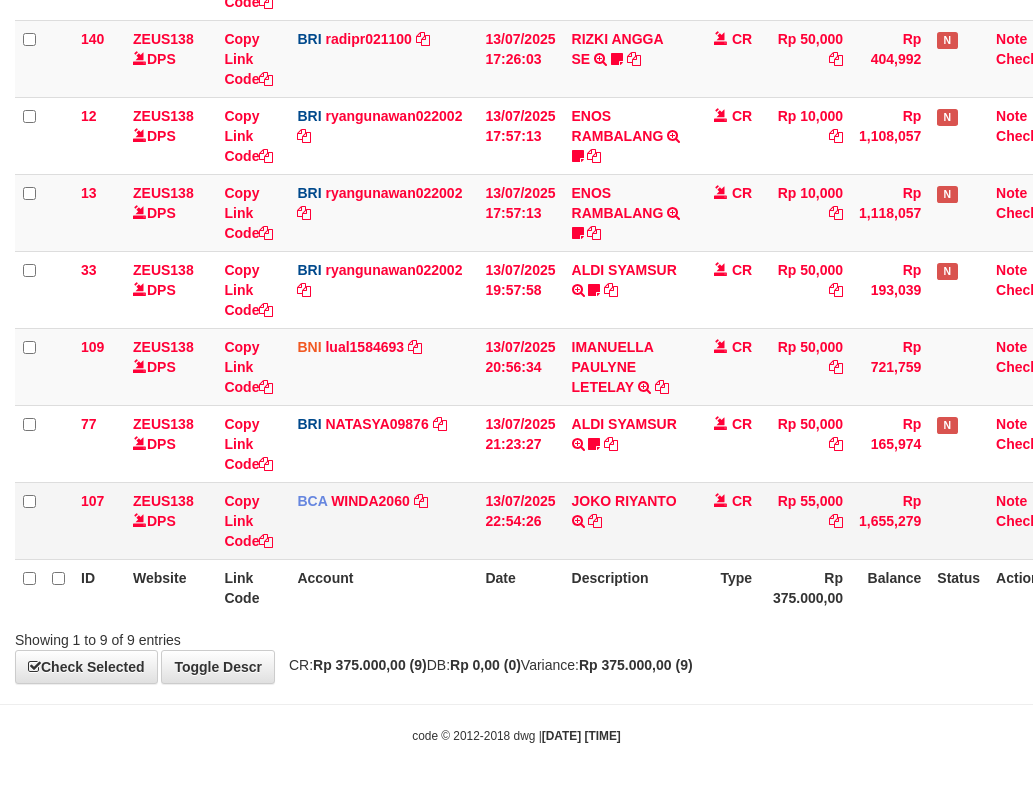 click on "CR" at bounding box center [726, 520] 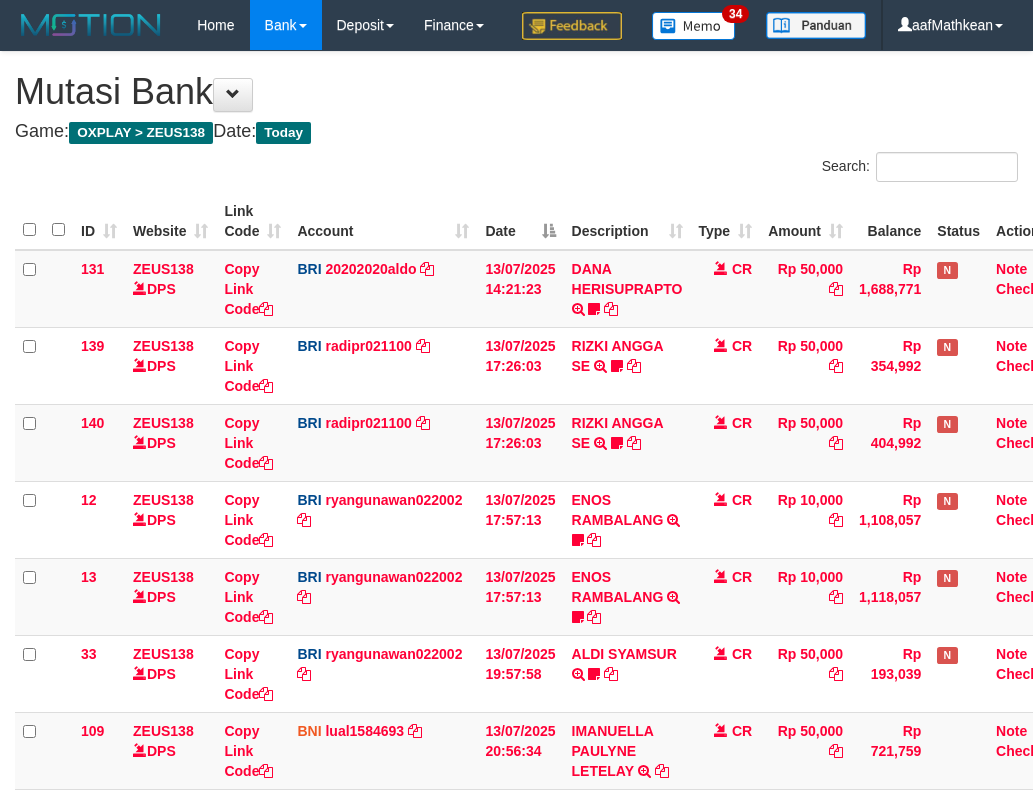 scroll, scrollTop: 308, scrollLeft: 0, axis: vertical 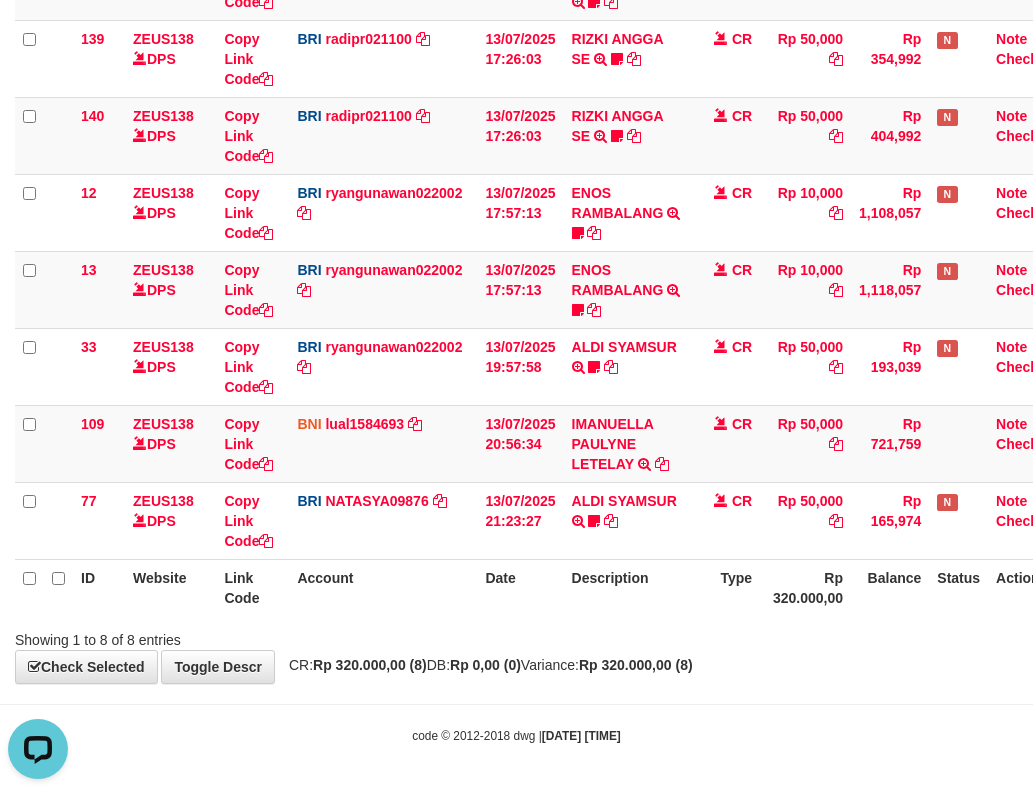 click on "Showing 1 to 8 of 8 entries" at bounding box center [215, 636] 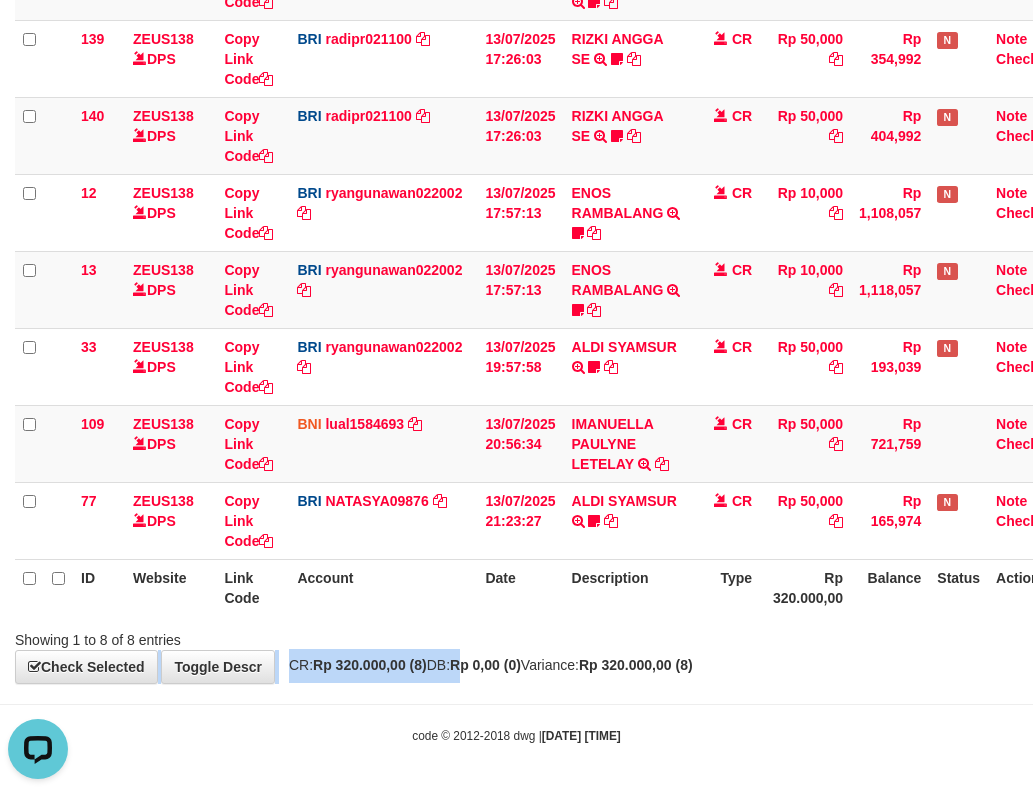 click on "**********" at bounding box center (516, 214) 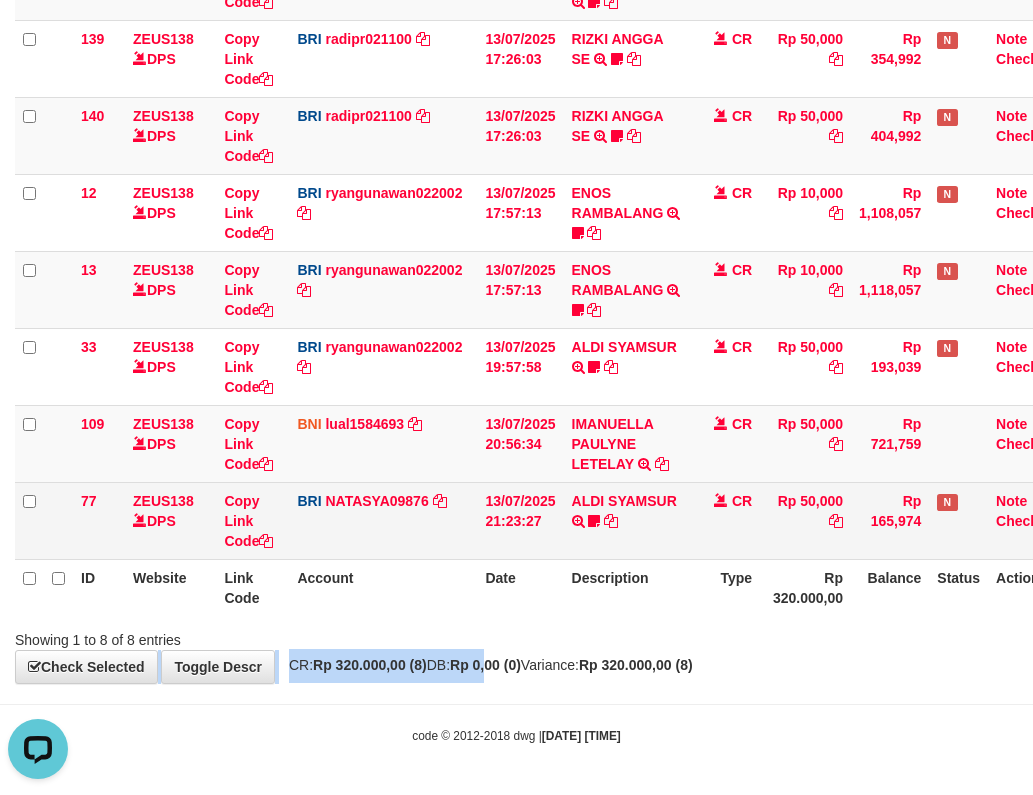 drag, startPoint x: 482, startPoint y: 532, endPoint x: 492, endPoint y: 553, distance: 23.259407 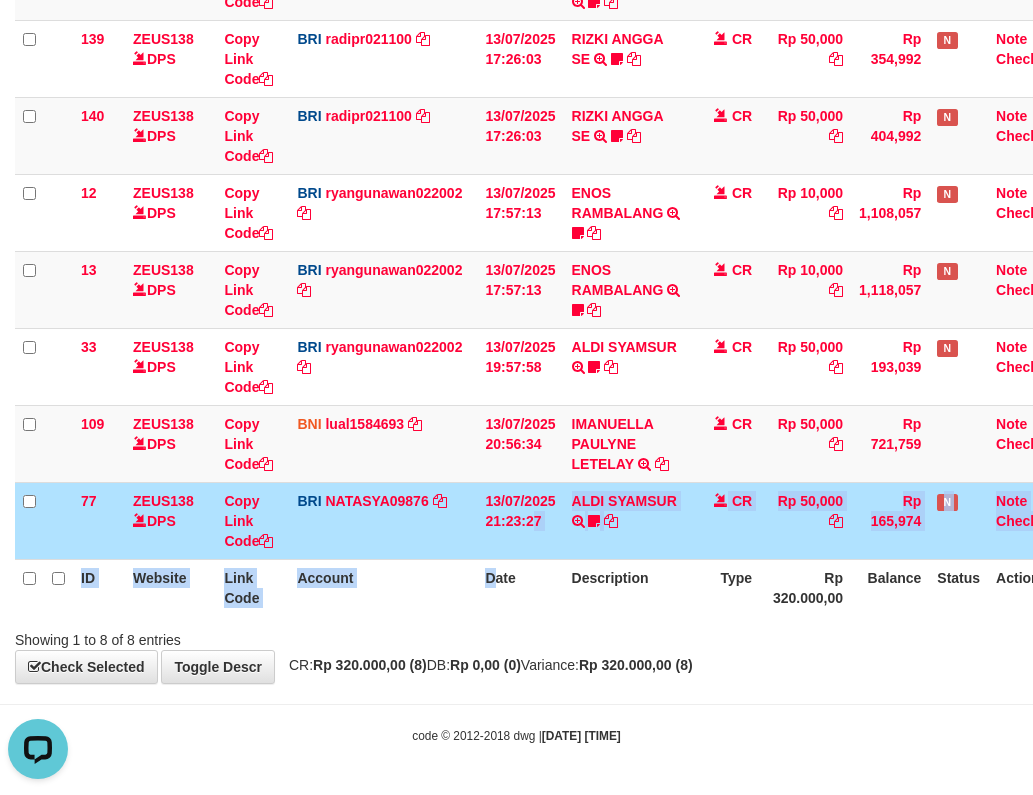 click on "ID Website Link Code Account Date Description Type Amount Balance Status Action
131
ZEUS138    DPS
Copy Link Code
BRI
20202020aldo
DPS
REVALDO SAGITA
mutasi_20250713_3778 | 131
mutasi_20250713_3778 | 131
13/07/2025 14:21:23
DANA HERISUPRAPTO            TRANSFER NBMB DANA HERISUPRAPTO TO REVALDO SAGITA    Herisuprapto
CR
Rp 50,000
Rp 1,688,771
N
Note
Check
139
ZEUS138    DPS
Copy Link Code
BRI
radipr021100" at bounding box center [542, 251] 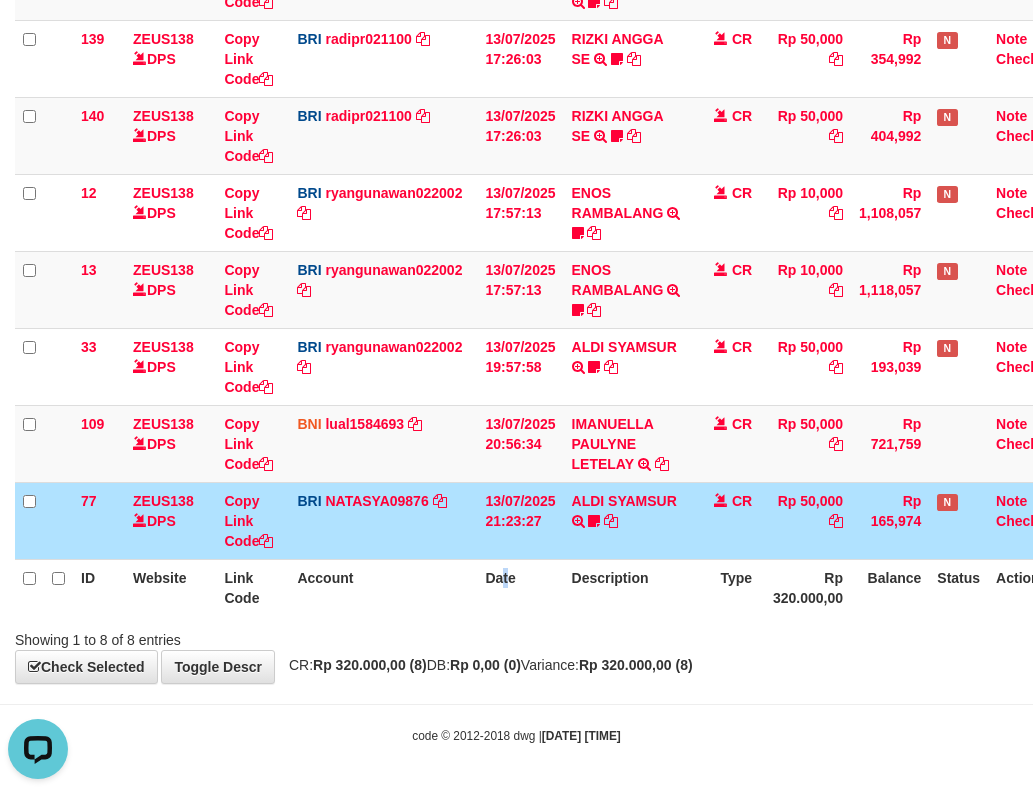 click on "Date" at bounding box center [520, 587] 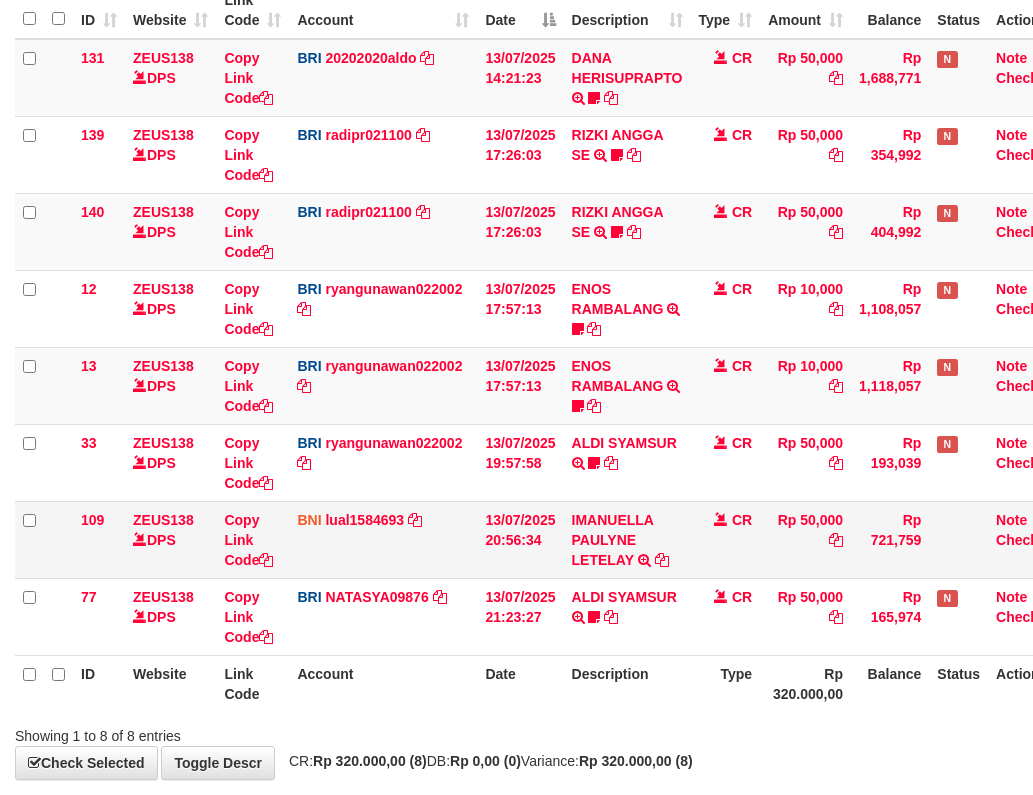 click on "13/07/2025 20:56:34" at bounding box center [520, 539] 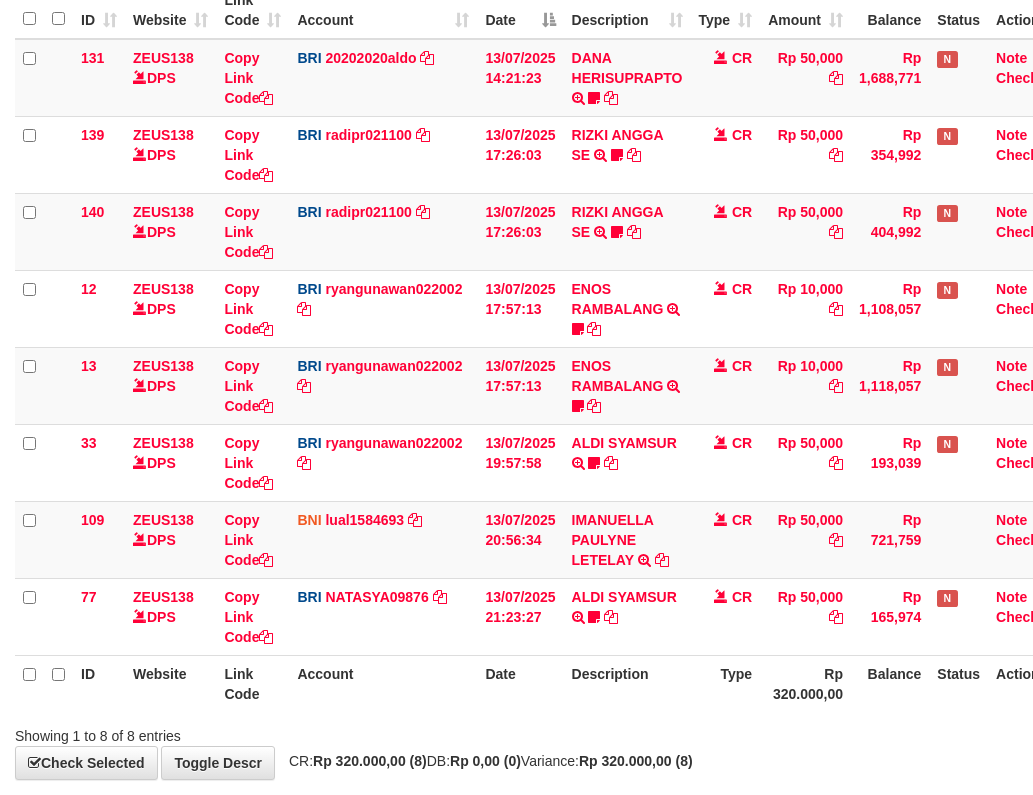 scroll, scrollTop: 357, scrollLeft: 0, axis: vertical 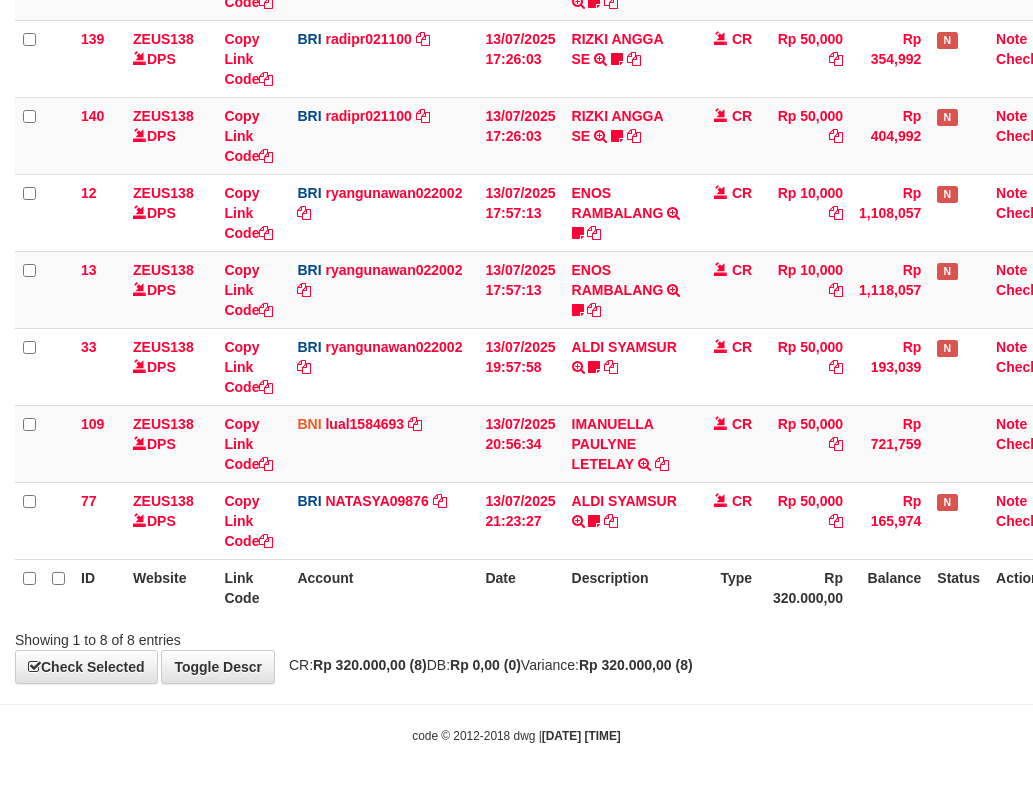 click on "Date" at bounding box center [520, 587] 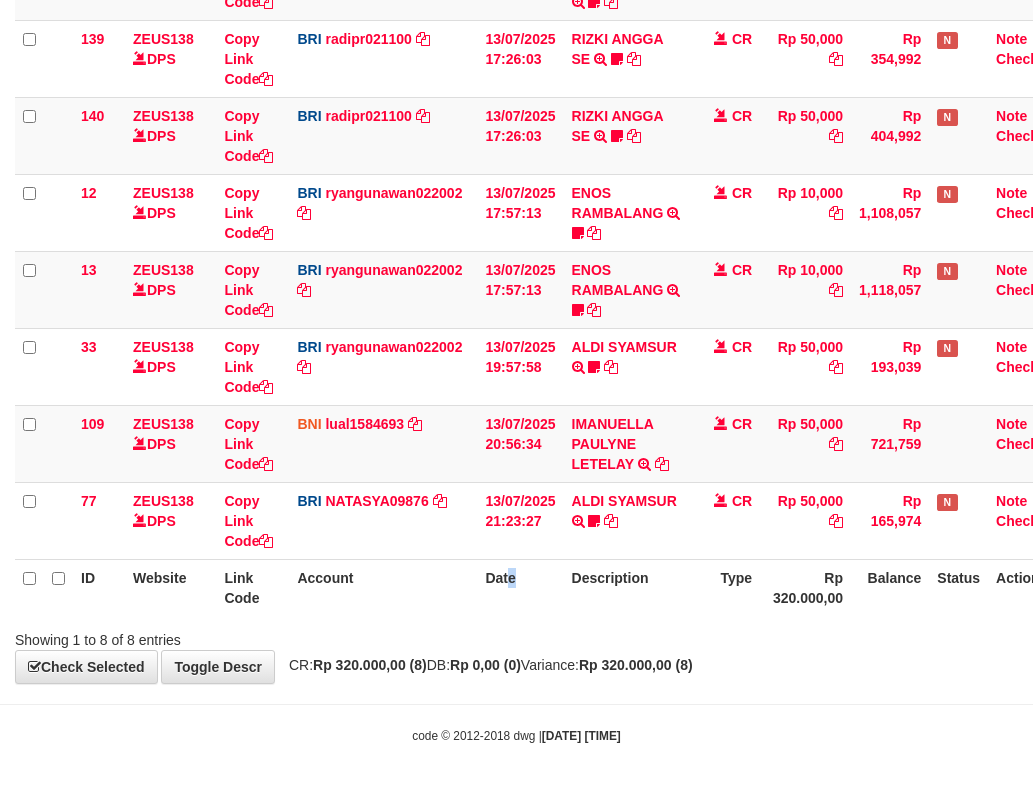 drag, startPoint x: 515, startPoint y: 595, endPoint x: 507, endPoint y: 583, distance: 14.422205 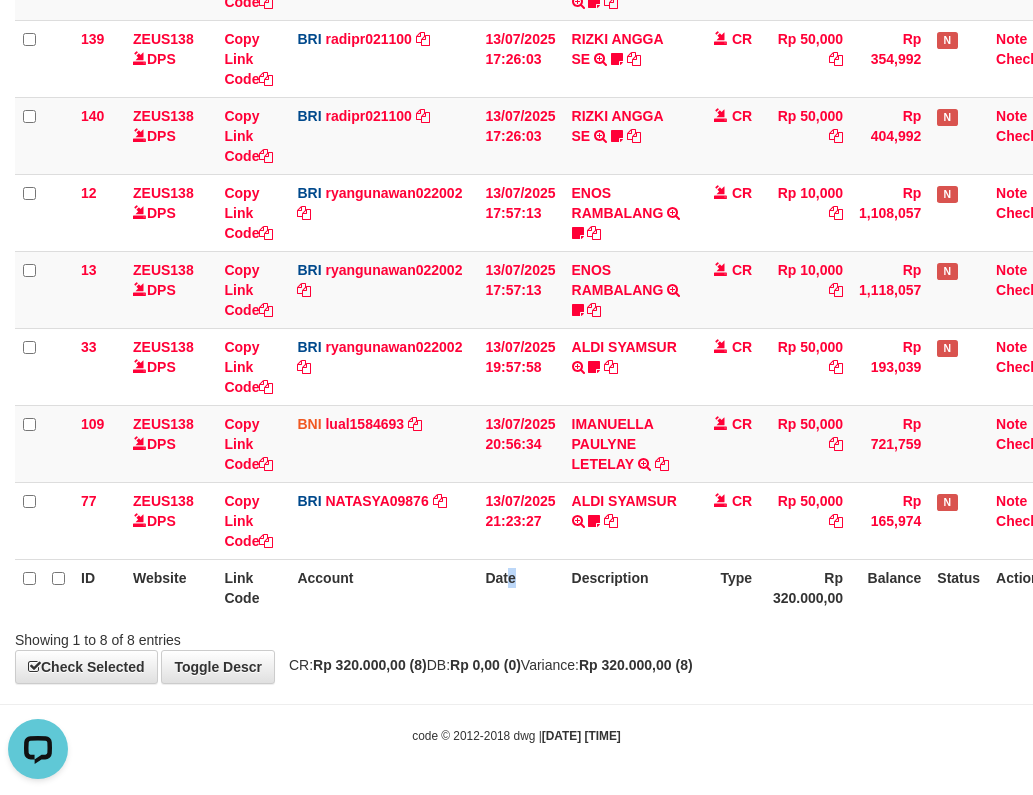 scroll, scrollTop: 0, scrollLeft: 0, axis: both 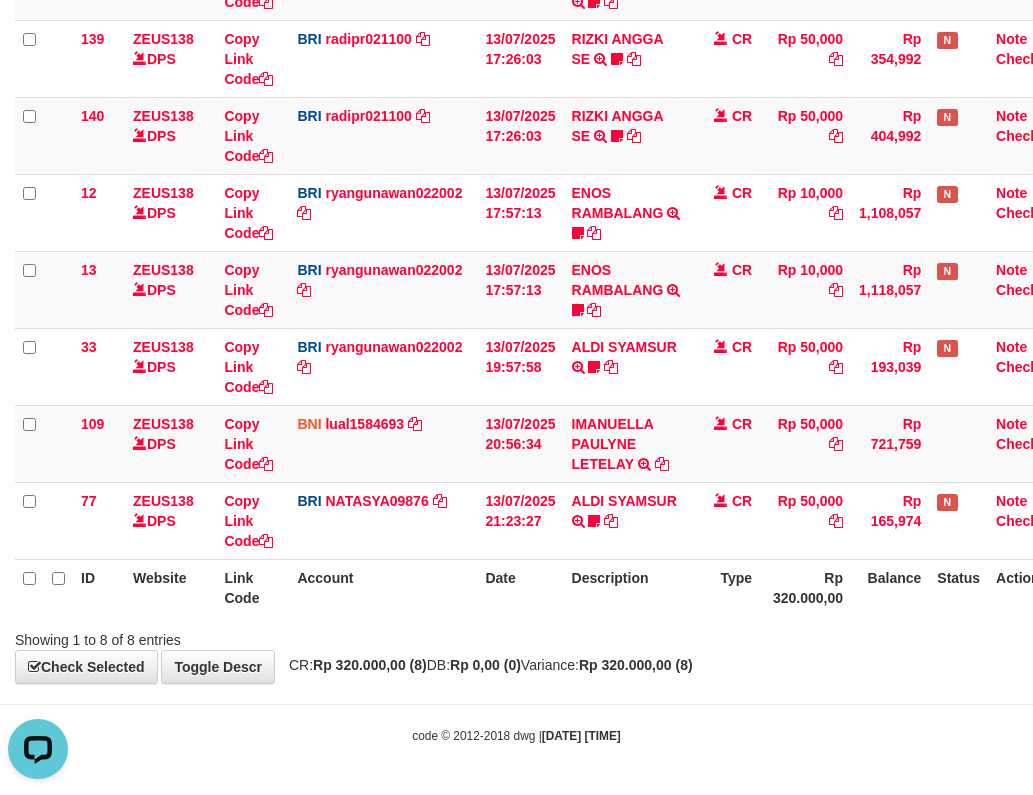 click on "Date" at bounding box center (520, 587) 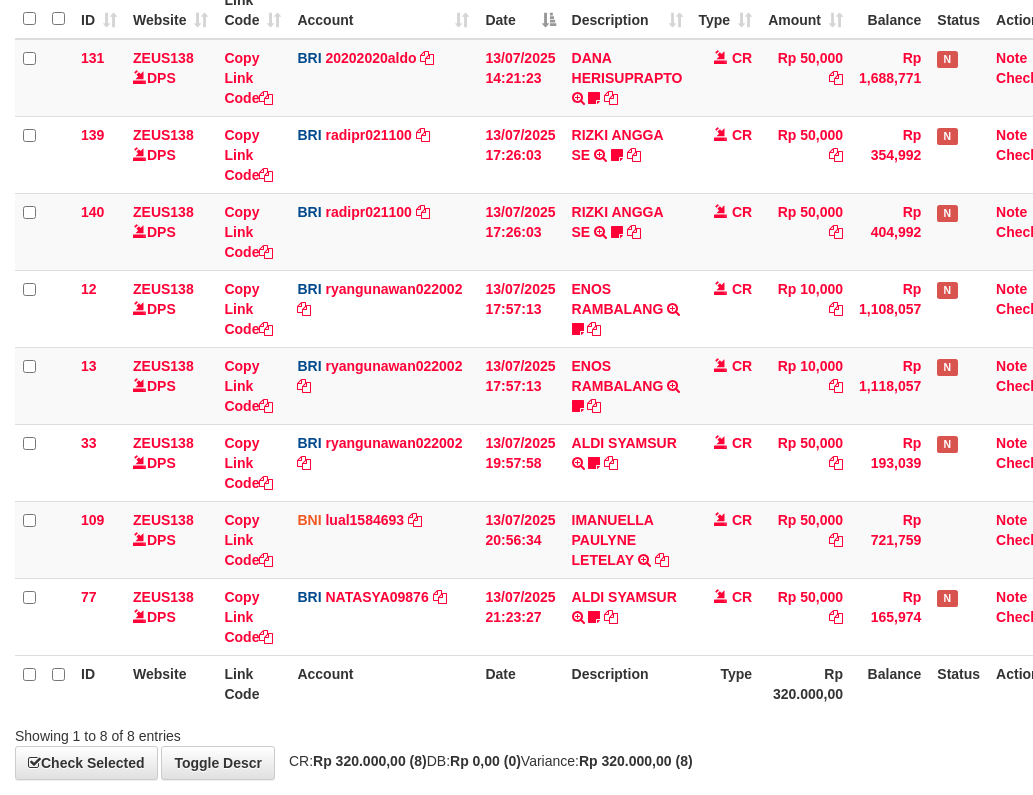 scroll, scrollTop: 357, scrollLeft: 0, axis: vertical 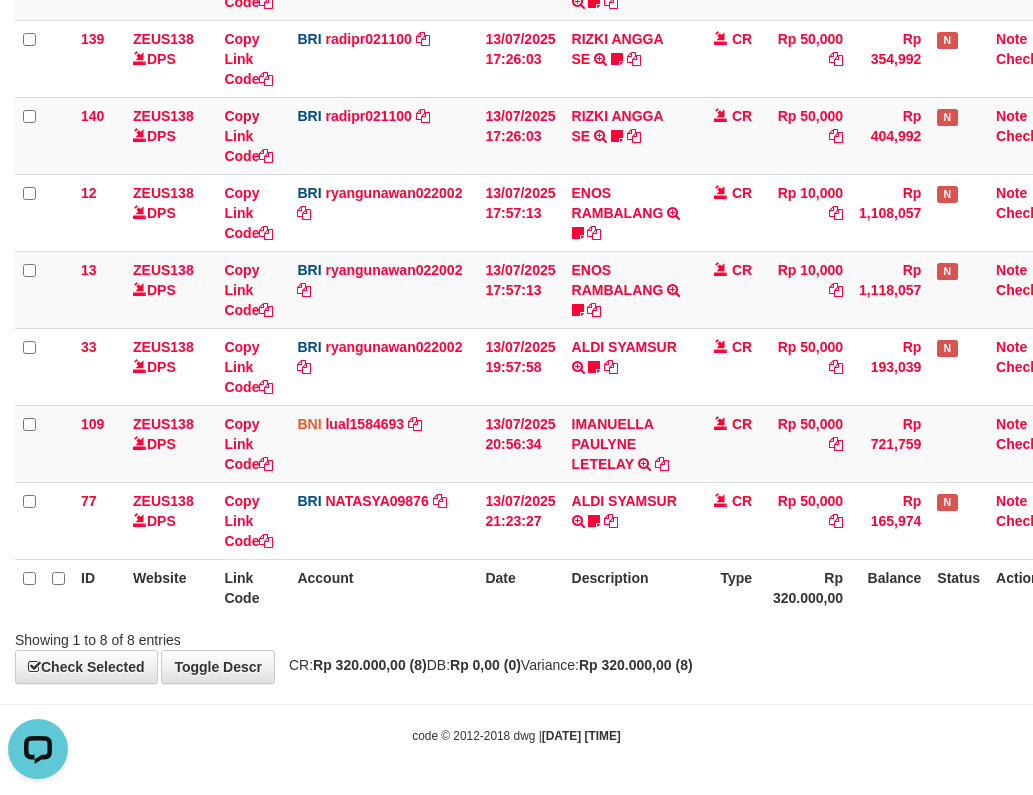 drag, startPoint x: 704, startPoint y: 548, endPoint x: 968, endPoint y: 575, distance: 265.37708 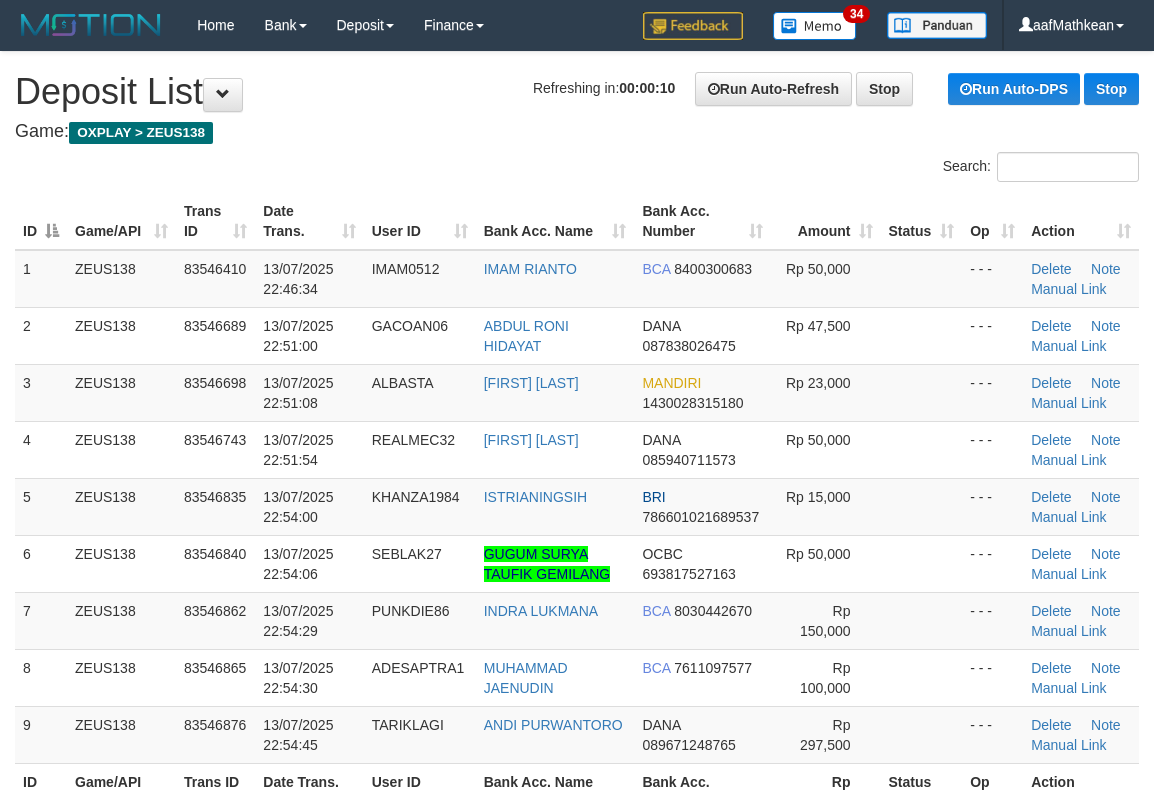 scroll, scrollTop: 0, scrollLeft: 0, axis: both 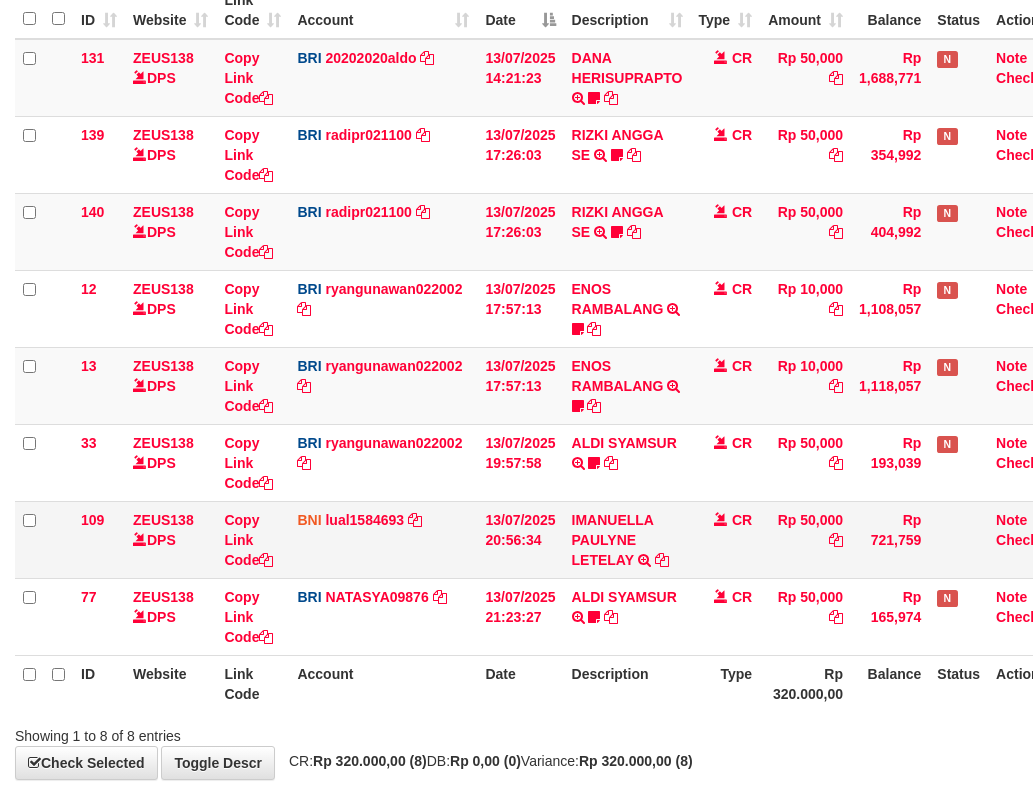 drag, startPoint x: 354, startPoint y: 621, endPoint x: 399, endPoint y: 610, distance: 46.32494 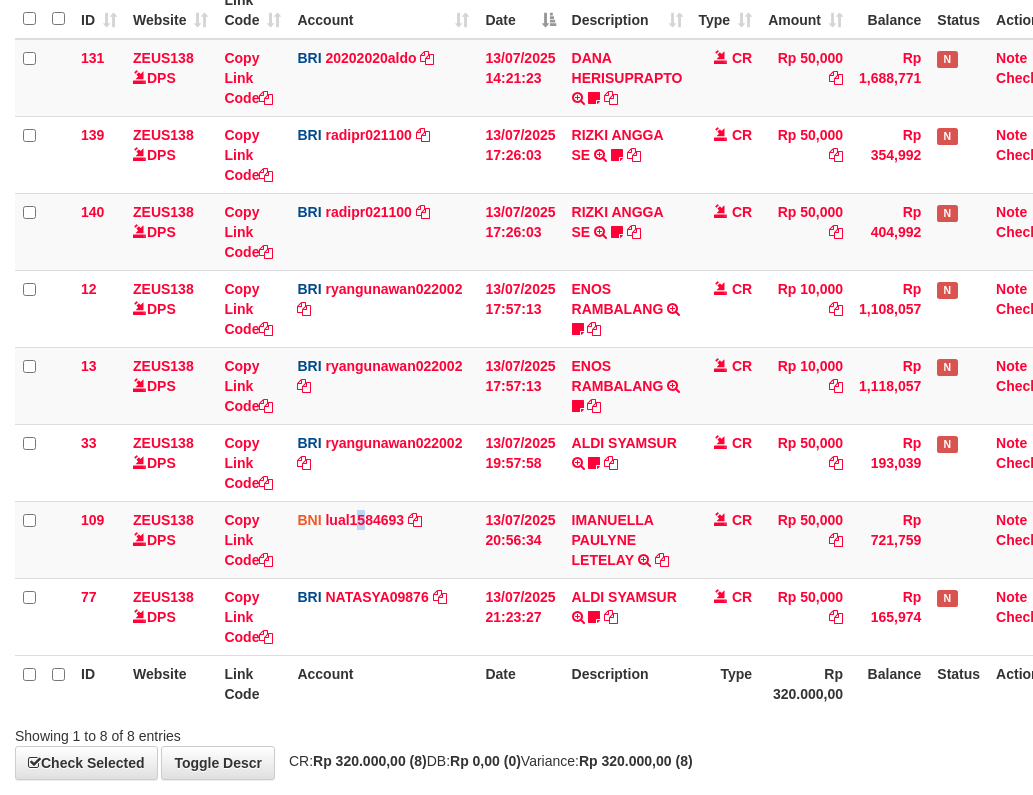 scroll, scrollTop: 357, scrollLeft: 0, axis: vertical 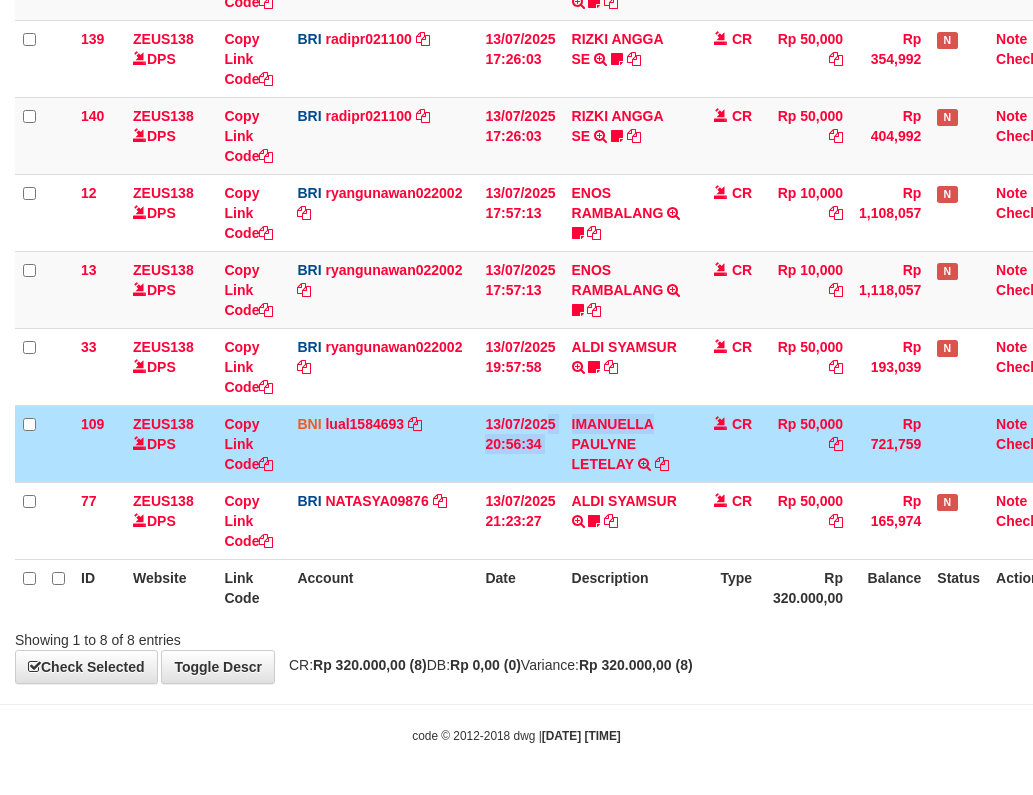 click on "ID Website Link Code Account Date Description Type Rp 320.000,00 Balance Status Action" at bounding box center (542, 587) 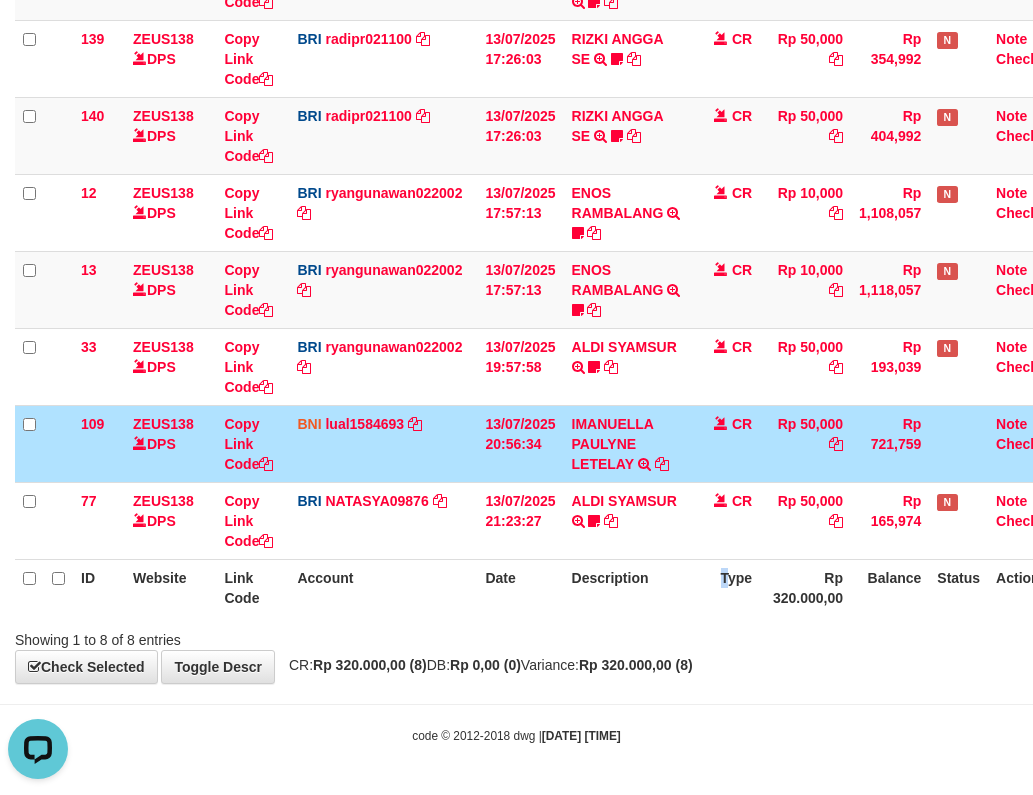 scroll, scrollTop: 0, scrollLeft: 0, axis: both 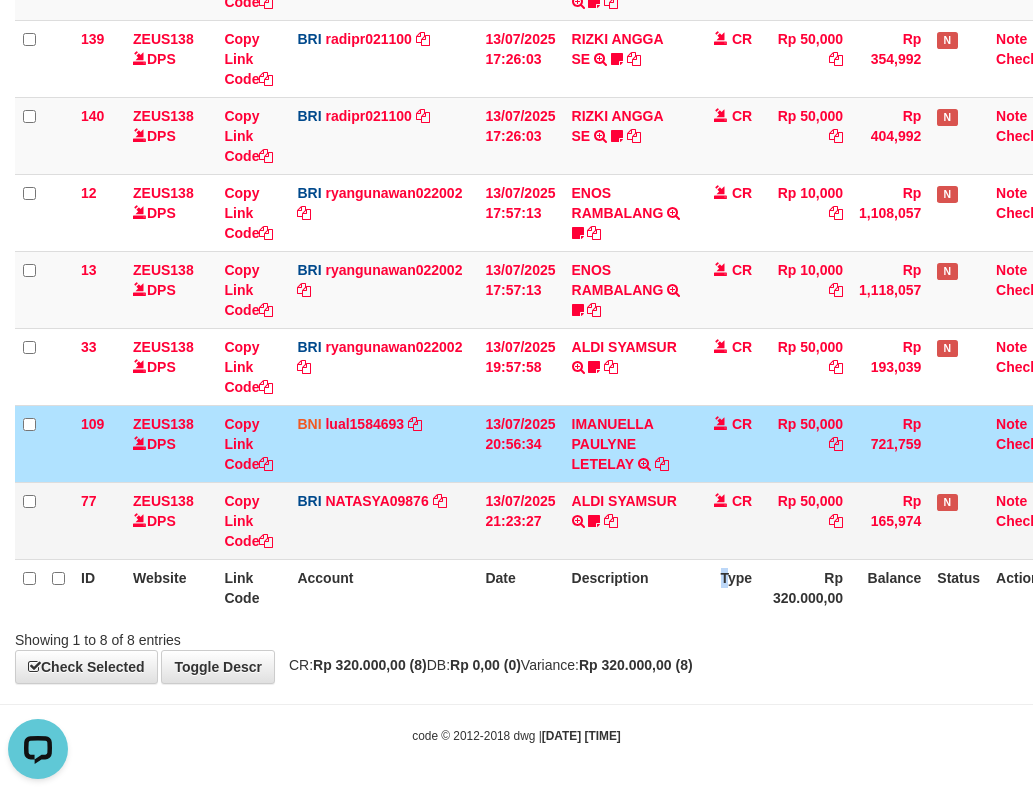 click on "ZEUS138    DPS" at bounding box center [170, 443] 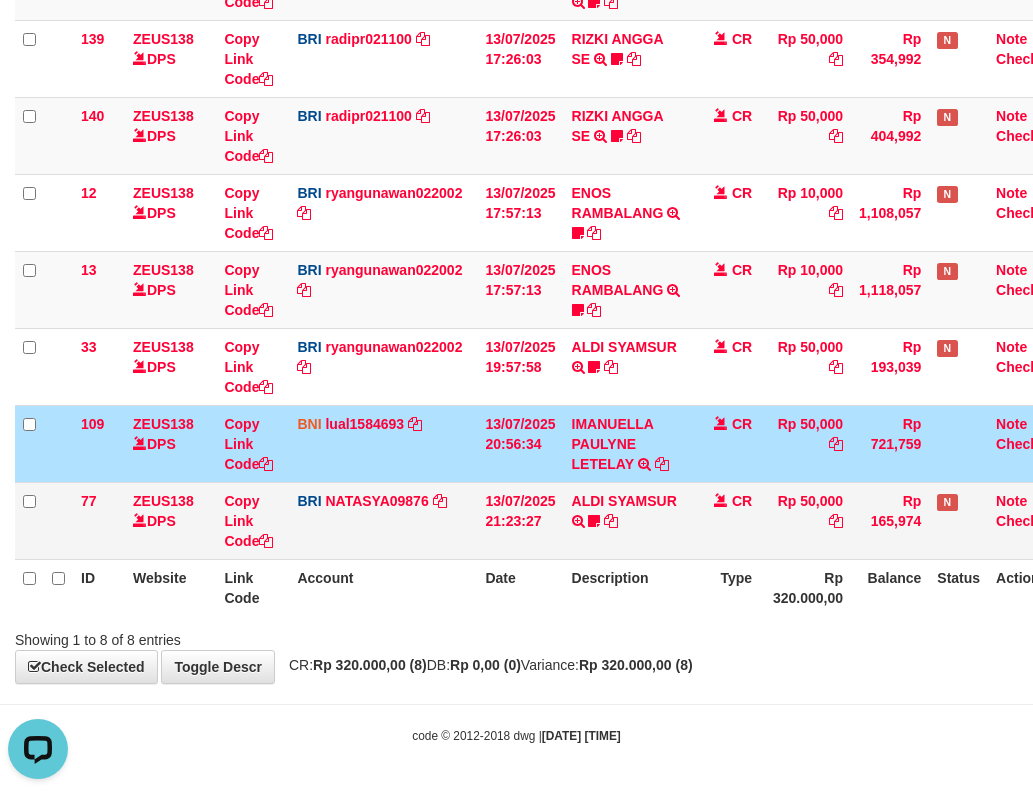 drag, startPoint x: 616, startPoint y: 529, endPoint x: 850, endPoint y: 541, distance: 234.3075 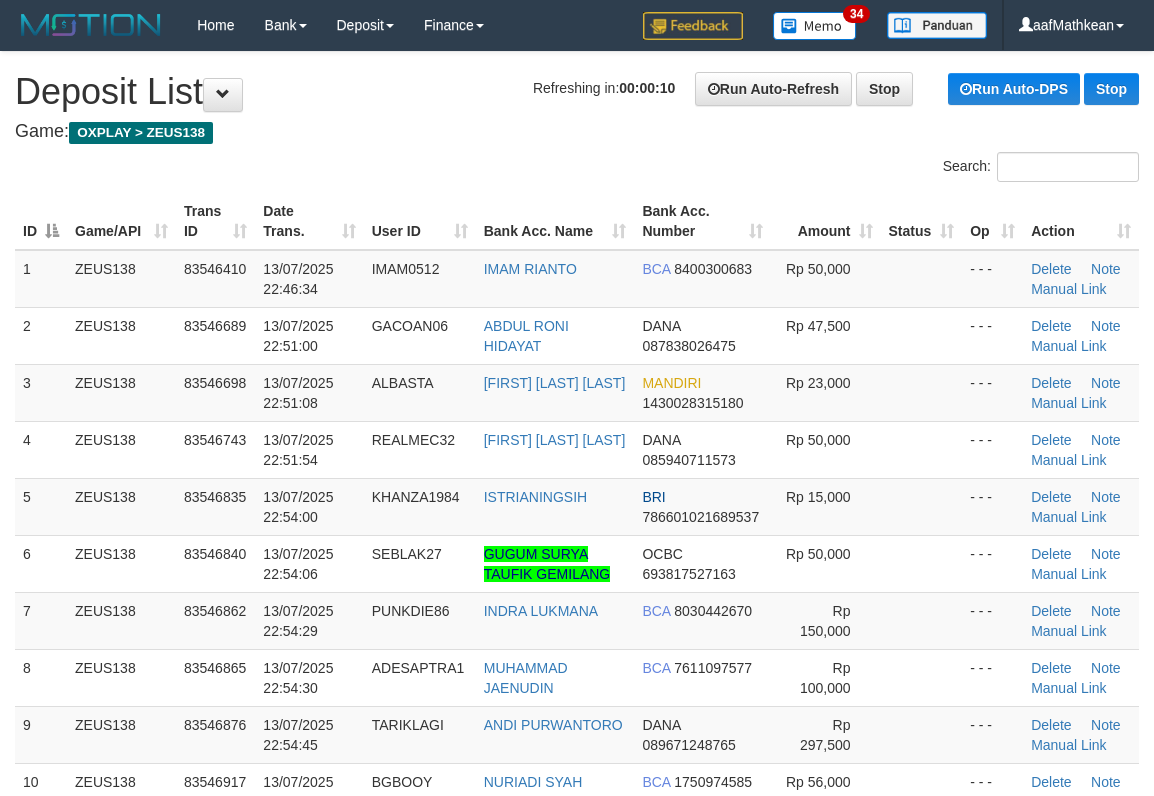 scroll, scrollTop: 0, scrollLeft: 0, axis: both 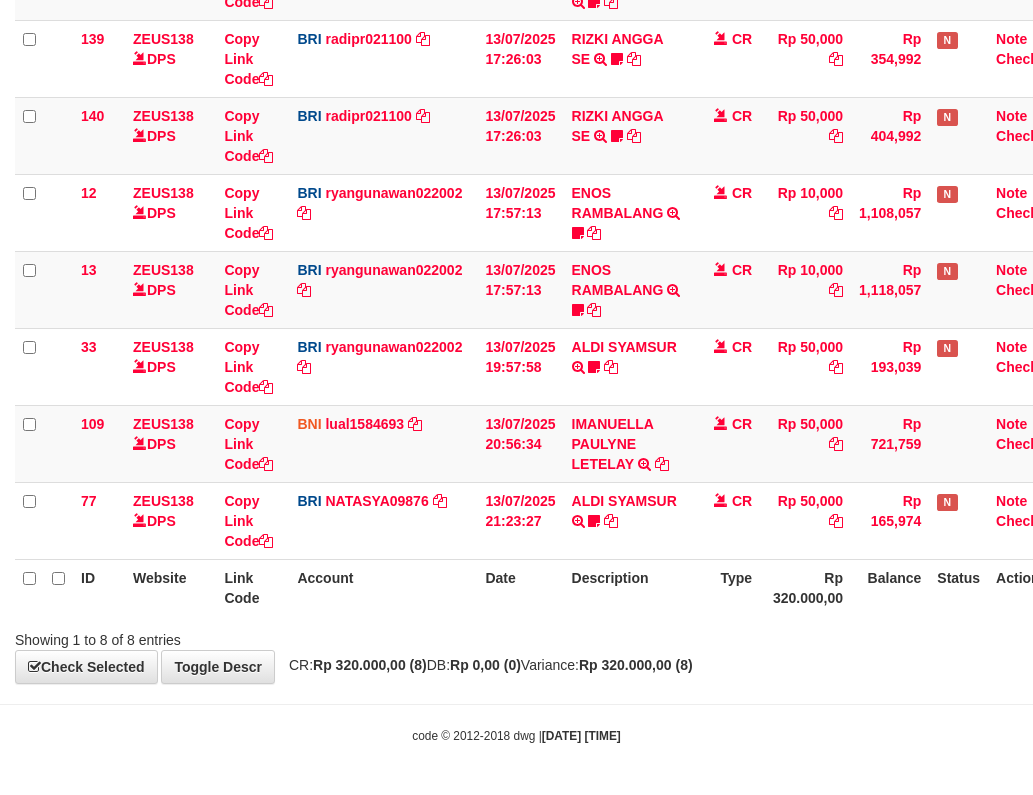 click on "Description" at bounding box center [627, 587] 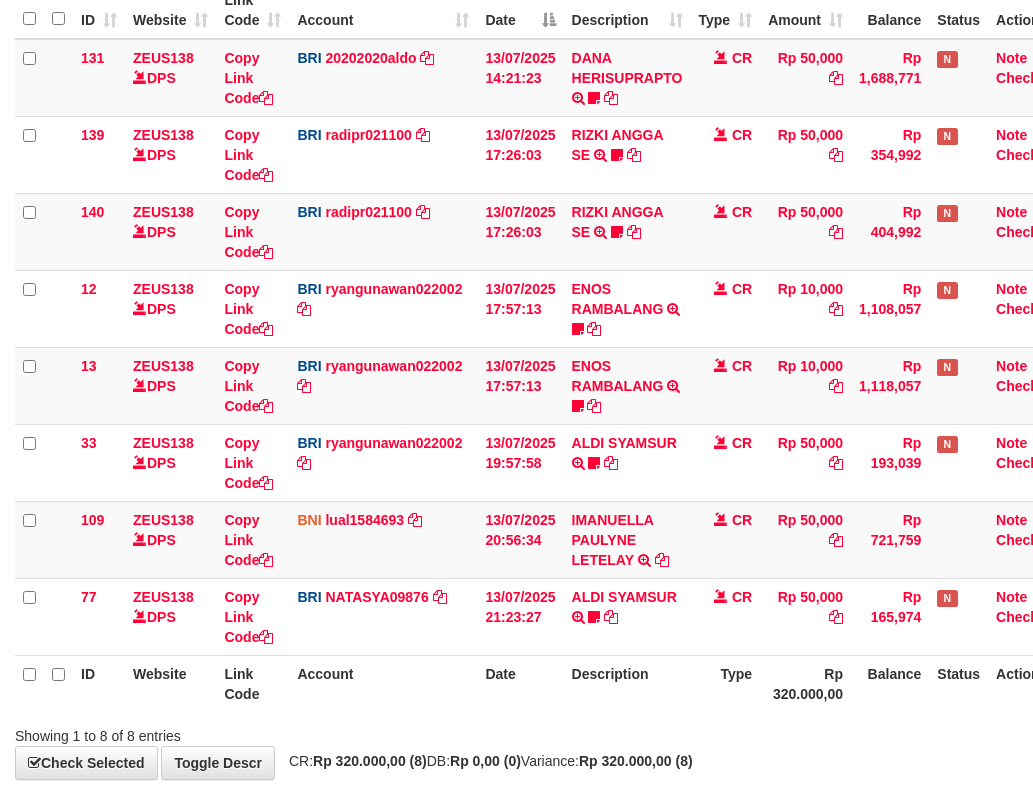 scroll, scrollTop: 357, scrollLeft: 0, axis: vertical 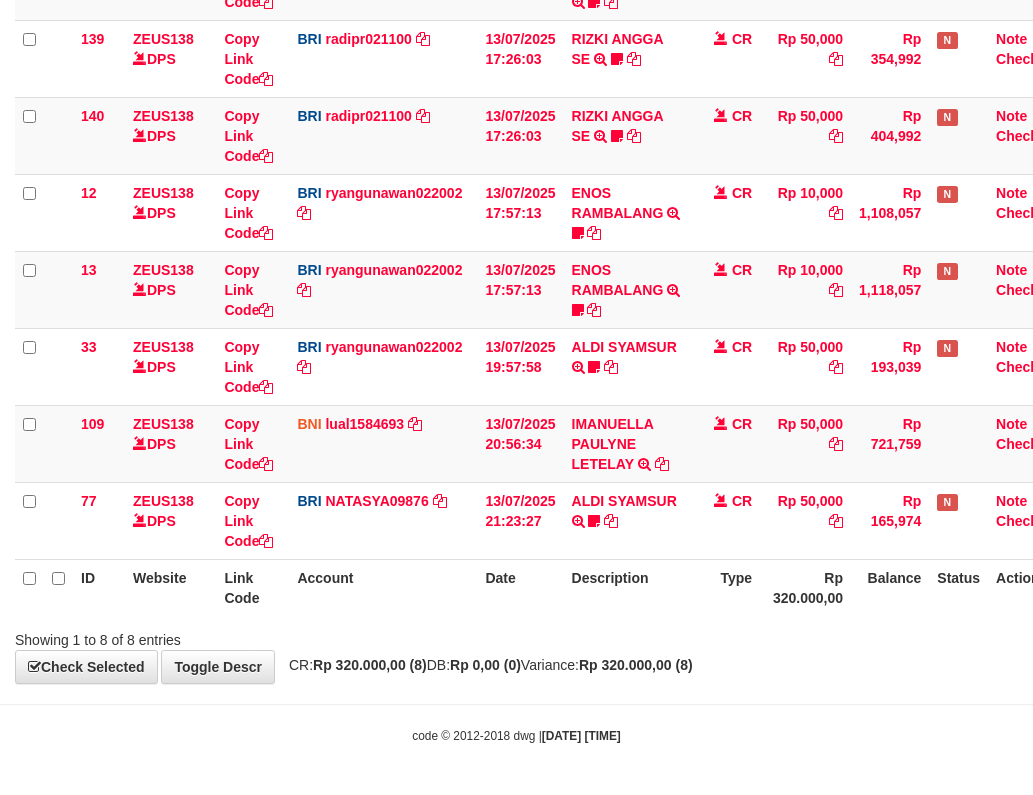 click on "Description" at bounding box center (627, 587) 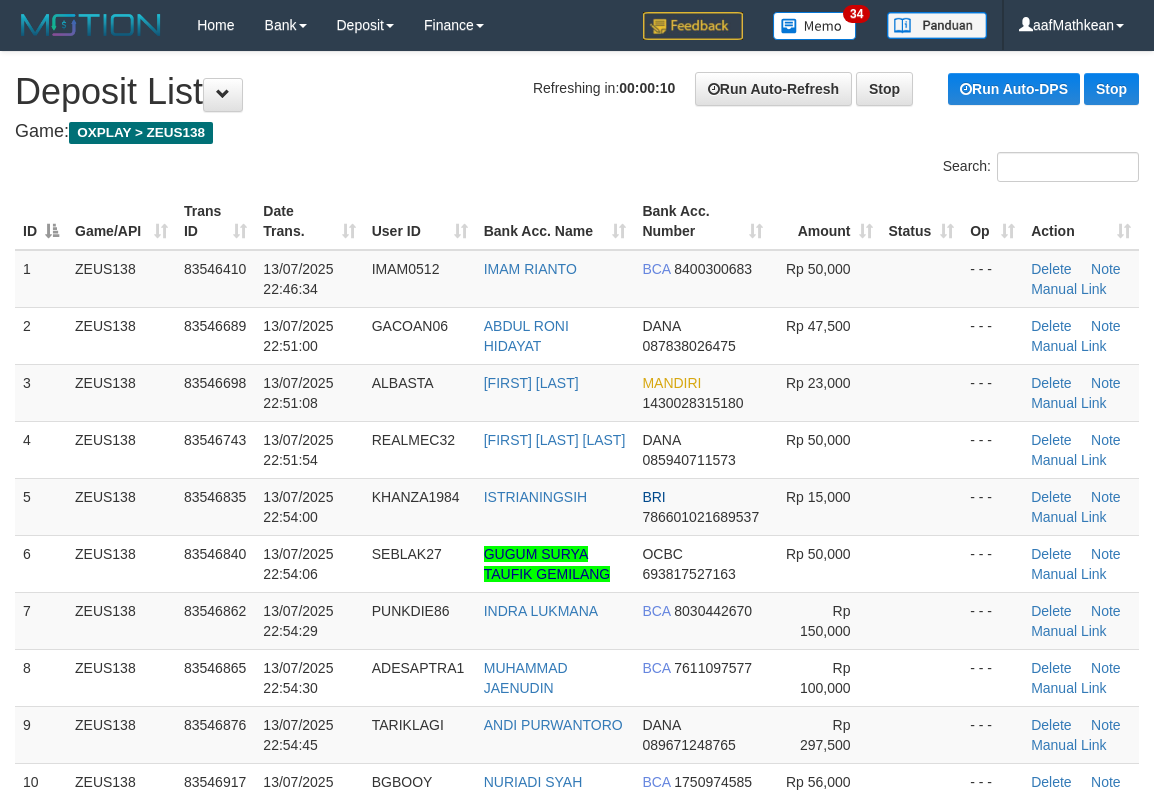 scroll, scrollTop: 0, scrollLeft: 0, axis: both 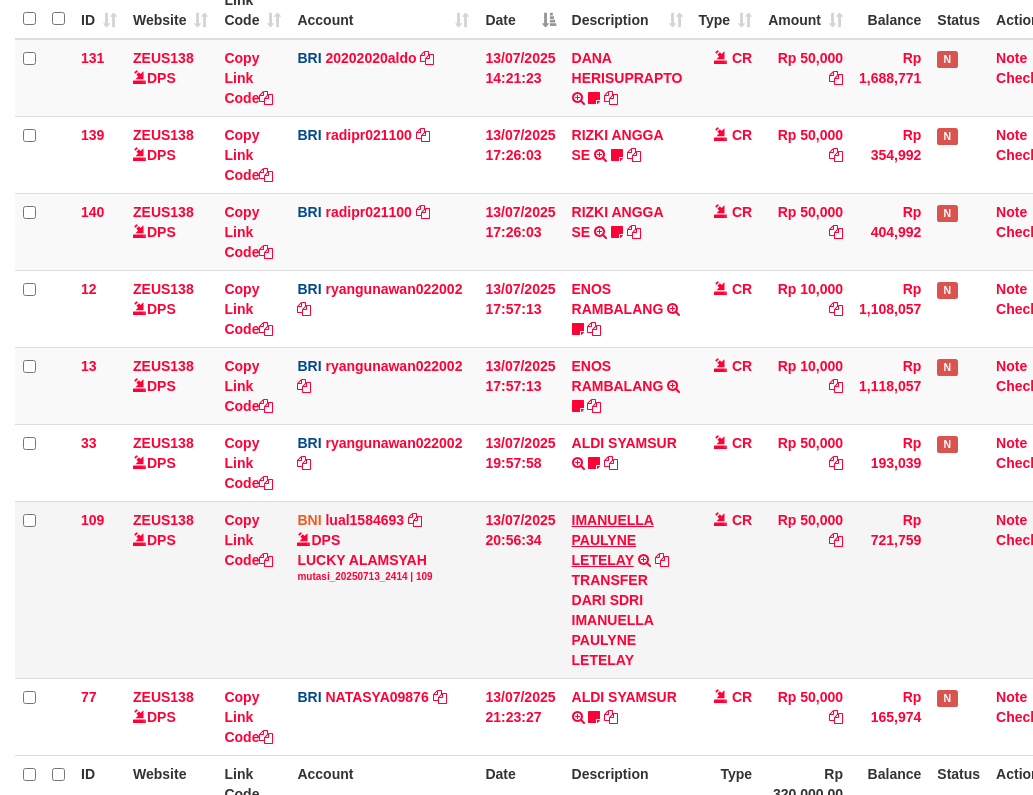 drag, startPoint x: 0, startPoint y: 0, endPoint x: 612, endPoint y: 611, distance: 864.7919 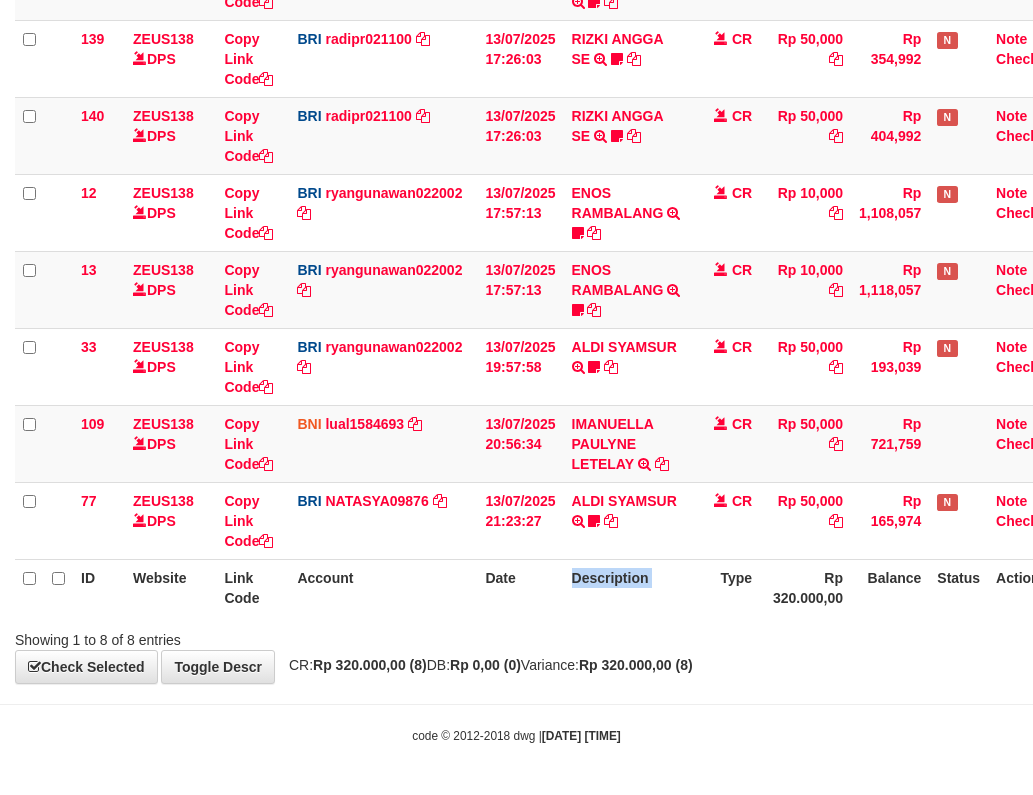 click on "Description" at bounding box center [627, 587] 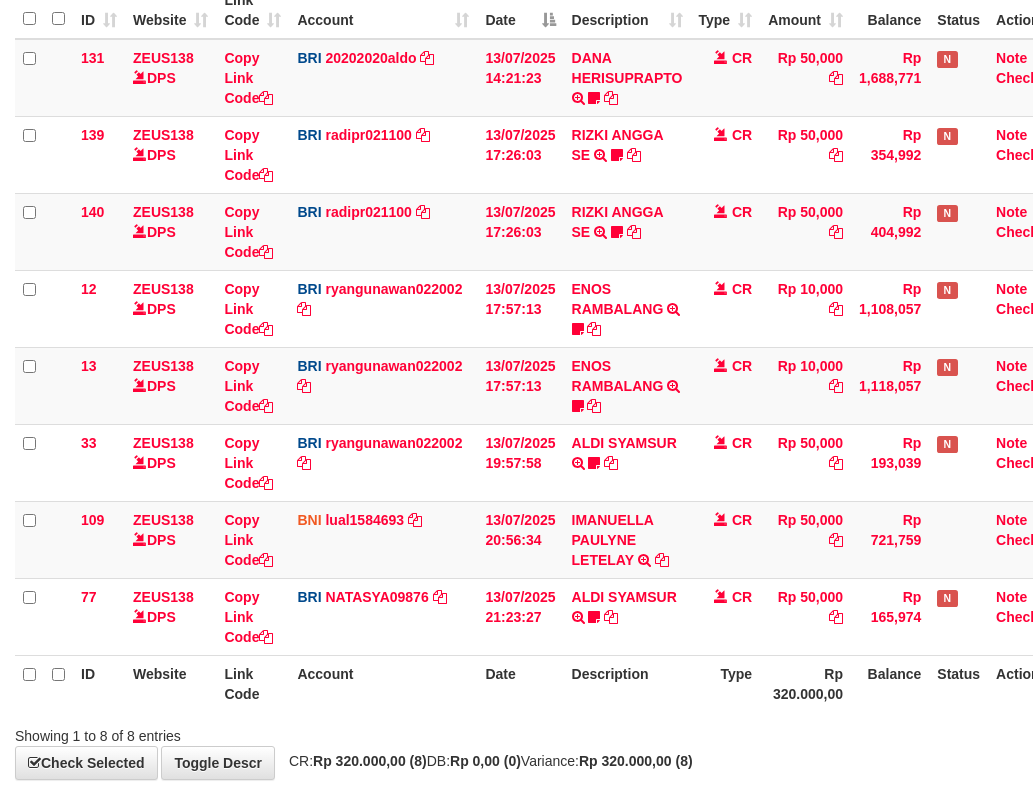 scroll, scrollTop: 357, scrollLeft: 0, axis: vertical 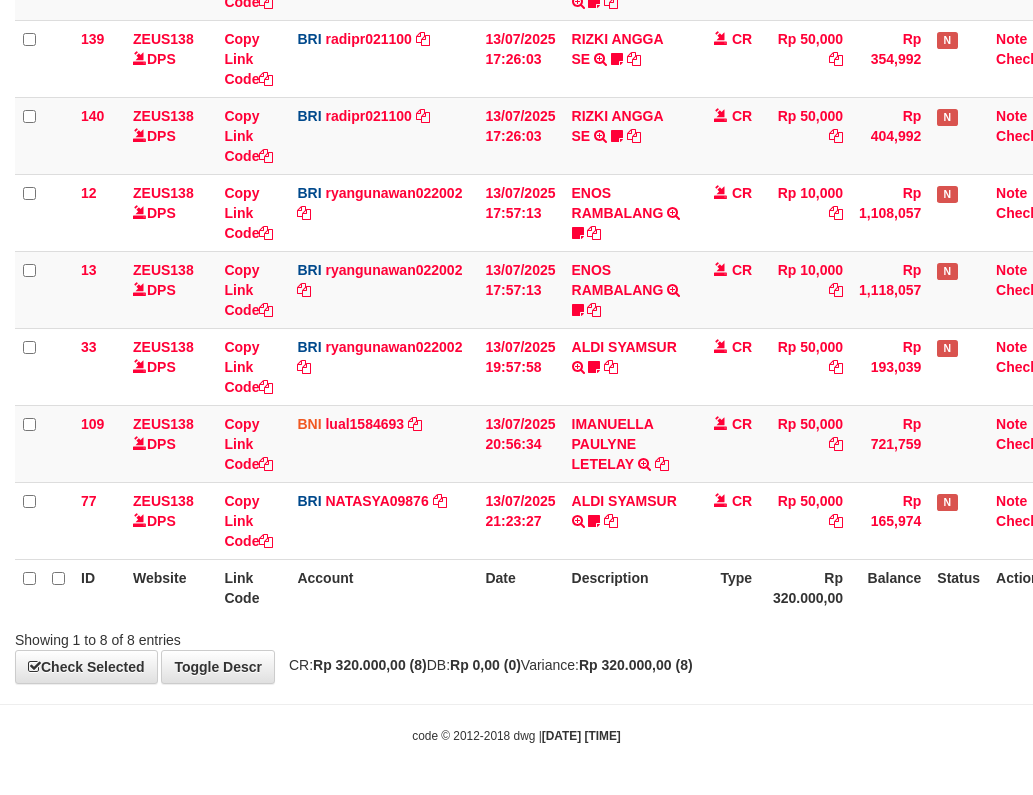 drag, startPoint x: 602, startPoint y: 636, endPoint x: 600, endPoint y: 610, distance: 26.076809 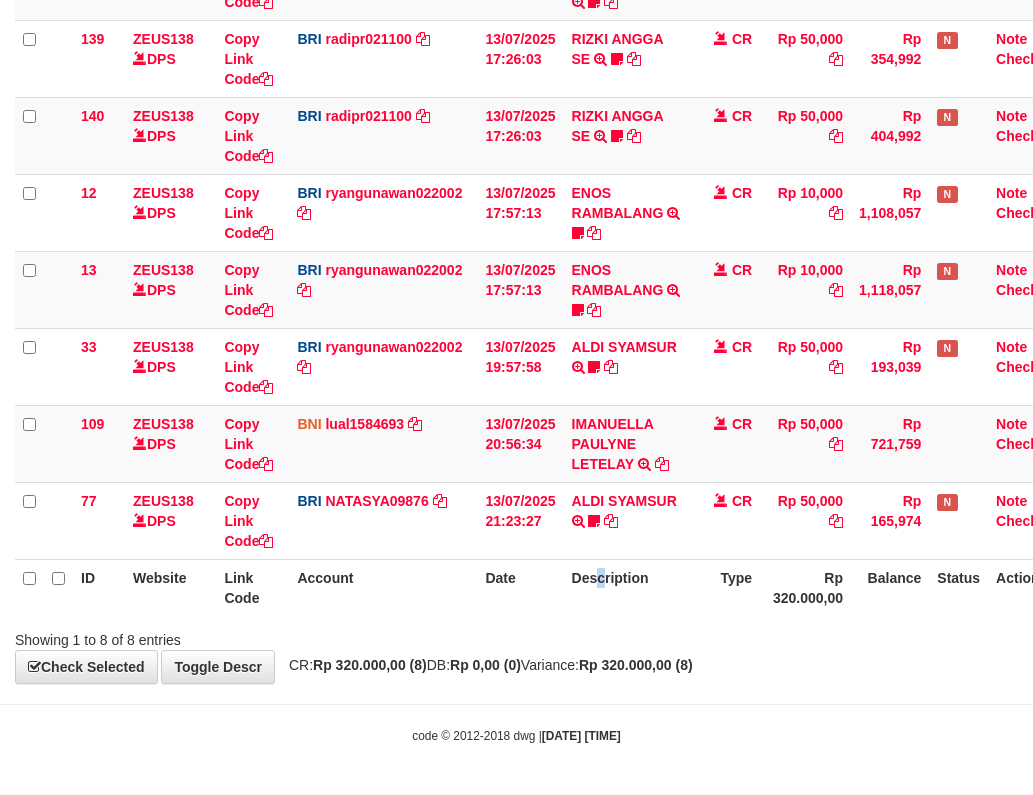 click on "Description" at bounding box center (627, 587) 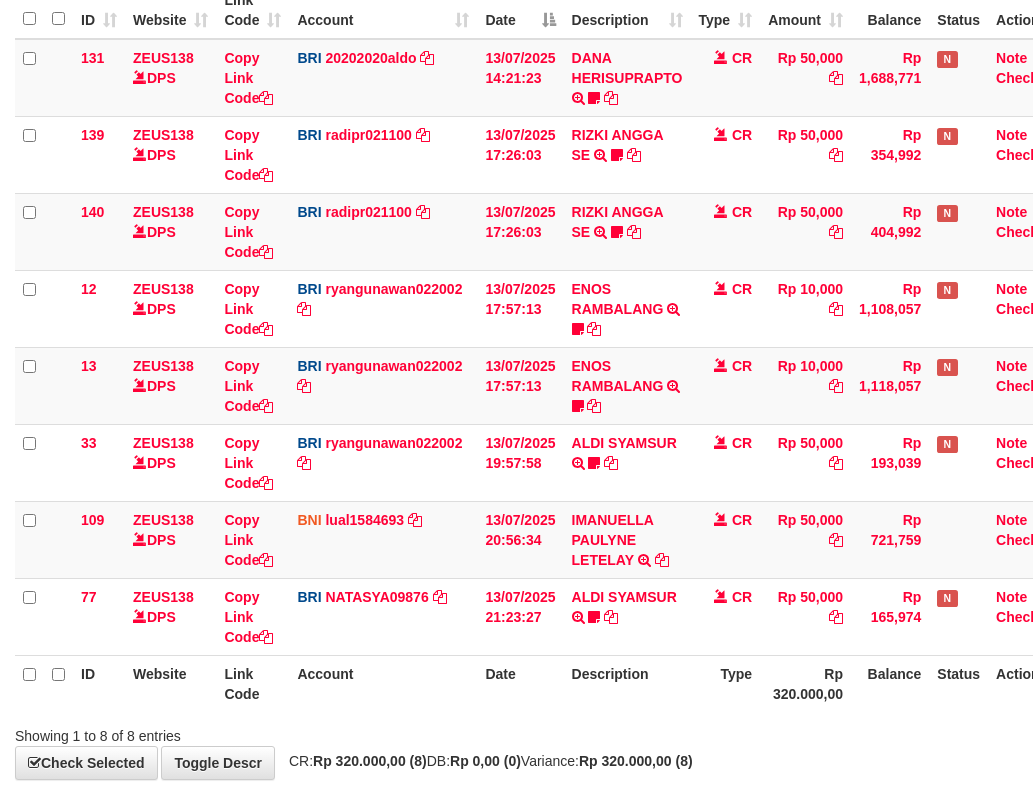 scroll, scrollTop: 357, scrollLeft: 0, axis: vertical 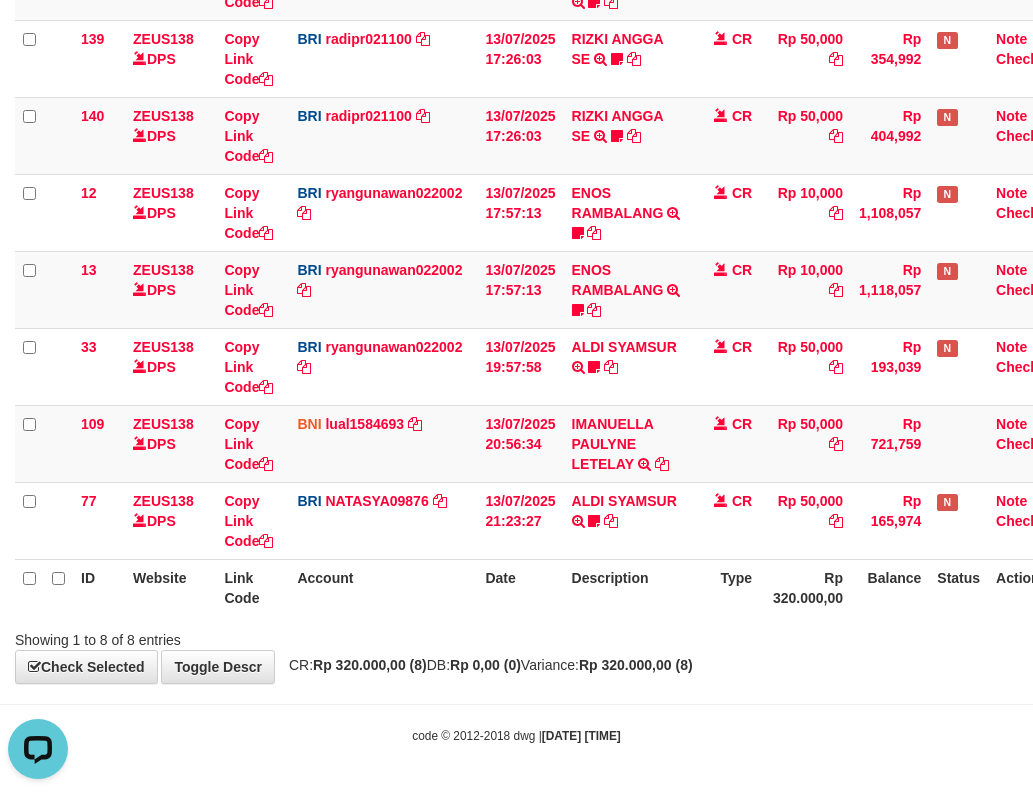click on "ALDI SYAMSUR            TRANSFER NBMB ALDI SYAMSUR TO SITI NURLITA SAPITRI    ALDISYAMSUR" at bounding box center (627, 520) 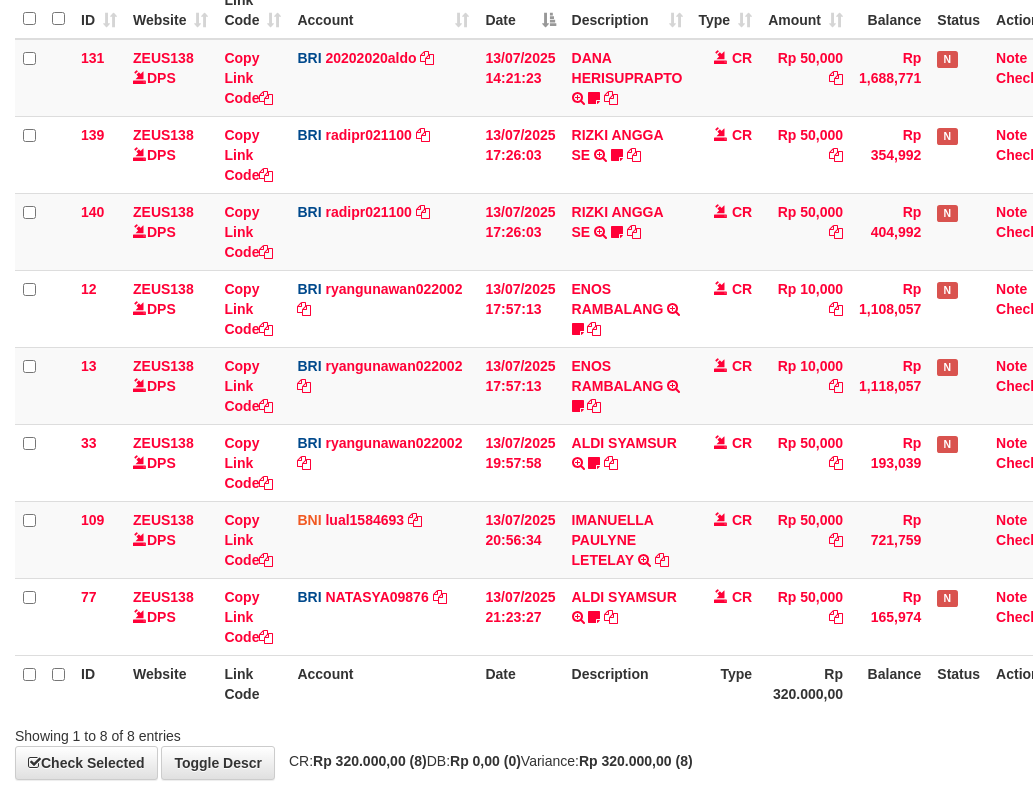 scroll, scrollTop: 357, scrollLeft: 0, axis: vertical 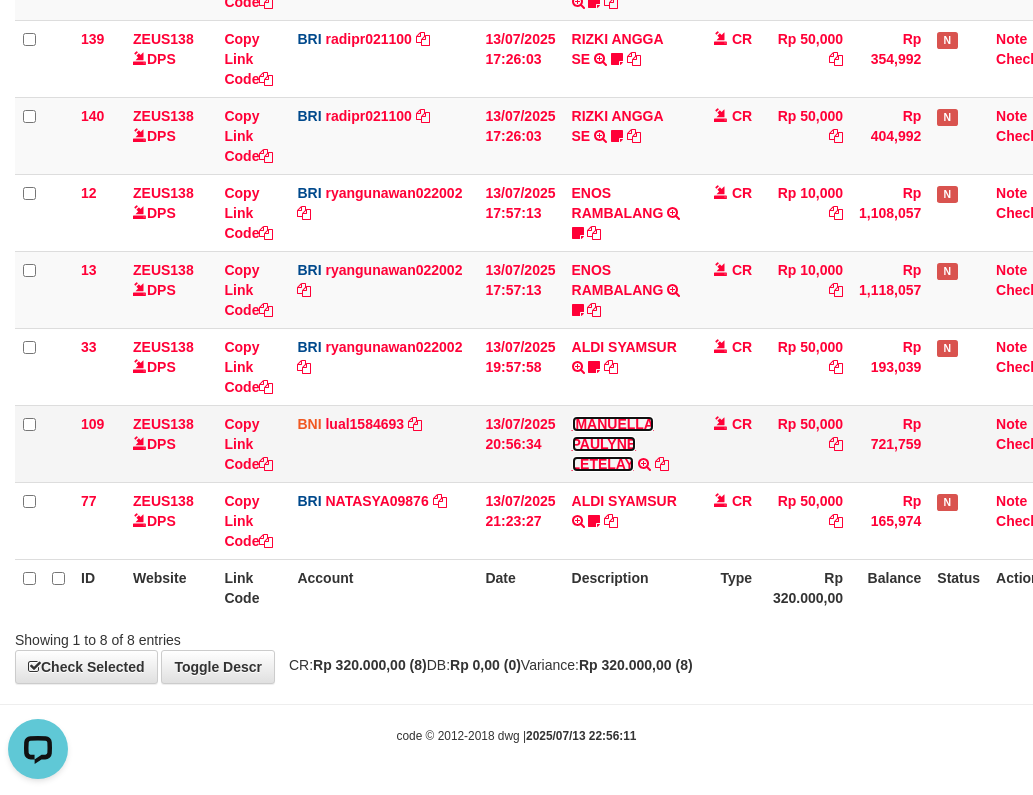 click on "IMANUELLA PAULYNE LETELAY" at bounding box center [613, 444] 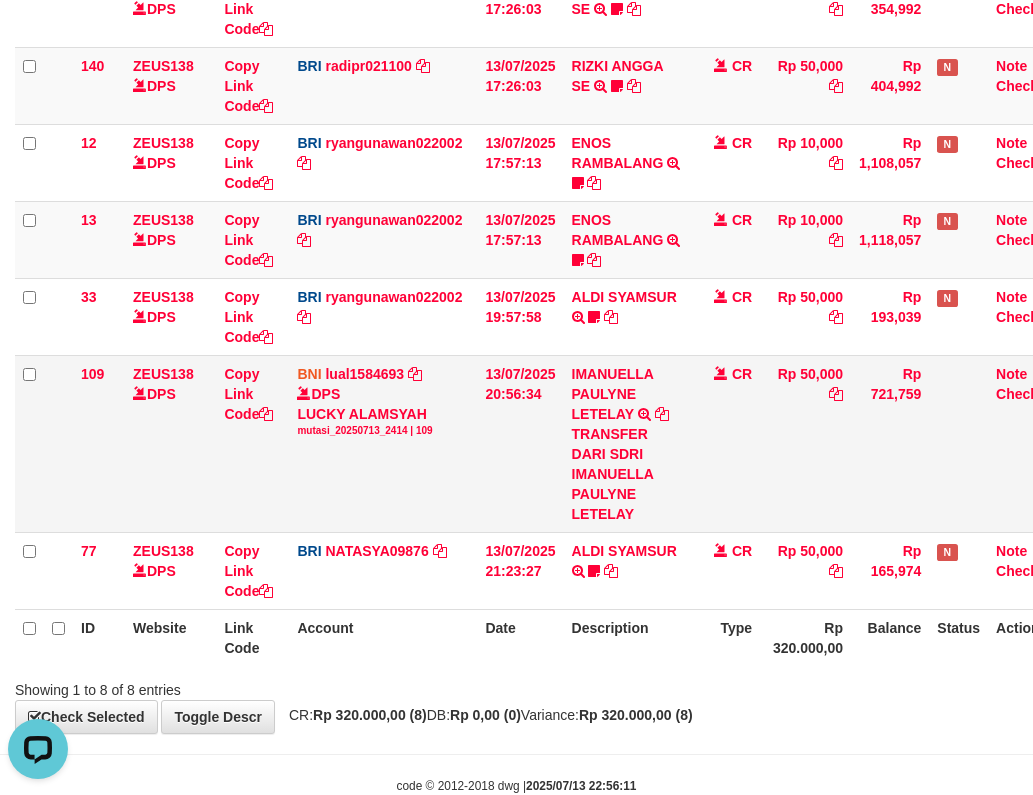 click on "13/07/2025 20:56:34" at bounding box center (520, 443) 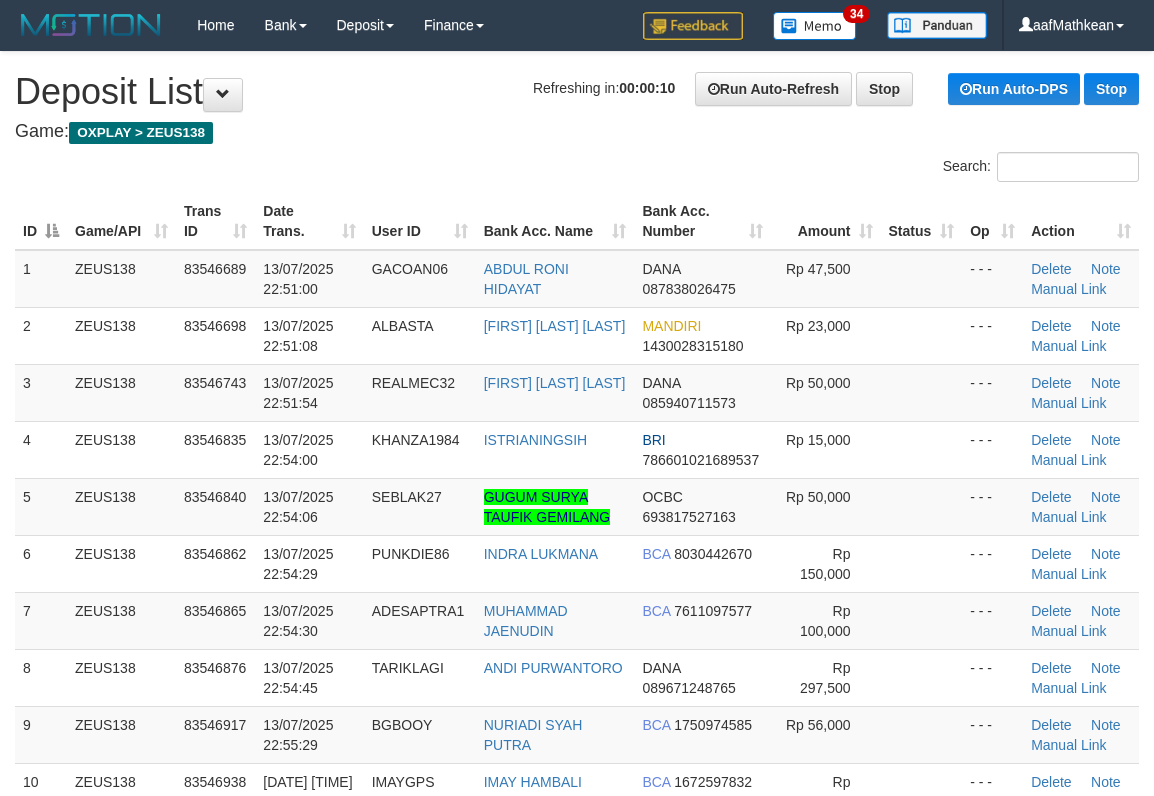 scroll, scrollTop: 0, scrollLeft: 0, axis: both 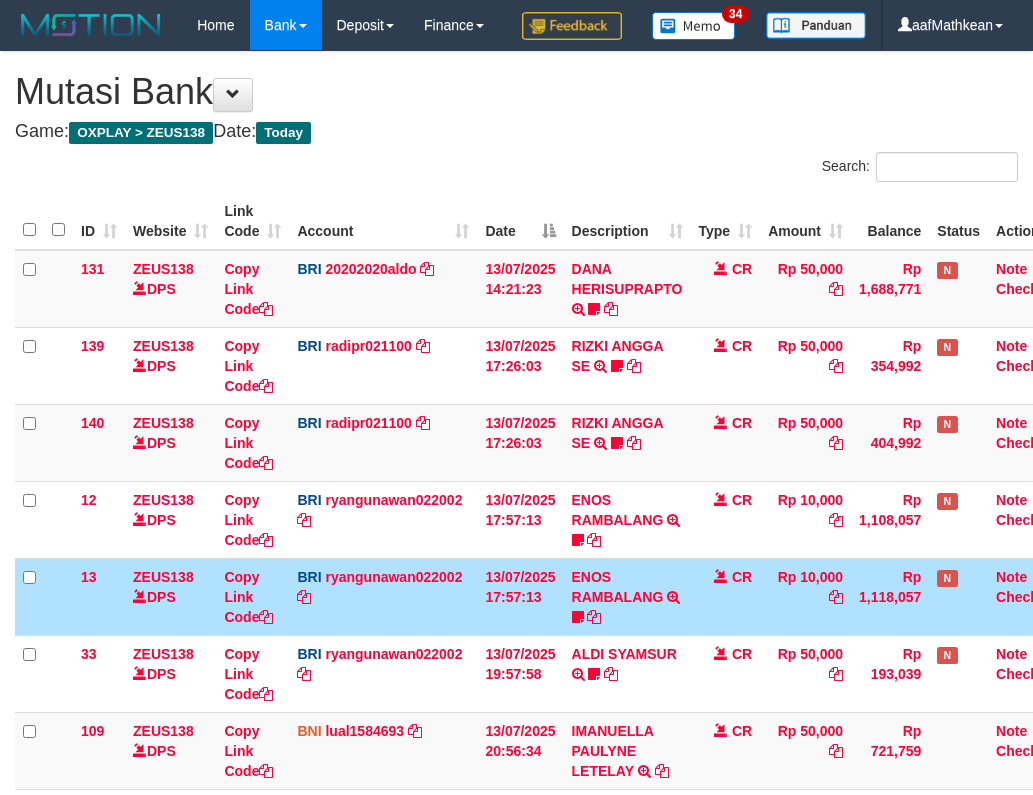 click on "13/07/2025 17:57:13" at bounding box center (520, 596) 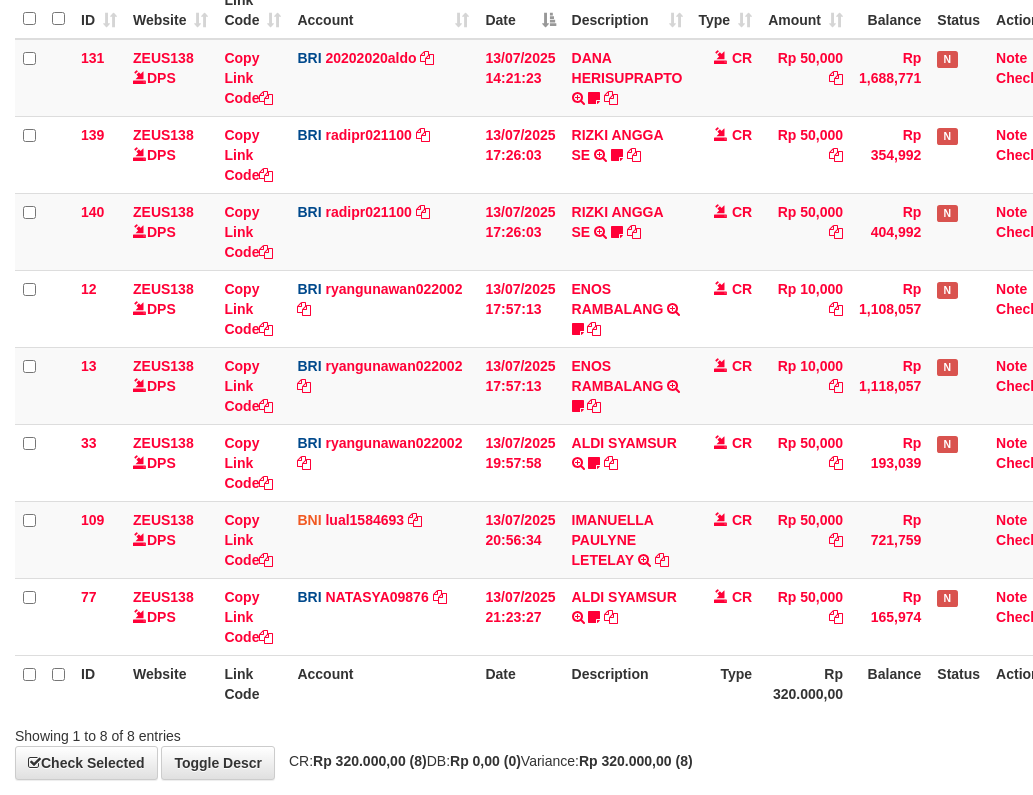 scroll, scrollTop: 357, scrollLeft: 0, axis: vertical 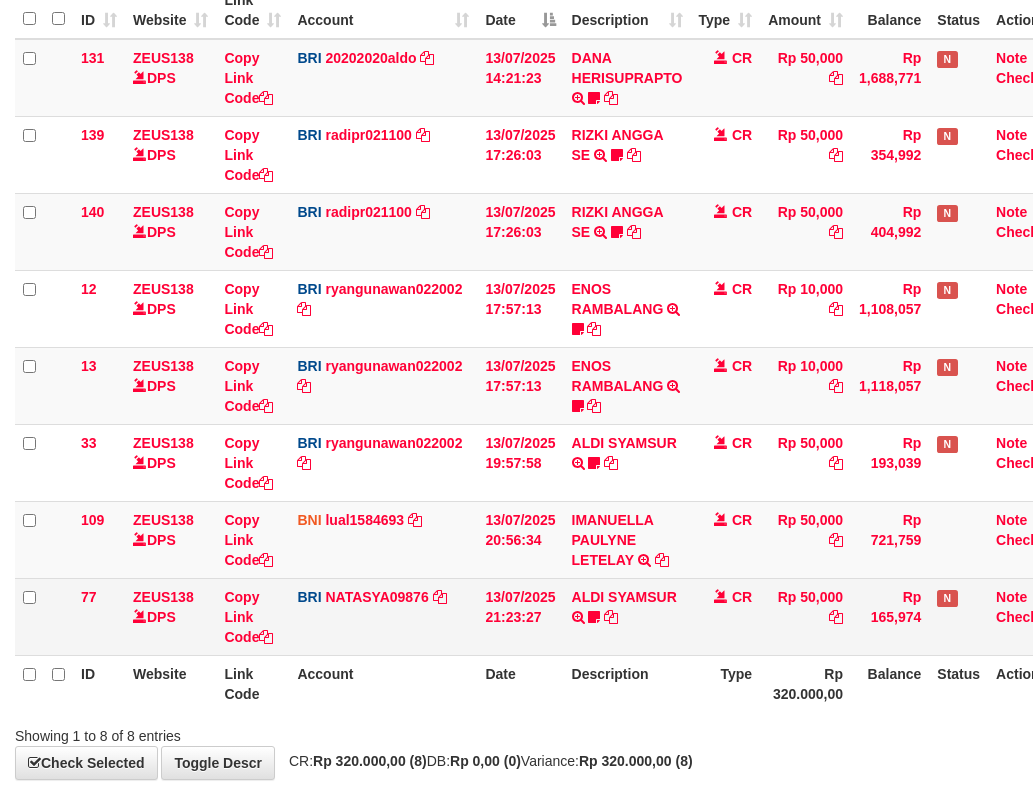 click on "CR" at bounding box center (726, 616) 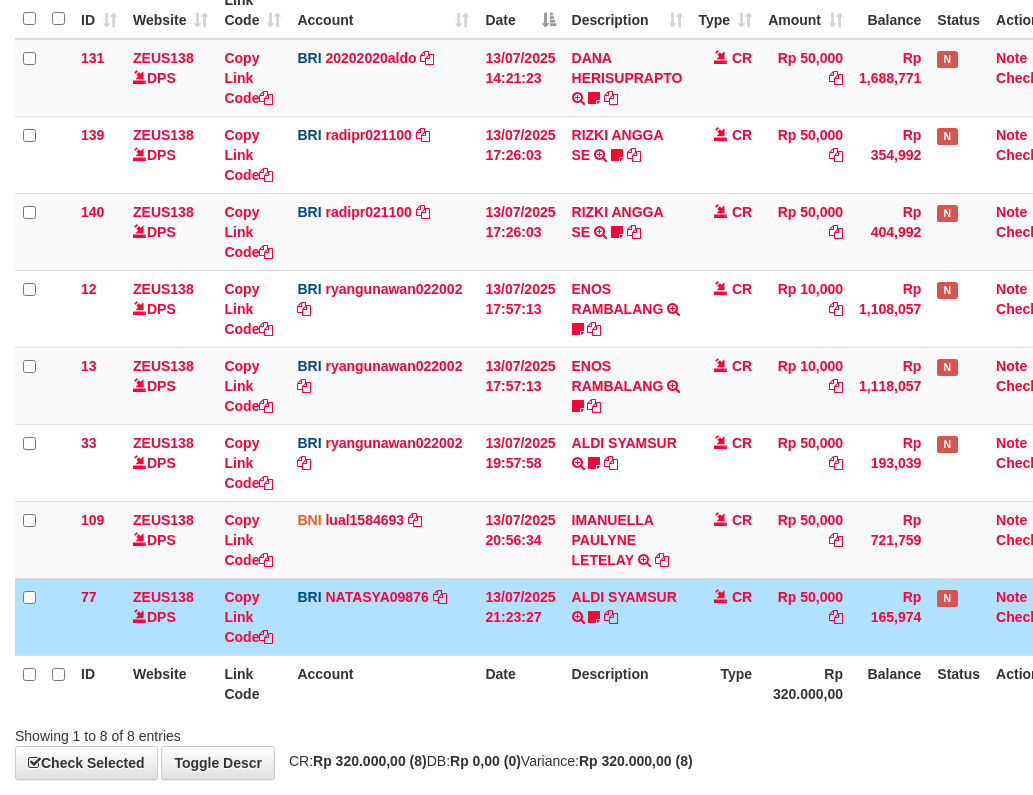 scroll, scrollTop: 357, scrollLeft: 0, axis: vertical 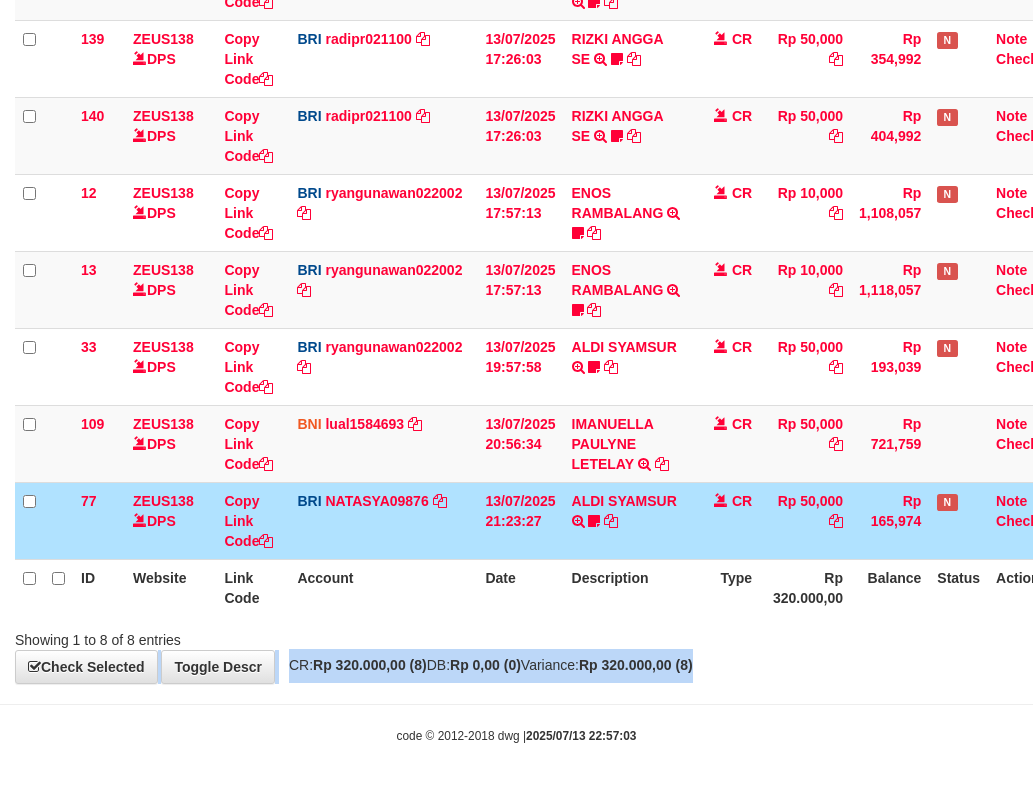 drag, startPoint x: 811, startPoint y: 646, endPoint x: 1034, endPoint y: 682, distance: 225.88715 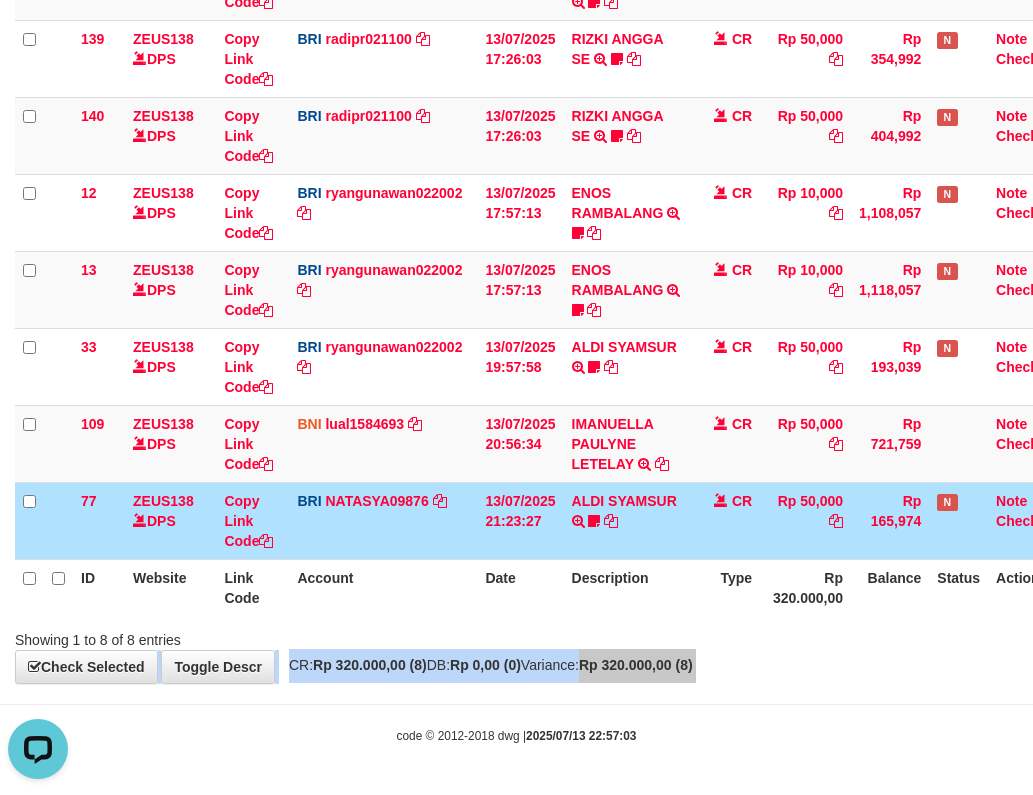 scroll, scrollTop: 0, scrollLeft: 0, axis: both 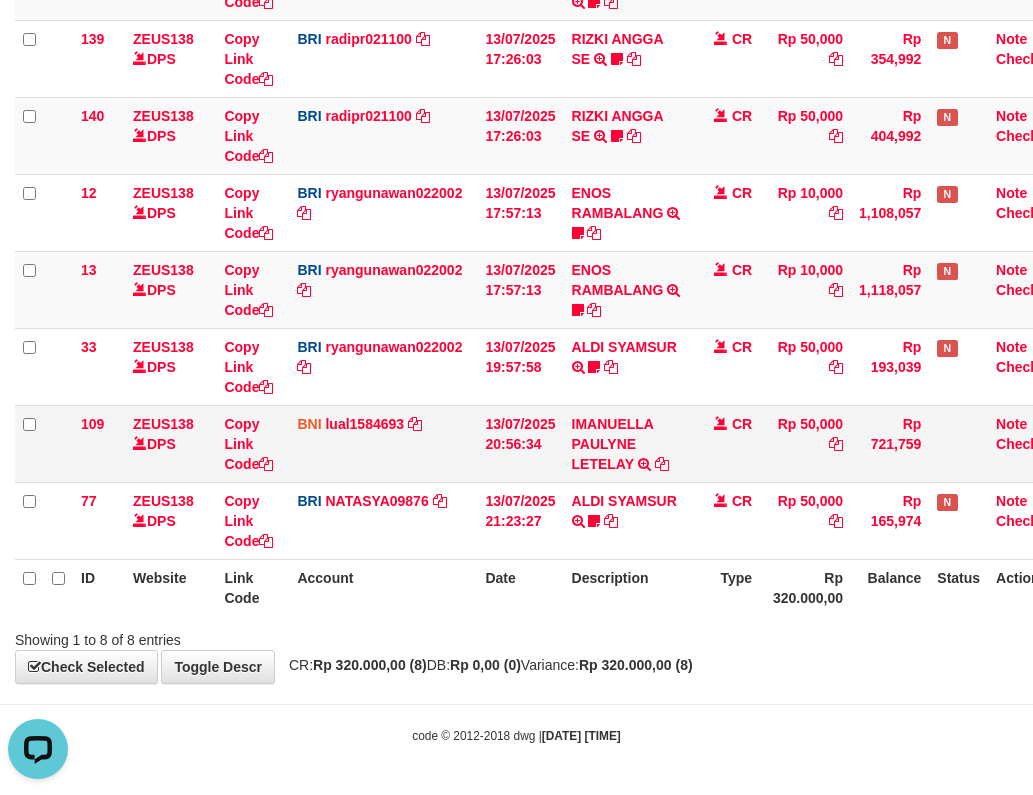 click on "131
ZEUS138    DPS
Copy Link Code
BRI
20202020aldo
DPS
REVALDO SAGITA
mutasi_20250713_3778 | 131
mutasi_20250713_3778 | 131
13/07/2025 14:21:23
DANA HERISUPRAPTO            TRANSFER NBMB DANA HERISUPRAPTO TO REVALDO SAGITA    Herisuprapto
CR
Rp 50,000
Rp 1,688,771
N
Note
Check
139
ZEUS138    DPS
Copy Link Code
BRI
radipr021100
DPS
REYNALDI ADI PRATAMA
mutasi_20250713_3774 | 139" at bounding box center (542, 251) 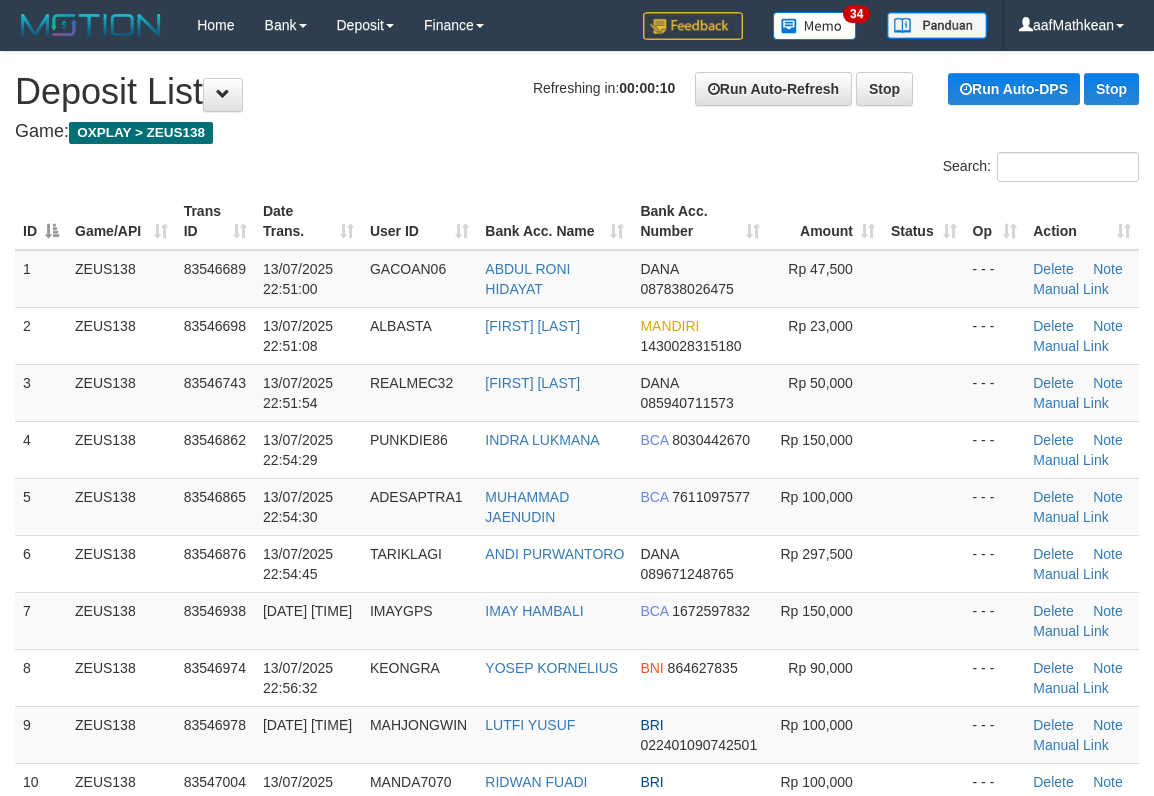 scroll, scrollTop: 0, scrollLeft: 0, axis: both 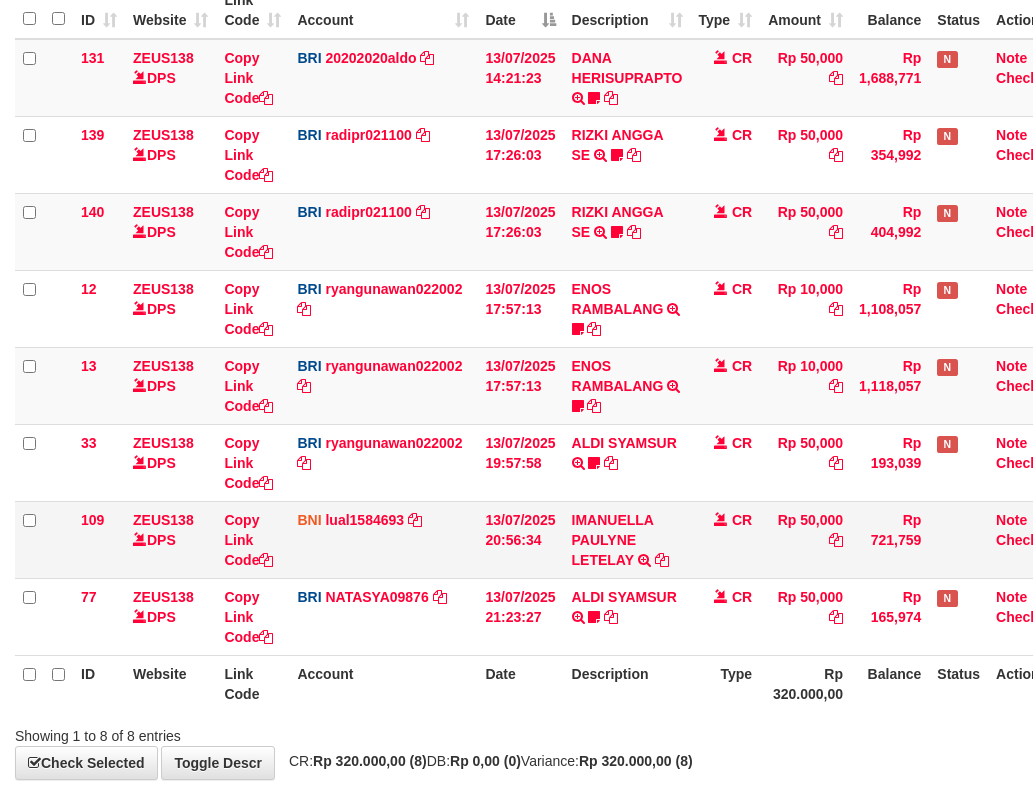 click on "CR" at bounding box center (726, 539) 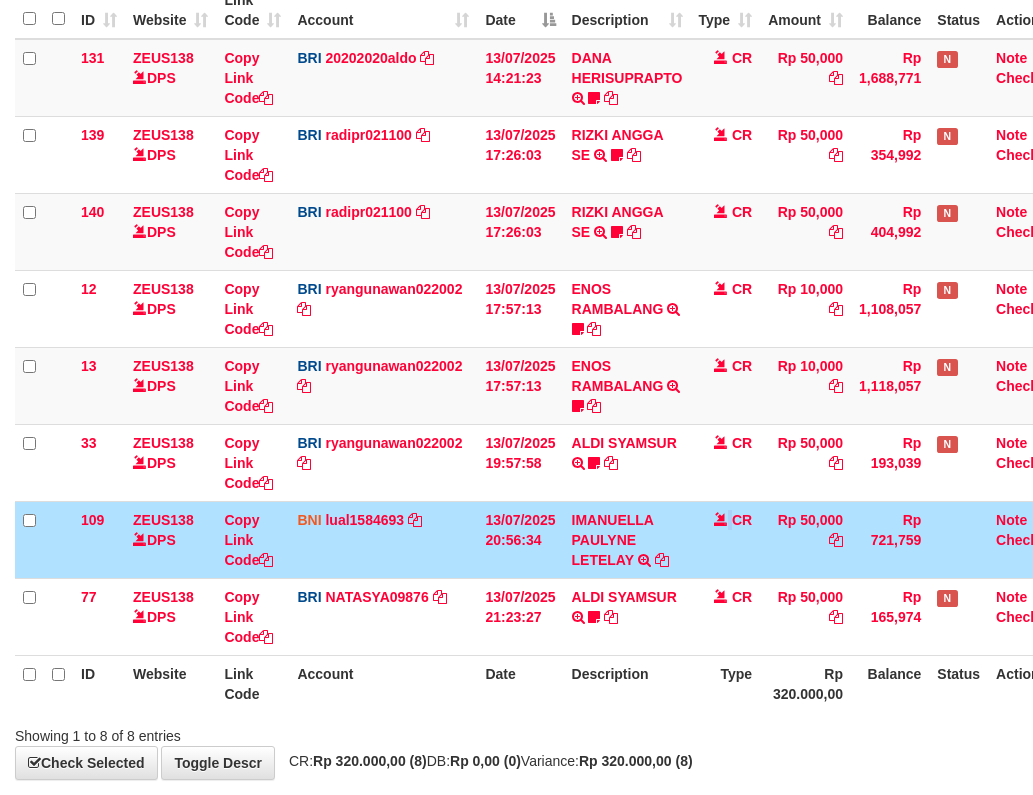 scroll, scrollTop: 357, scrollLeft: 0, axis: vertical 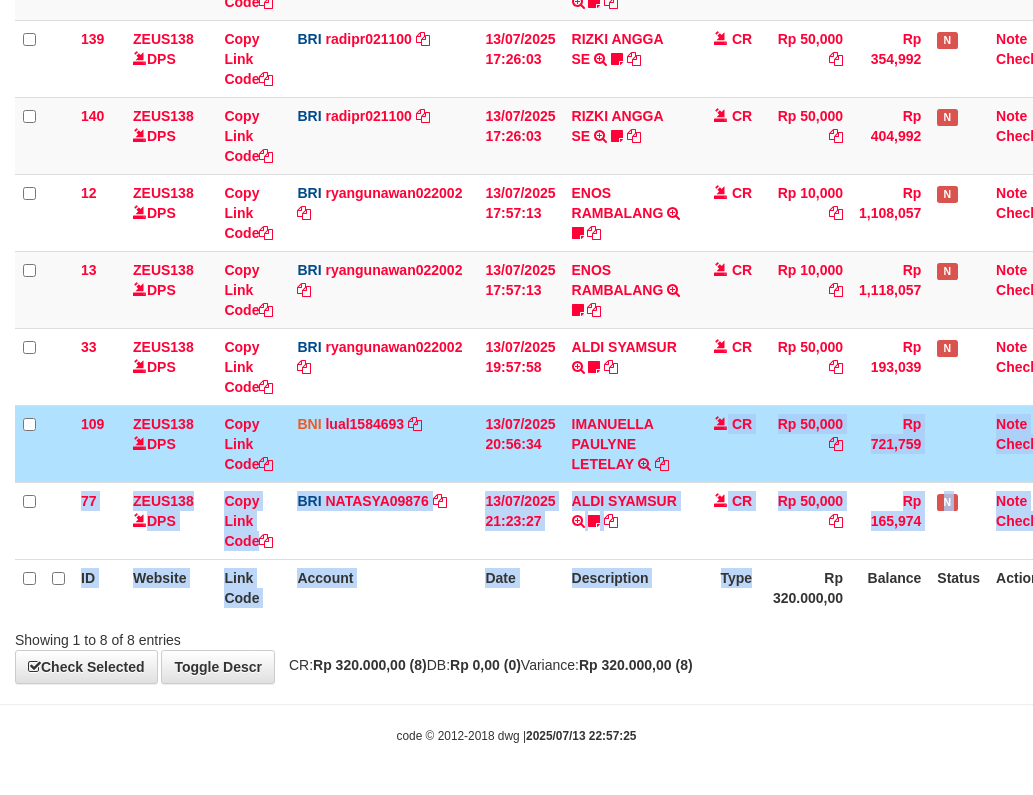 click on "ID Website Link Code Account Date Description Type Amount Balance Status Action
131
ZEUS138    DPS
Copy Link Code
BRI
20202020aldo
DPS
REVALDO SAGITA
mutasi_20250713_3778 | 131
mutasi_20250713_3778 | 131
13/07/2025 14:21:23
DANA HERISUPRAPTO            TRANSFER NBMB DANA HERISUPRAPTO TO REVALDO SAGITA    Herisuprapto
CR
Rp 50,000
Rp 1,688,771
N
Note
Check
139
ZEUS138    DPS
Copy Link Code
BRI
radipr021100" at bounding box center (542, 251) 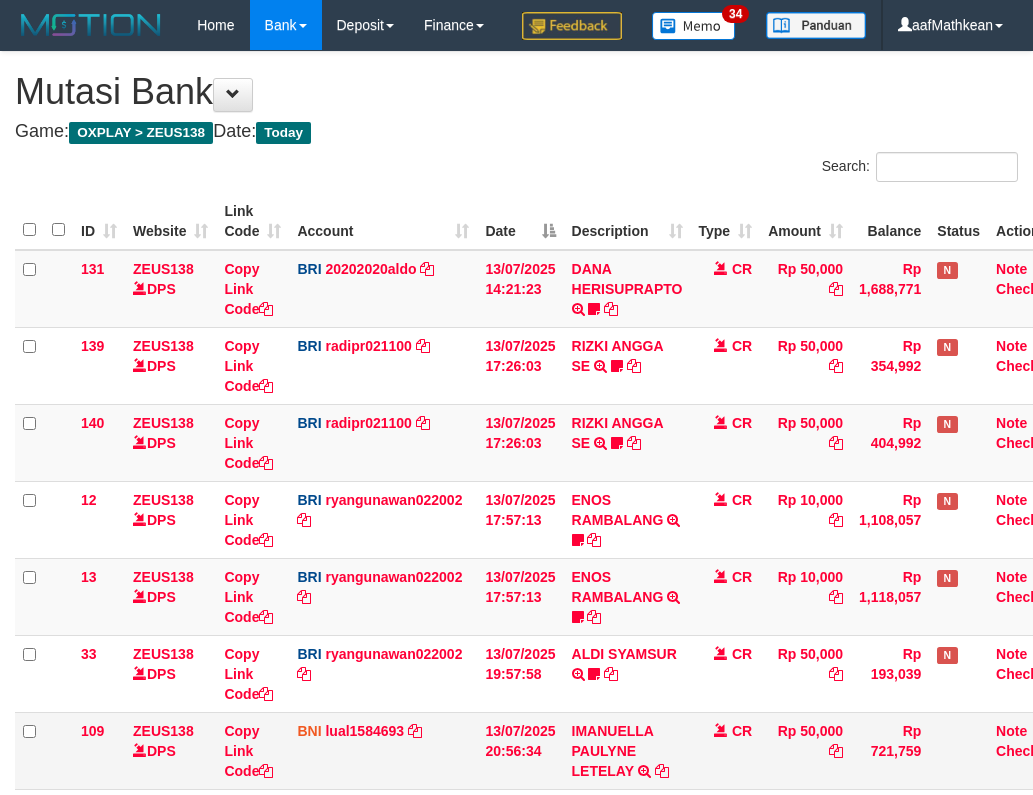 scroll, scrollTop: 211, scrollLeft: 0, axis: vertical 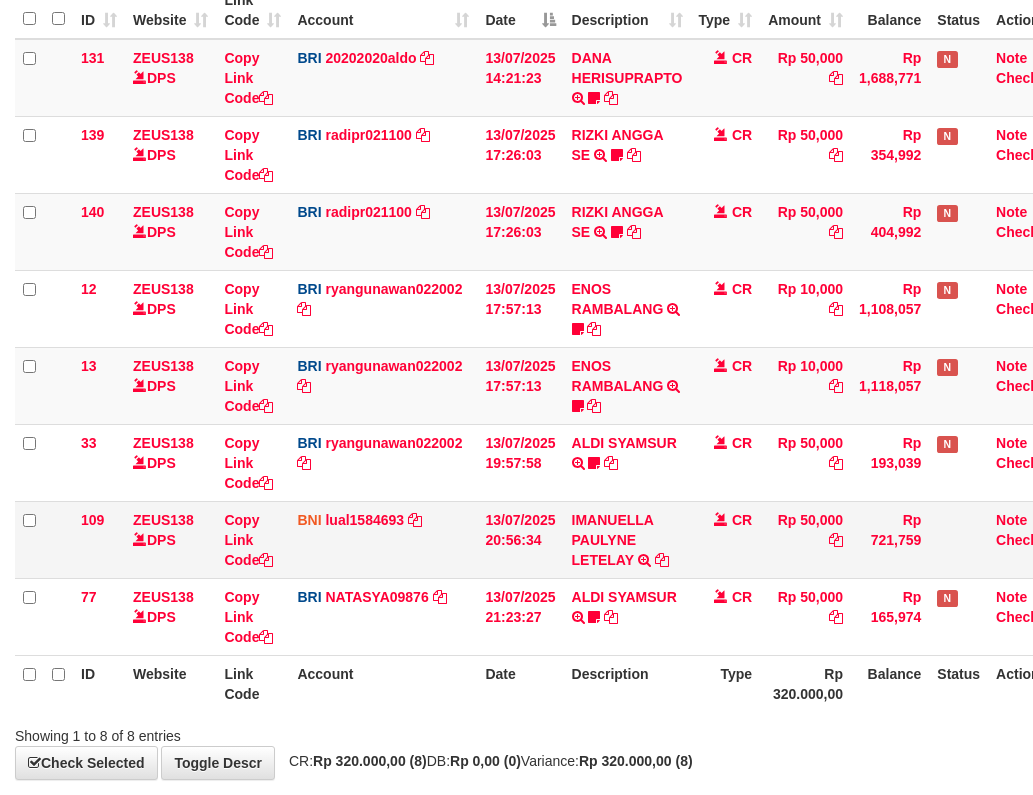 click on "CR" at bounding box center [726, 539] 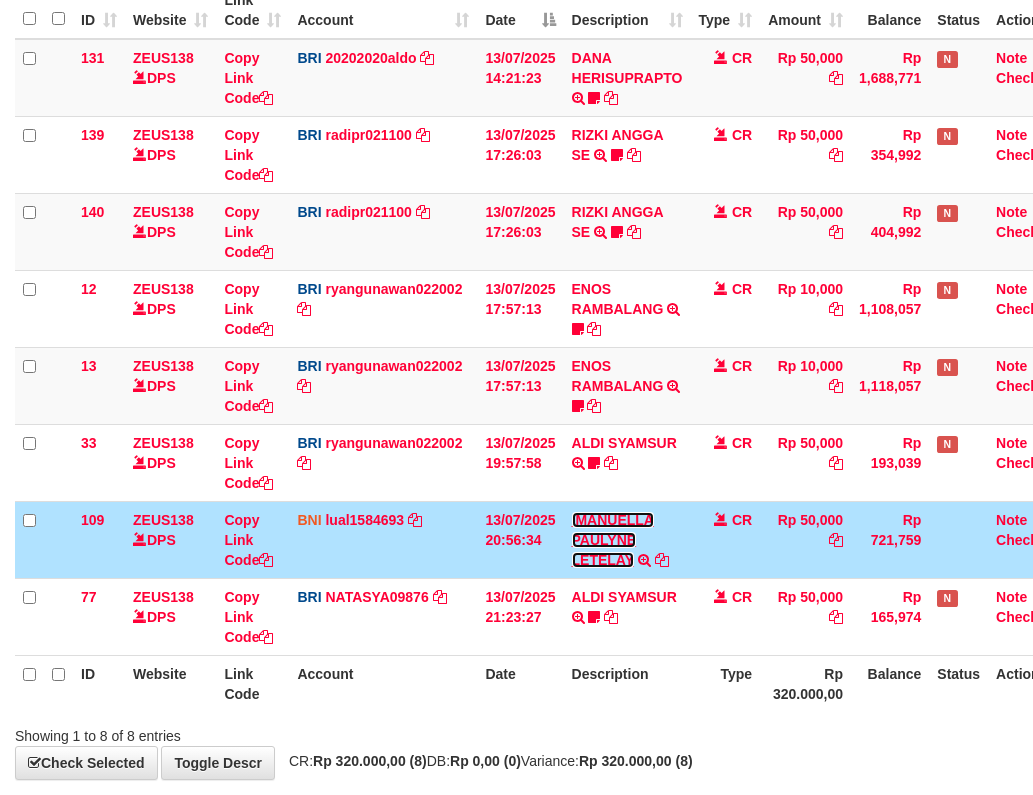 scroll, scrollTop: 357, scrollLeft: 0, axis: vertical 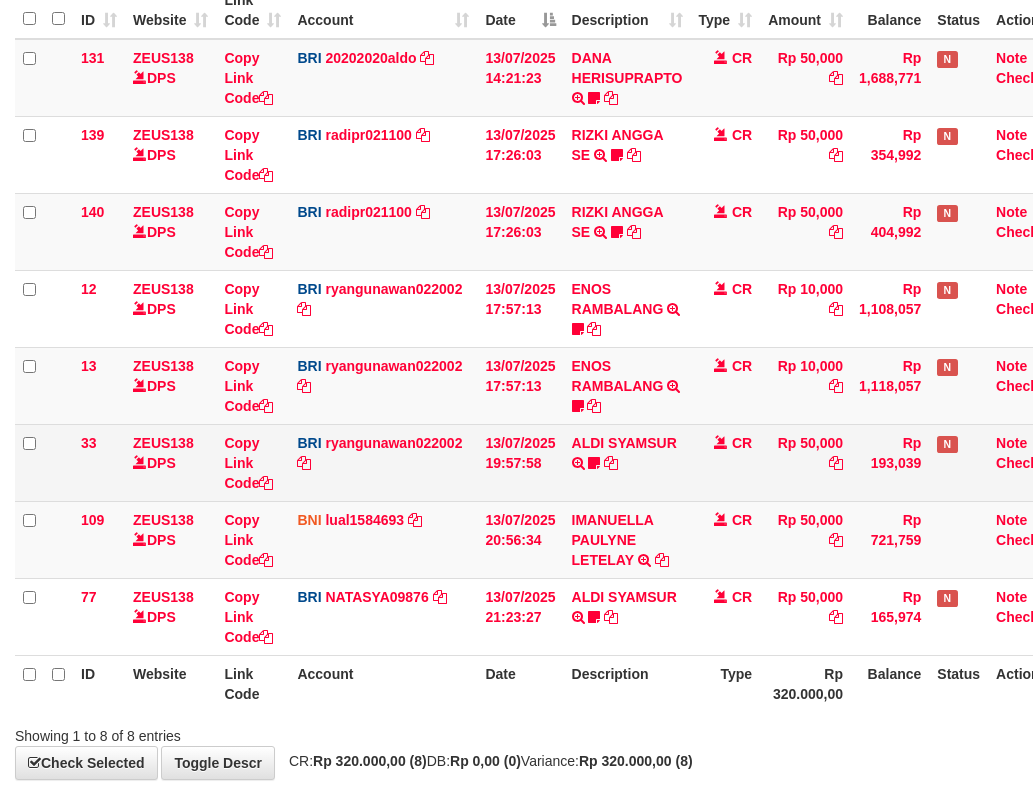 click on "ALDI SYAMSUR            TRANSFER NBMB ALDI SYAMSUR TO RYAN GUNAWAN    ALDISYAMSUR" at bounding box center [627, 462] 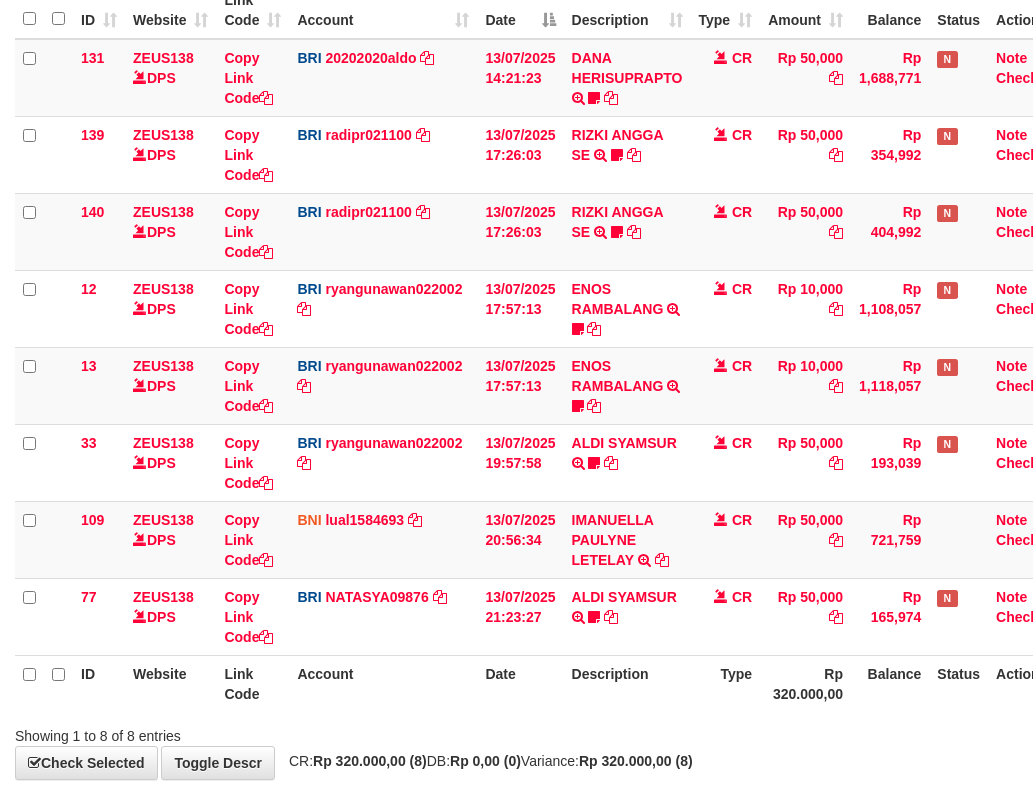 scroll, scrollTop: 357, scrollLeft: 0, axis: vertical 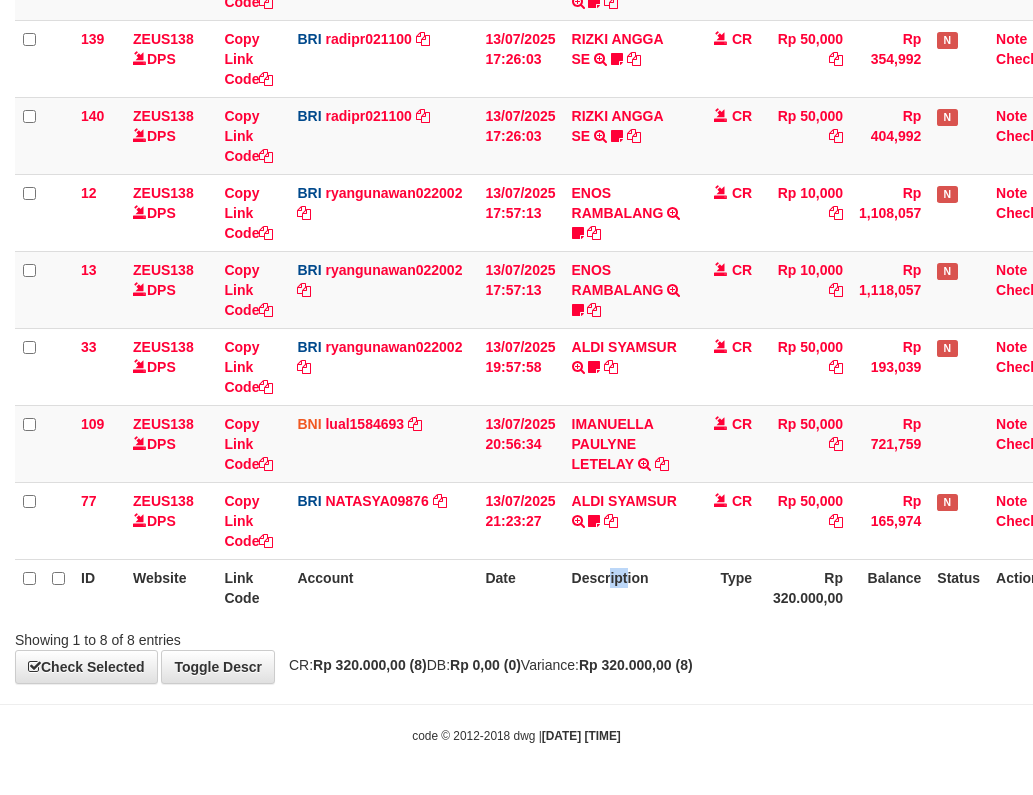 click on "Description" at bounding box center (627, 587) 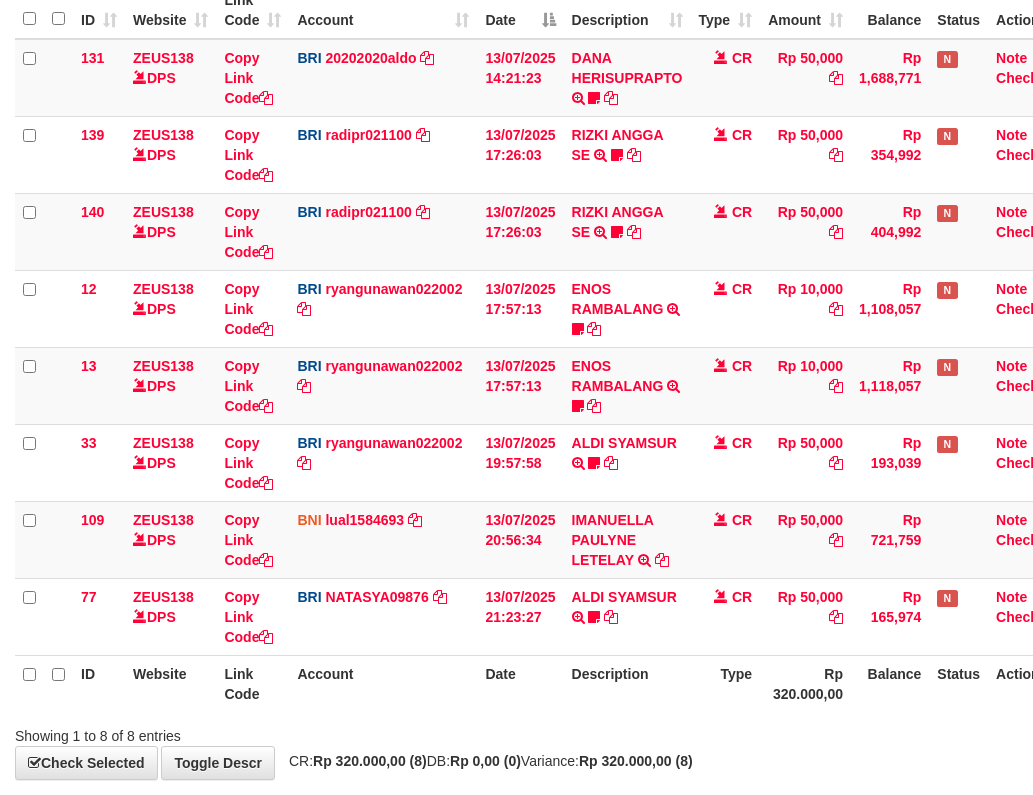 scroll, scrollTop: 357, scrollLeft: 0, axis: vertical 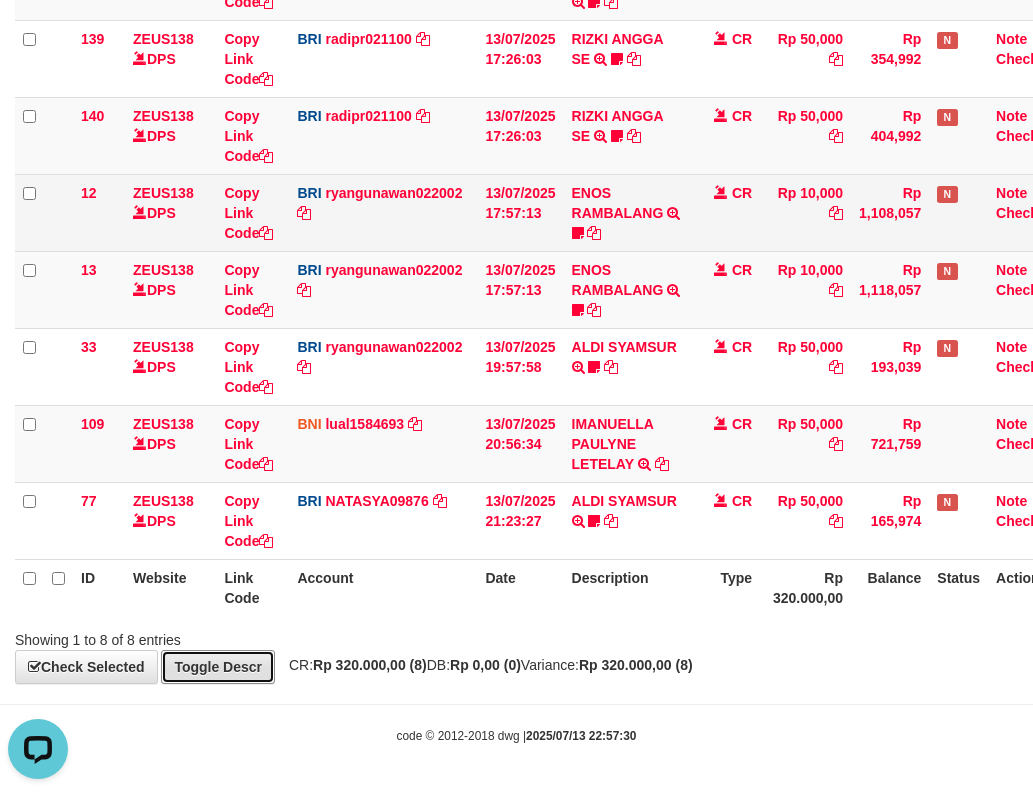 drag, startPoint x: 173, startPoint y: 662, endPoint x: 344, endPoint y: 616, distance: 177.07907 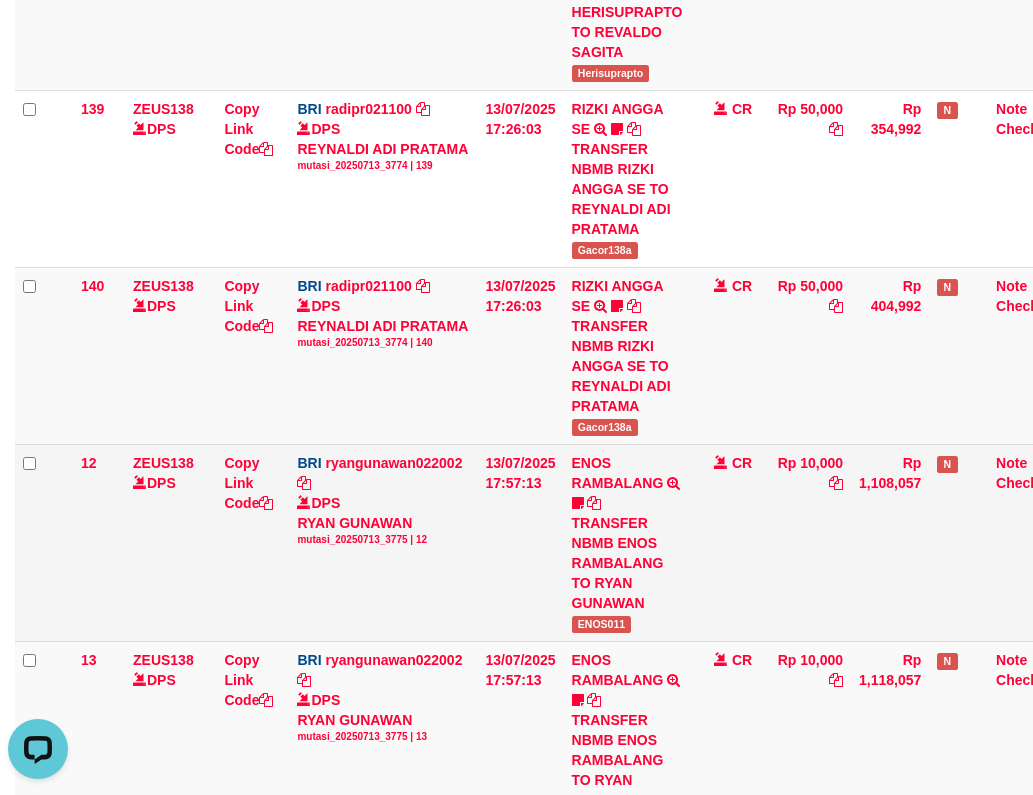 drag, startPoint x: 369, startPoint y: 608, endPoint x: 628, endPoint y: 578, distance: 260.73166 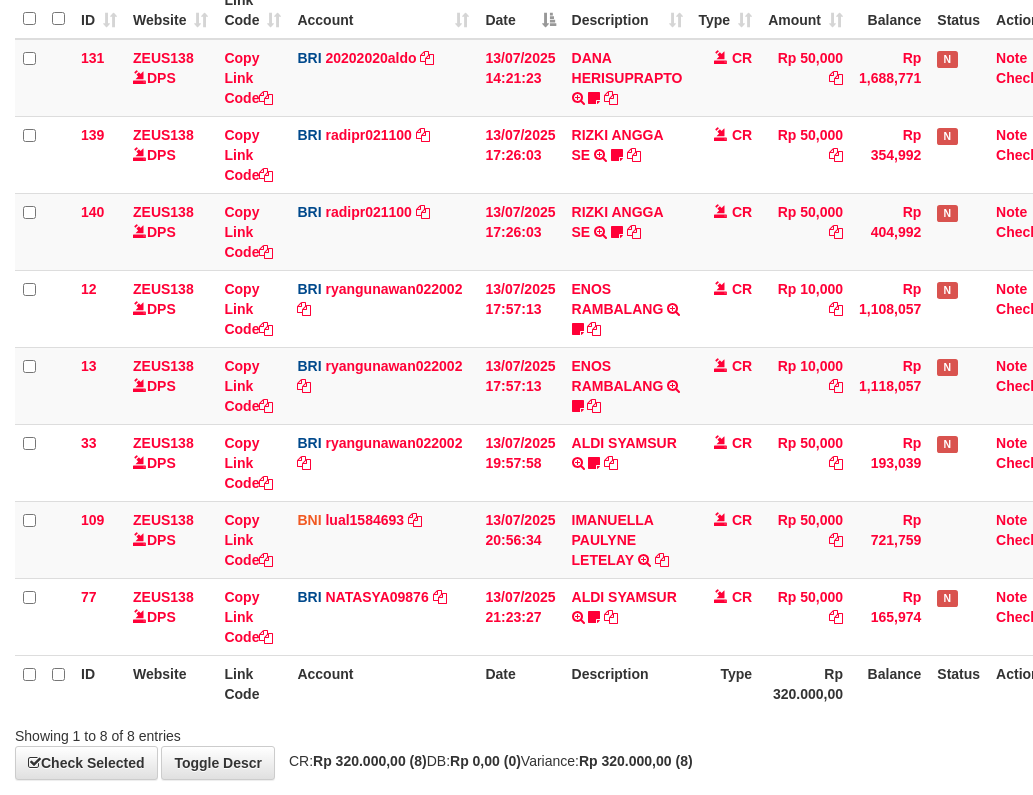 scroll, scrollTop: 357, scrollLeft: 0, axis: vertical 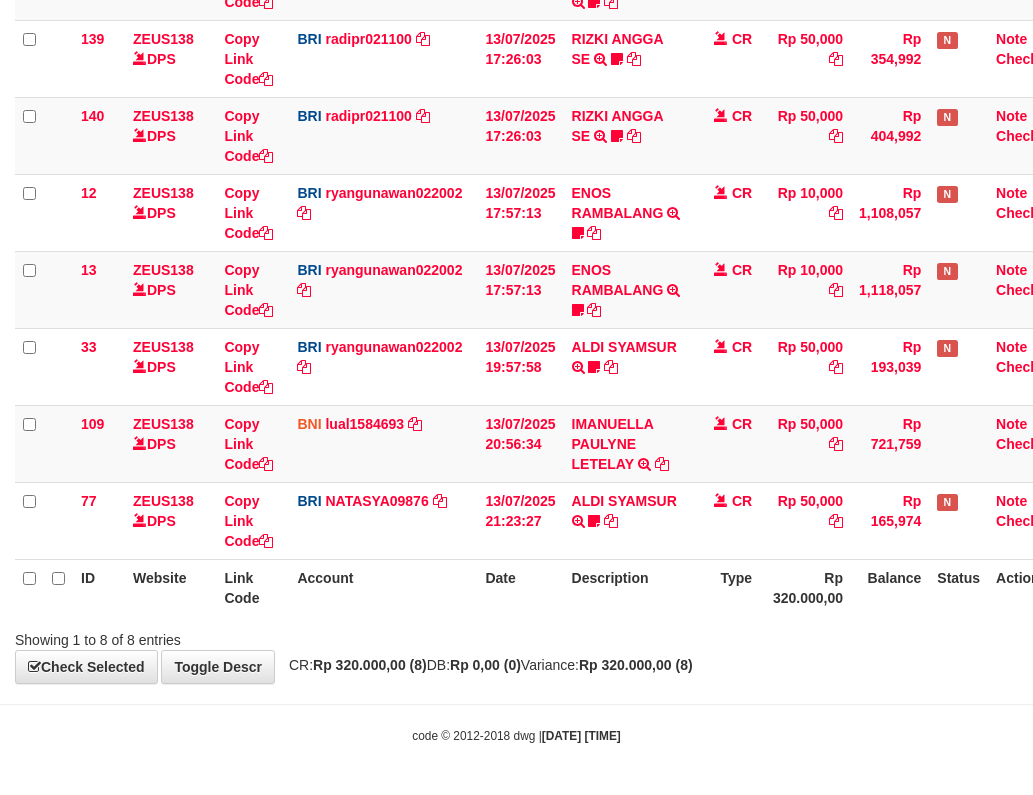 click on "CR:  Rp 320.000,00 (8)      DB:  Rp 0,00 (0)      Variance:  Rp 320.000,00 (8)" at bounding box center (486, 665) 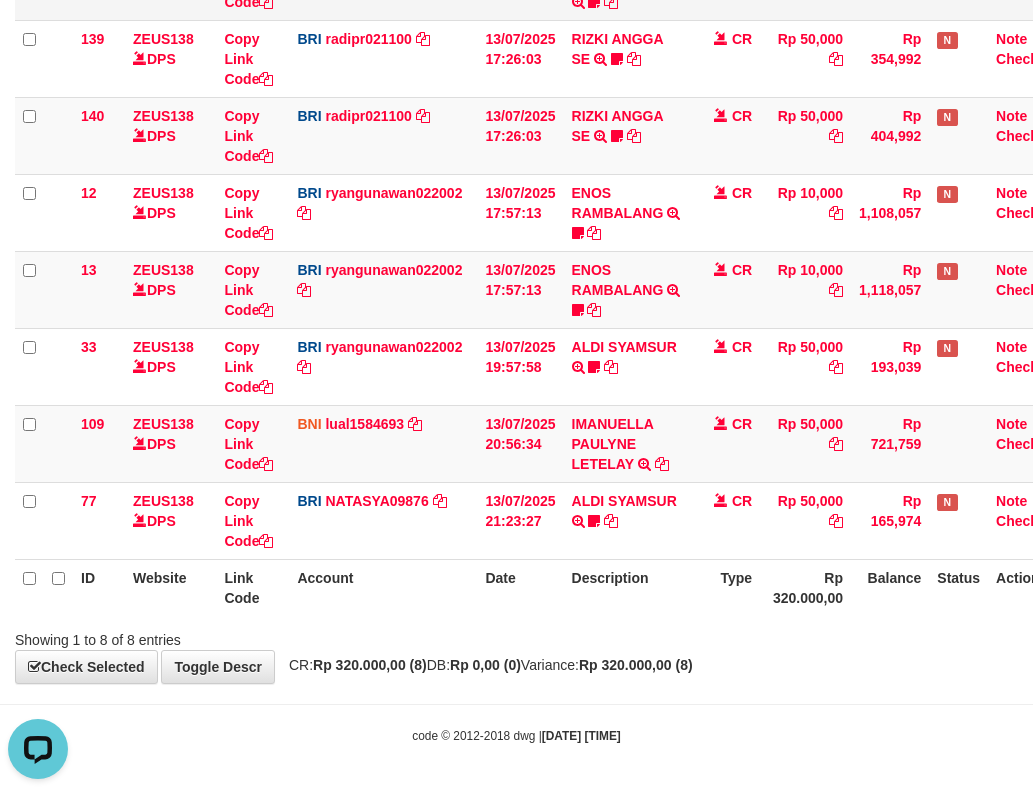 scroll, scrollTop: 0, scrollLeft: 0, axis: both 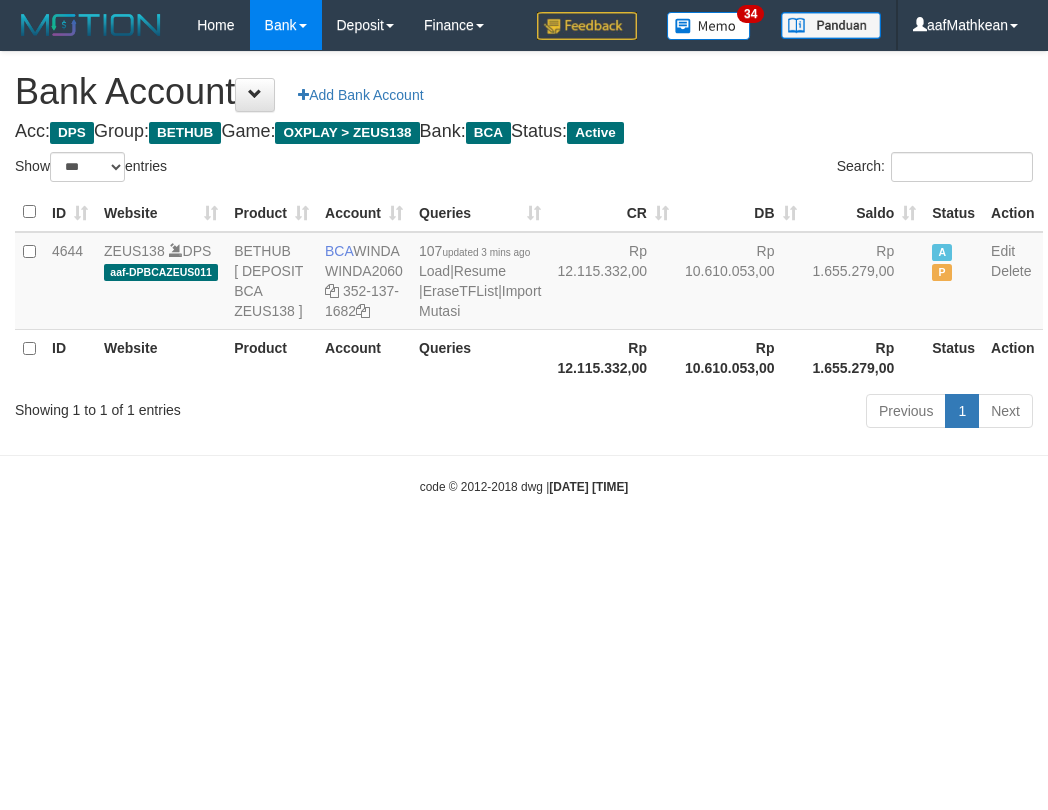 select on "***" 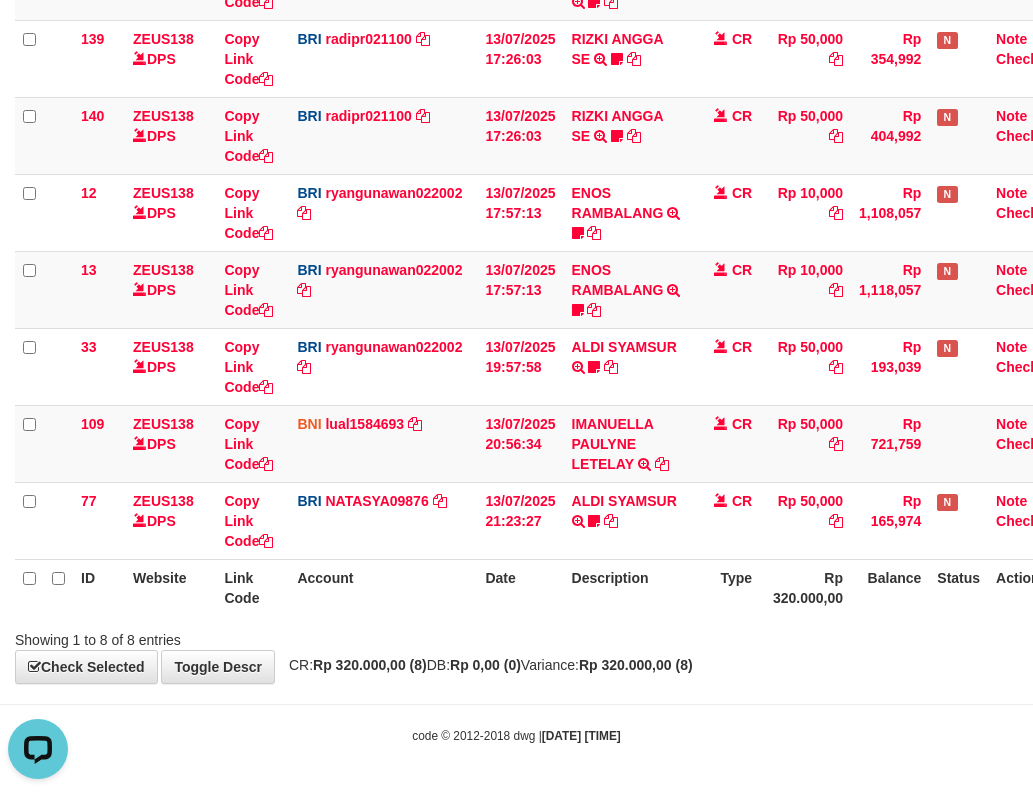 scroll, scrollTop: 0, scrollLeft: 0, axis: both 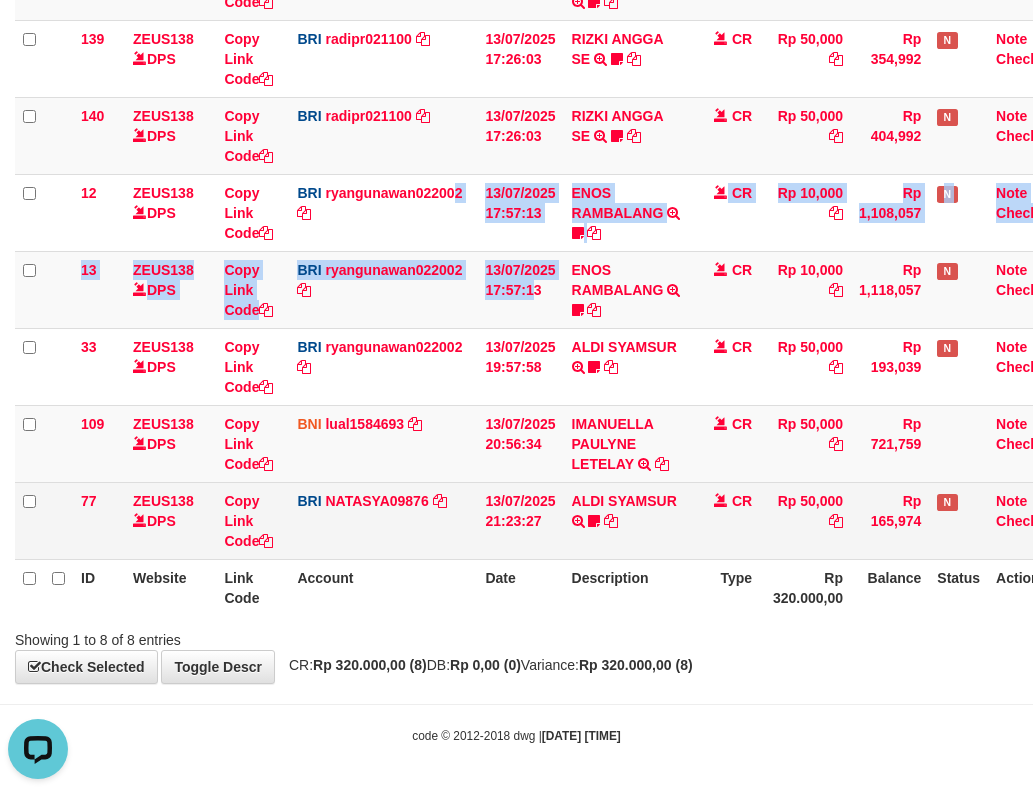 drag, startPoint x: 494, startPoint y: 310, endPoint x: 604, endPoint y: 520, distance: 237.0654 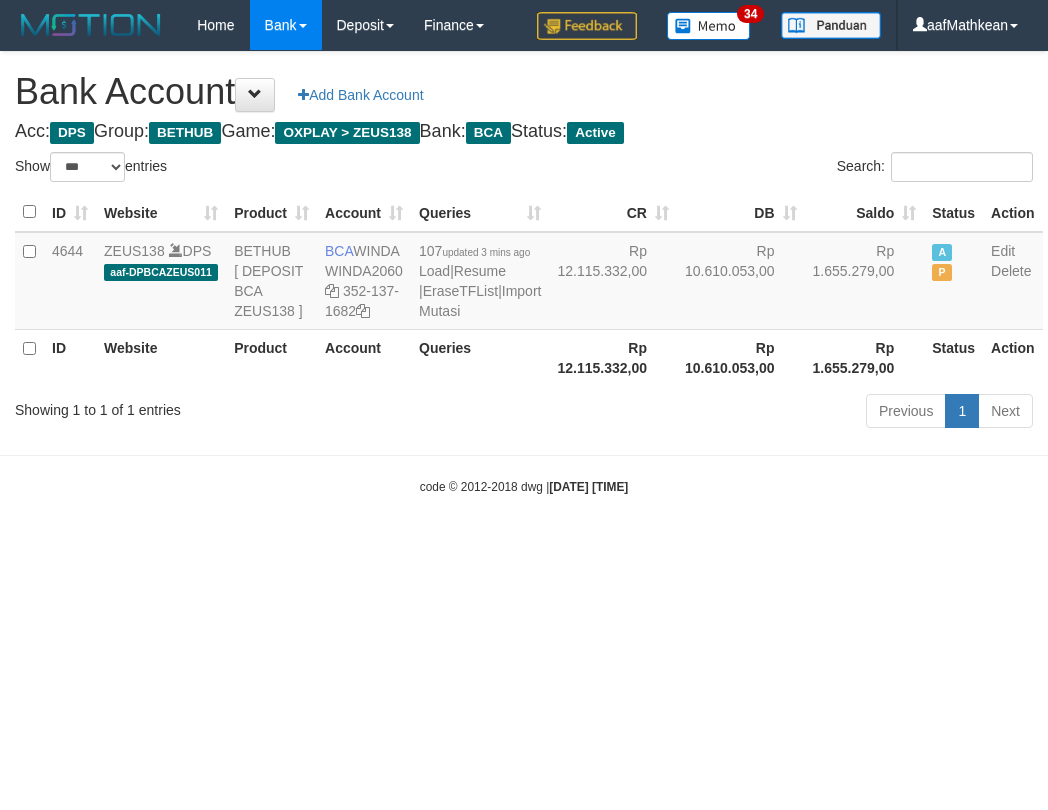 select on "***" 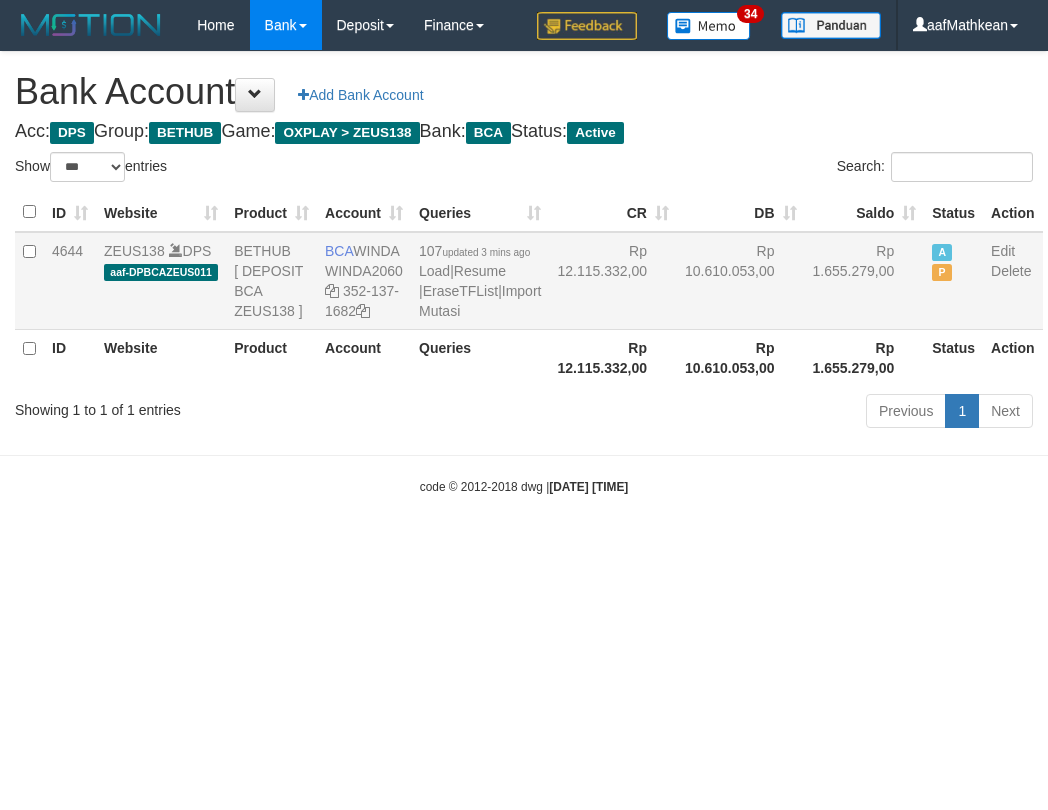 scroll, scrollTop: 0, scrollLeft: 0, axis: both 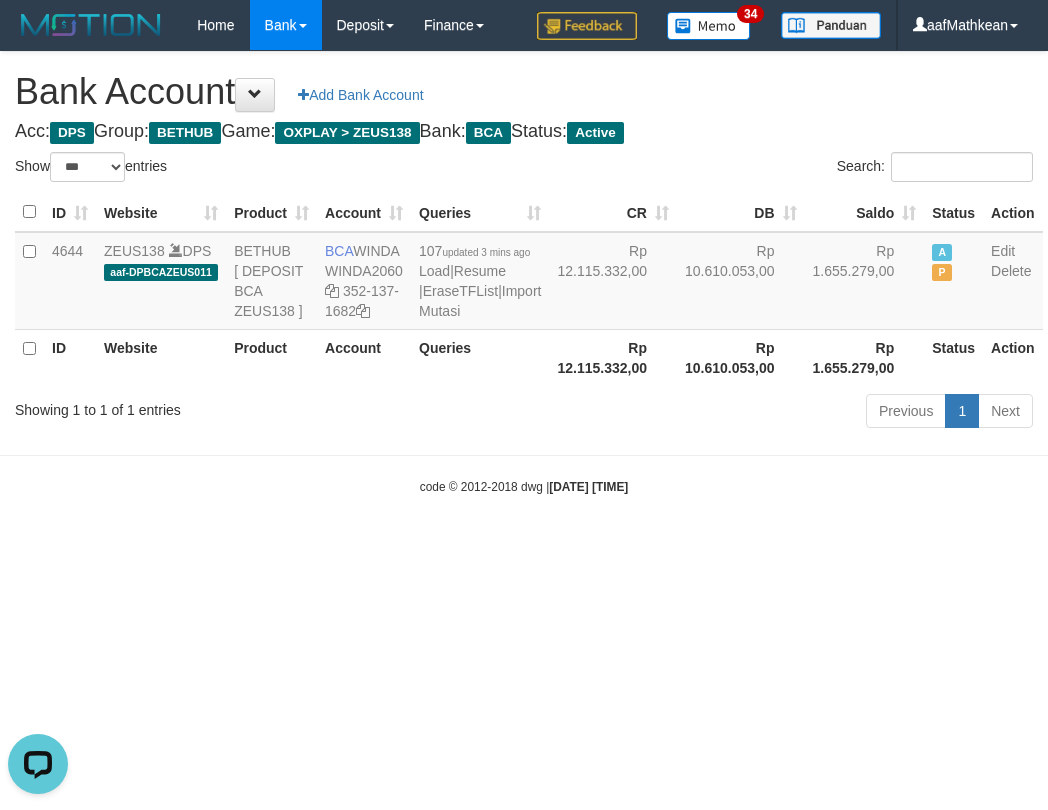 click on "Toggle navigation
Home
Bank
Account List
Load
By Website
Group
[OXPLAY]													ZEUS138
By Load Group (DPS)" at bounding box center (524, 273) 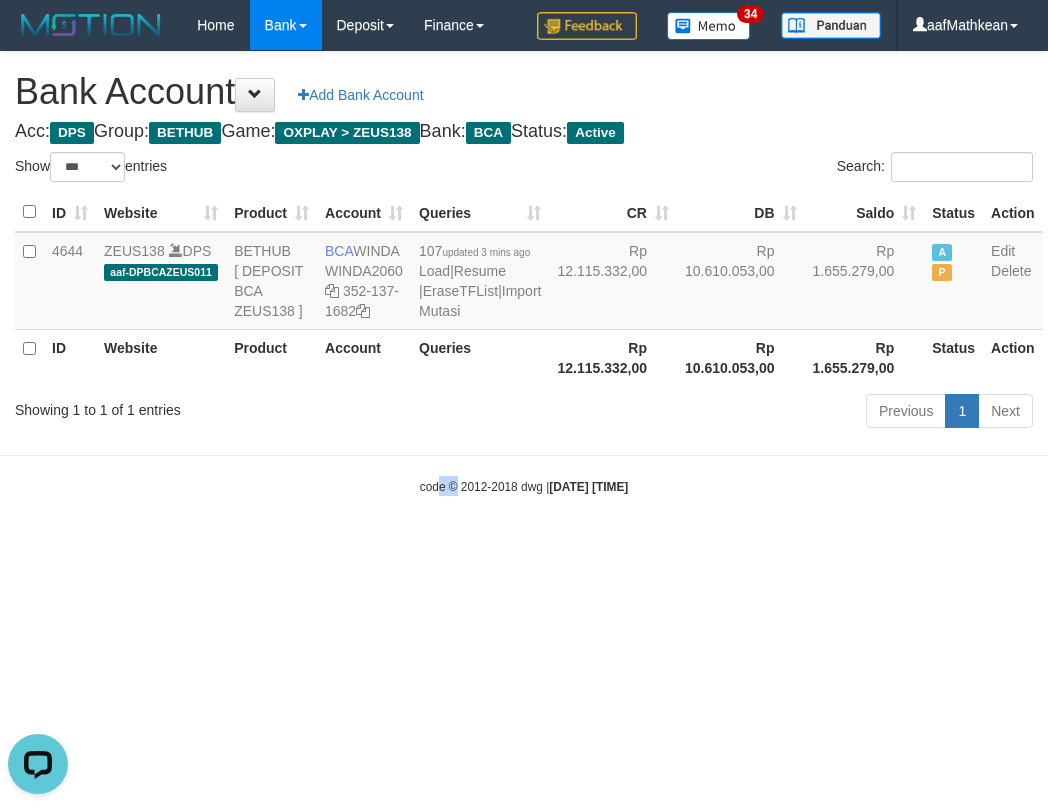 scroll, scrollTop: 0, scrollLeft: 0, axis: both 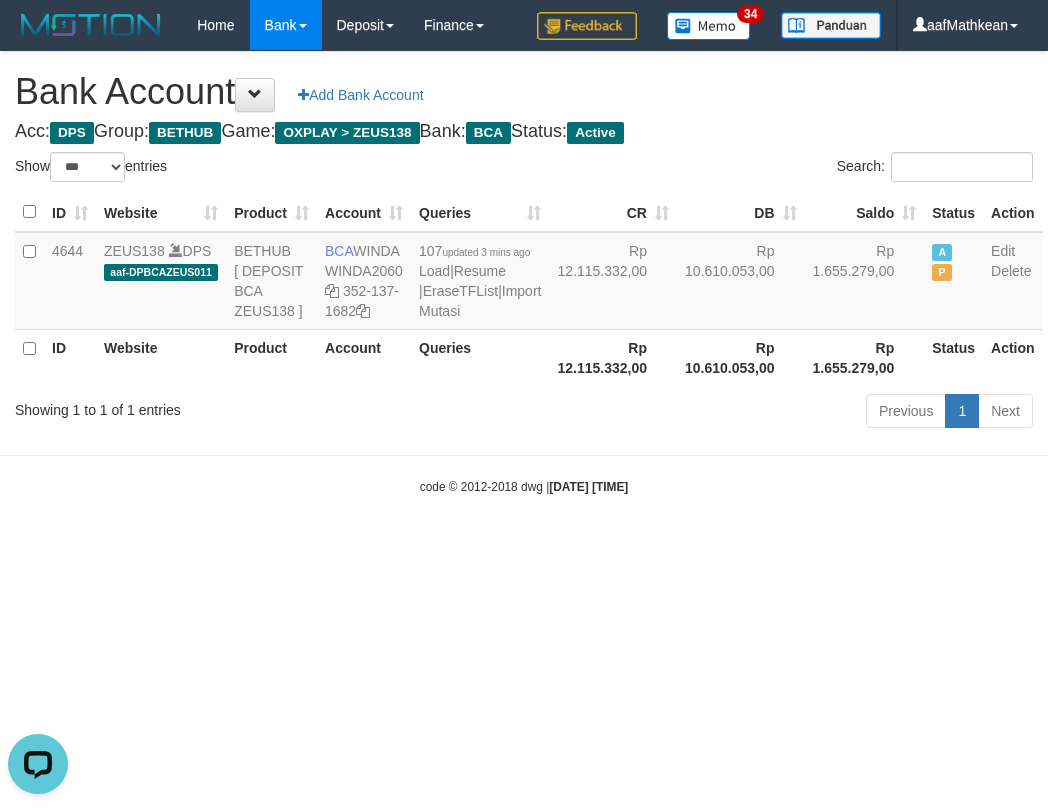 drag, startPoint x: 544, startPoint y: 580, endPoint x: 514, endPoint y: 536, distance: 53.25411 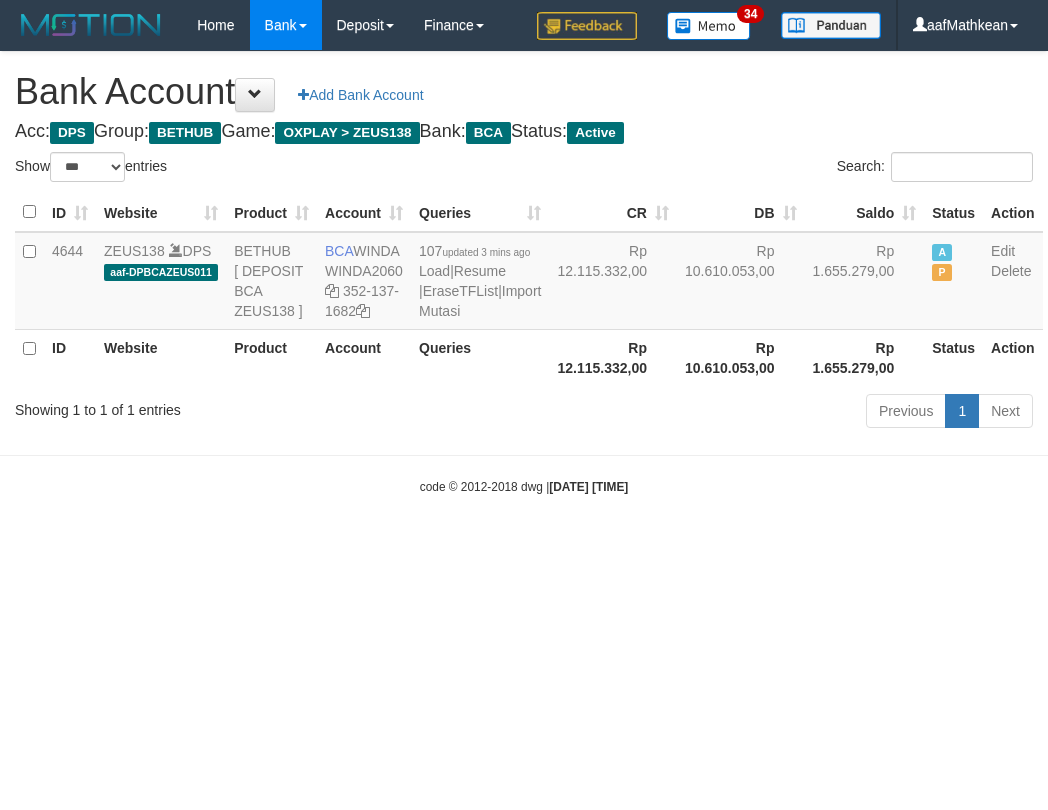 select on "***" 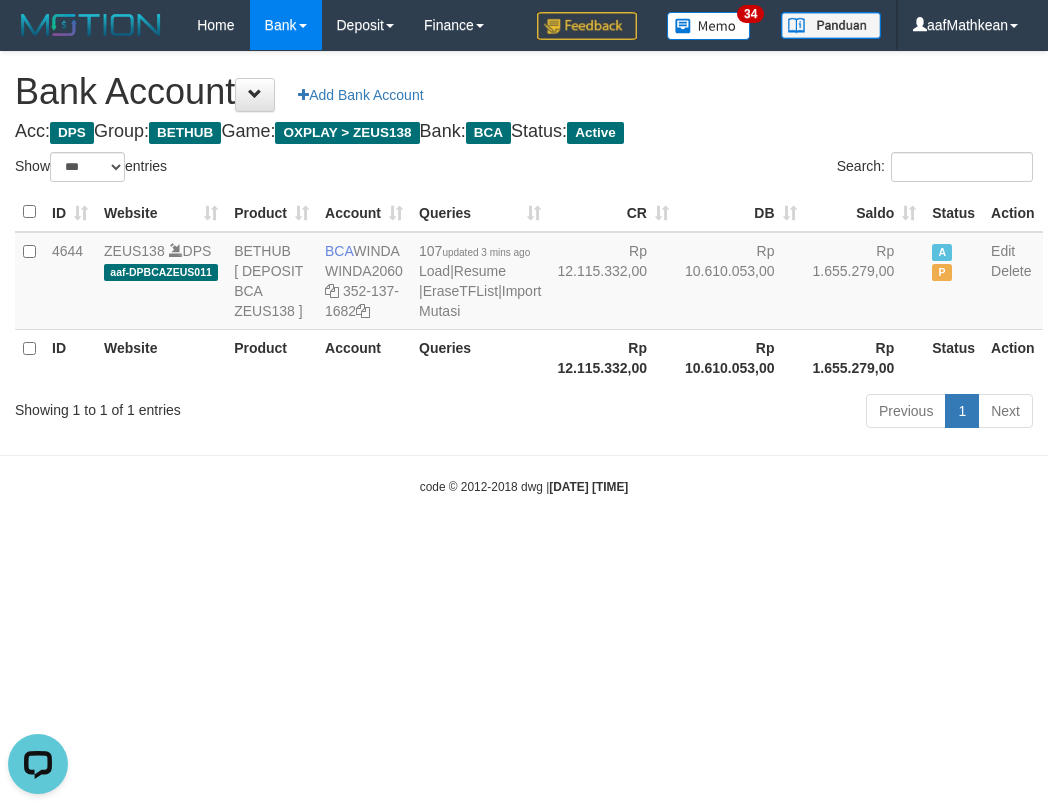 scroll, scrollTop: 0, scrollLeft: 0, axis: both 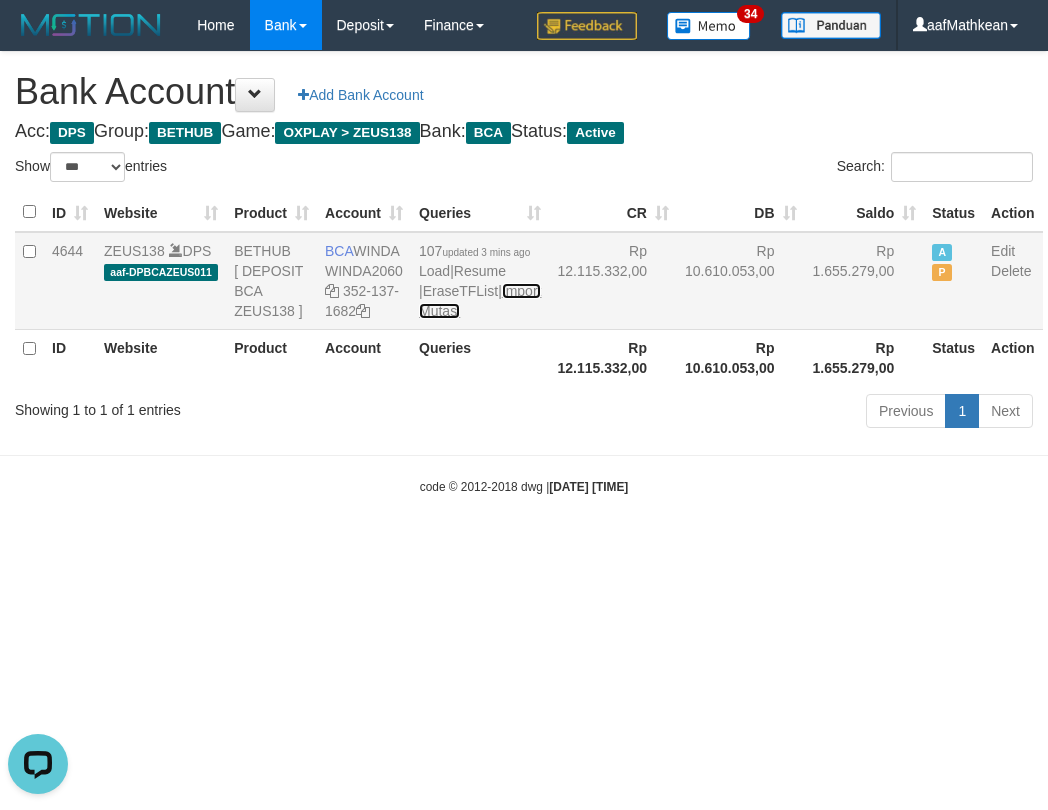 click on "Import Mutasi" at bounding box center (480, 301) 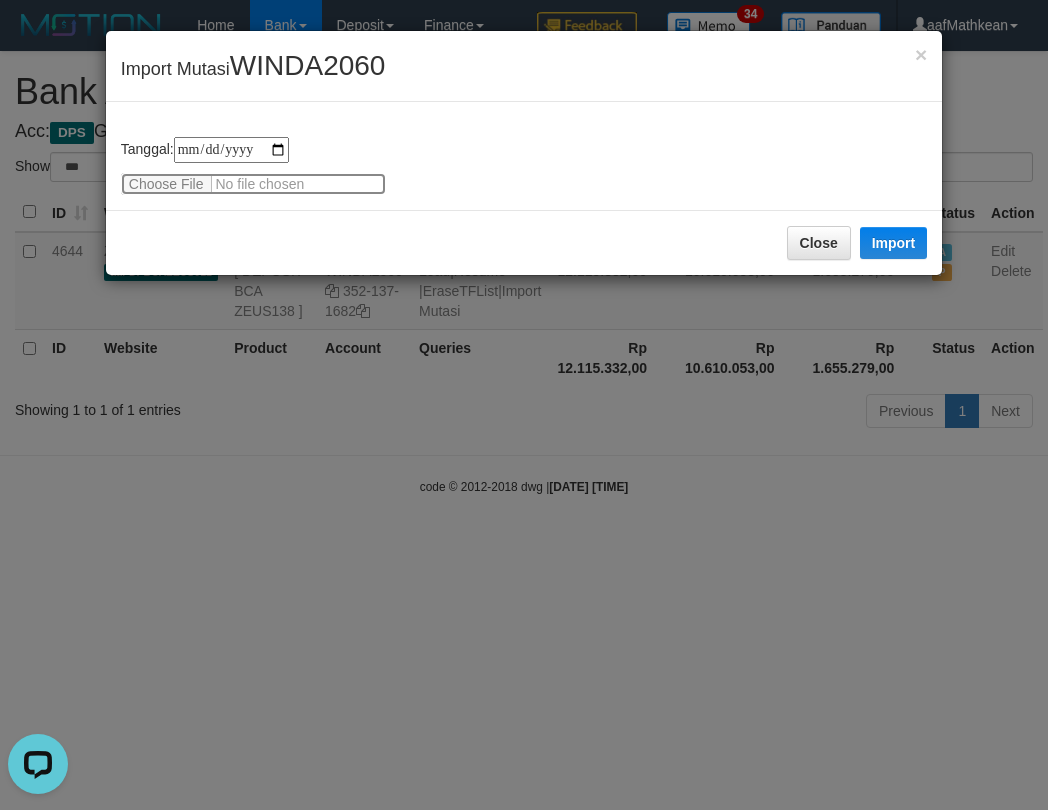 click at bounding box center [253, 184] 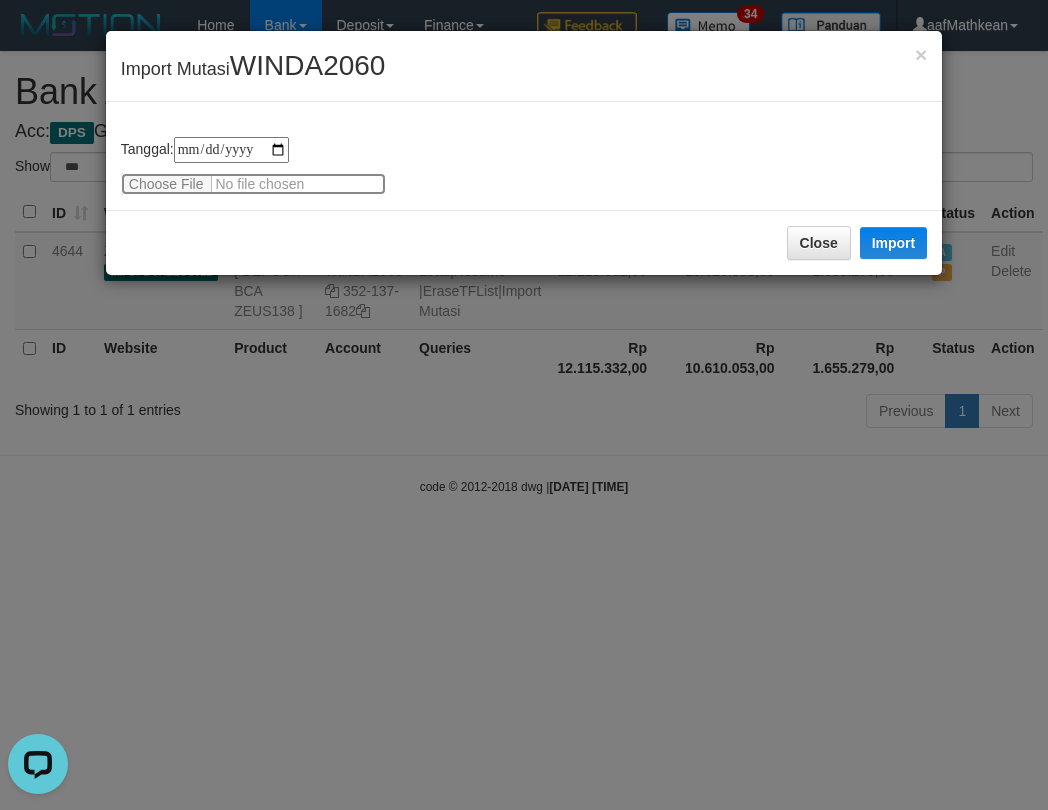 type on "**********" 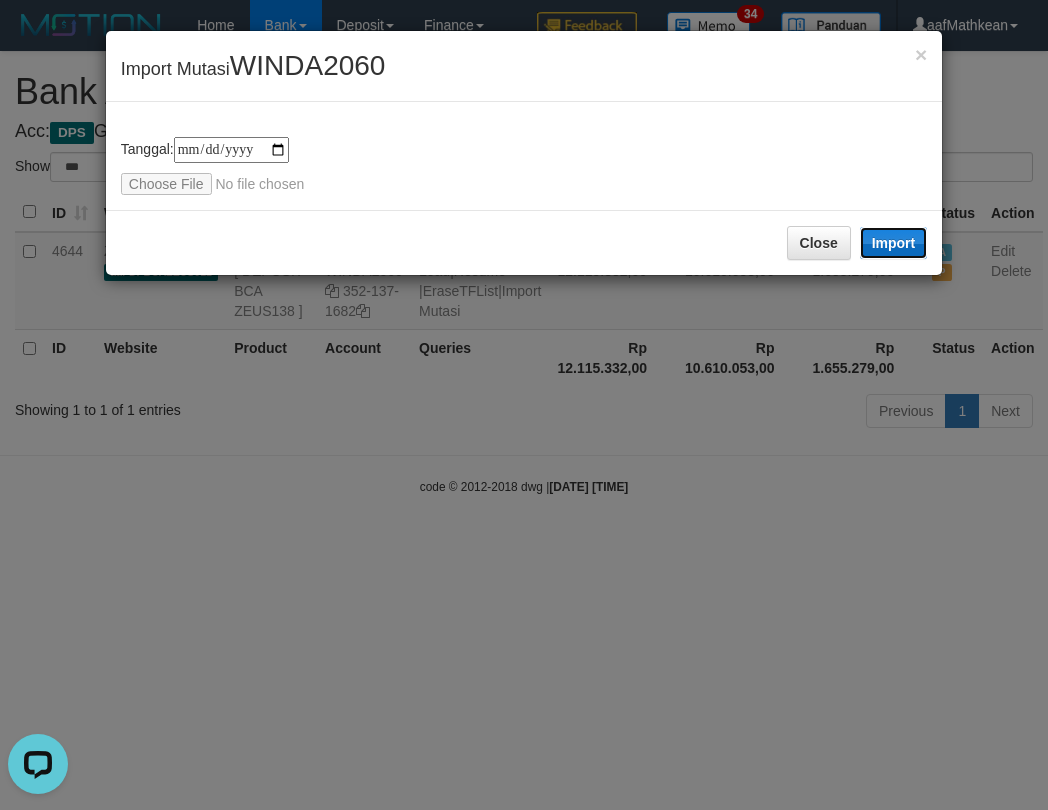 click on "Import" at bounding box center (894, 243) 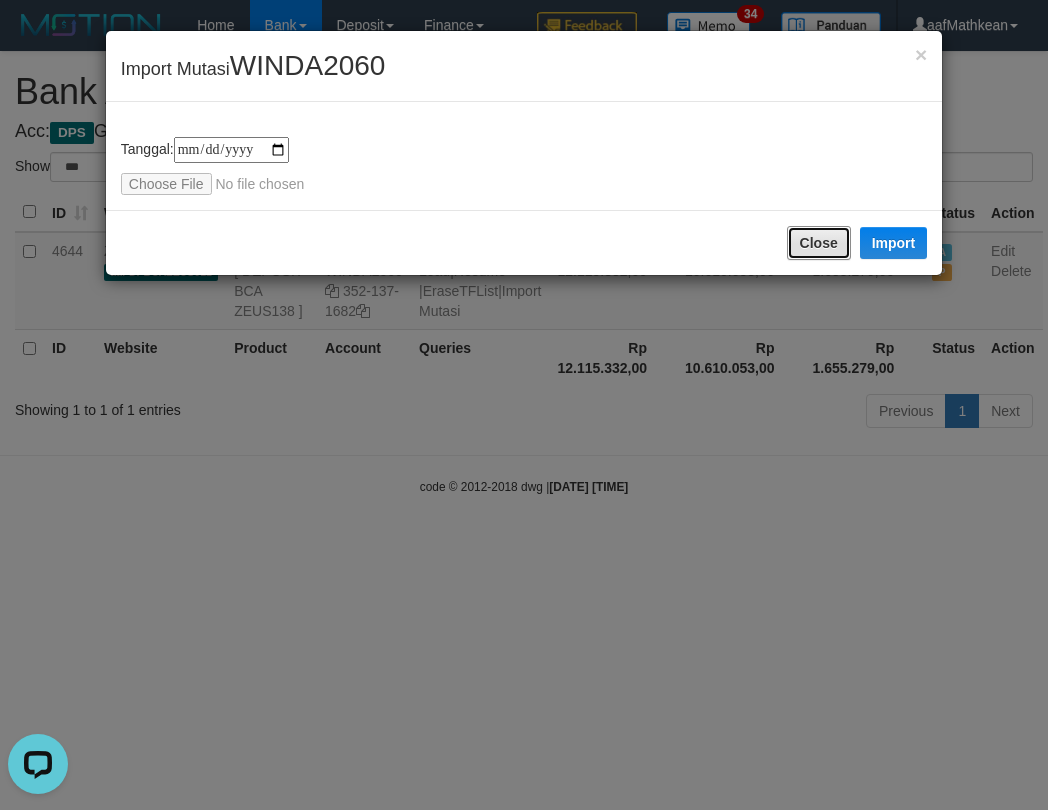 click on "Close" at bounding box center (819, 243) 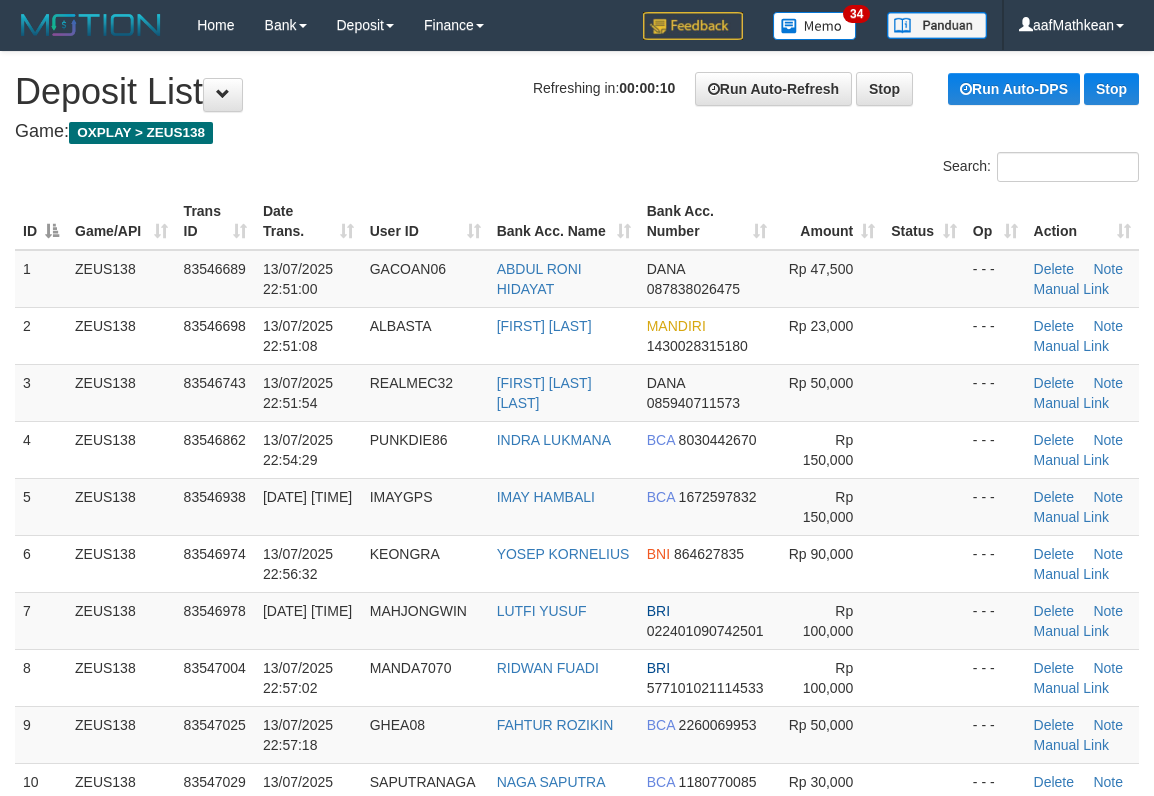 scroll, scrollTop: 0, scrollLeft: 0, axis: both 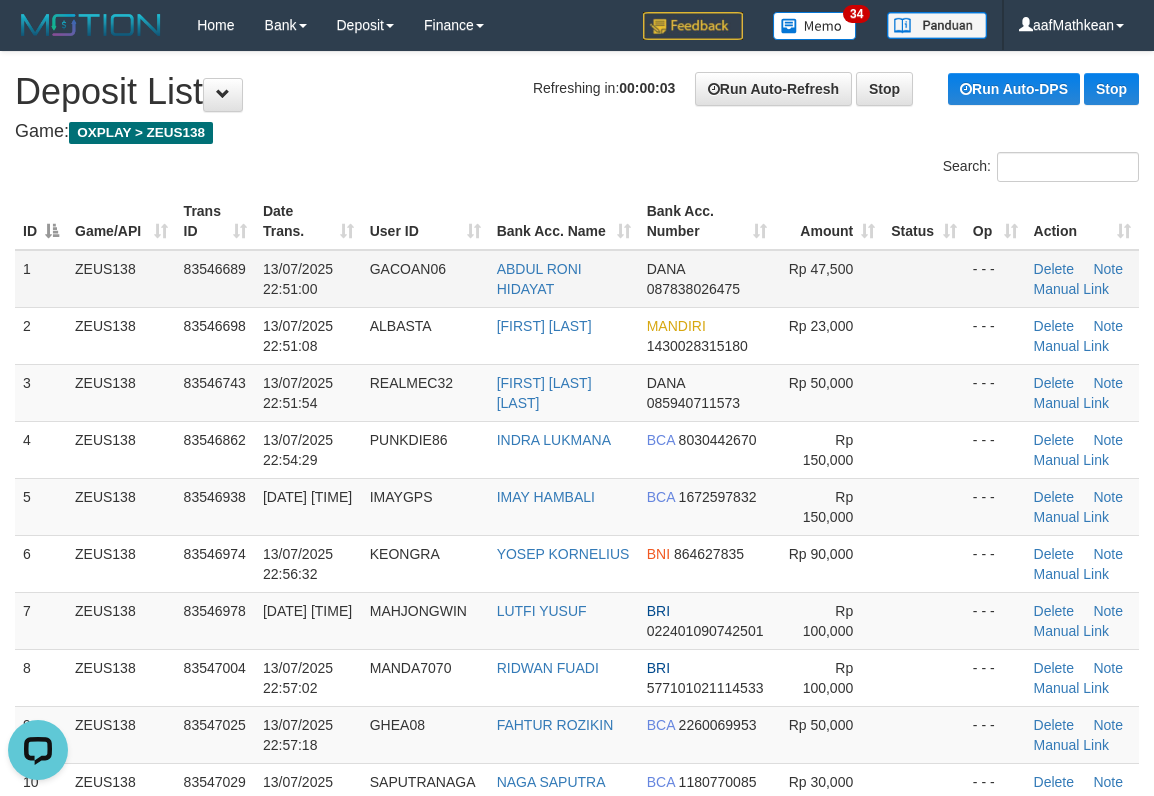 click on "Date Trans." at bounding box center [308, 221] 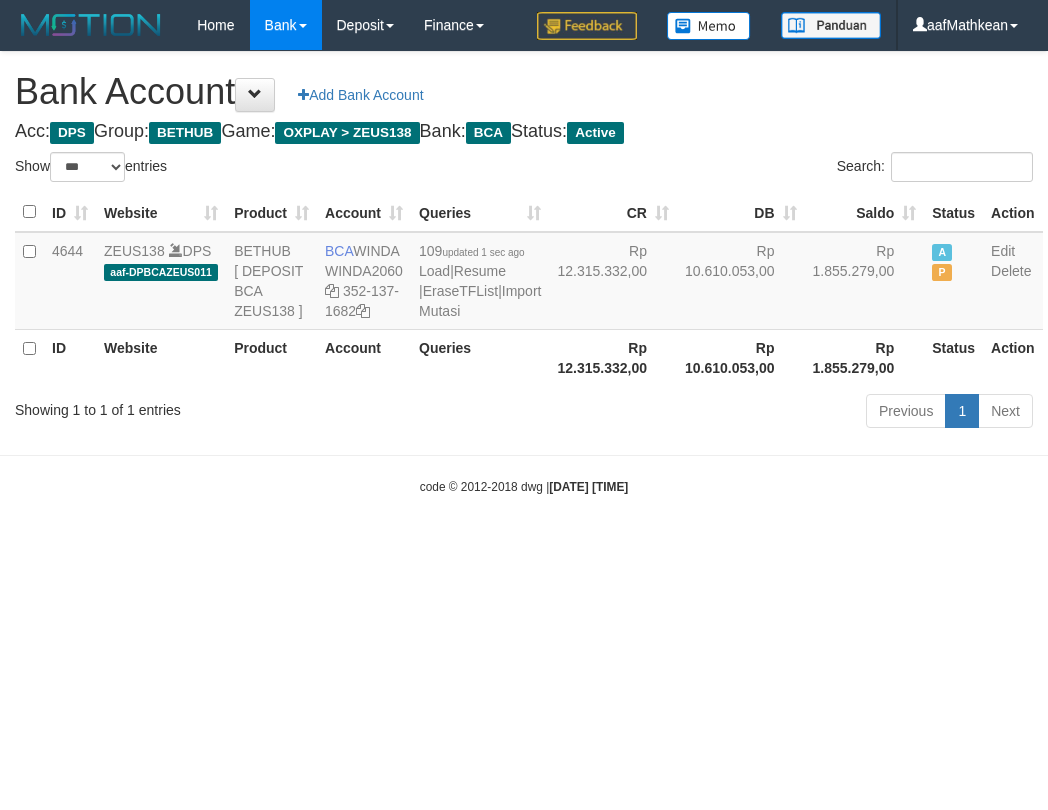 select on "***" 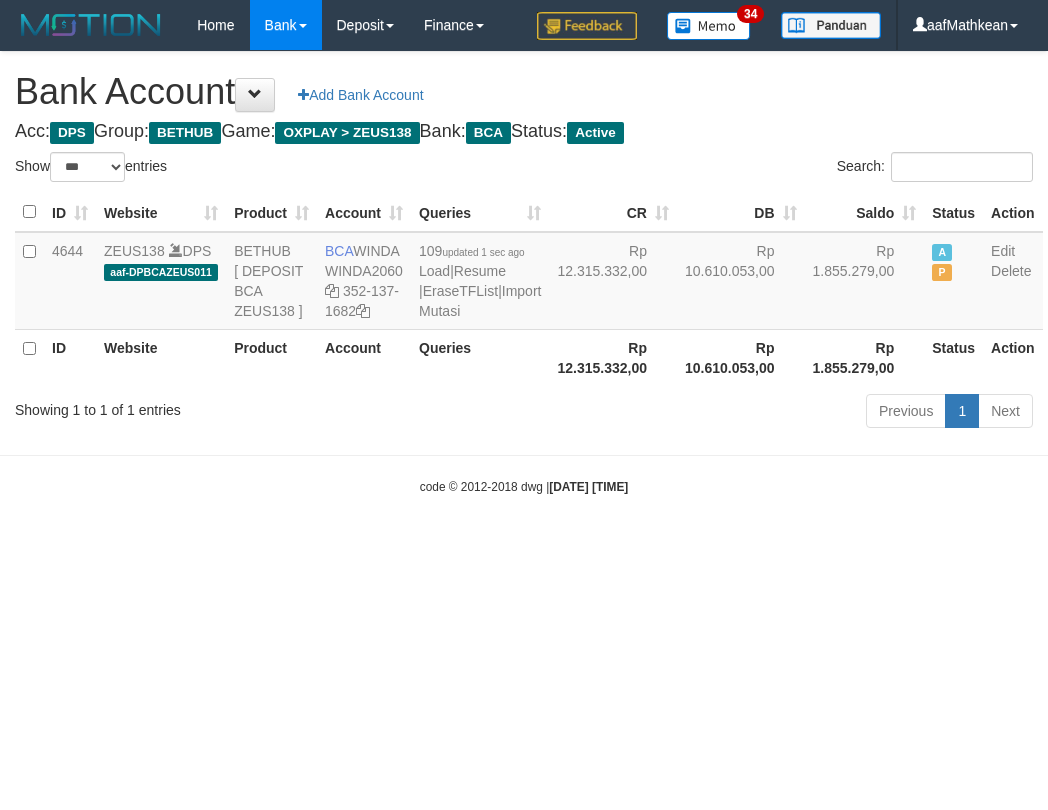 scroll, scrollTop: 0, scrollLeft: 0, axis: both 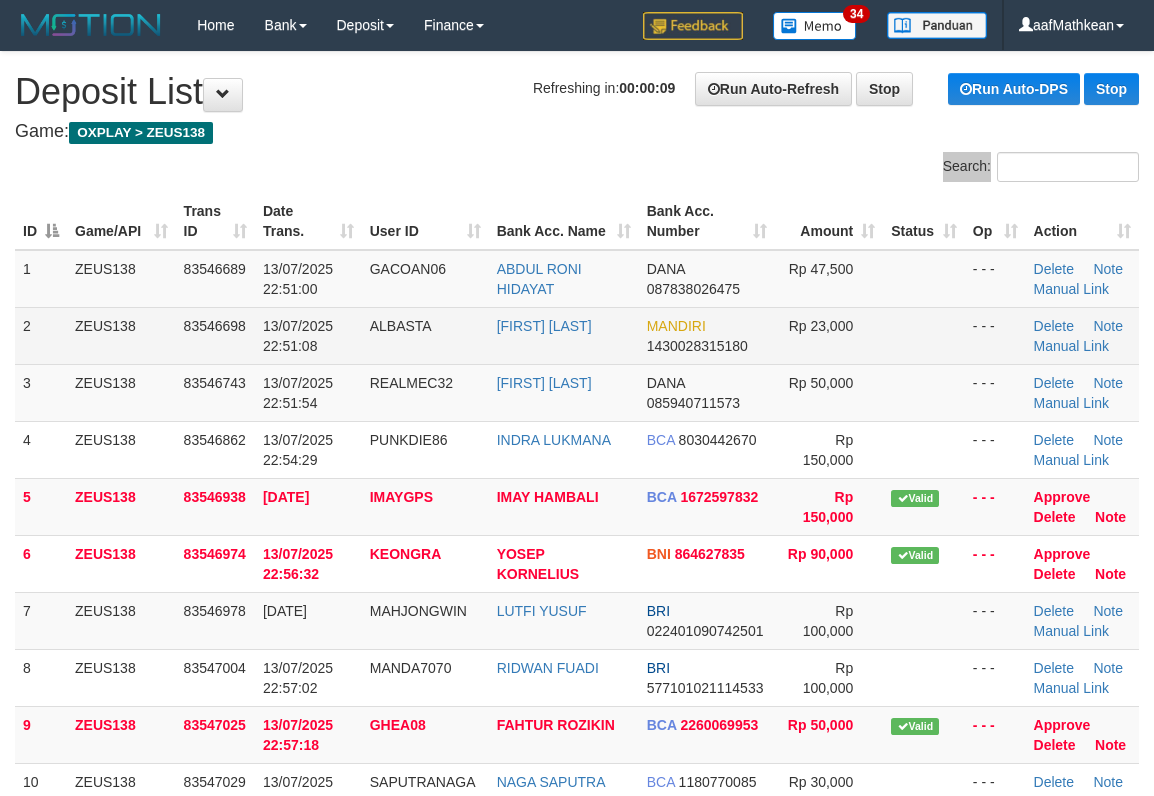 click on "ID Game/API Trans ID Date Trans. User ID Bank Acc. Name Bank Acc. Number Amount Status Op Action
1
ZEUS138
83546689
13/07/2025 22:51:00
GACOAN06
ABDUL RONI HIDAYAT
DANA
087838026475
Rp 47,500
- - -
Delete
Note
Manual Link
2
ZEUS138
83546698
13/07/2025 22:51:08
ALBASTA
MOH ALVAN S
MANDIRI
1430028315180
Rp 23,000
- - -" at bounding box center [577, 592] 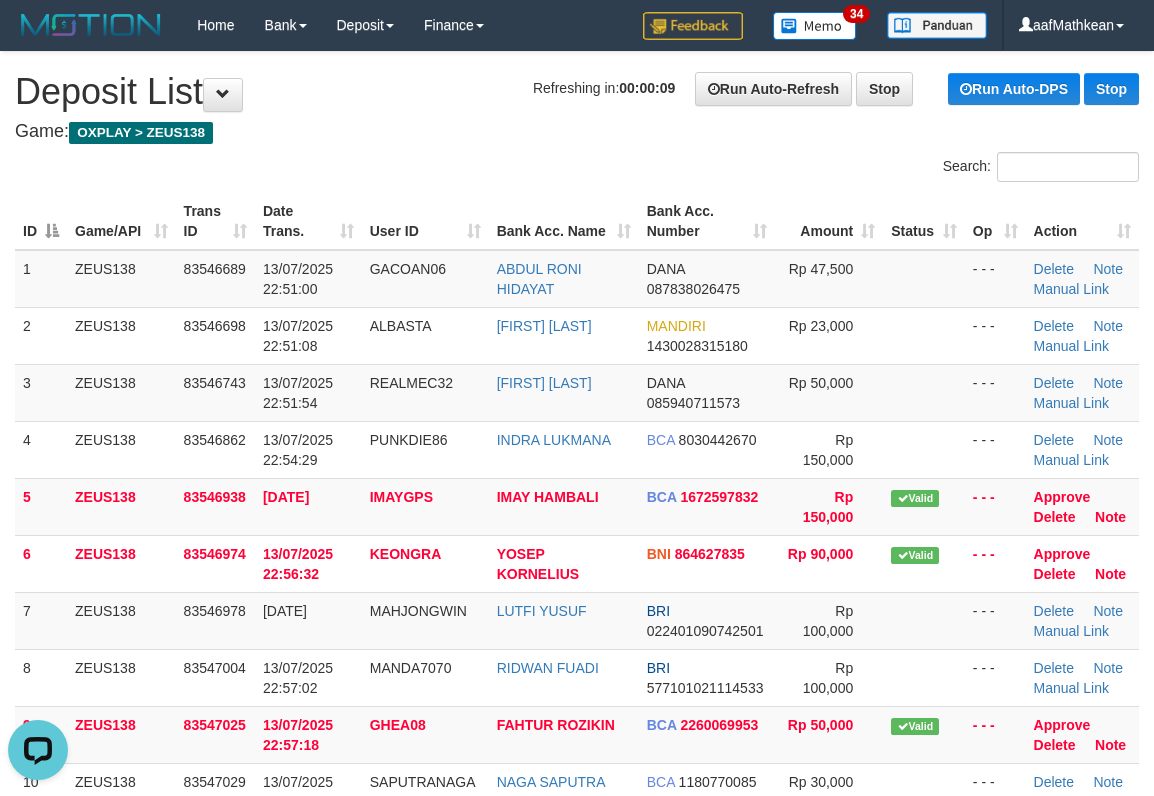 scroll, scrollTop: 0, scrollLeft: 0, axis: both 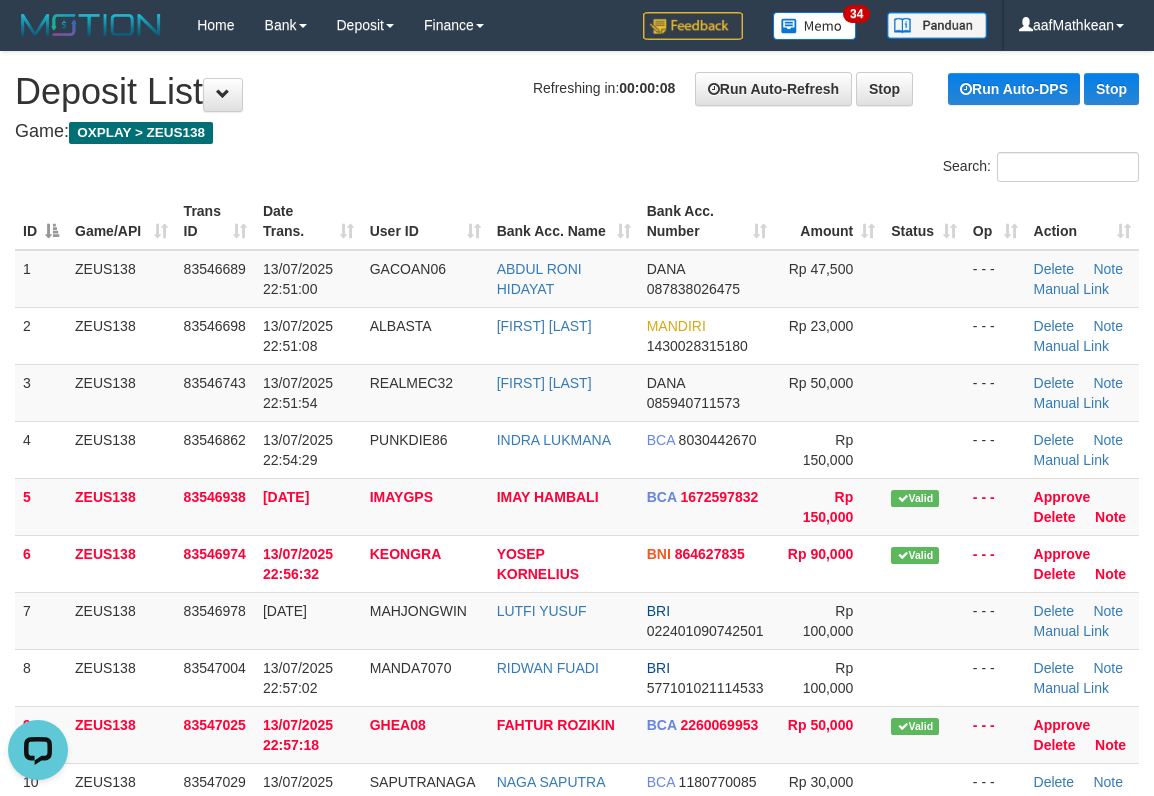 drag, startPoint x: 659, startPoint y: 25, endPoint x: 172, endPoint y: 218, distance: 523.84924 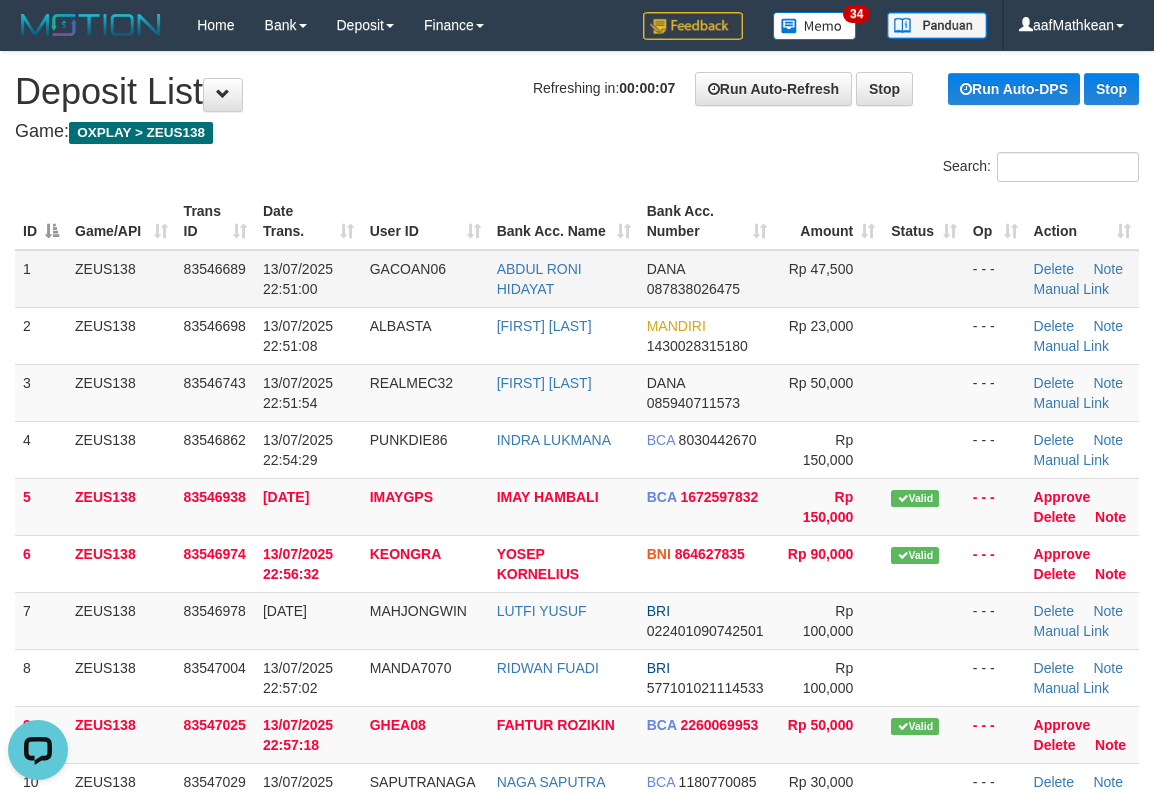 click on "Search:
ID Game/API Trans ID Date Trans. User ID Bank Acc. Name Bank Acc. Number Amount Status Op Action
1
ZEUS138
83546689
13/07/2025 22:51:00
GACOAN06
ABDUL RONI HIDAYAT
DANA
087838026475
Rp 47,500
- - -
Delete
Note
Manual Link
2
ZEUS138
83546698
13/07/2025 22:51:08
ALBASTA
MOH ALVAN S
MANDIRI
1430028315180
Rp 23,000
- - -
Note" at bounding box center (577, 588) 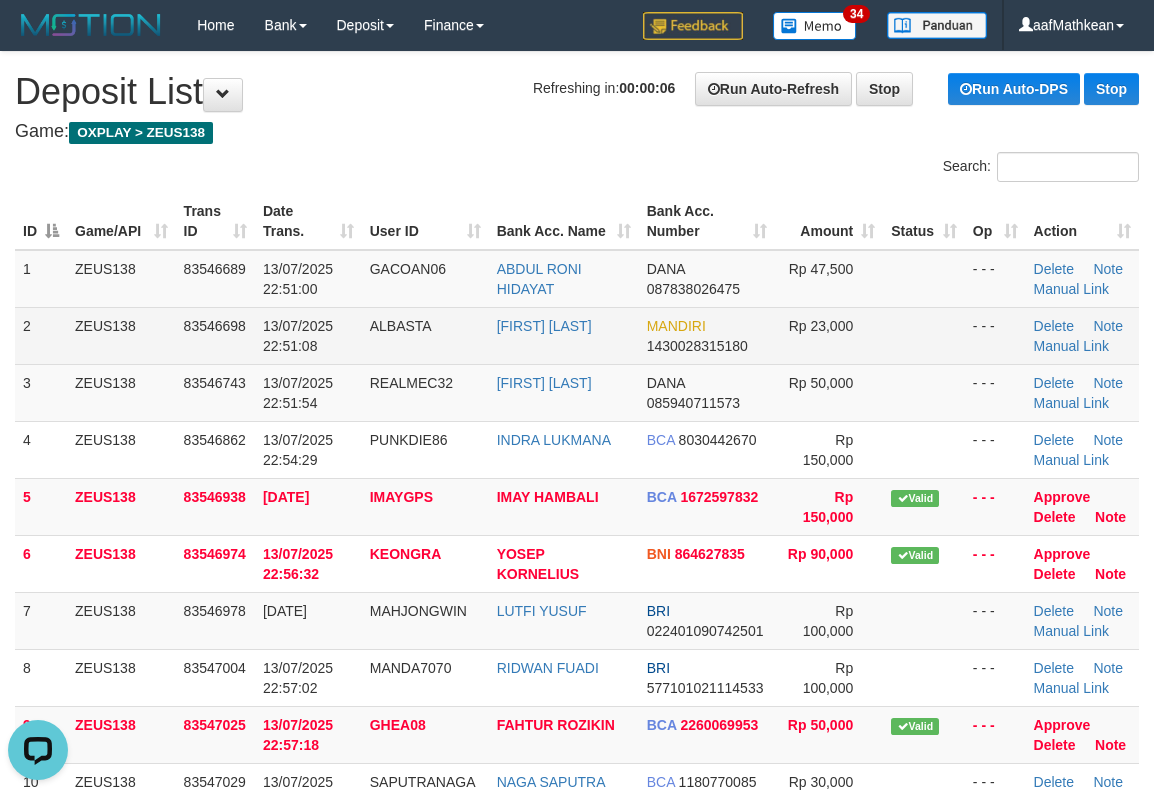 click on "1
ZEUS138
83546689
13/07/2025 22:51:00
GACOAN06
ABDUL RONI HIDAYAT
DANA
087838026475
Rp 47,500
- - -
Delete
Note
Manual Link" at bounding box center [577, 279] 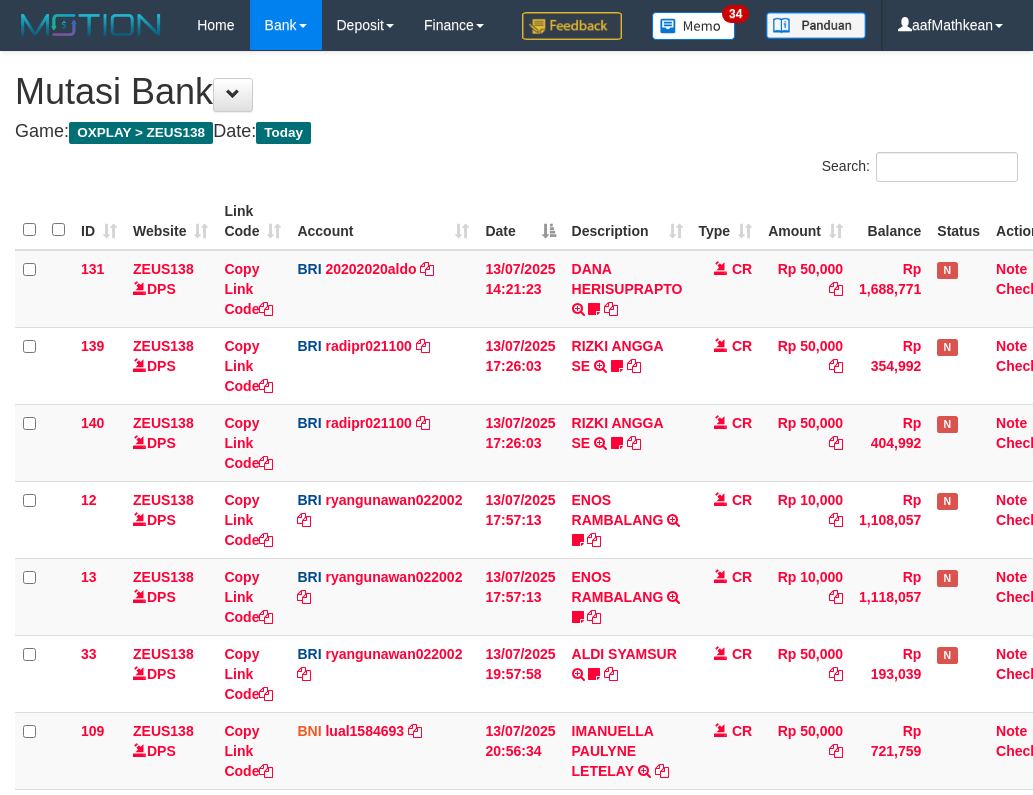 scroll, scrollTop: 588, scrollLeft: 0, axis: vertical 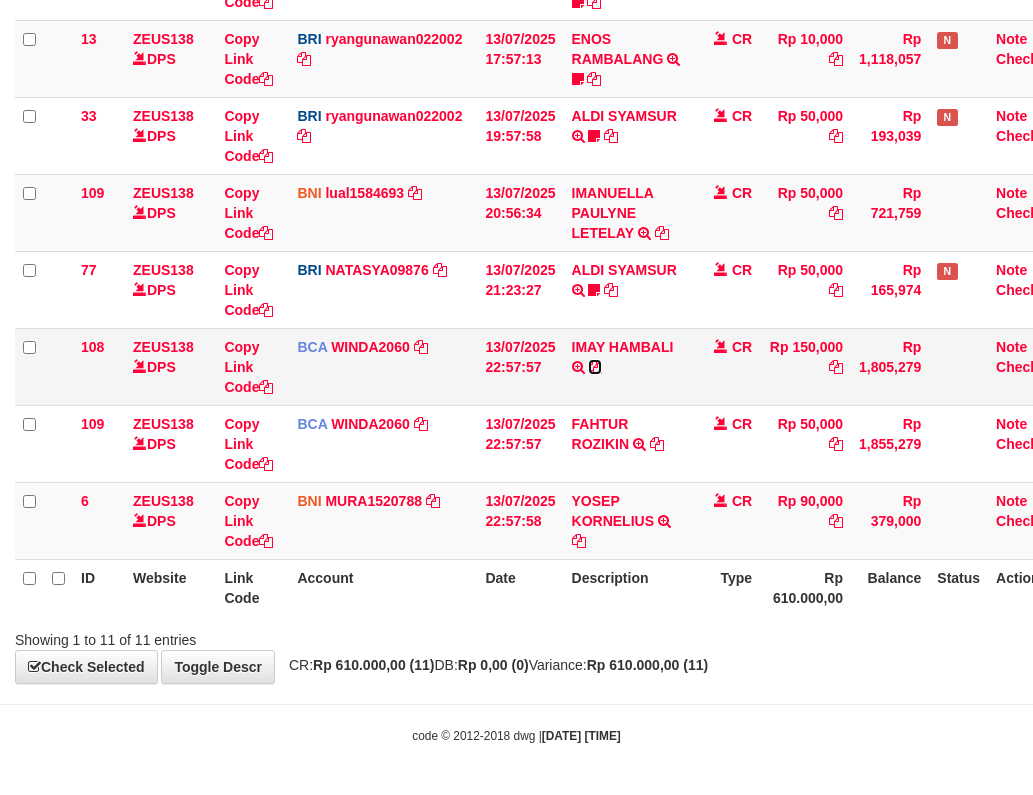 click at bounding box center [595, 367] 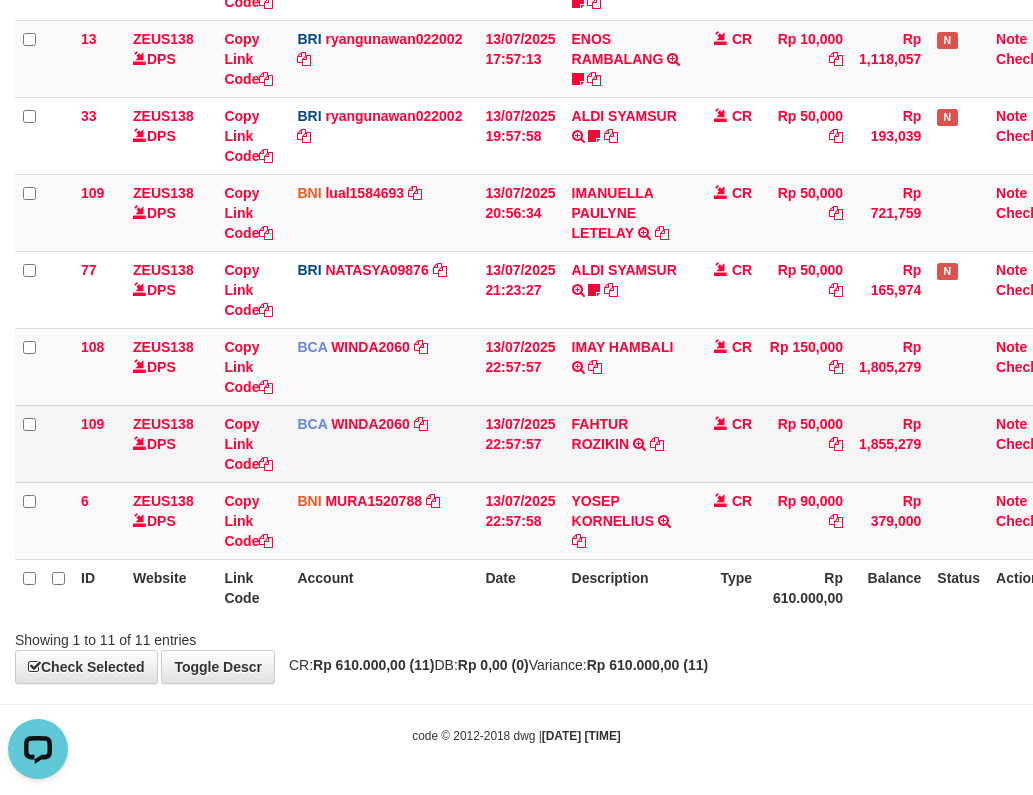 scroll, scrollTop: 0, scrollLeft: 0, axis: both 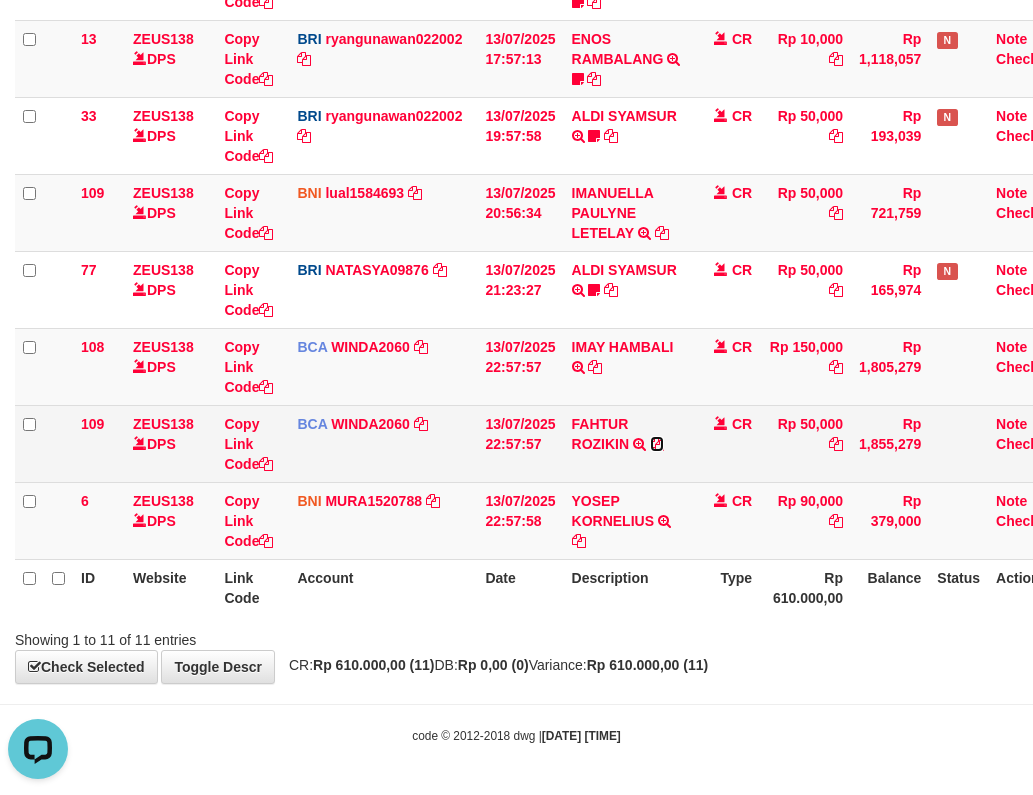click at bounding box center [657, 444] 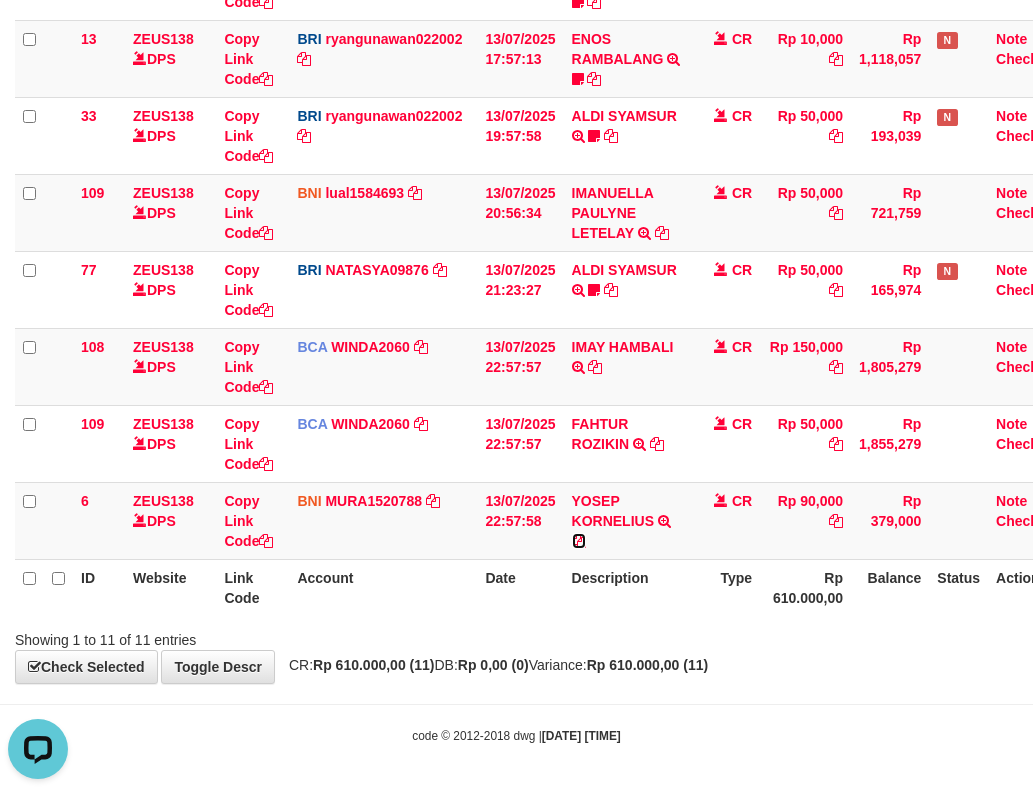 drag, startPoint x: 581, startPoint y: 538, endPoint x: 1047, endPoint y: 316, distance: 516.1783 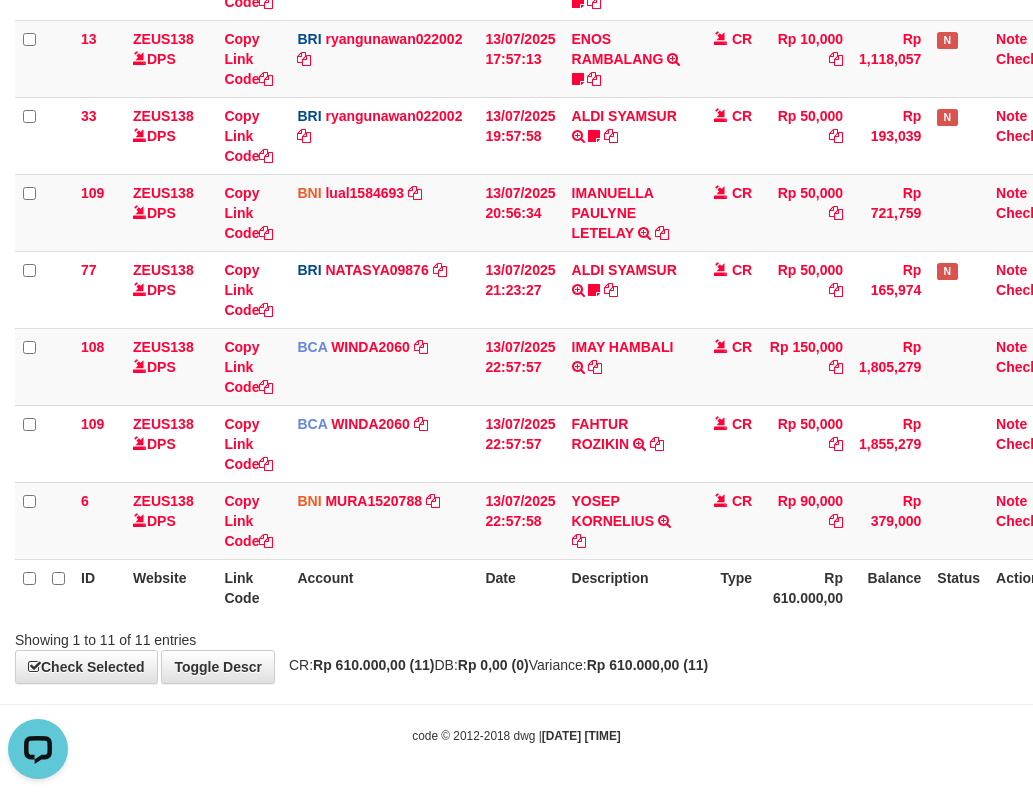 click on "Date" at bounding box center [520, 587] 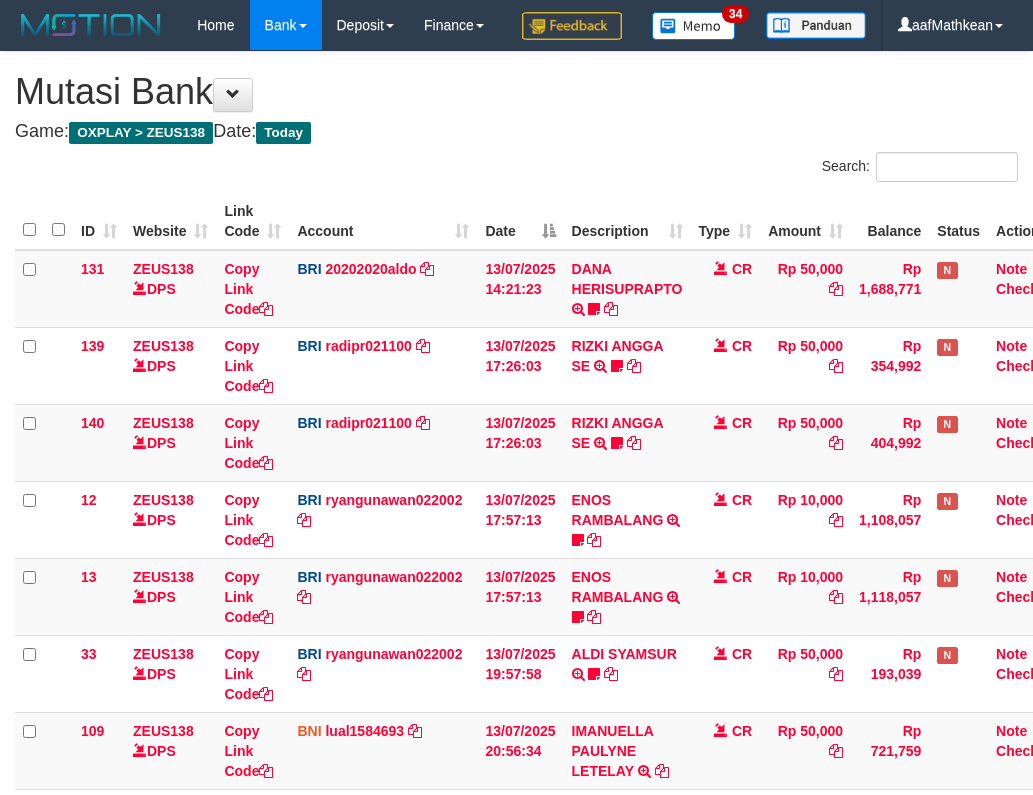 scroll, scrollTop: 0, scrollLeft: 0, axis: both 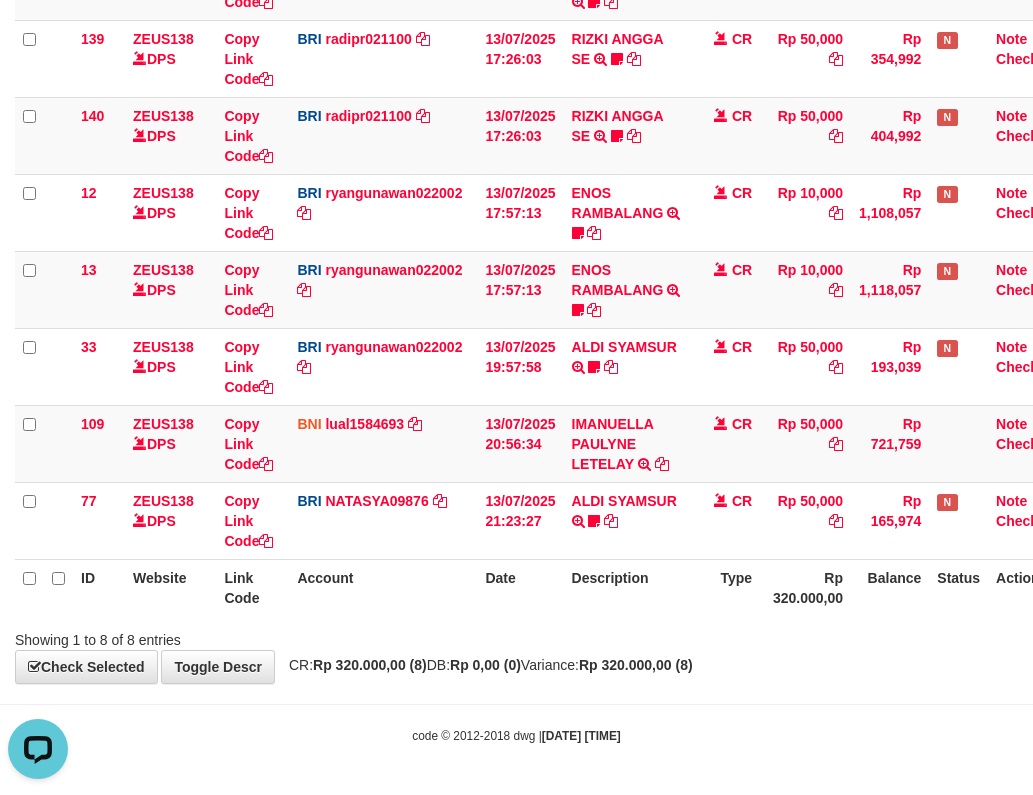 drag, startPoint x: 285, startPoint y: 587, endPoint x: 889, endPoint y: 628, distance: 605.38995 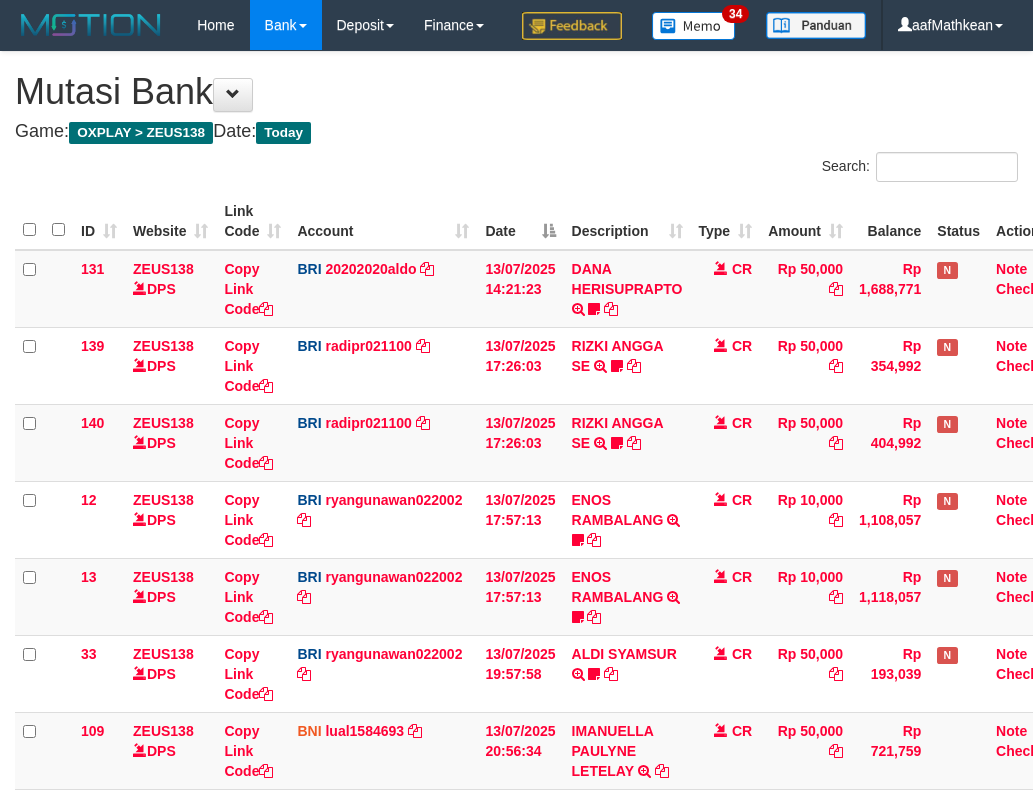 scroll, scrollTop: 342, scrollLeft: 0, axis: vertical 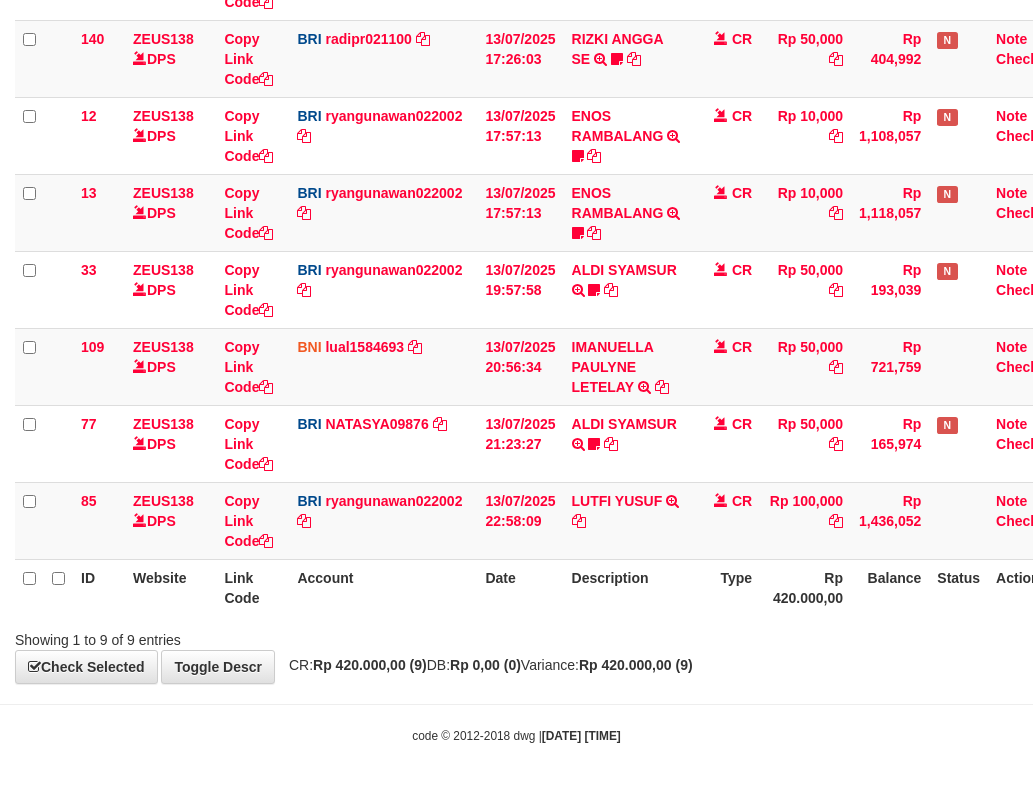 click on "Type" at bounding box center [726, 587] 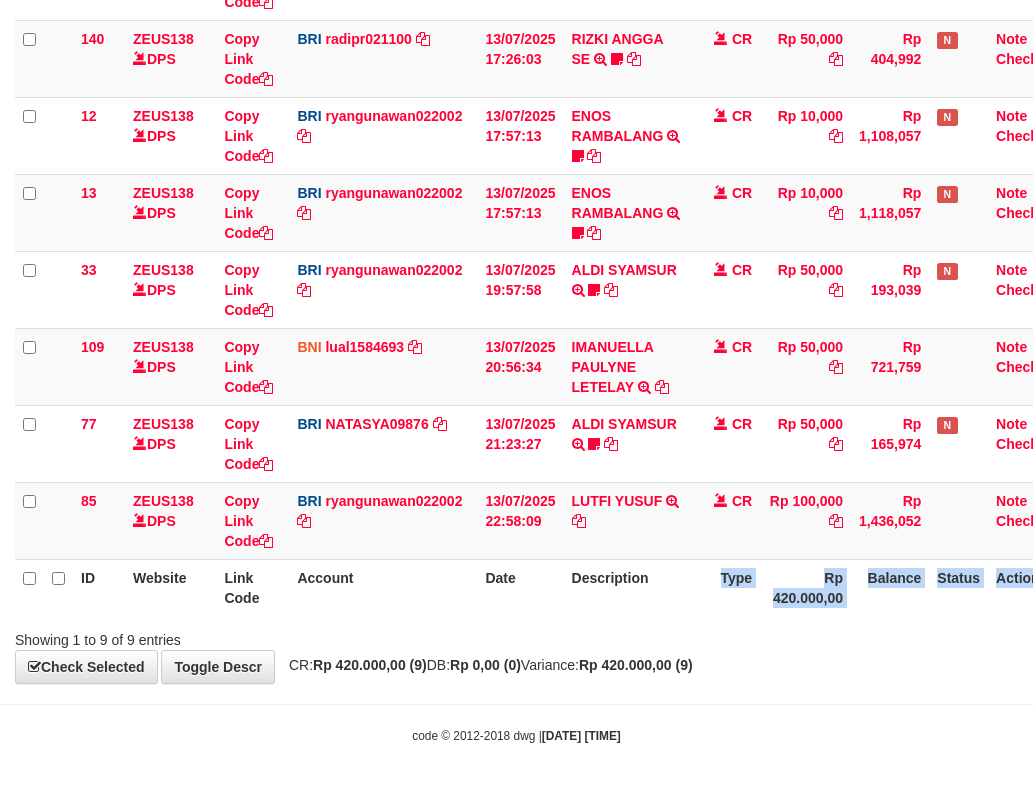drag, startPoint x: 689, startPoint y: 604, endPoint x: 698, endPoint y: 620, distance: 18.35756 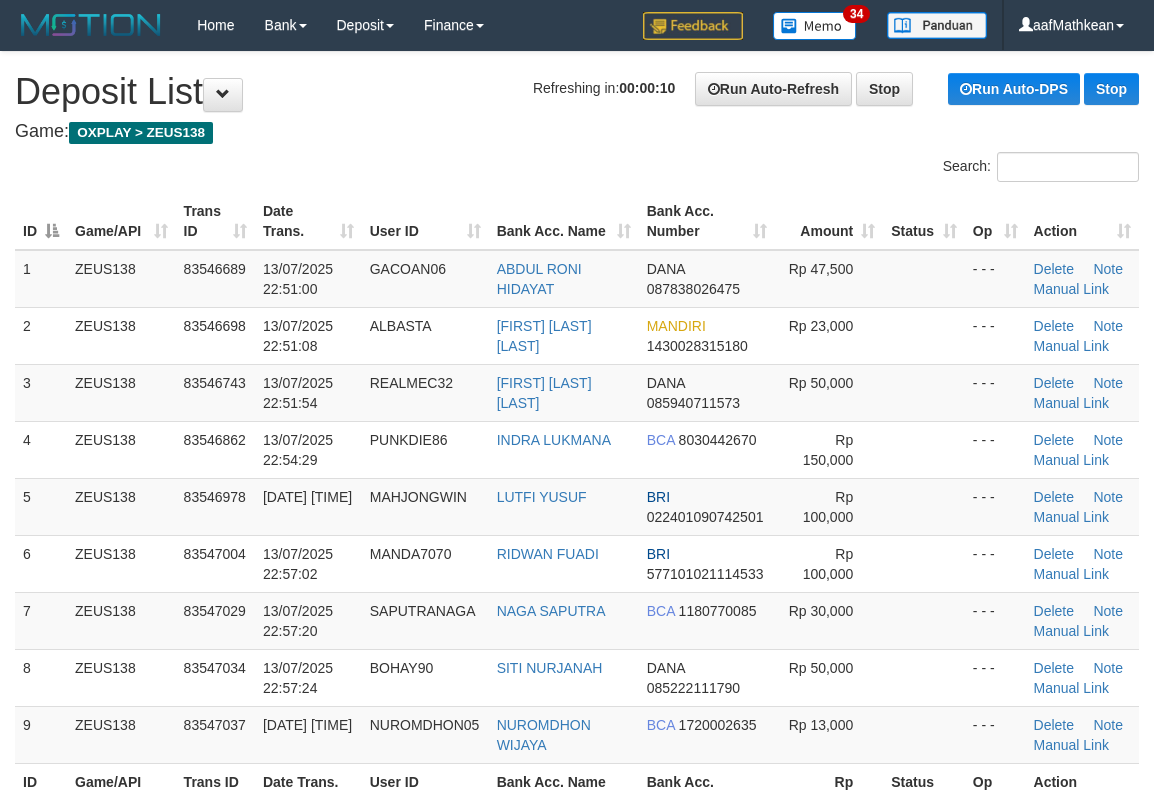 scroll, scrollTop: 0, scrollLeft: 0, axis: both 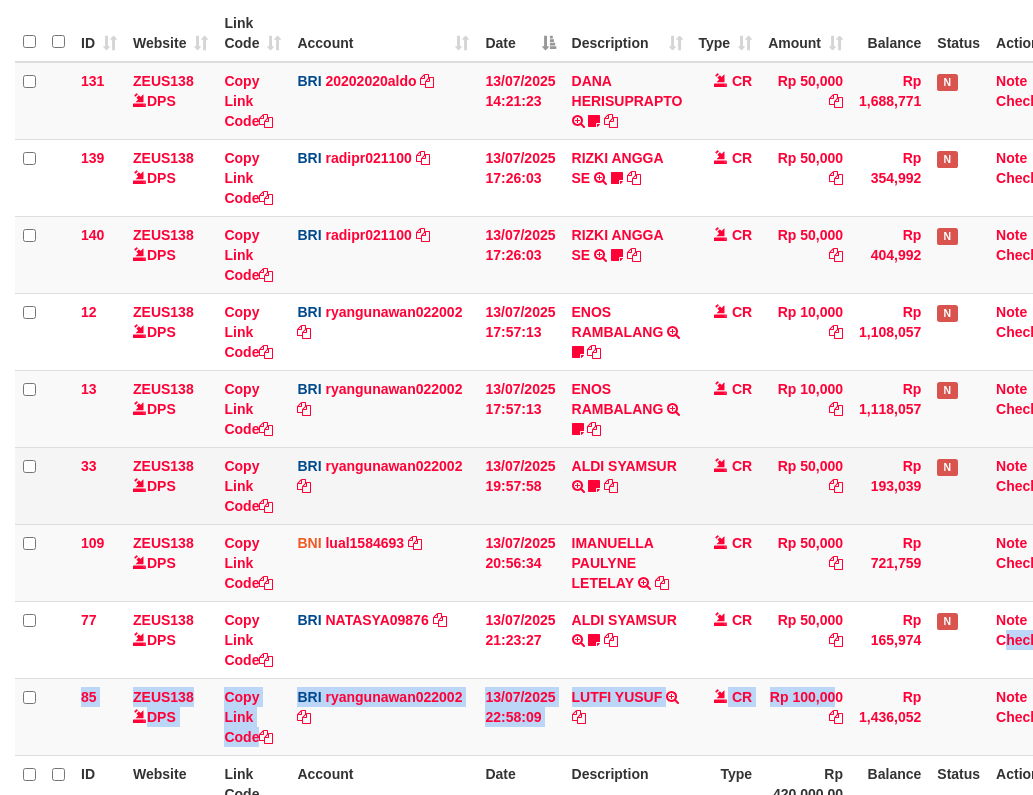click on "BRI
ryangunawan022002
DPS
RYAN GUNAWAN
mutasi_20250713_3775 | 33
mutasi_20250713_3775 | 33" at bounding box center [383, 485] 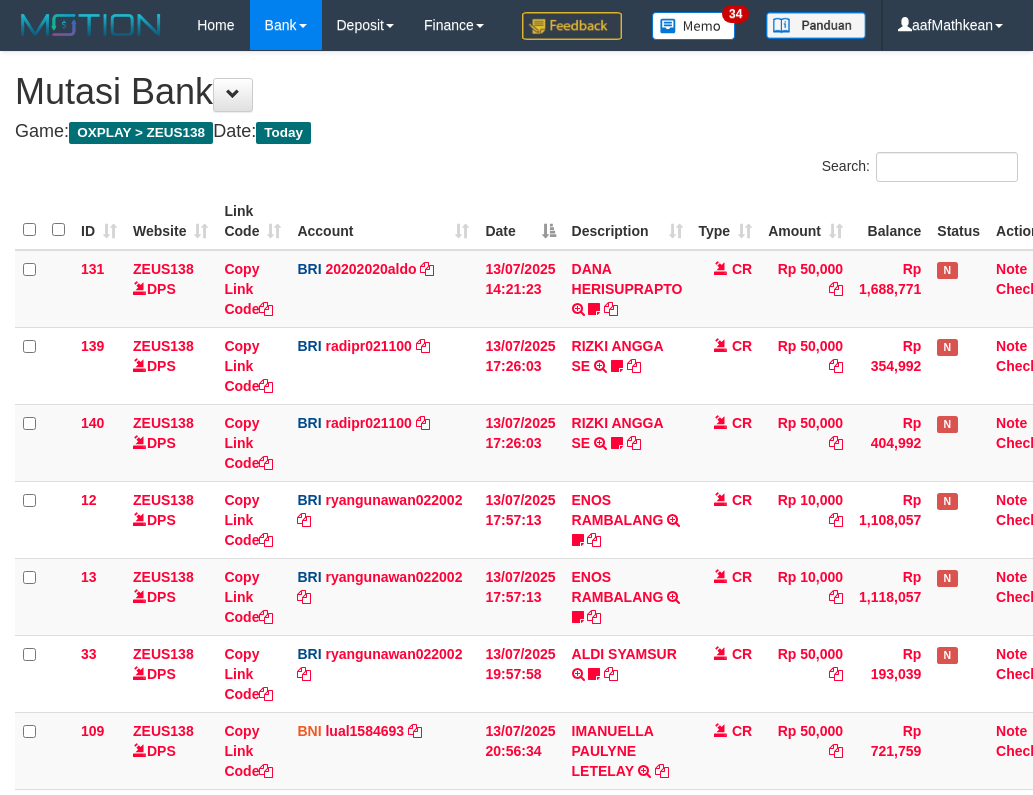 scroll, scrollTop: 434, scrollLeft: 0, axis: vertical 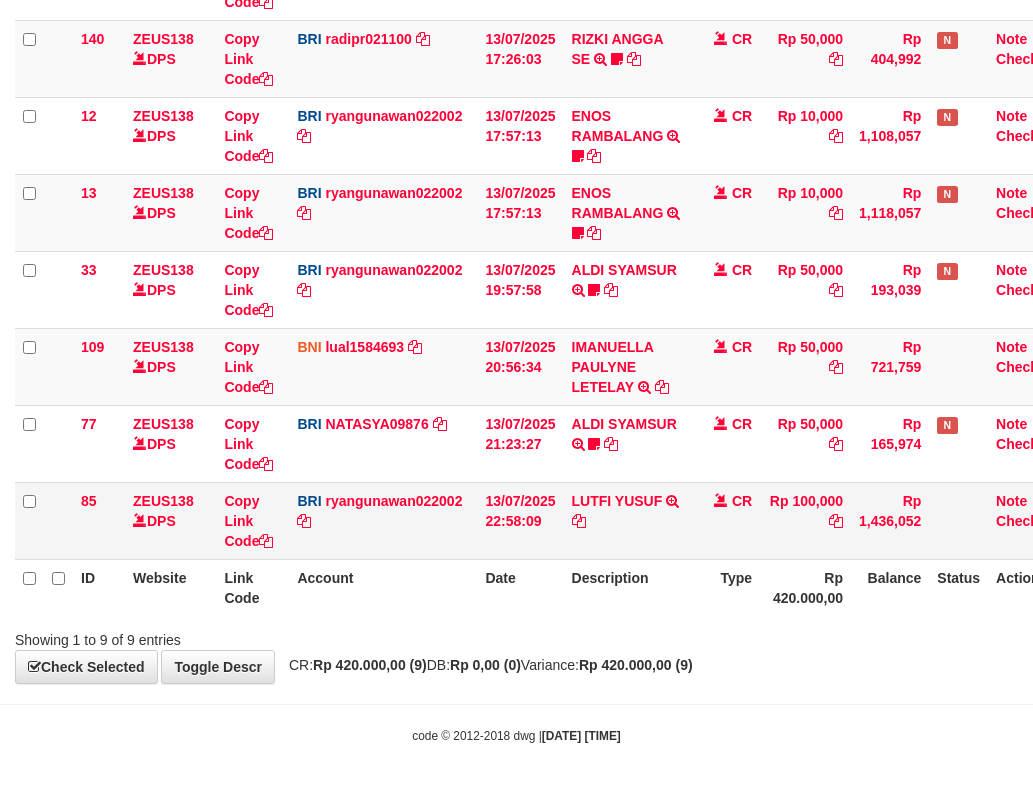 click on "[NAME] [NAME] TRANSFER NBMB [NAME] [NAME] TO [NAME] [NAME]" at bounding box center (627, 520) 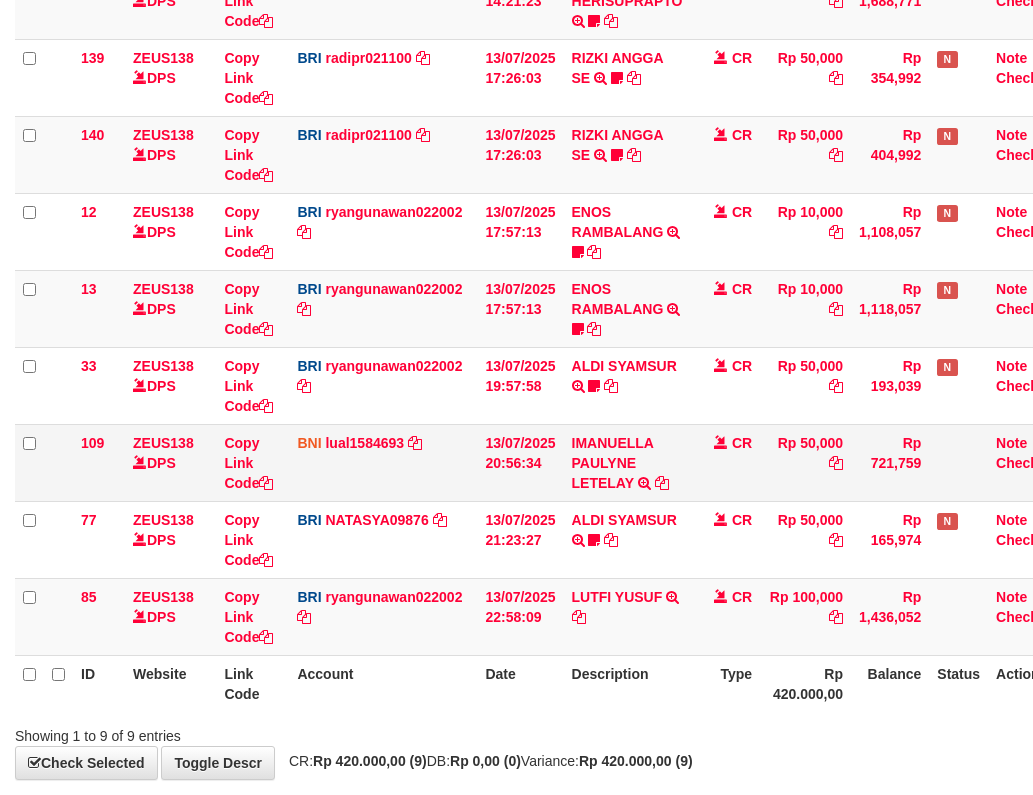 scroll, scrollTop: 434, scrollLeft: 0, axis: vertical 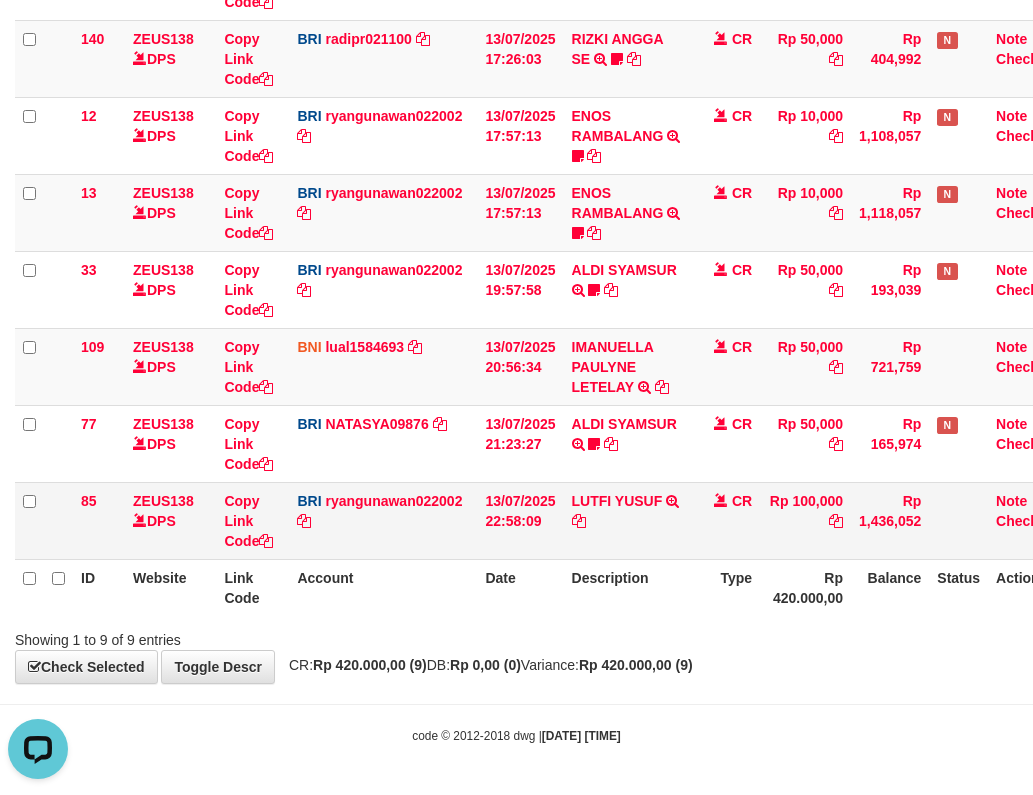 drag, startPoint x: 613, startPoint y: 521, endPoint x: 618, endPoint y: 541, distance: 20.615528 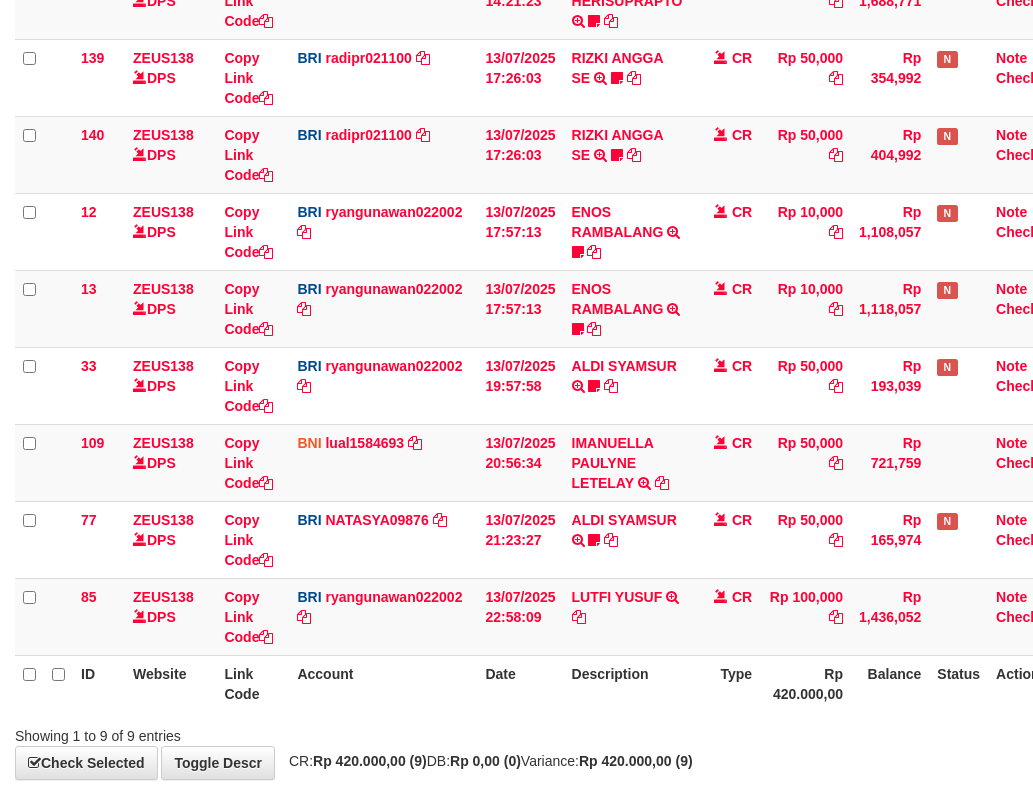 scroll, scrollTop: 434, scrollLeft: 0, axis: vertical 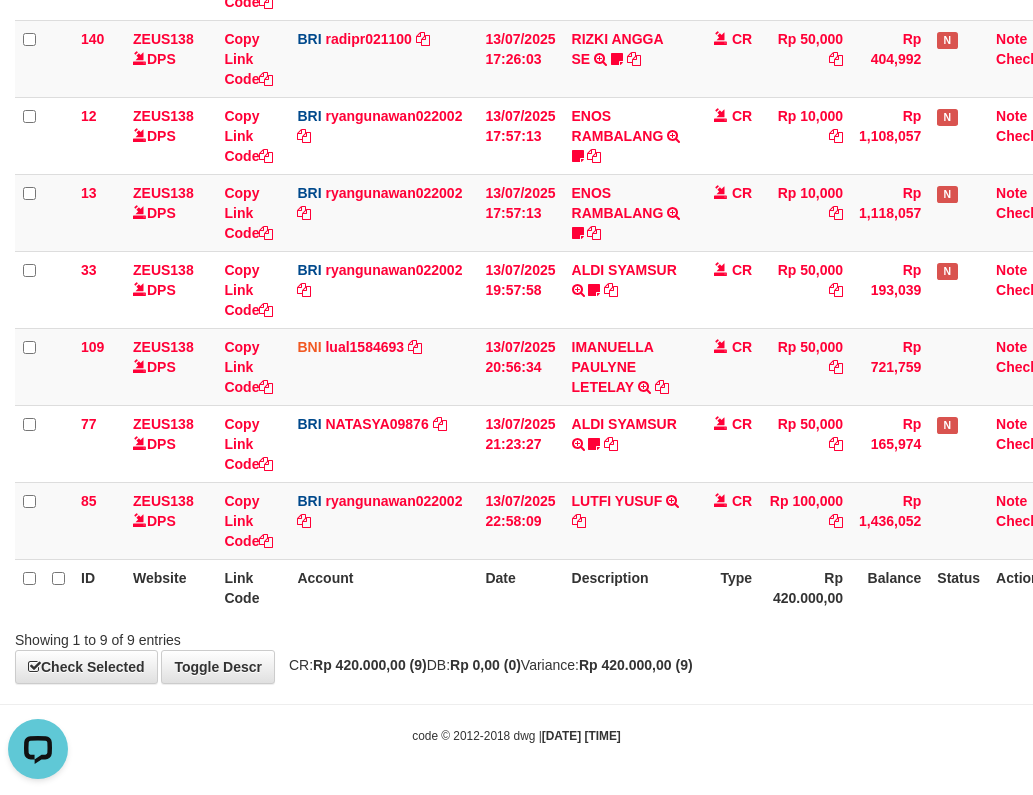 drag, startPoint x: 586, startPoint y: 555, endPoint x: 588, endPoint y: 570, distance: 15.132746 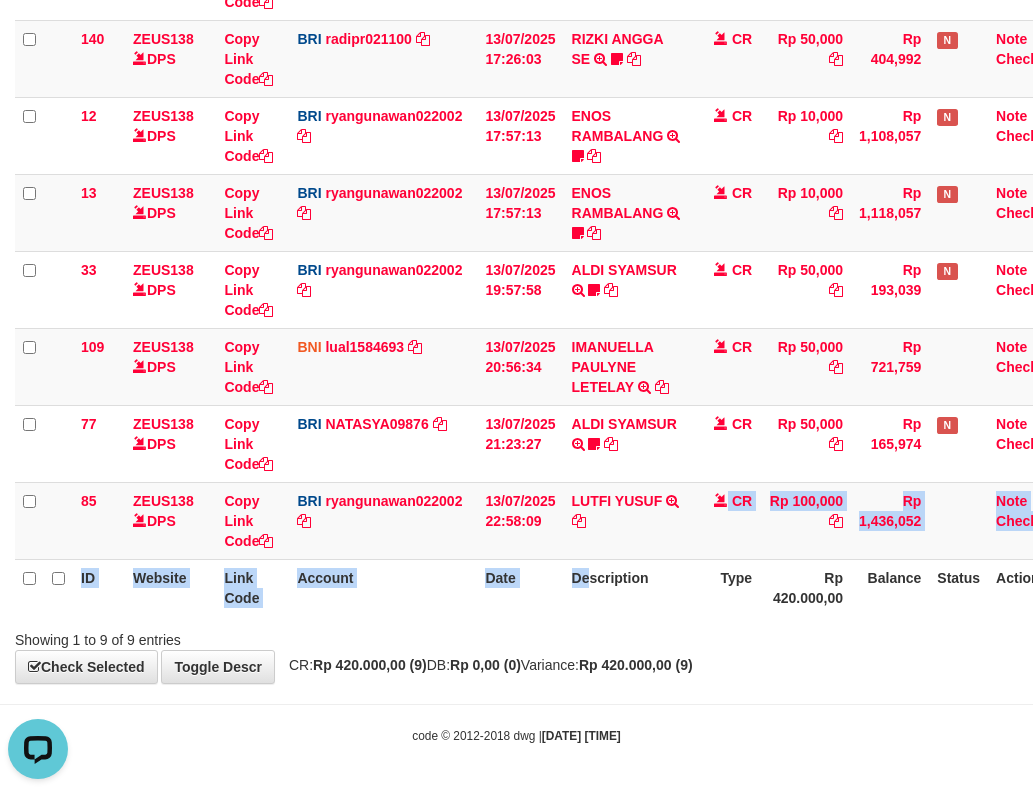 click on "Description" at bounding box center (627, 587) 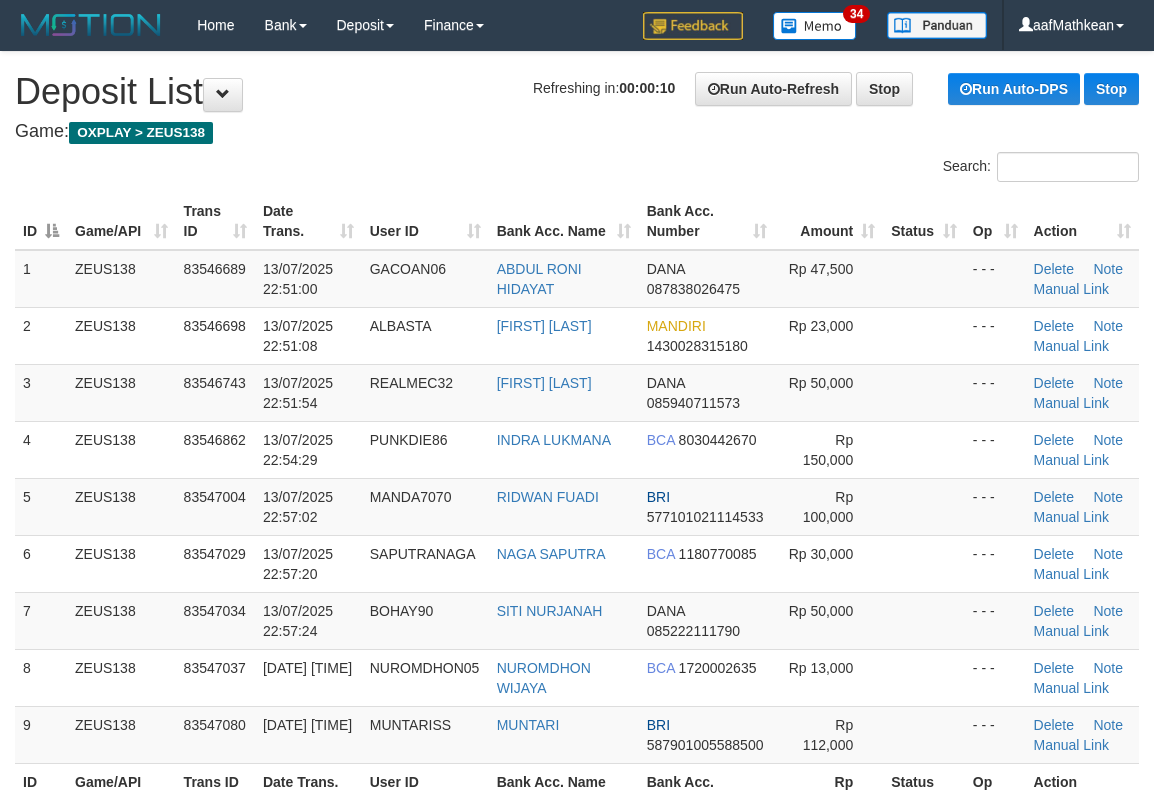 scroll, scrollTop: 0, scrollLeft: 0, axis: both 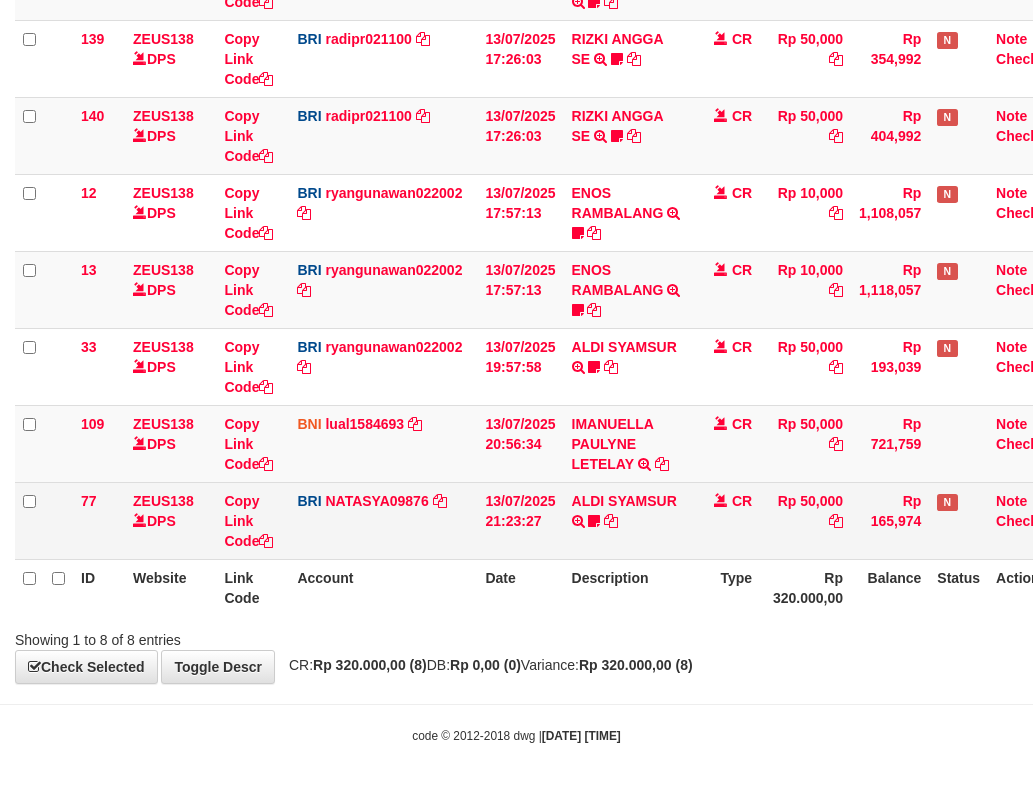 click on "IMANUELLA PAULYNE LETELAY         TRANSFER DARI SDRI IMANUELLA PAULYNE LETELAY" at bounding box center (627, 443) 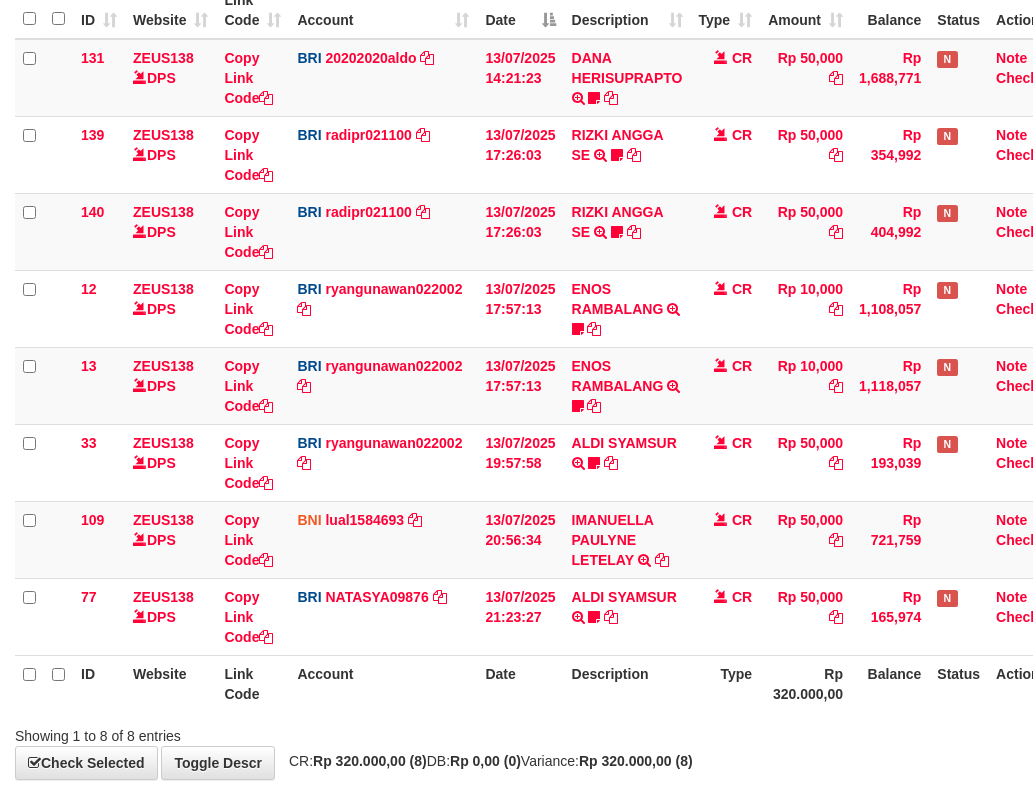 drag, startPoint x: 690, startPoint y: 527, endPoint x: 1040, endPoint y: 620, distance: 362.145 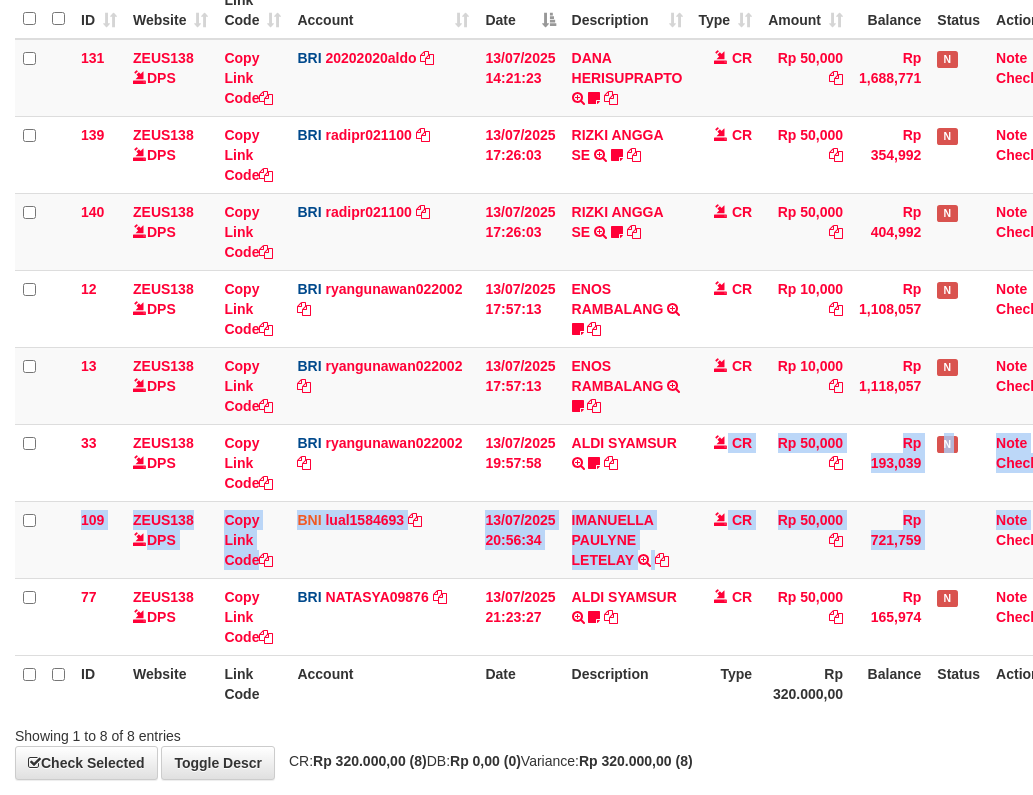 scroll, scrollTop: 357, scrollLeft: 0, axis: vertical 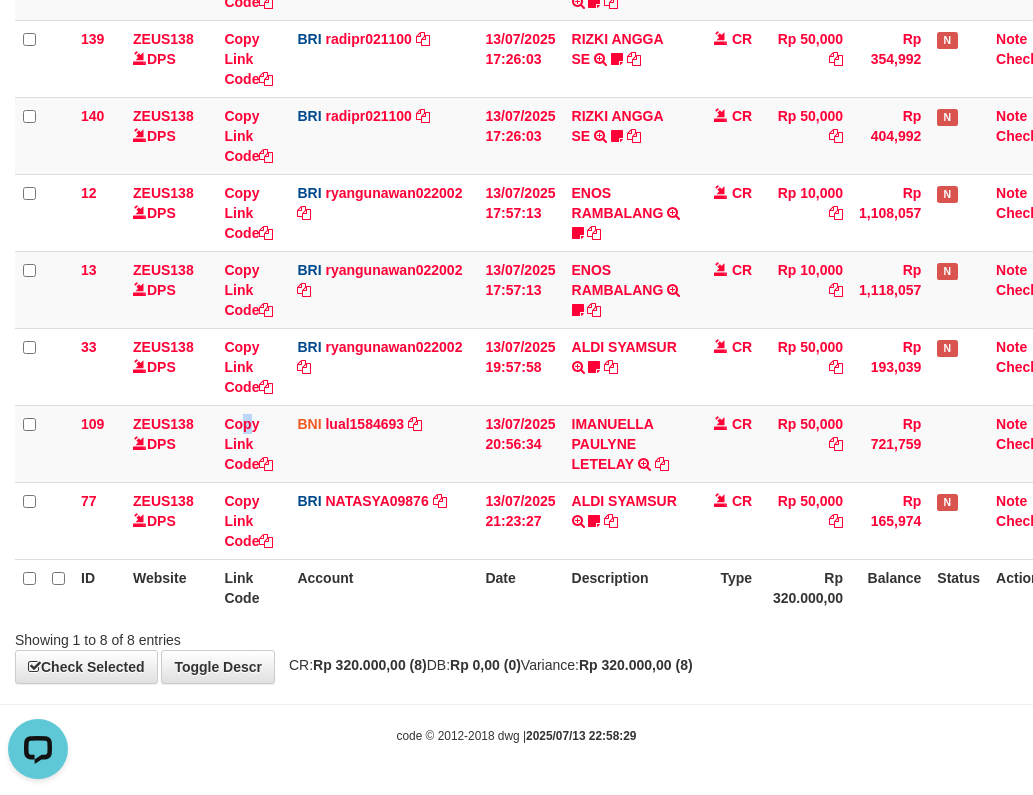drag, startPoint x: 246, startPoint y: 409, endPoint x: 1041, endPoint y: 384, distance: 795.393 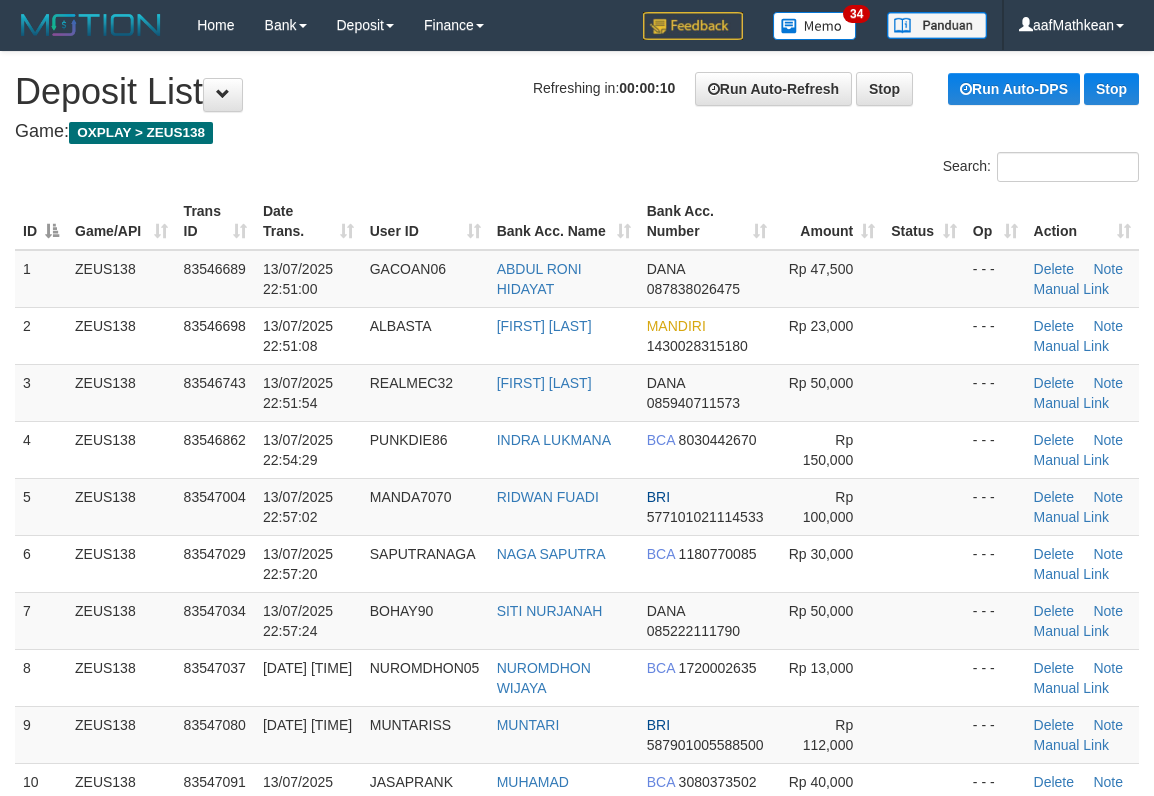 scroll, scrollTop: 0, scrollLeft: 0, axis: both 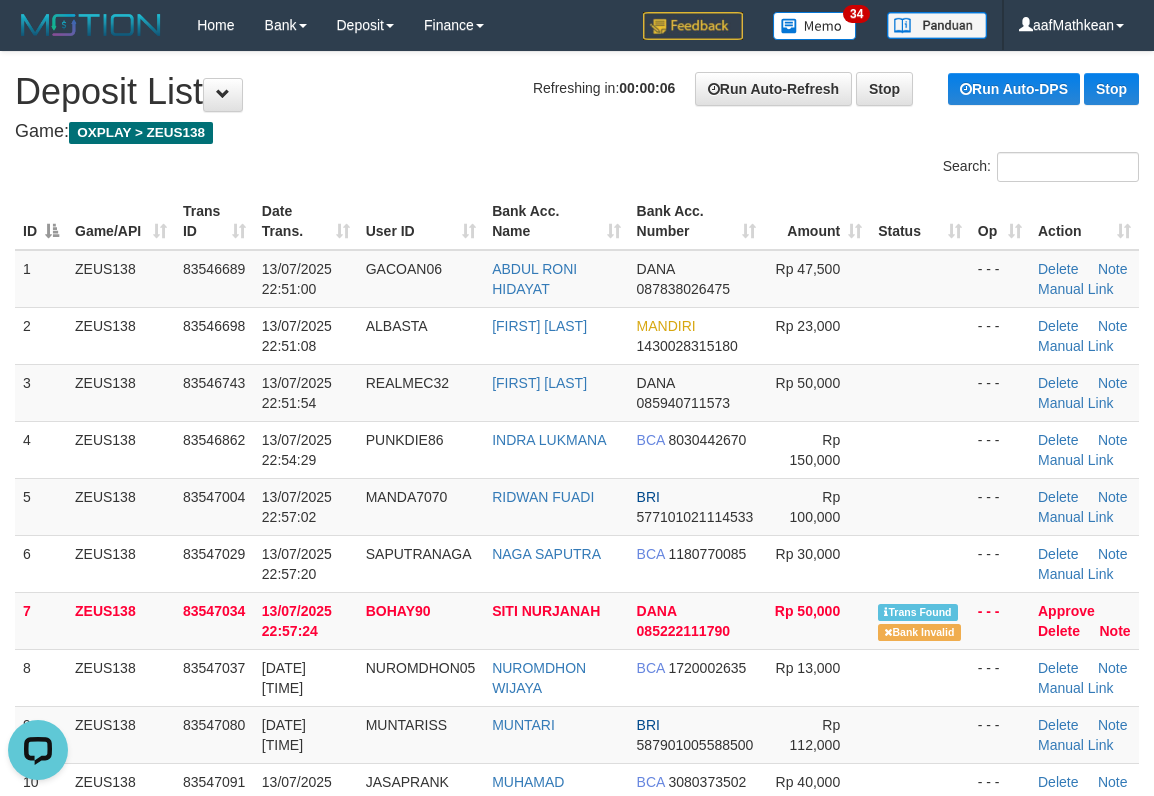 drag, startPoint x: 254, startPoint y: 198, endPoint x: 247, endPoint y: 183, distance: 16.552946 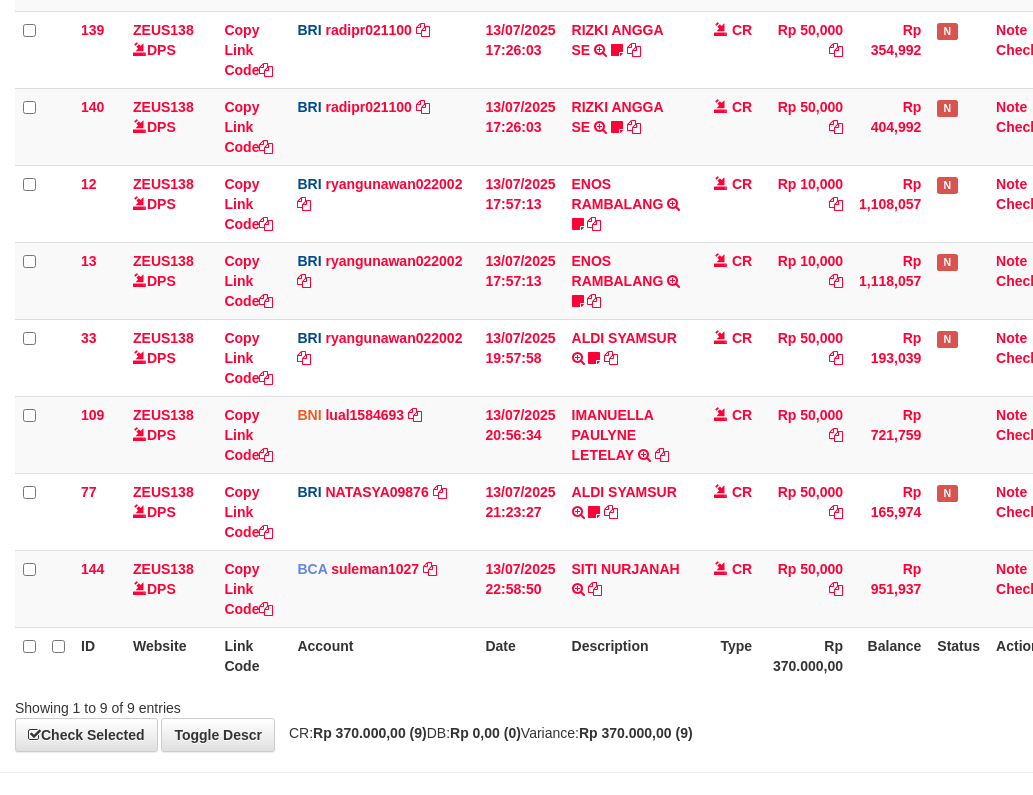 scroll, scrollTop: 357, scrollLeft: 0, axis: vertical 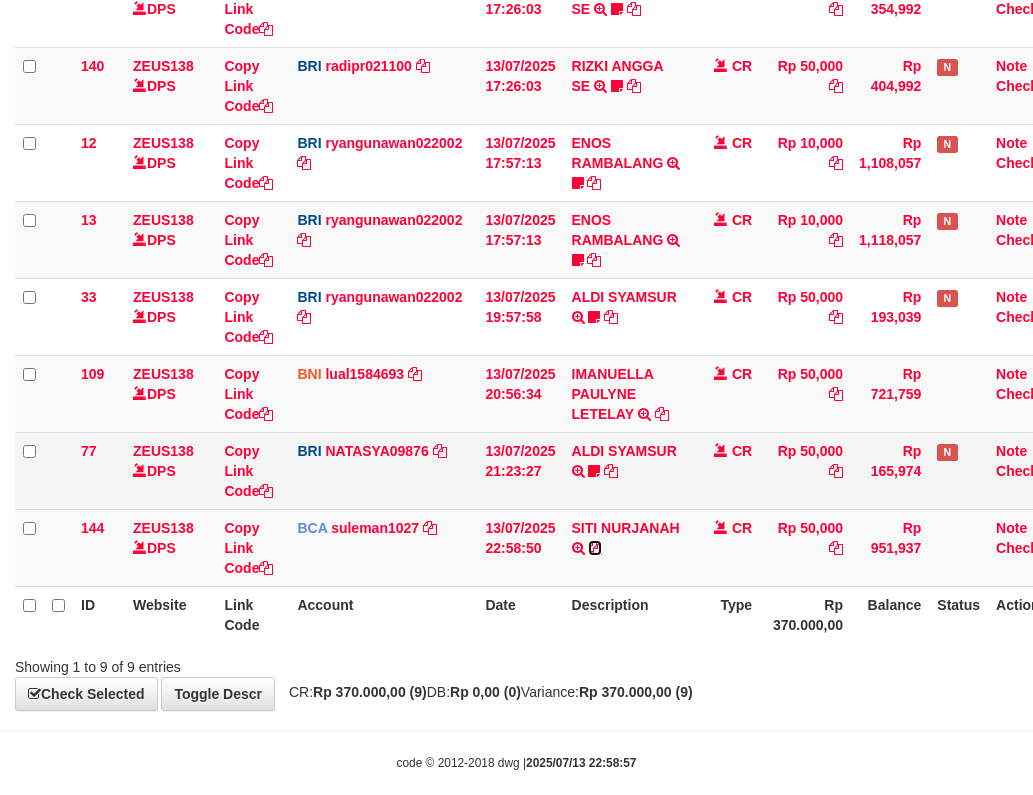 drag, startPoint x: 598, startPoint y: 594, endPoint x: 757, endPoint y: 520, distance: 175.37674 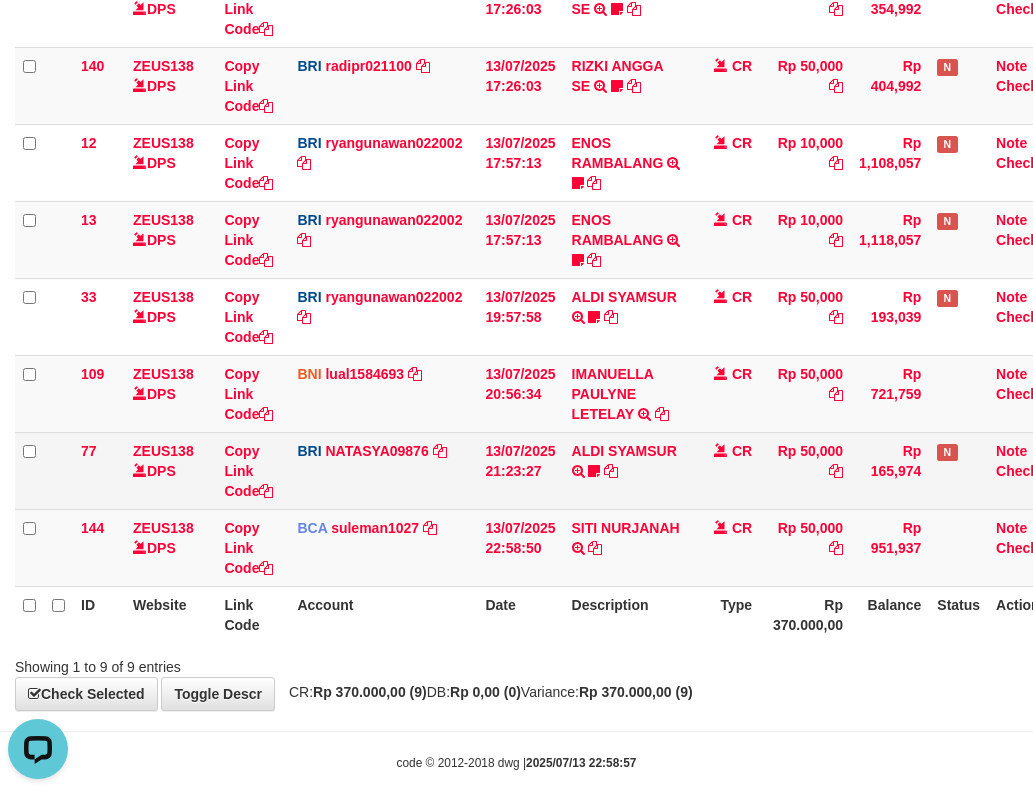 scroll, scrollTop: 0, scrollLeft: 0, axis: both 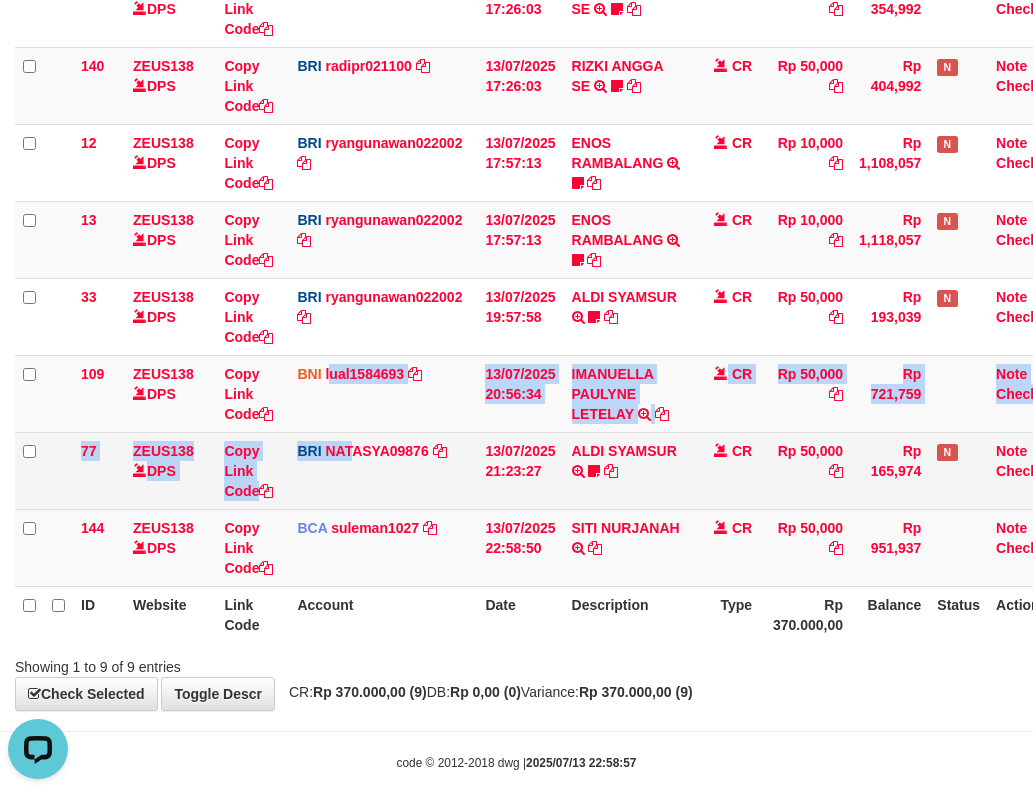 drag, startPoint x: 333, startPoint y: 455, endPoint x: 404, endPoint y: 539, distance: 109.98637 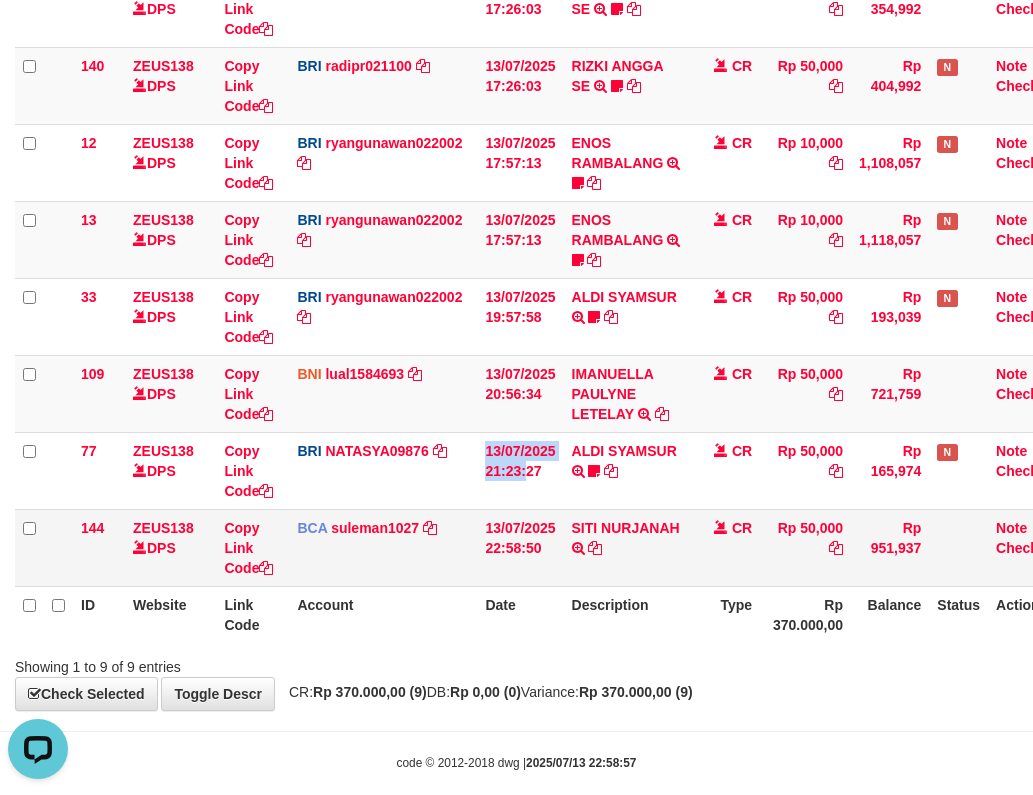 click on "131
ZEUS138    DPS
Copy Link Code
BRI
20202020aldo
DPS
REVALDO SAGITA
mutasi_20250713_3778 | 131
mutasi_20250713_3778 | 131
13/07/2025 14:21:23
DANA HERISUPRAPTO            TRANSFER NBMB DANA HERISUPRAPTO TO REVALDO SAGITA    Herisuprapto
CR
Rp 50,000
Rp 1,688,771
N
Note
Check
139
ZEUS138    DPS
Copy Link Code
BRI
radipr021100
DPS
REYNALDI ADI PRATAMA
mutasi_20250713_3774 | 139" at bounding box center (542, 240) 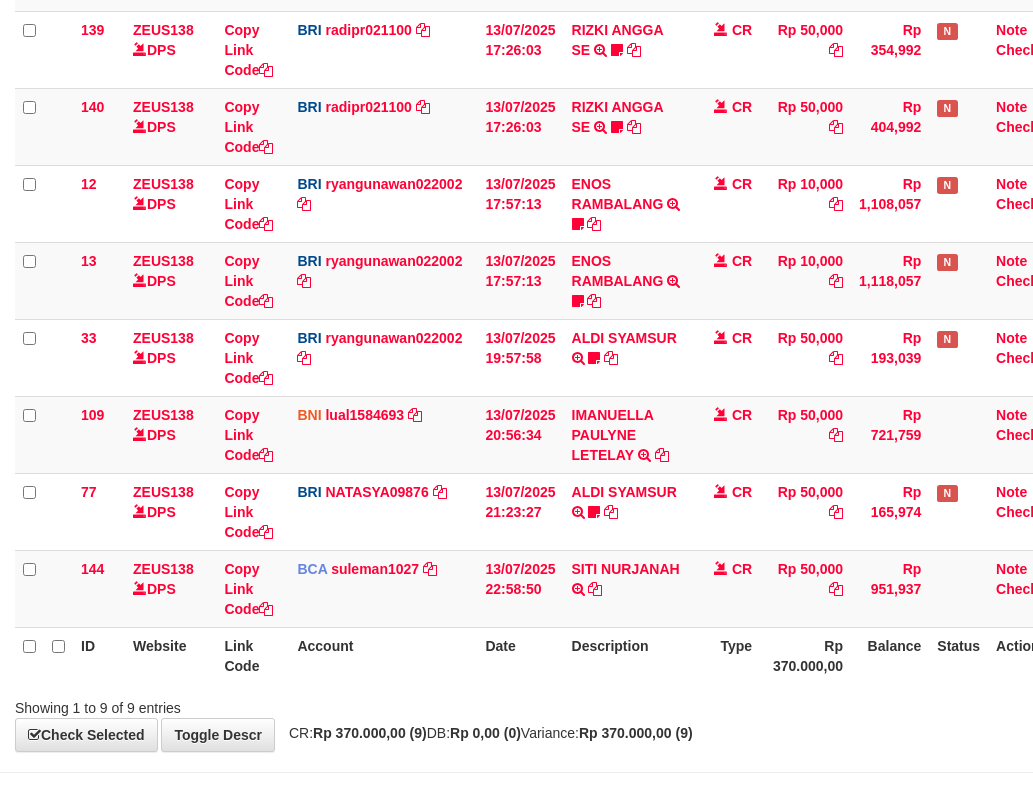 scroll, scrollTop: 357, scrollLeft: 0, axis: vertical 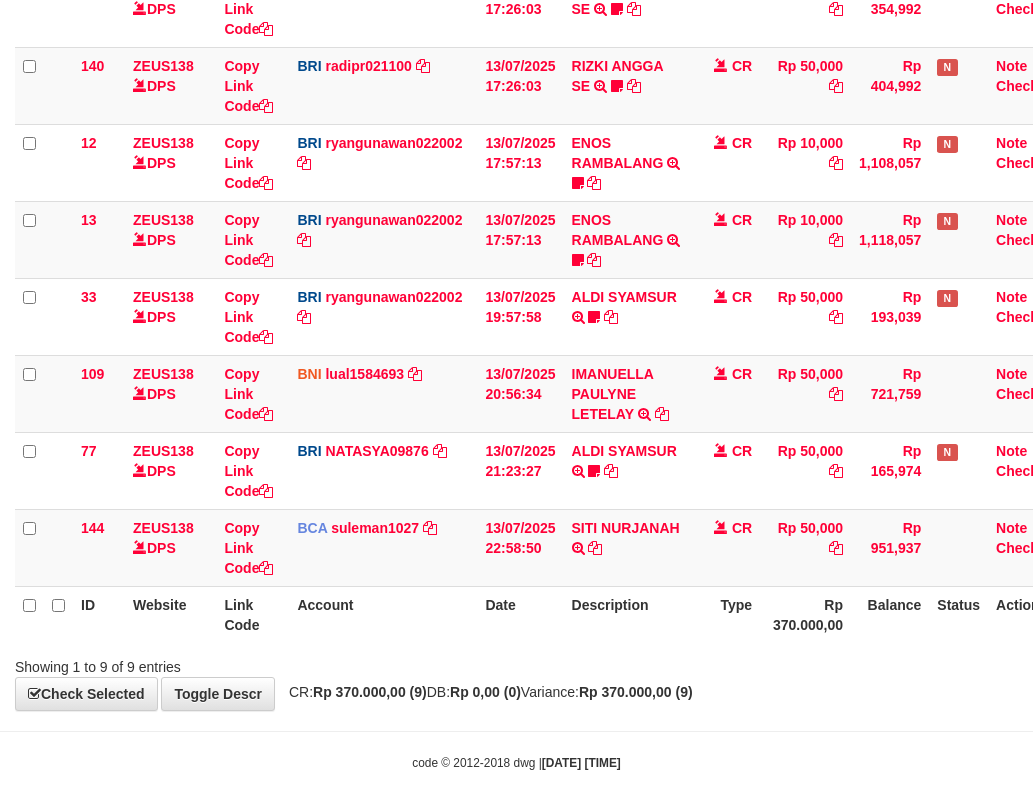 drag, startPoint x: 605, startPoint y: 658, endPoint x: 693, endPoint y: 647, distance: 88.68484 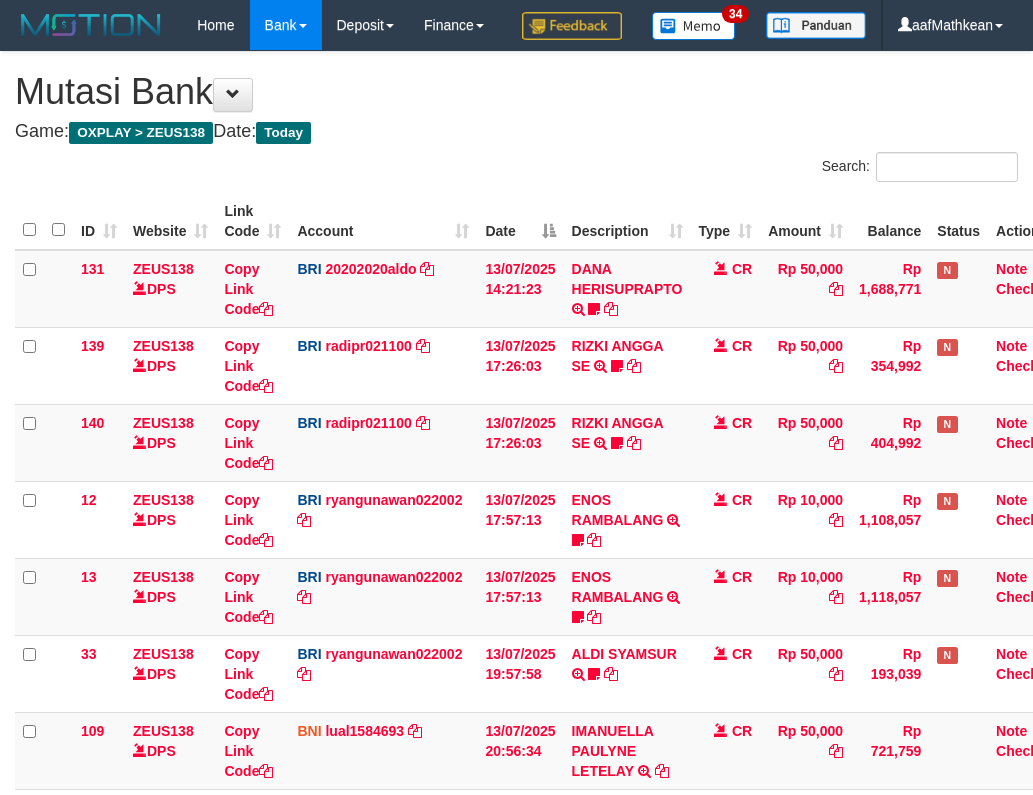 scroll, scrollTop: 316, scrollLeft: 0, axis: vertical 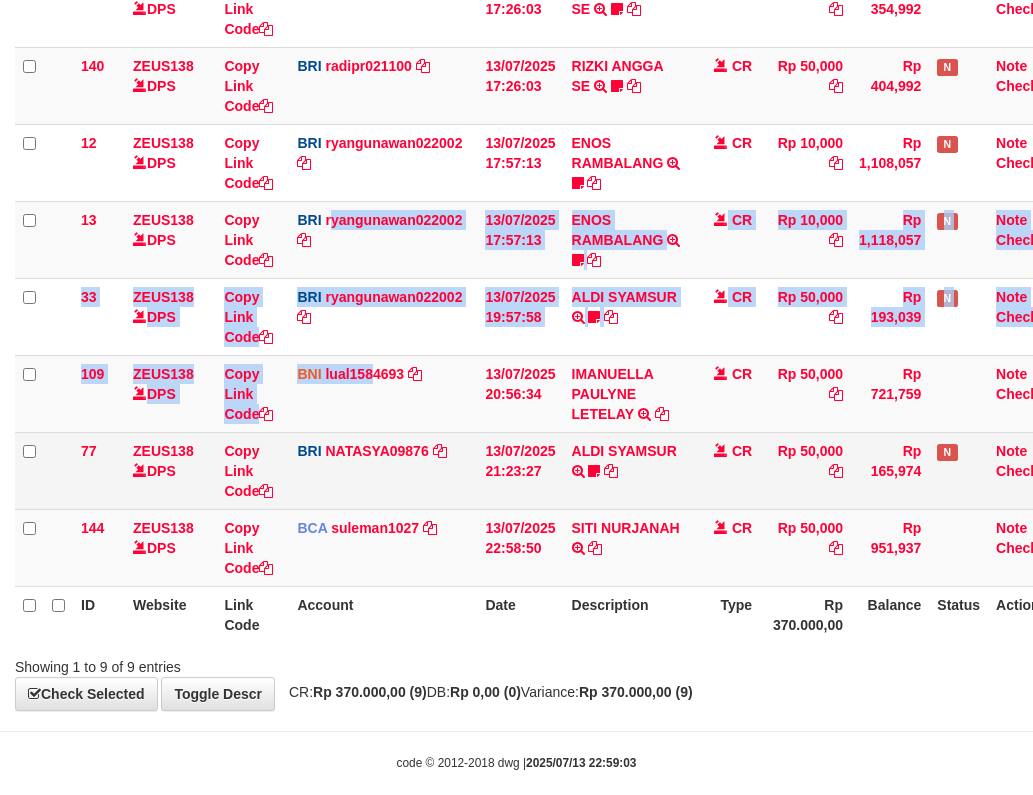 drag, startPoint x: 373, startPoint y: 432, endPoint x: 422, endPoint y: 547, distance: 125.004 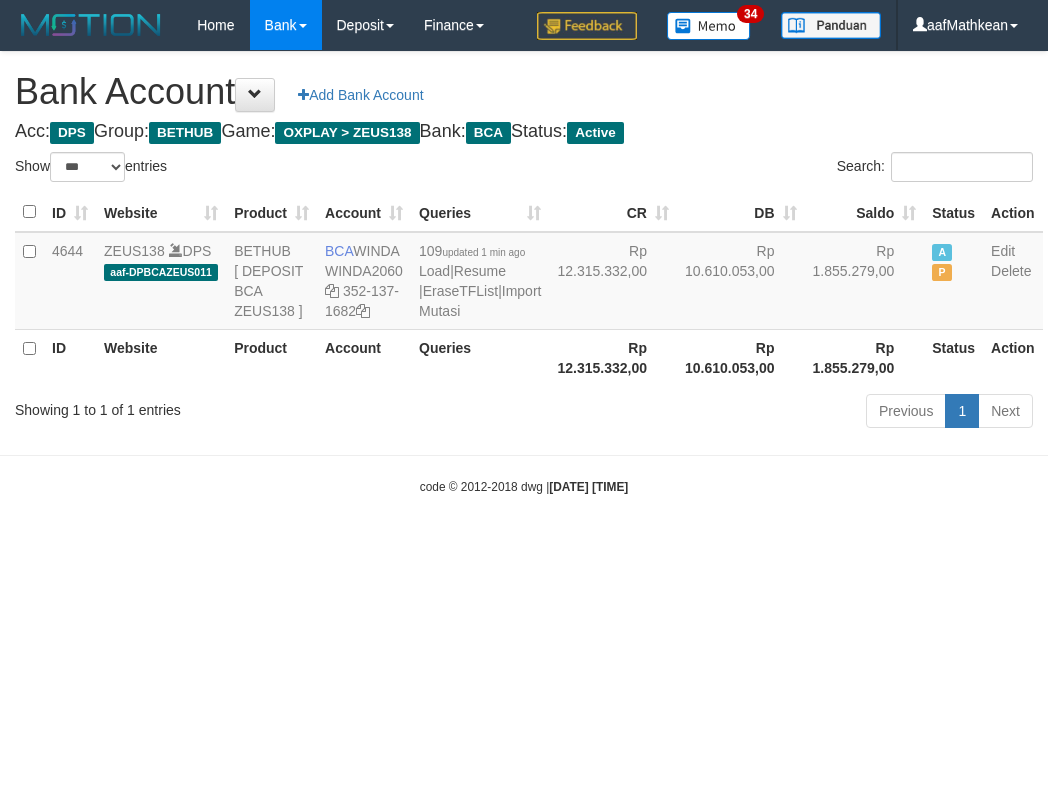 select on "***" 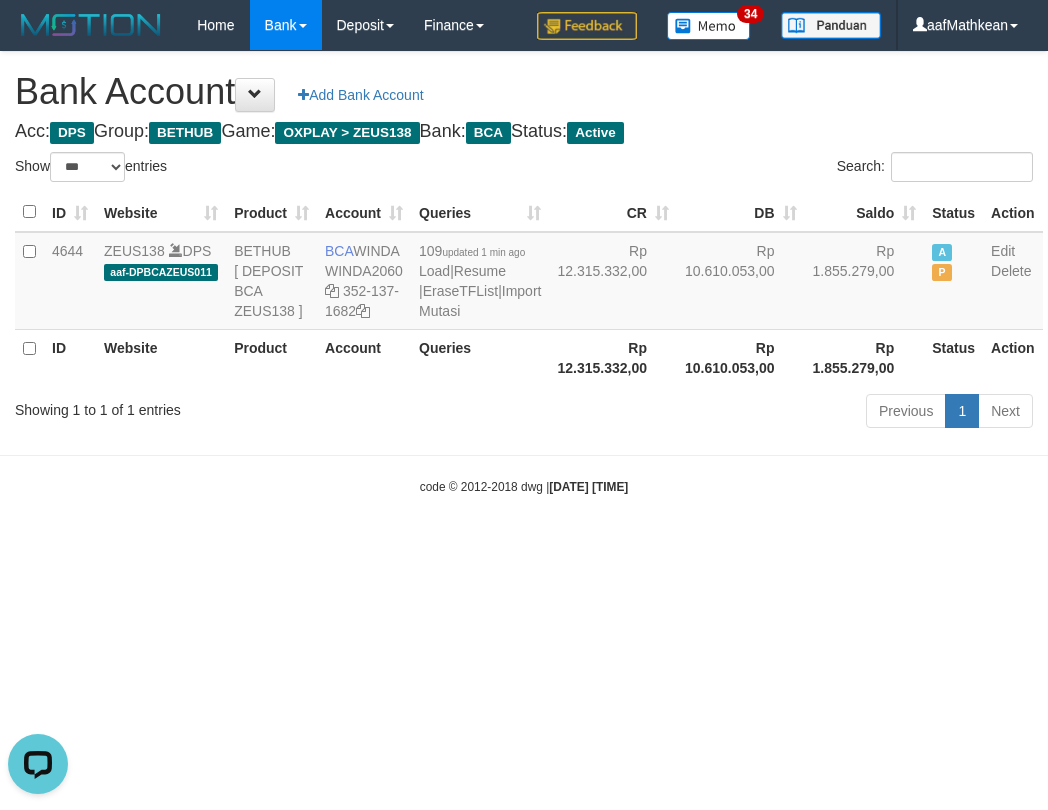 scroll, scrollTop: 0, scrollLeft: 0, axis: both 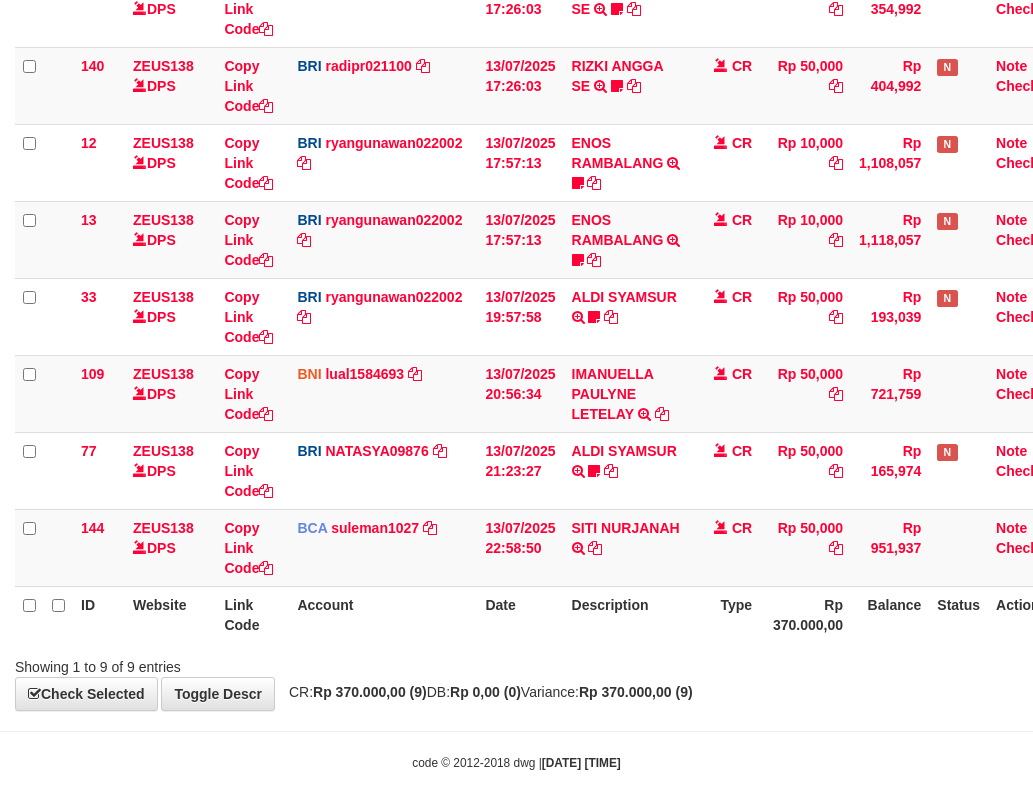 drag, startPoint x: 525, startPoint y: 444, endPoint x: 1040, endPoint y: 520, distance: 520.5776 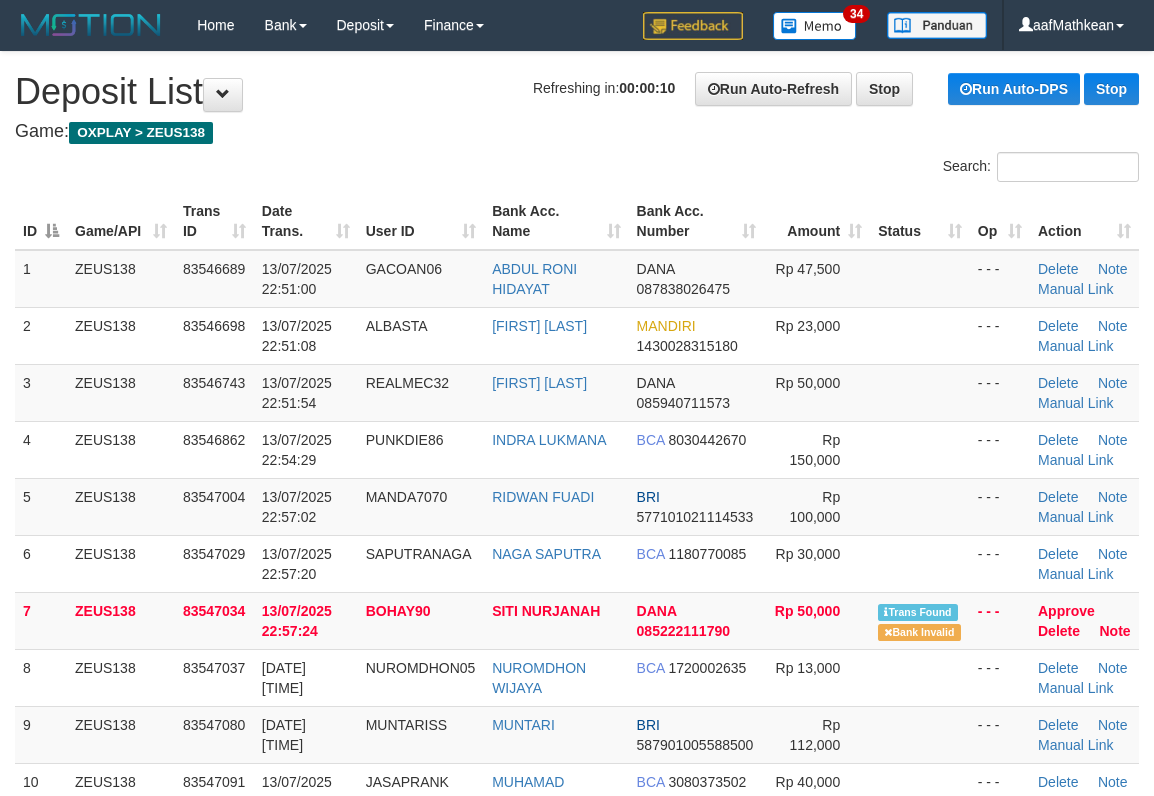 scroll, scrollTop: 0, scrollLeft: 0, axis: both 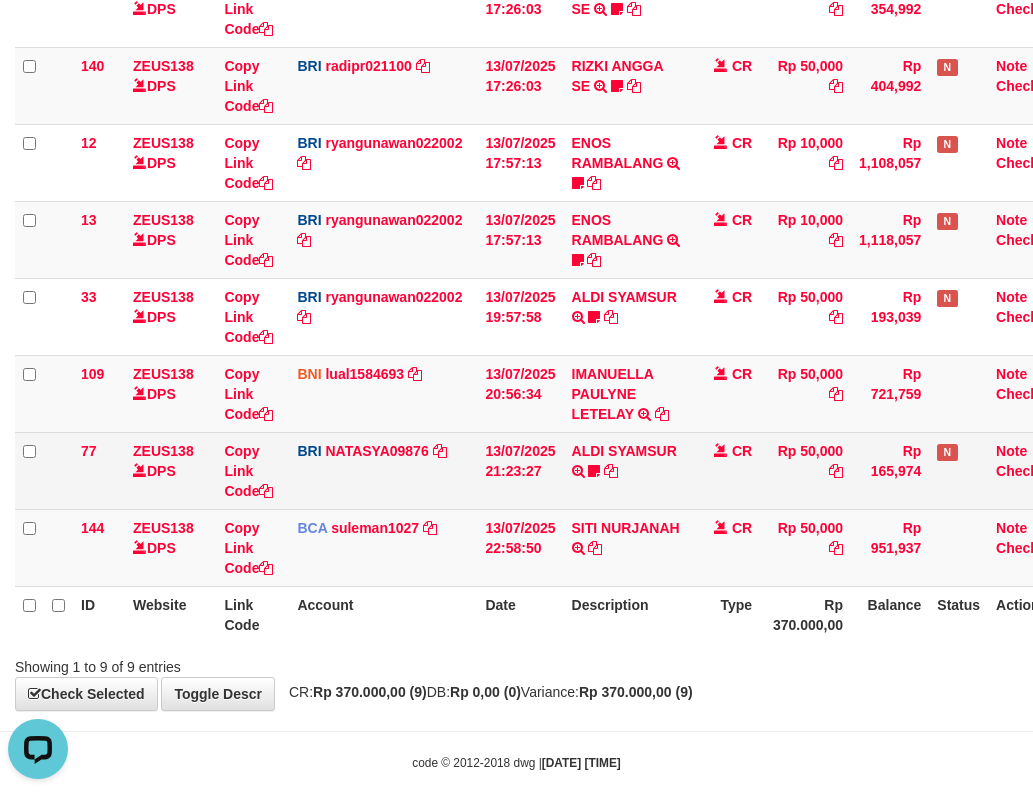 click on "BRI
NATASYA09876
DPS
SITI NURLITA SAPITRI
mutasi_20250713_3126 | 77
mutasi_20250713_3126 | 77" at bounding box center (383, 470) 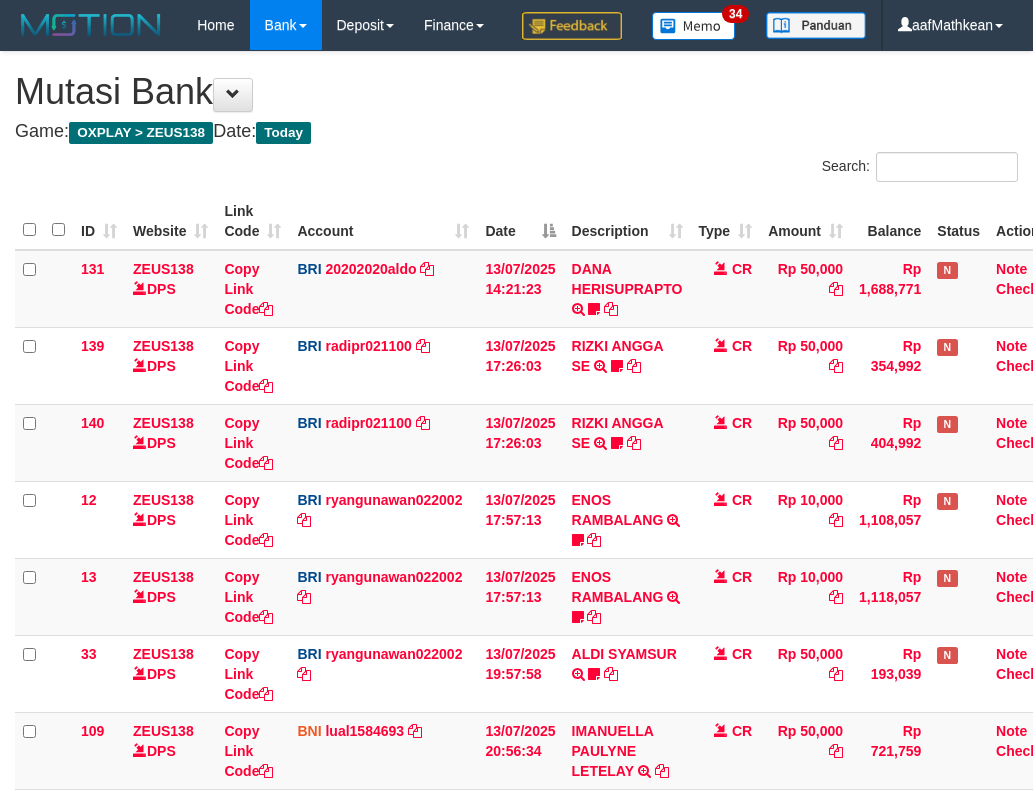 scroll, scrollTop: 316, scrollLeft: 0, axis: vertical 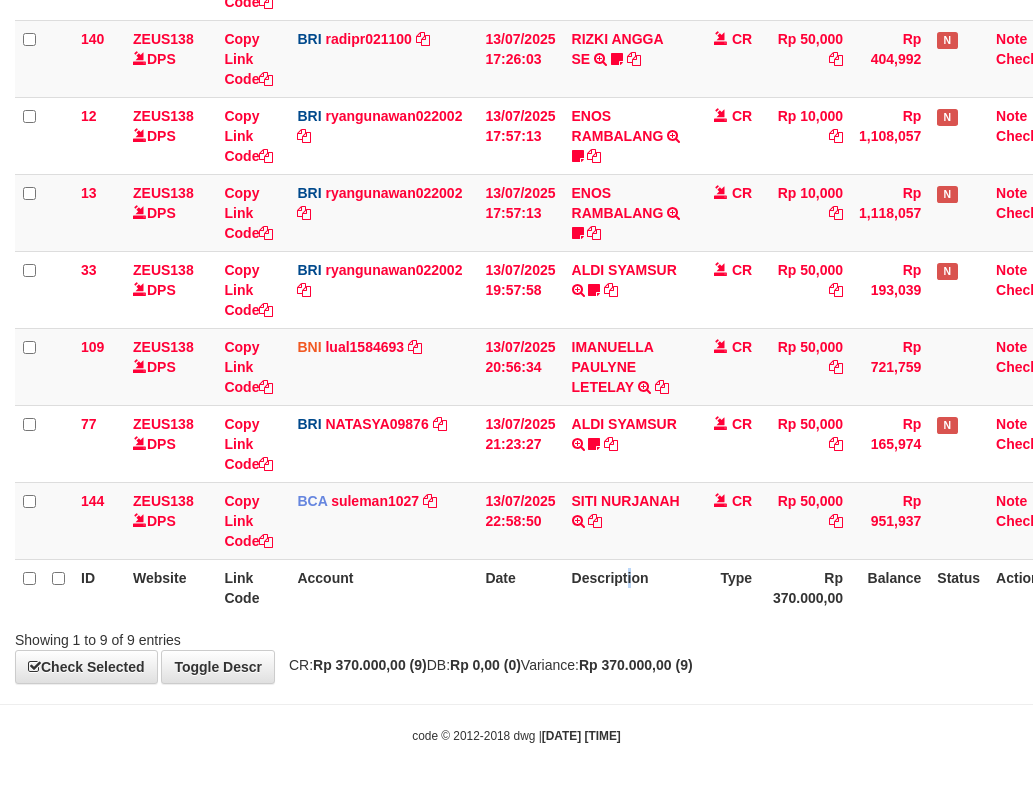 drag, startPoint x: 631, startPoint y: 600, endPoint x: 830, endPoint y: 599, distance: 199.00252 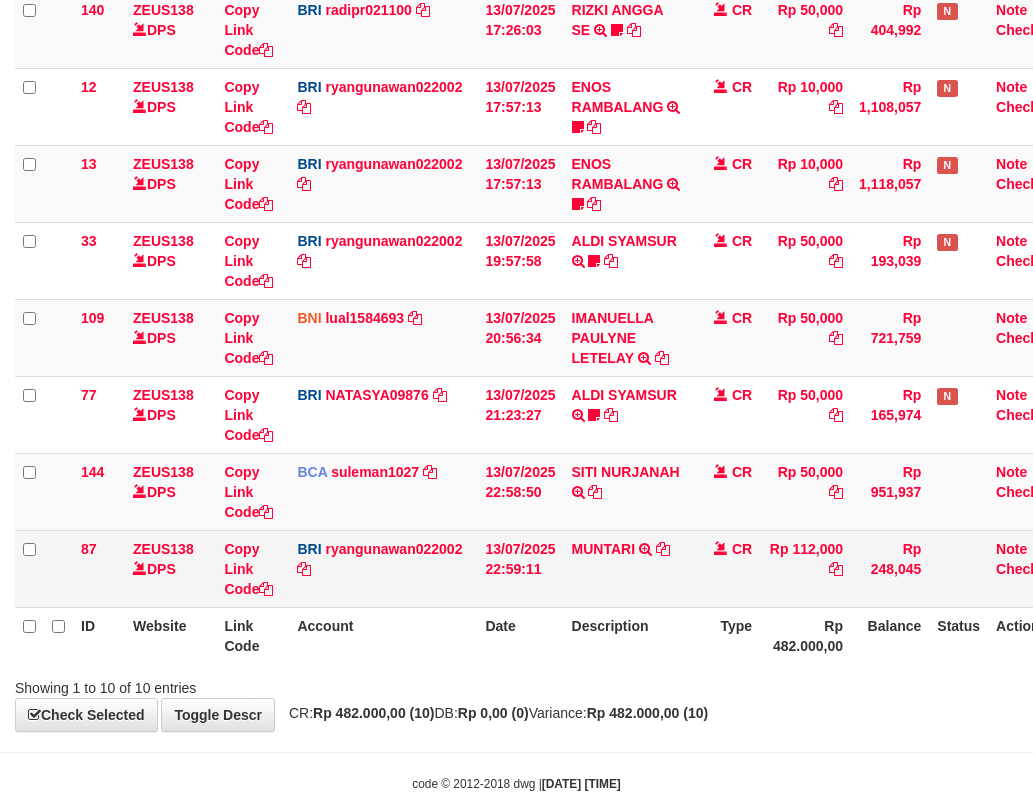 click on "BRI
[EMAIL]
DPS
[FIRST] [LAST]
mutasi_20250713_3775 | 87
mutasi_20250713_3775 | 87" at bounding box center [383, 568] 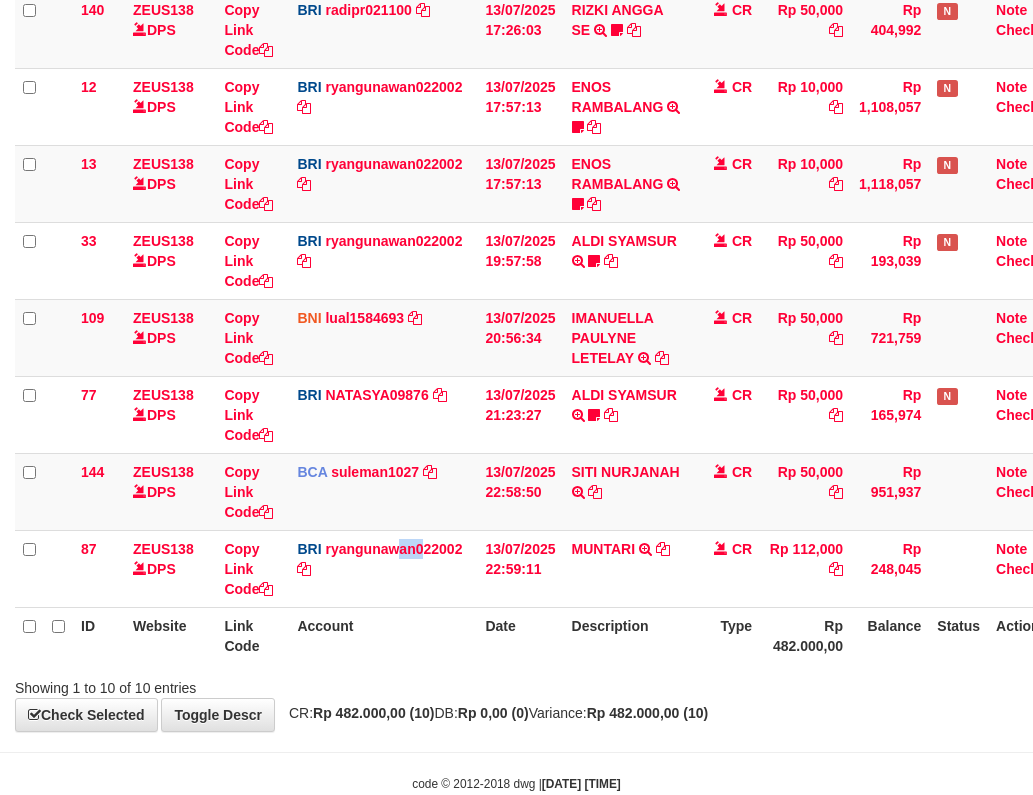 scroll, scrollTop: 434, scrollLeft: 0, axis: vertical 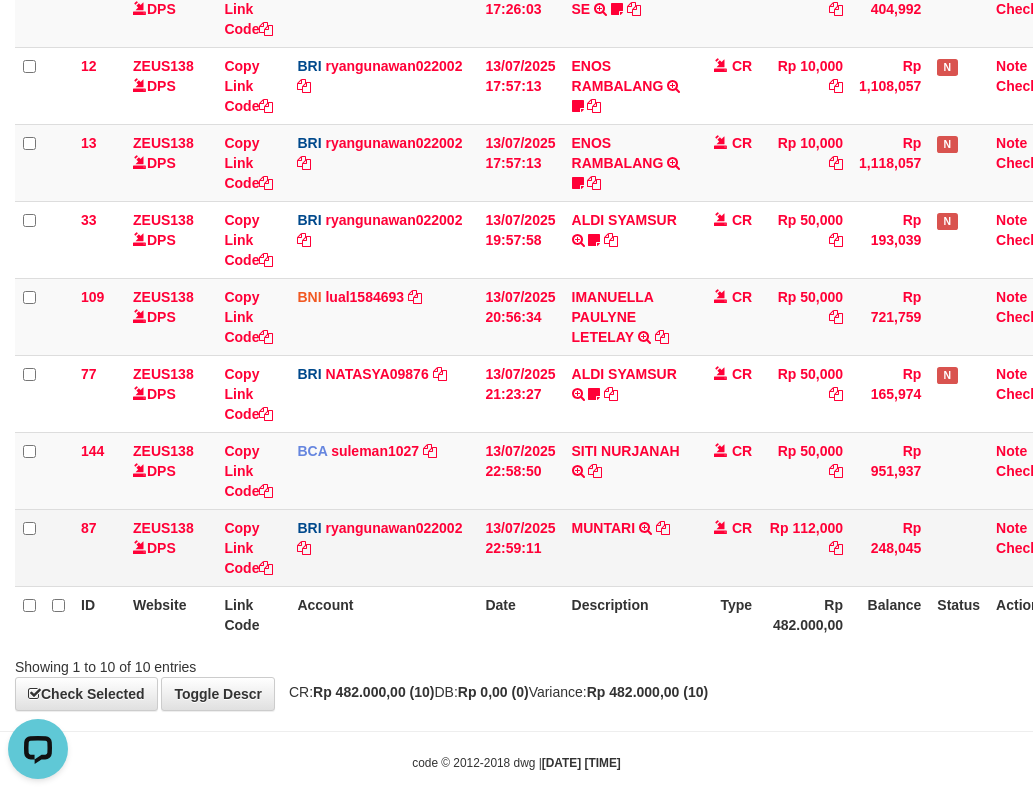 click on "ID Website Link Code Account Date Description Type Rp 482.000,00 Balance Status Action" at bounding box center [542, 614] 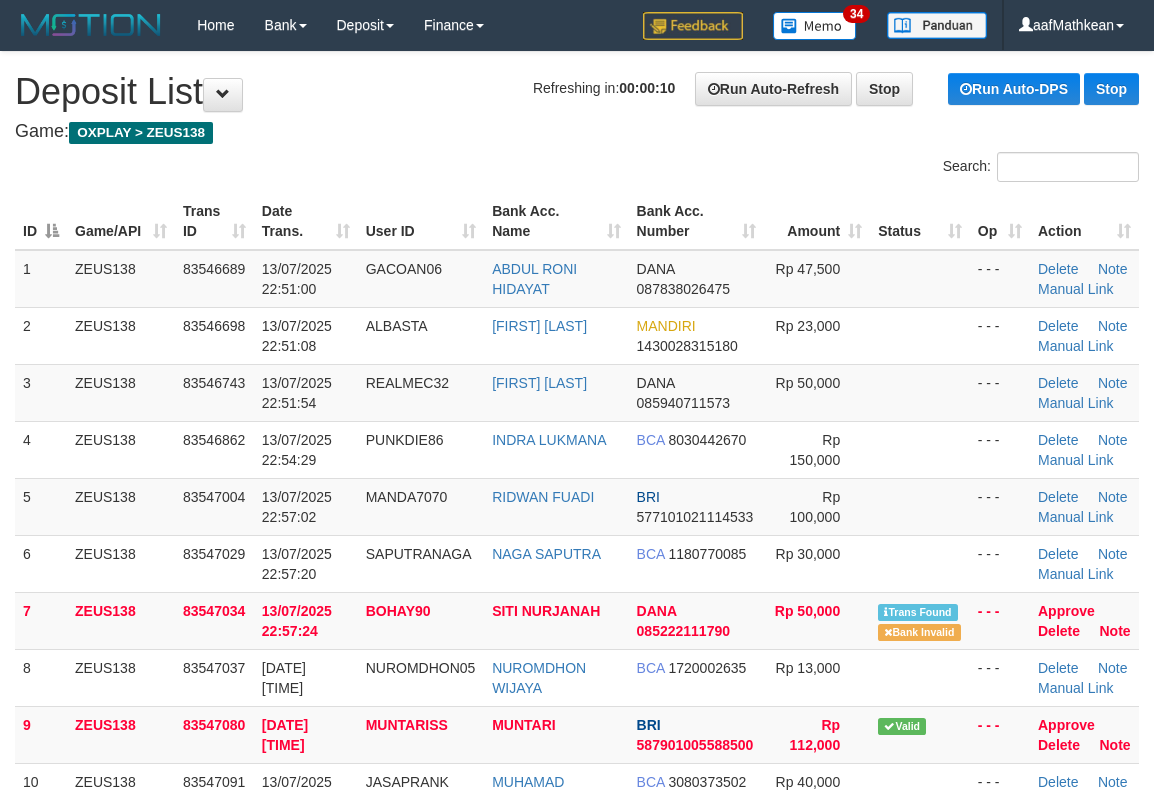 scroll, scrollTop: 0, scrollLeft: 0, axis: both 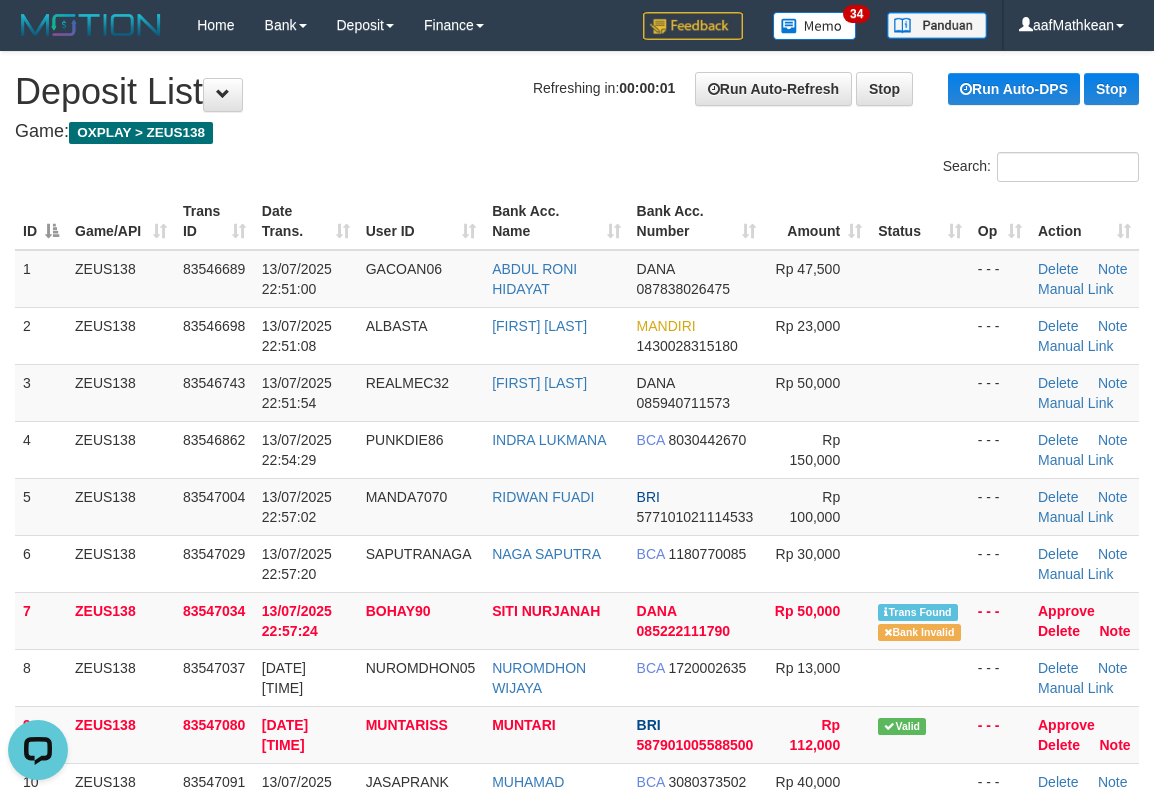 click on "ID Game/API Trans ID Date Trans. User ID Bank Acc. Name Bank Acc. Number Amount Status Op Action
1
ZEUS138
83546689
13/07/2025 22:51:00
GACOAN06
ABDUL RONI HIDAYAT
DANA
087838026475
Rp 47,500
- - -
Delete
Note
Manual Link
2
ZEUS138
83546698
13/07/2025 22:51:08
ALBASTA
MOH ALVAN S
MANDIRI
1430028315180
Rp 23,000
- - -
Delete" at bounding box center (577, 563) 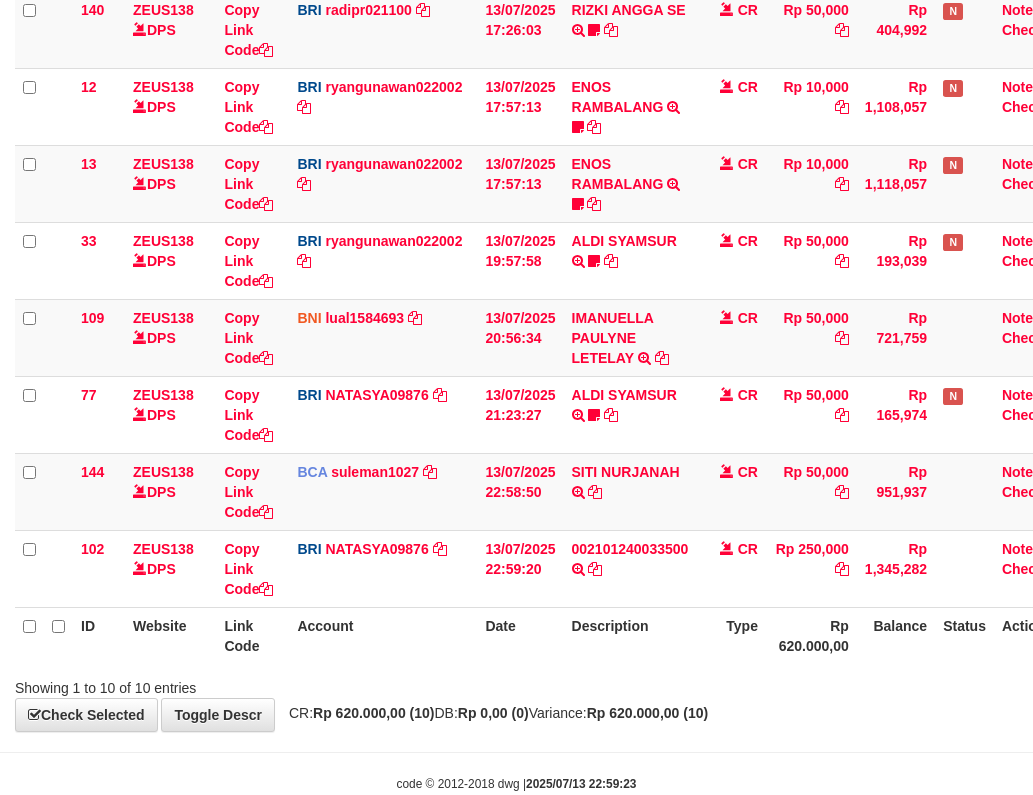 scroll, scrollTop: 434, scrollLeft: 0, axis: vertical 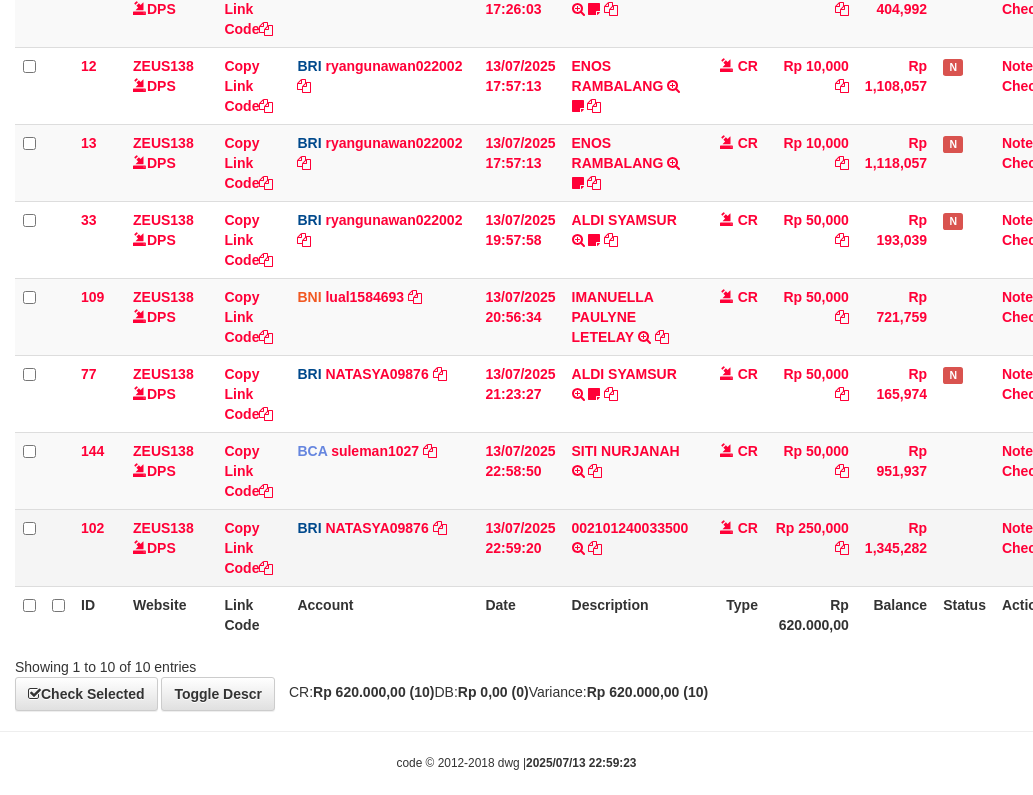 click on "BRI
[FIRST]09876
DPS
[FIRST] [LAST] [LAST]
mutasi_20250713_3126 | 102
mutasi_20250713_3126 | 102" at bounding box center (383, 547) 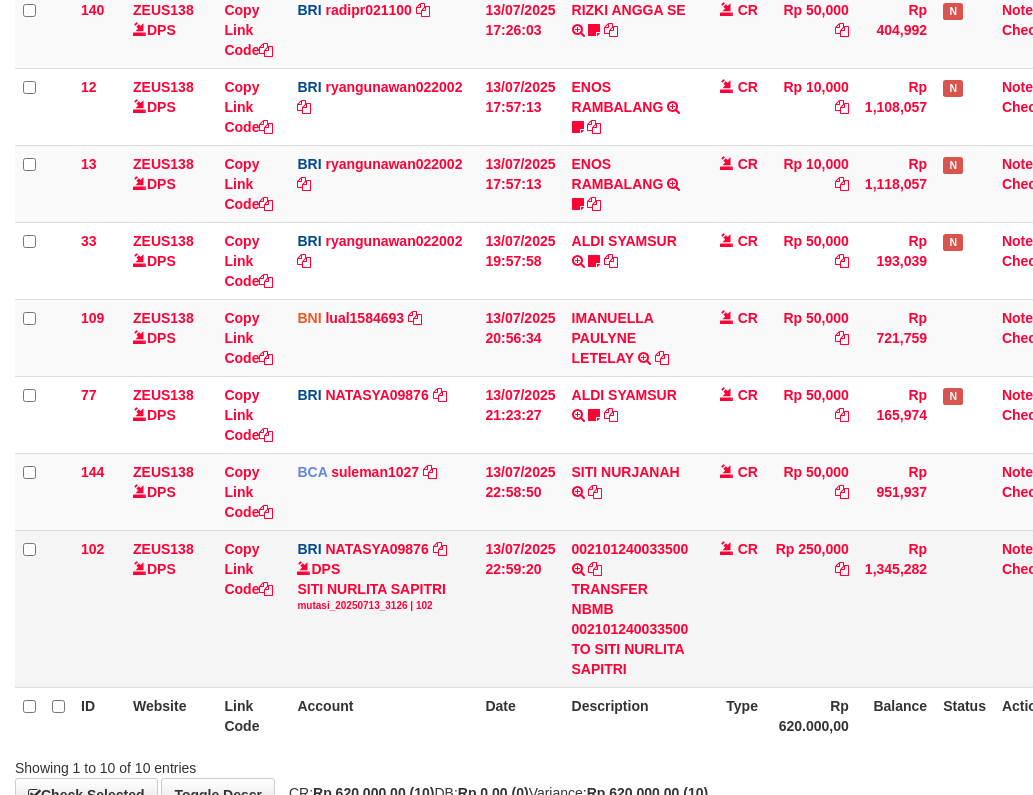 scroll, scrollTop: 434, scrollLeft: 0, axis: vertical 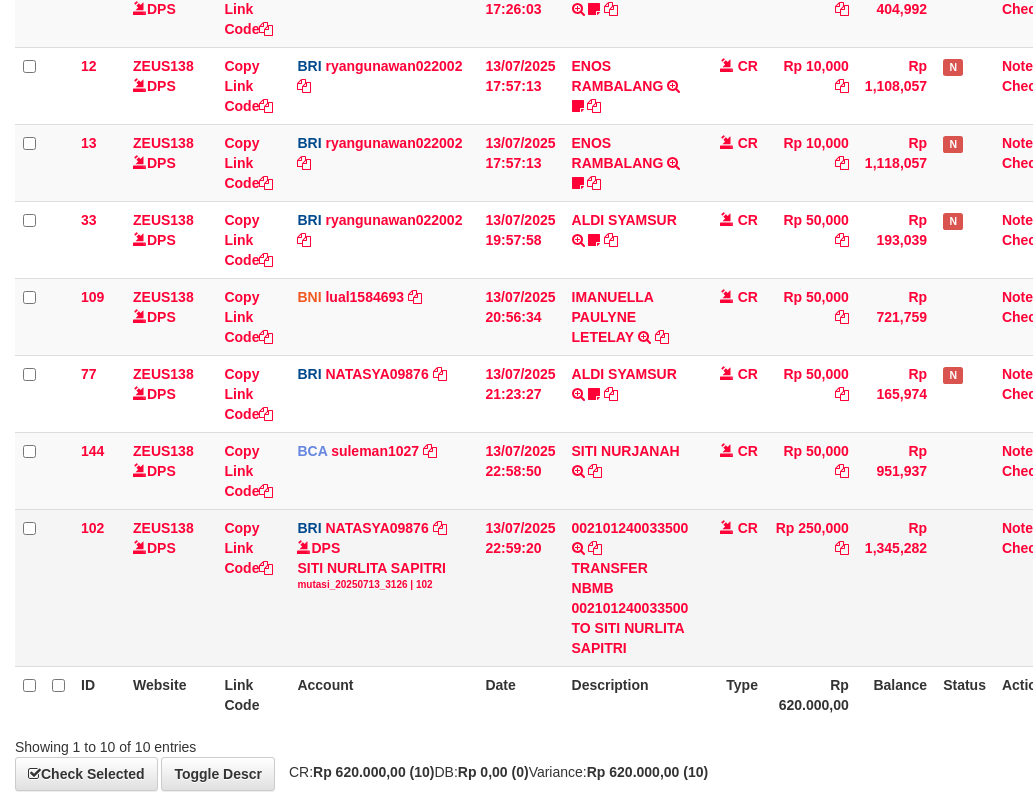 click on "TRANSFER NBMB 002101240033500 TO SITI NURLITA SAPITRI" at bounding box center [630, 608] 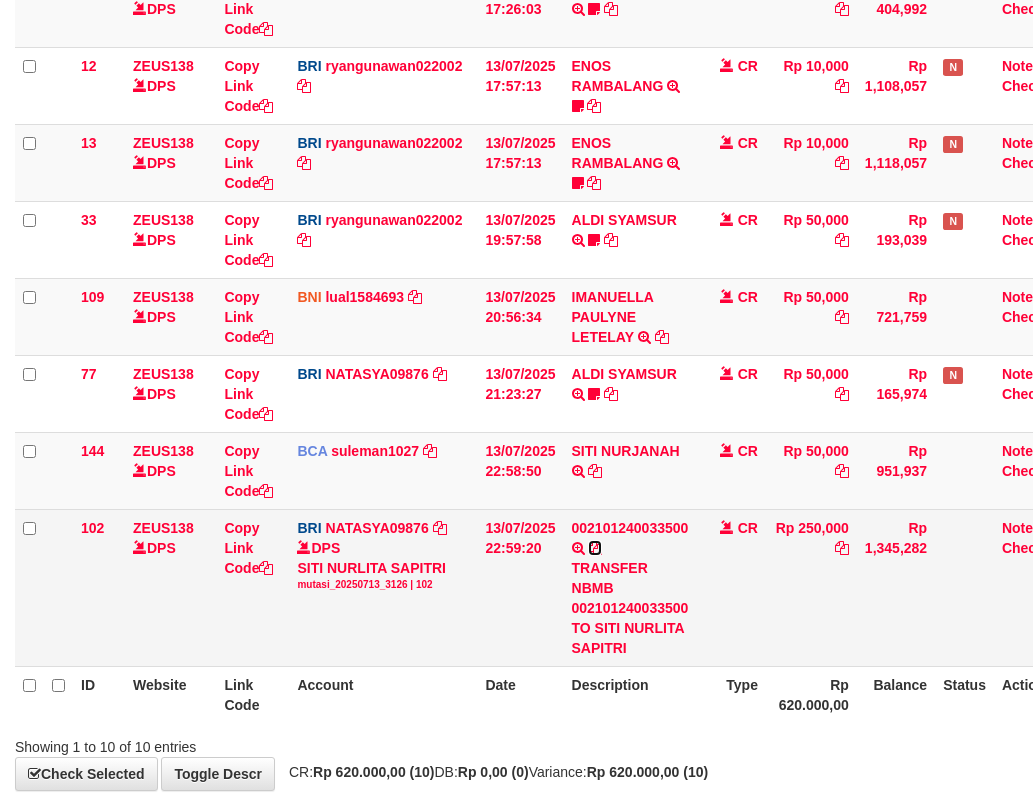 click at bounding box center (595, 548) 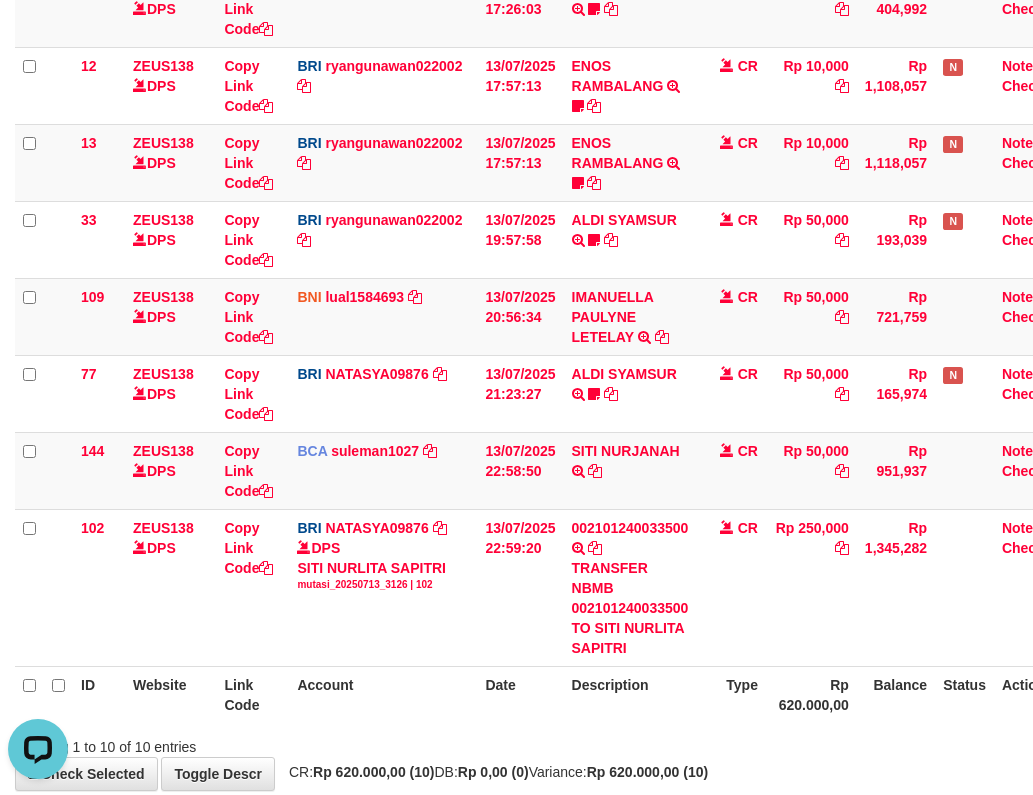 scroll, scrollTop: 0, scrollLeft: 0, axis: both 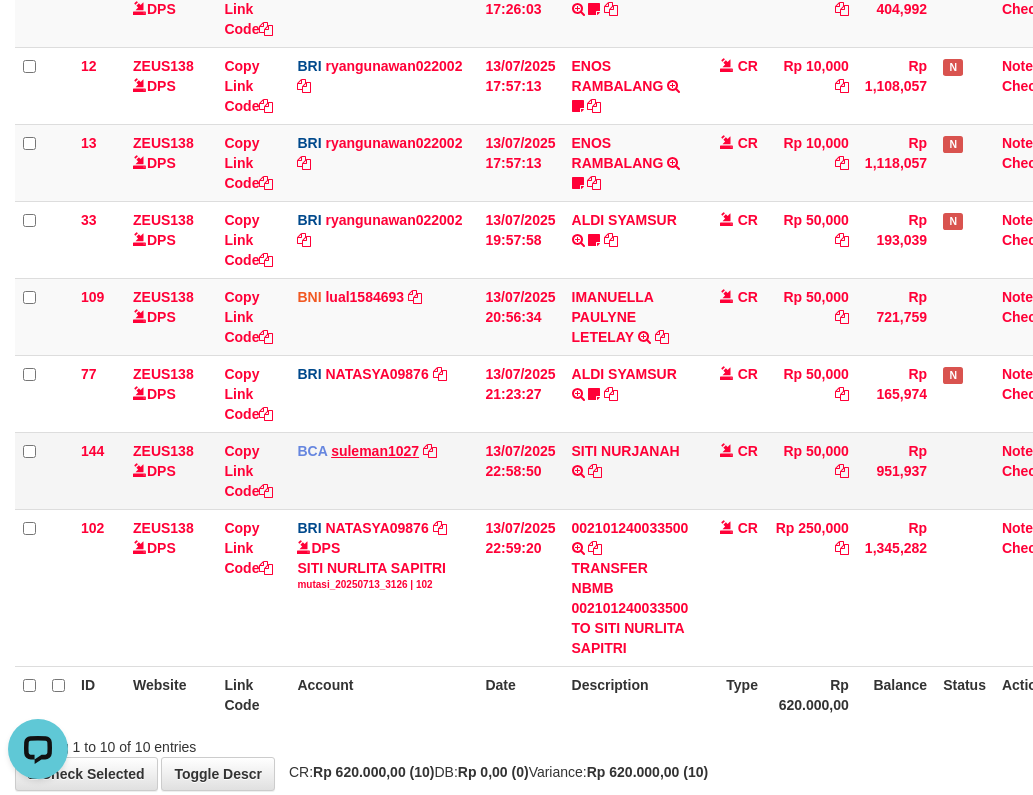 click on "BCA
suleman1027
DPS
SULEMAN
mutasi_20250713_2972 | 144
mutasi_20250713_2972 | 144" at bounding box center (383, 470) 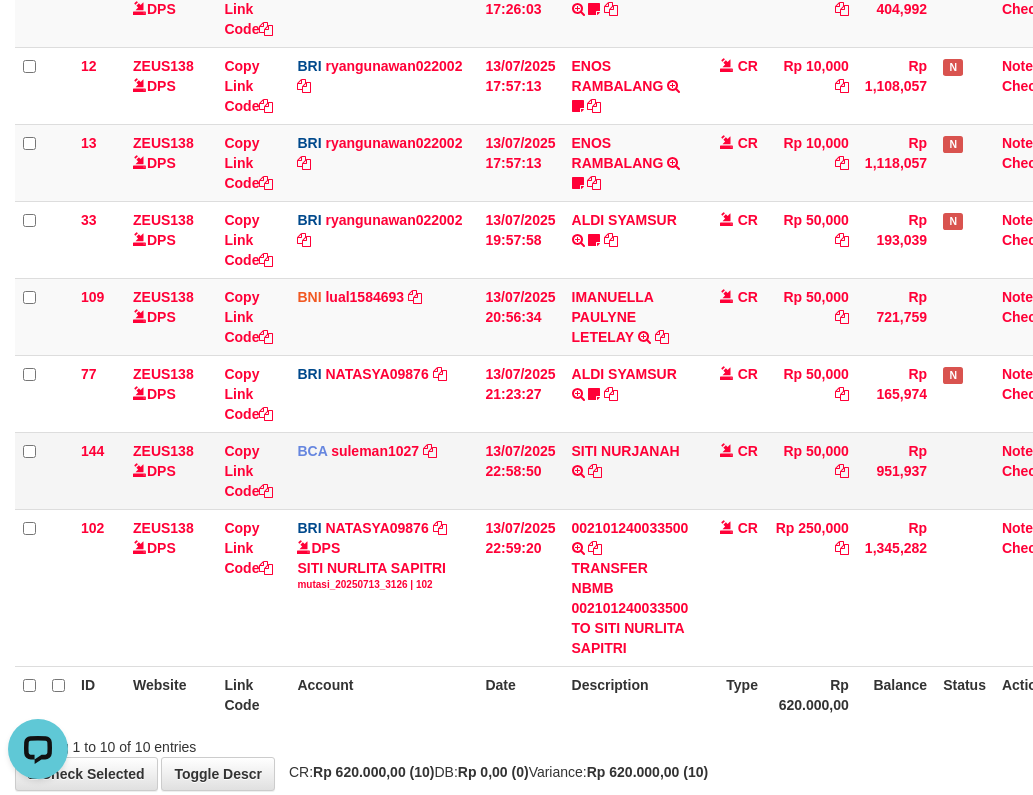 click on "13/07/2025 22:58:50" at bounding box center [520, 470] 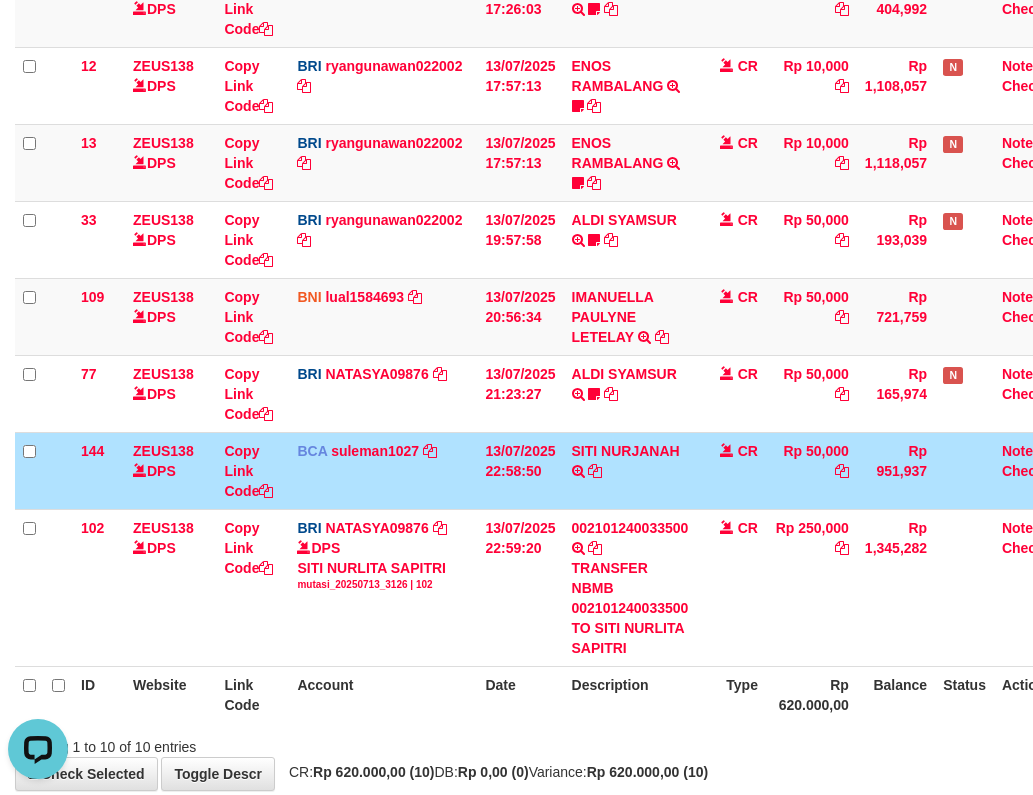click on "13/07/2025 22:58:50" at bounding box center (520, 470) 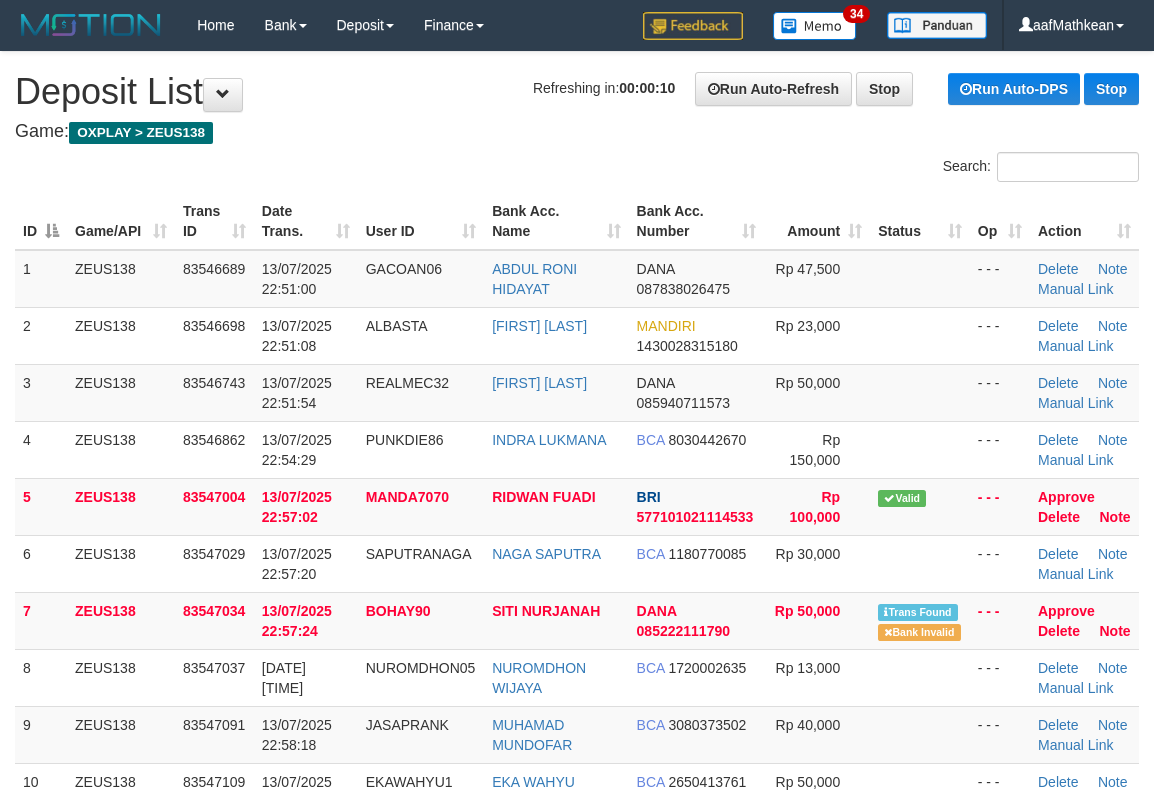 scroll, scrollTop: 0, scrollLeft: 0, axis: both 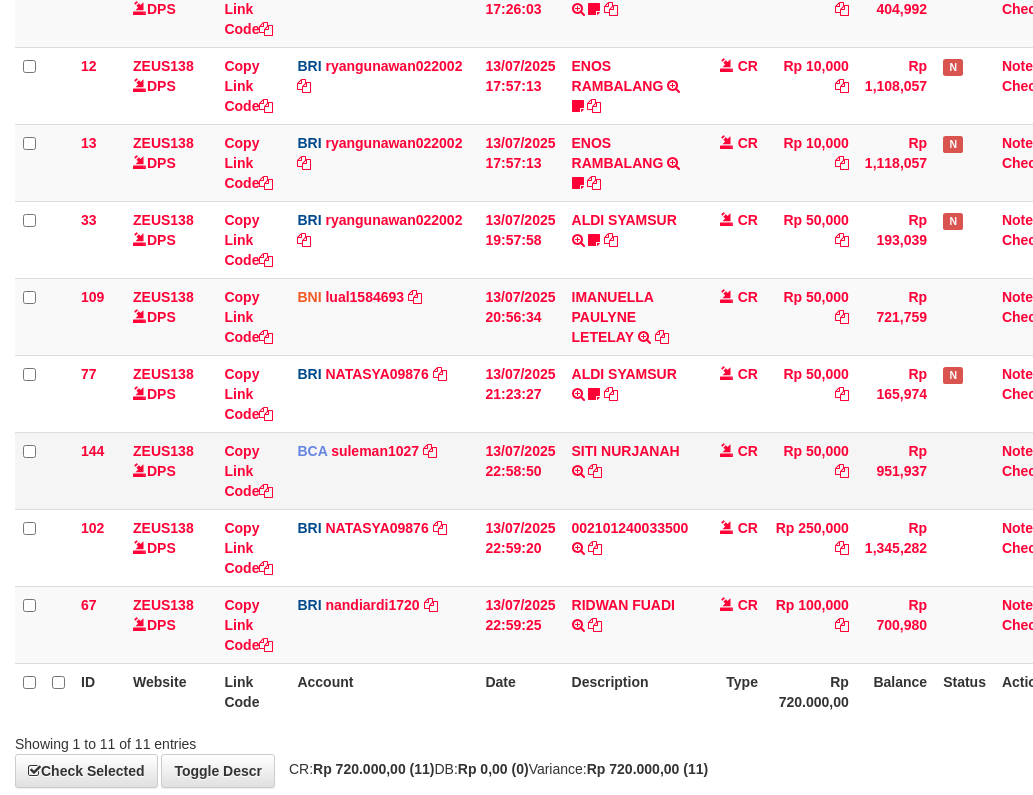 drag, startPoint x: 619, startPoint y: 462, endPoint x: 529, endPoint y: 535, distance: 115.88356 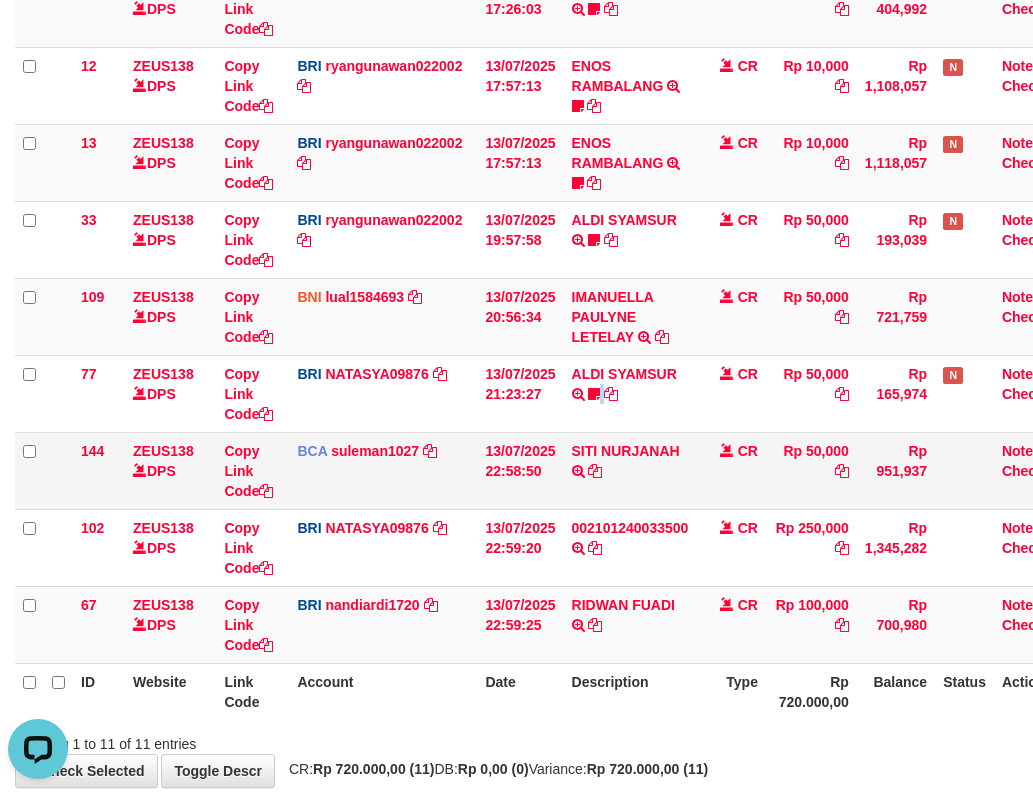 scroll, scrollTop: 0, scrollLeft: 0, axis: both 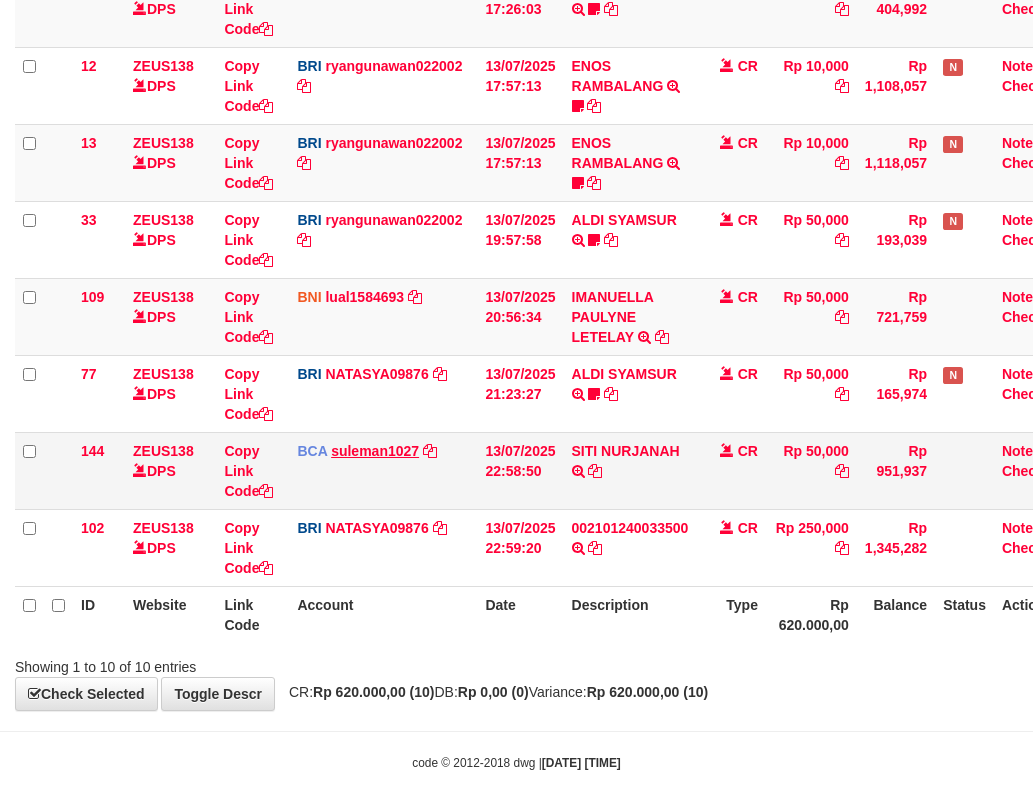 drag, startPoint x: 389, startPoint y: 505, endPoint x: 399, endPoint y: 512, distance: 12.206555 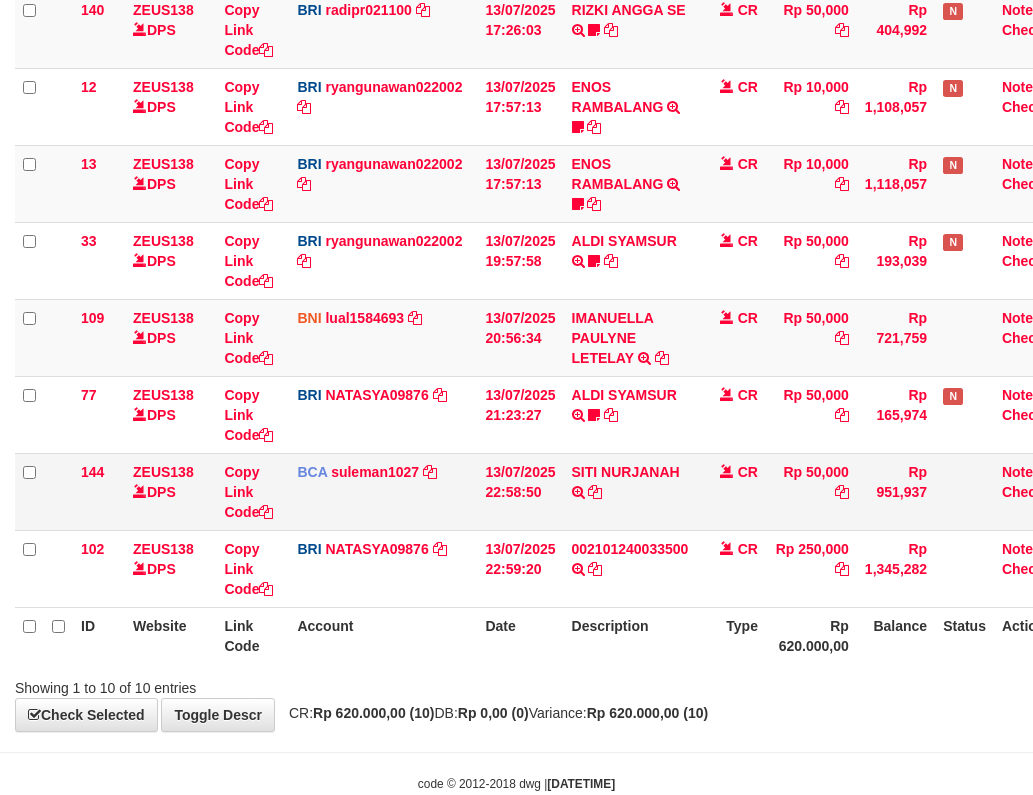 click on "BCA
[USERNAME]
DPS
[LAST]
mutasi_[DATE]_[NUMBER] | 144
mutasi_[DATE]_[NUMBER] | 144" at bounding box center (383, 491) 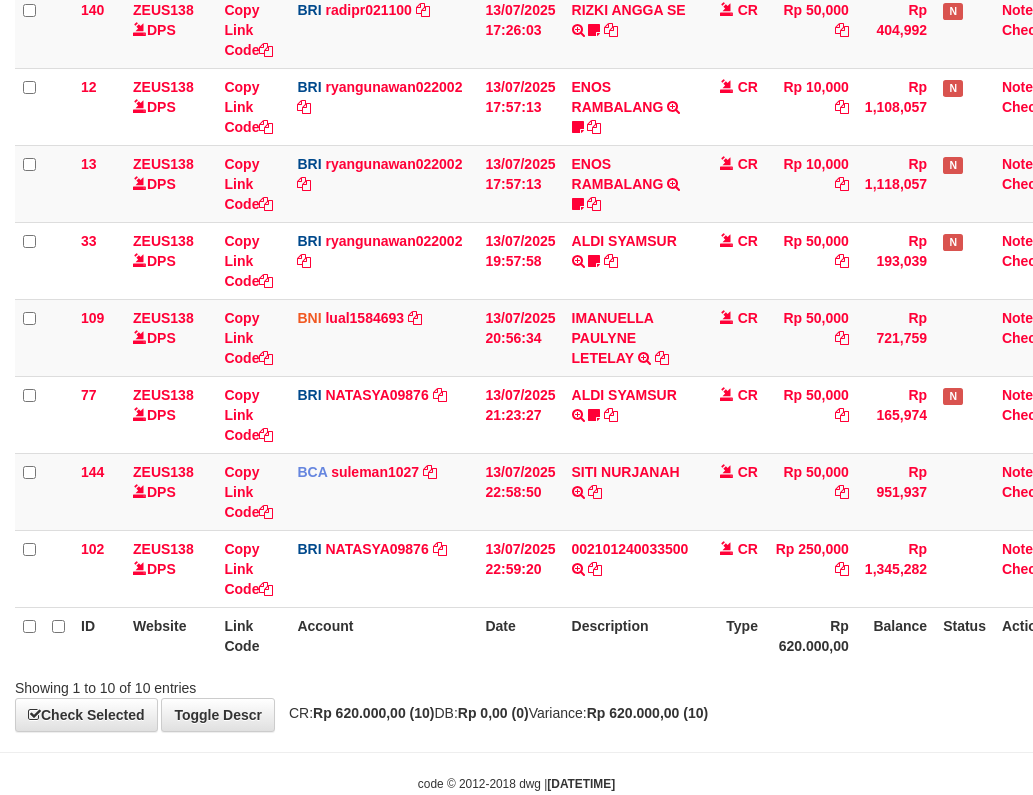 drag, startPoint x: 423, startPoint y: 510, endPoint x: 1046, endPoint y: 487, distance: 623.42444 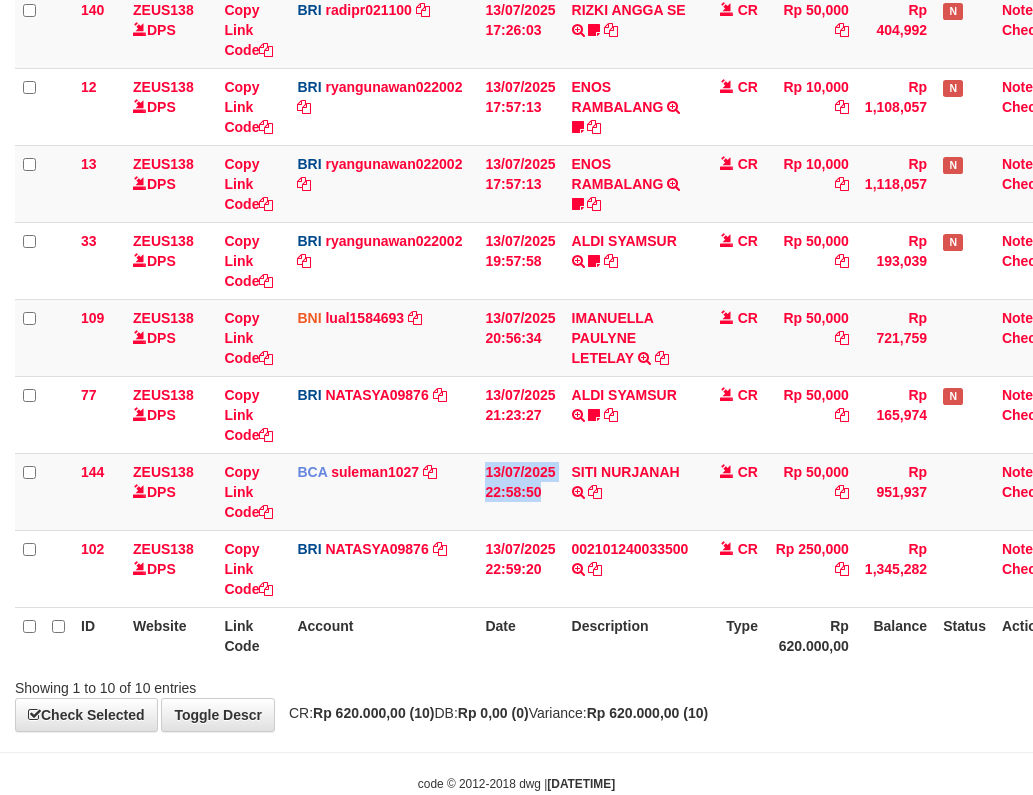 scroll, scrollTop: 434, scrollLeft: 0, axis: vertical 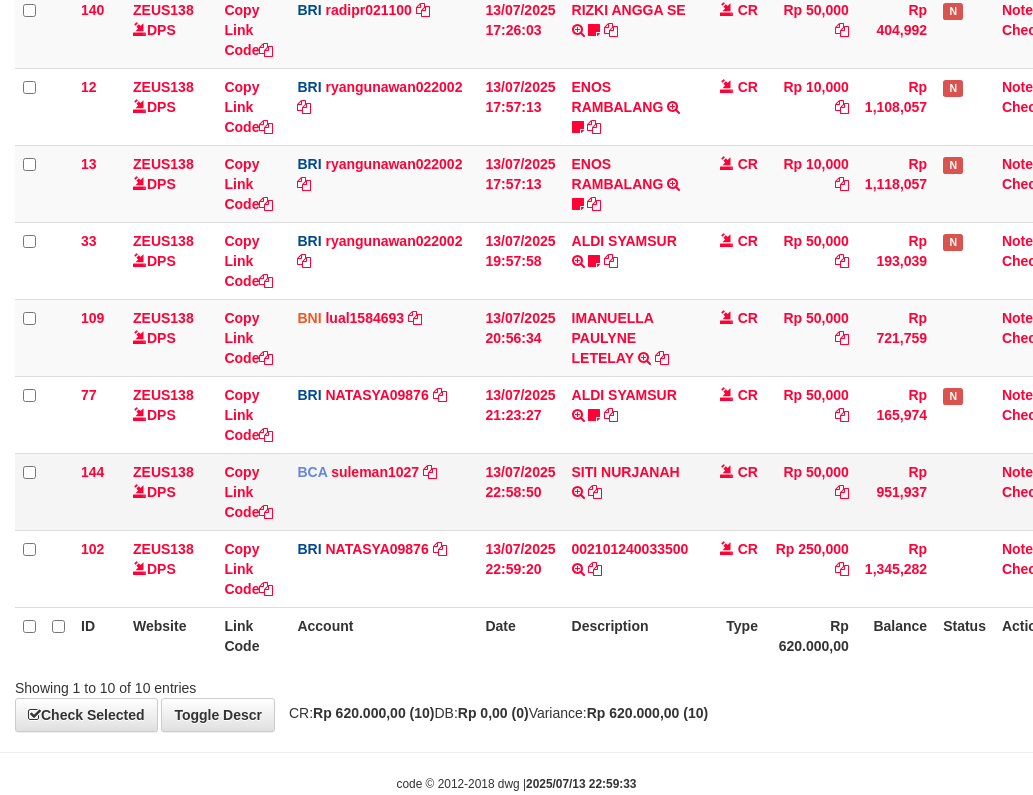 drag, startPoint x: 644, startPoint y: 500, endPoint x: 831, endPoint y: 545, distance: 192.33824 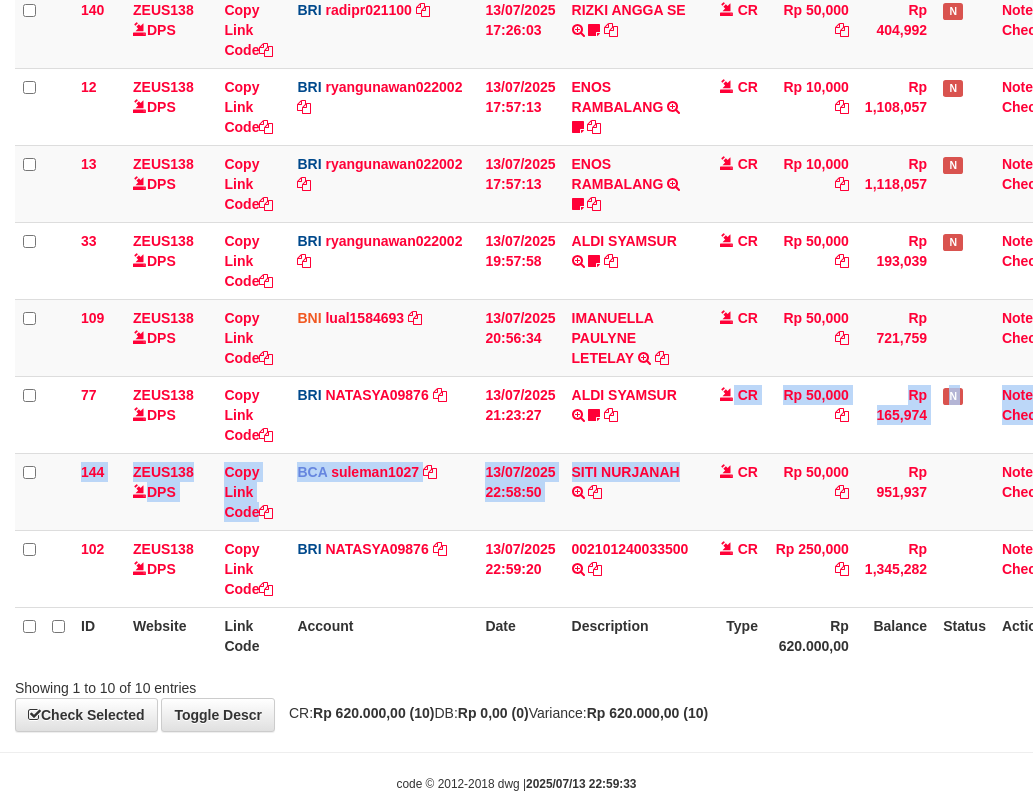 scroll, scrollTop: 434, scrollLeft: 0, axis: vertical 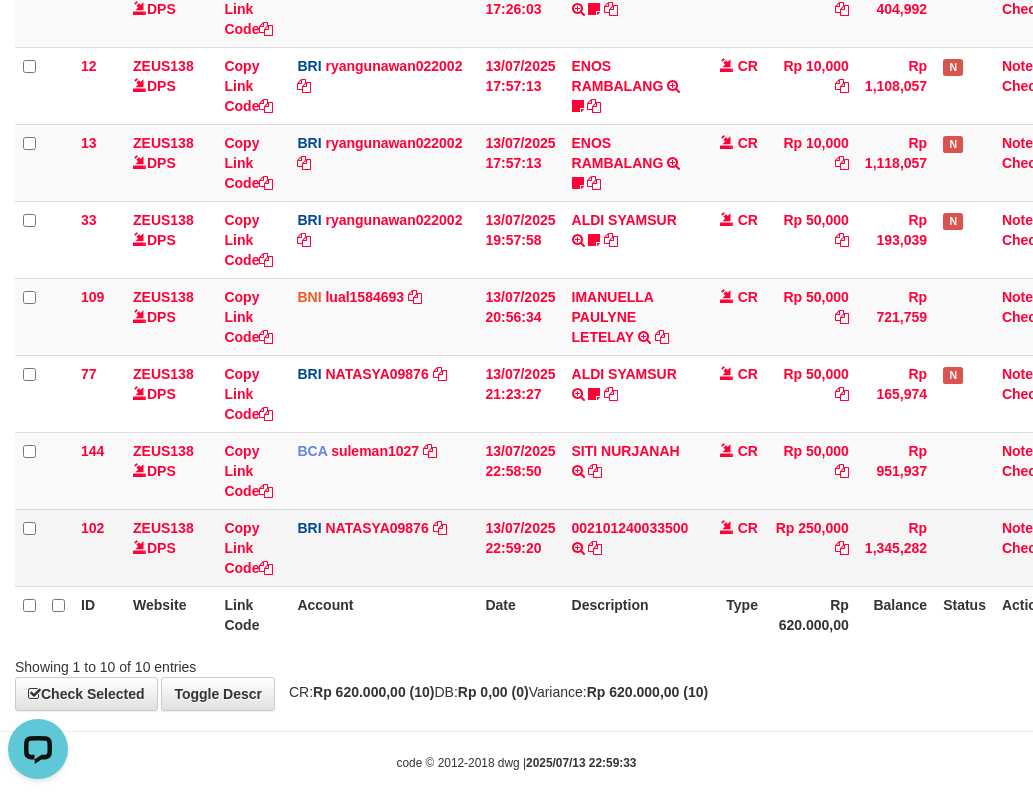 click on "002101240033500         TRANSFER NBMB 002101240033500 TO SITI NURLITA SAPITRI" at bounding box center (630, 547) 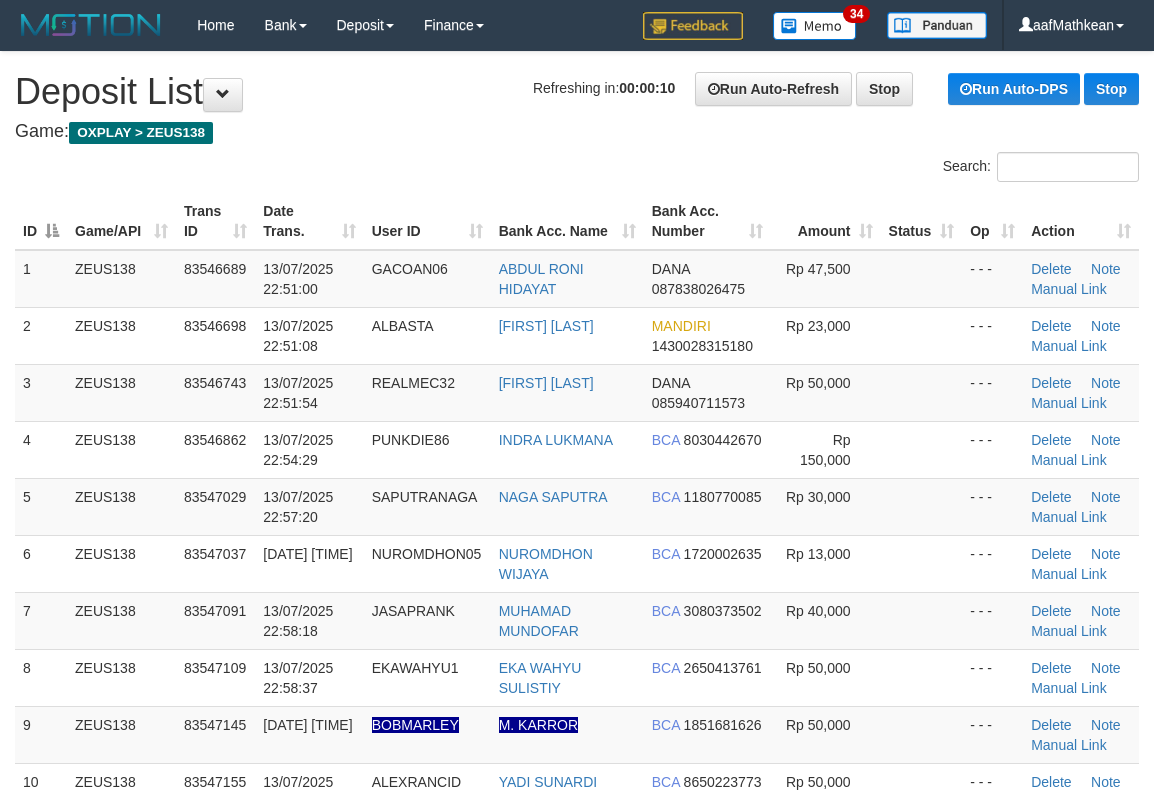 scroll, scrollTop: 0, scrollLeft: 0, axis: both 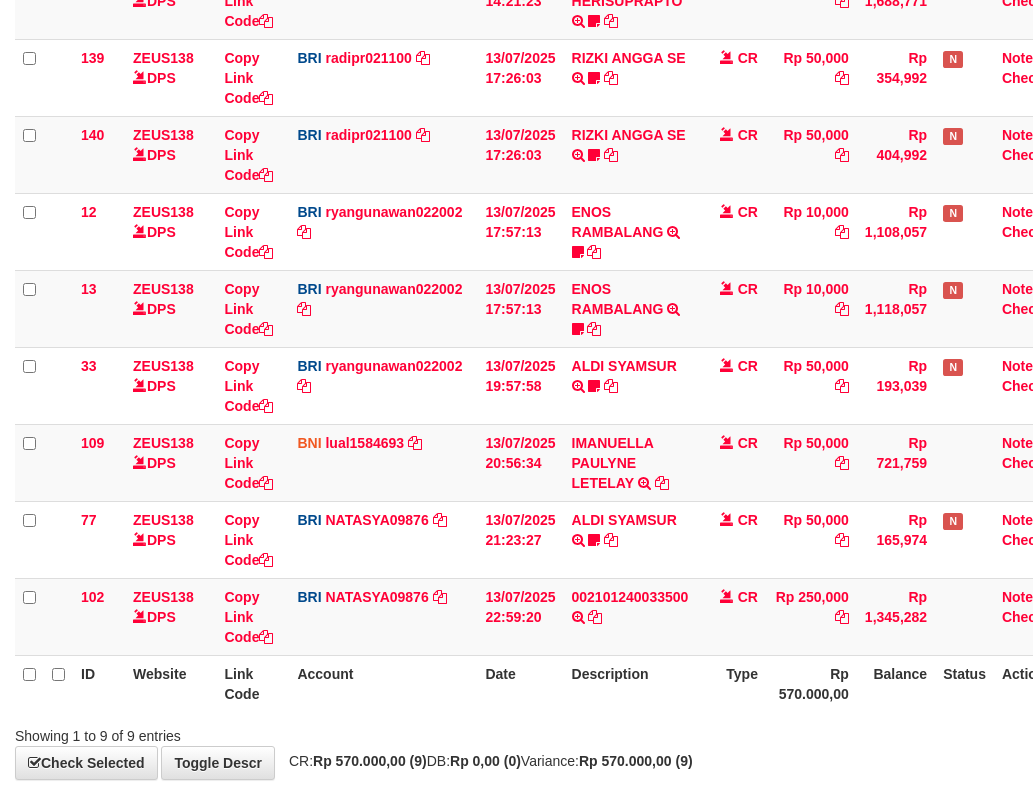 click on "Search:
ID Website Link Code Account Date Description Type Amount Balance Status Action
131
ZEUS138    DPS
Copy Link Code
BRI
20202020aldo
DPS
REVALDO SAGITA
mutasi_20250713_3778 | 131
mutasi_20250713_3778 | 131
13/07/2025 14:21:23
DANA HERISUPRAPTO            TRANSFER NBMB DANA HERISUPRAPTO TO REVALDO SAGITA    Herisuprapto
CR
Rp 50,000
Rp 1,688,771
N
Note
Check
139
ZEUS138    DPS
Copy Link Code
BRI
radipr021100" at bounding box center [516, 305] 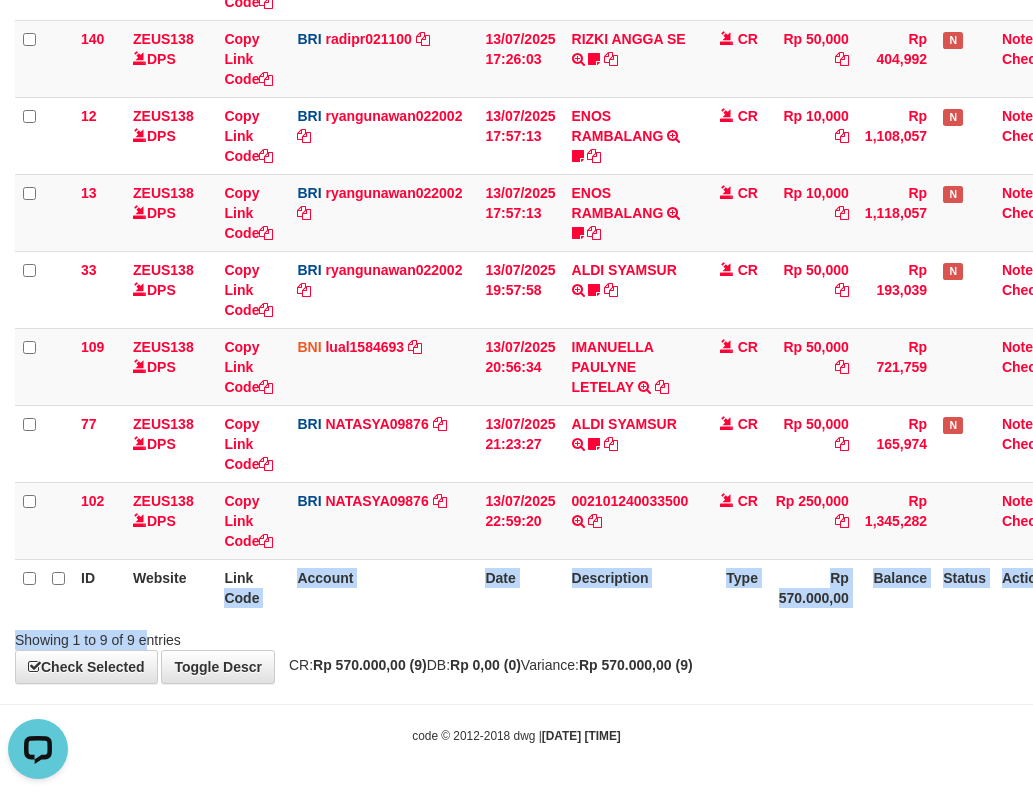 scroll, scrollTop: 0, scrollLeft: 0, axis: both 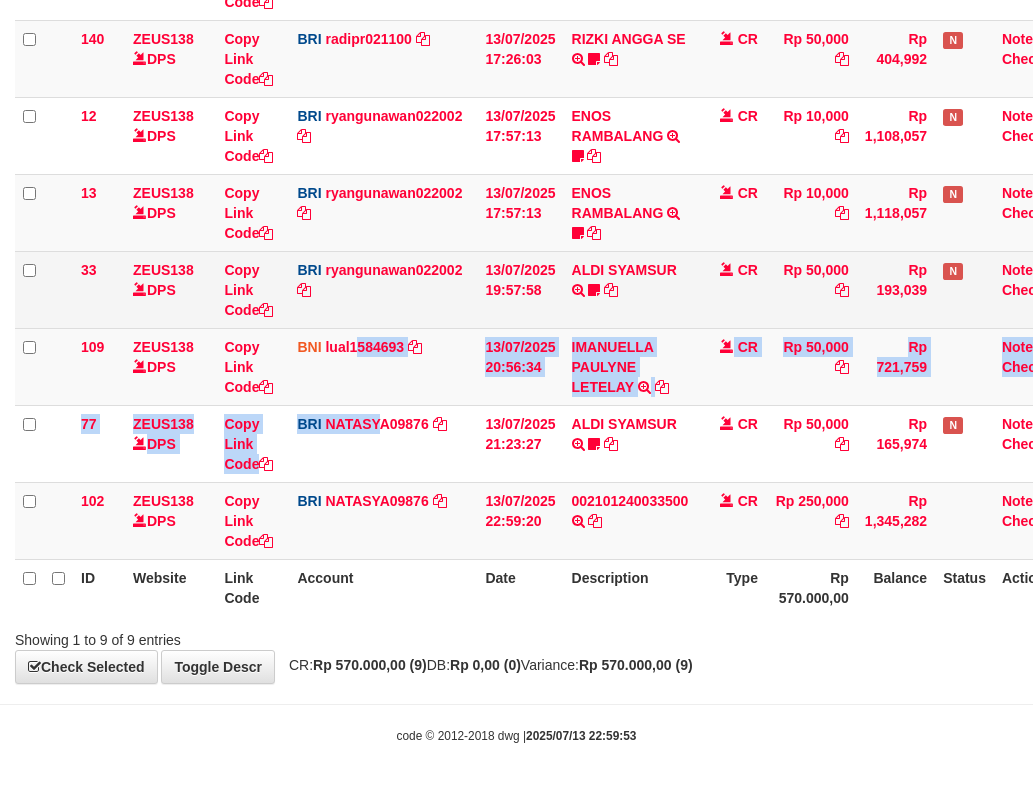 drag, startPoint x: 364, startPoint y: 507, endPoint x: 292, endPoint y: 252, distance: 264.96982 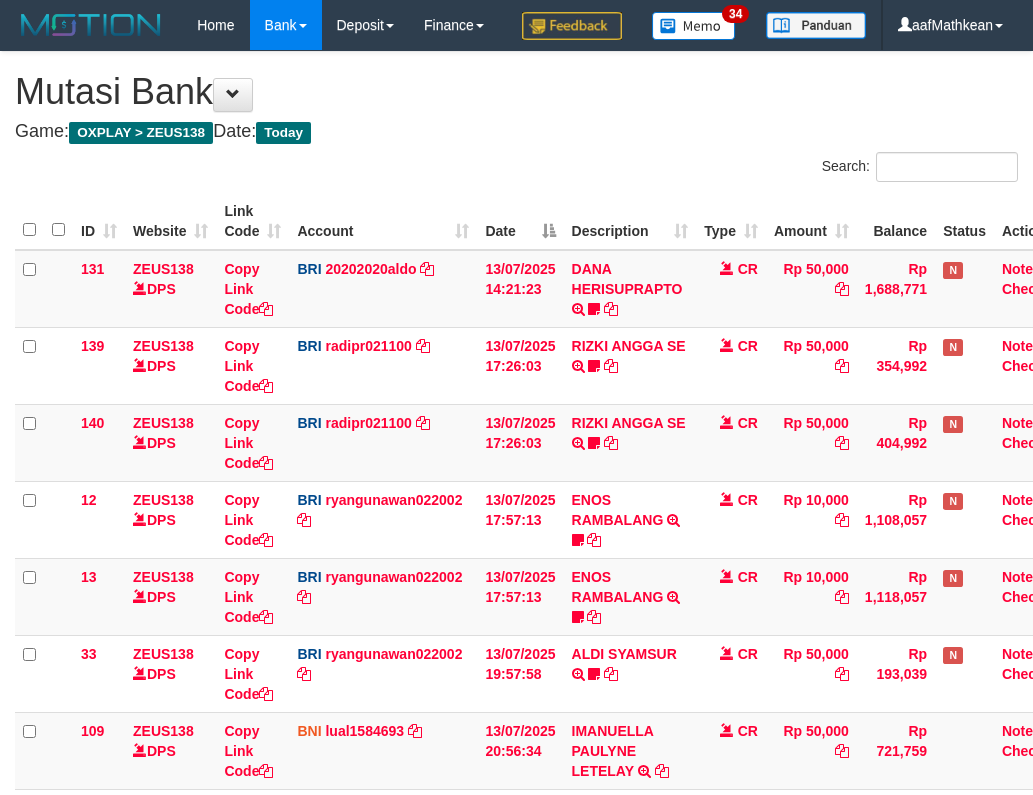 scroll, scrollTop: 434, scrollLeft: 0, axis: vertical 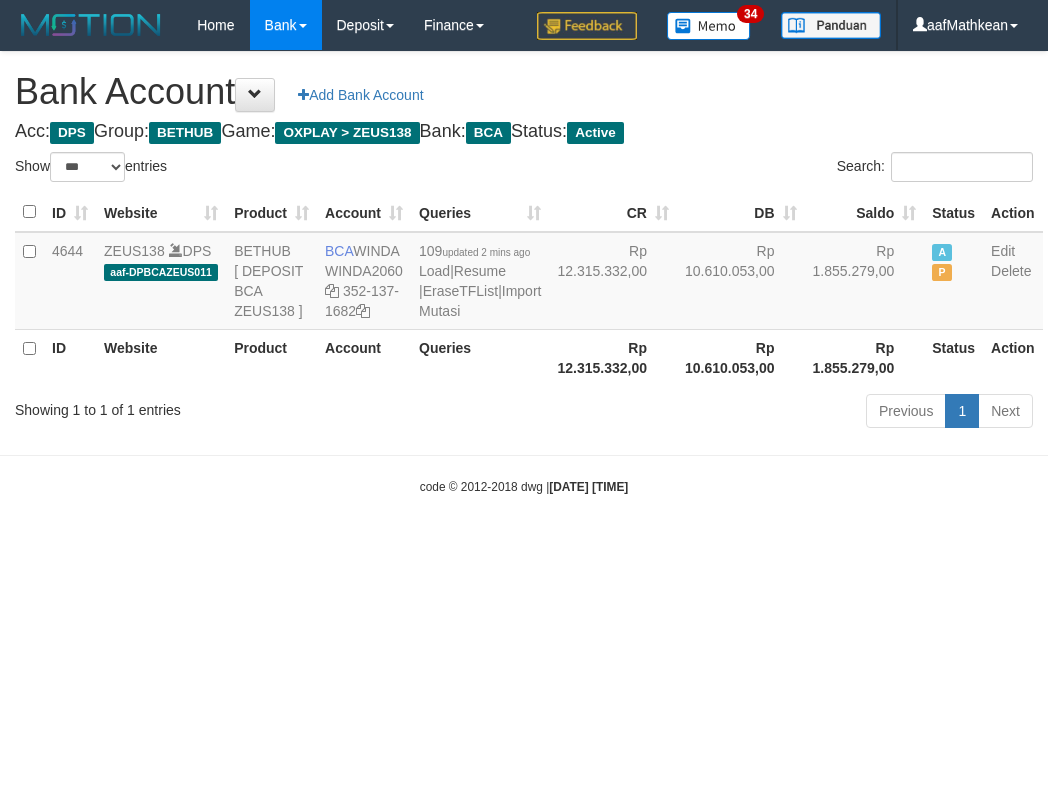 select on "***" 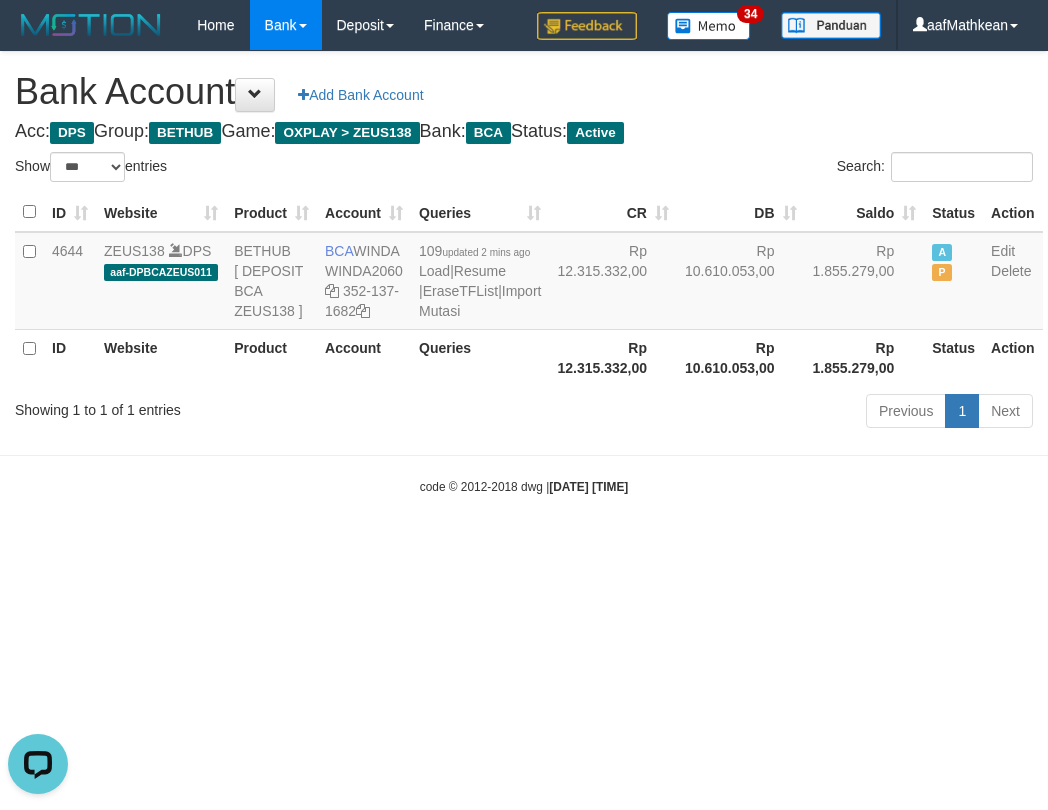 scroll, scrollTop: 0, scrollLeft: 0, axis: both 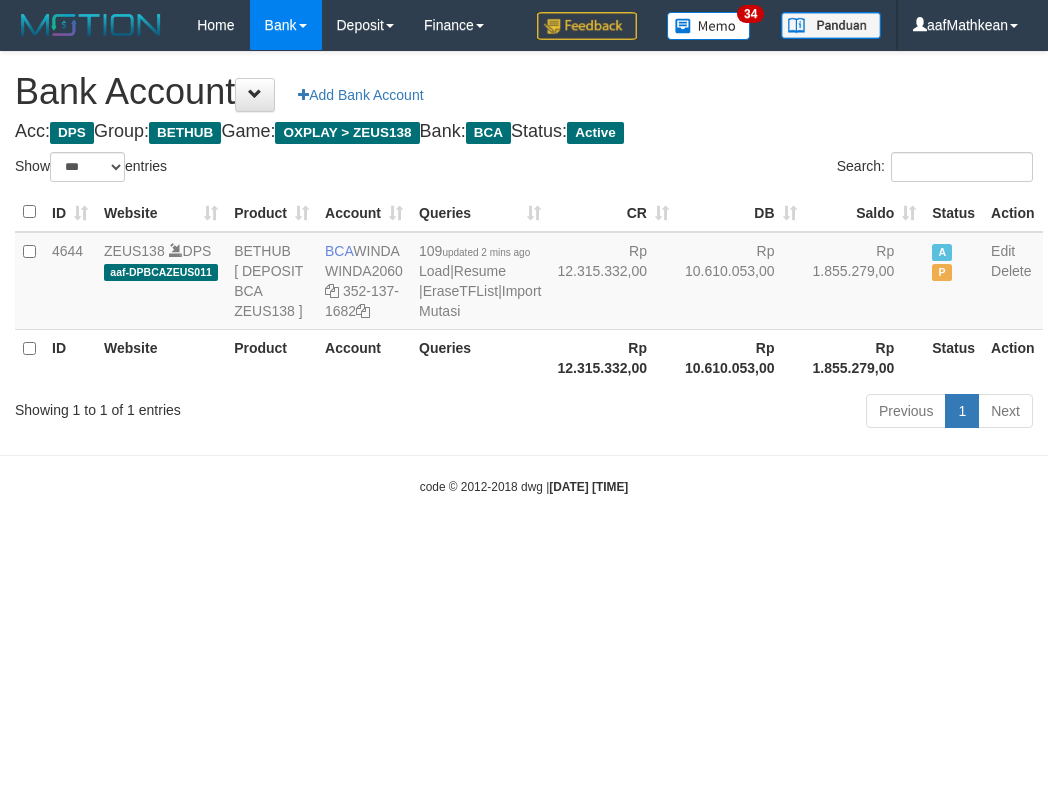 select on "***" 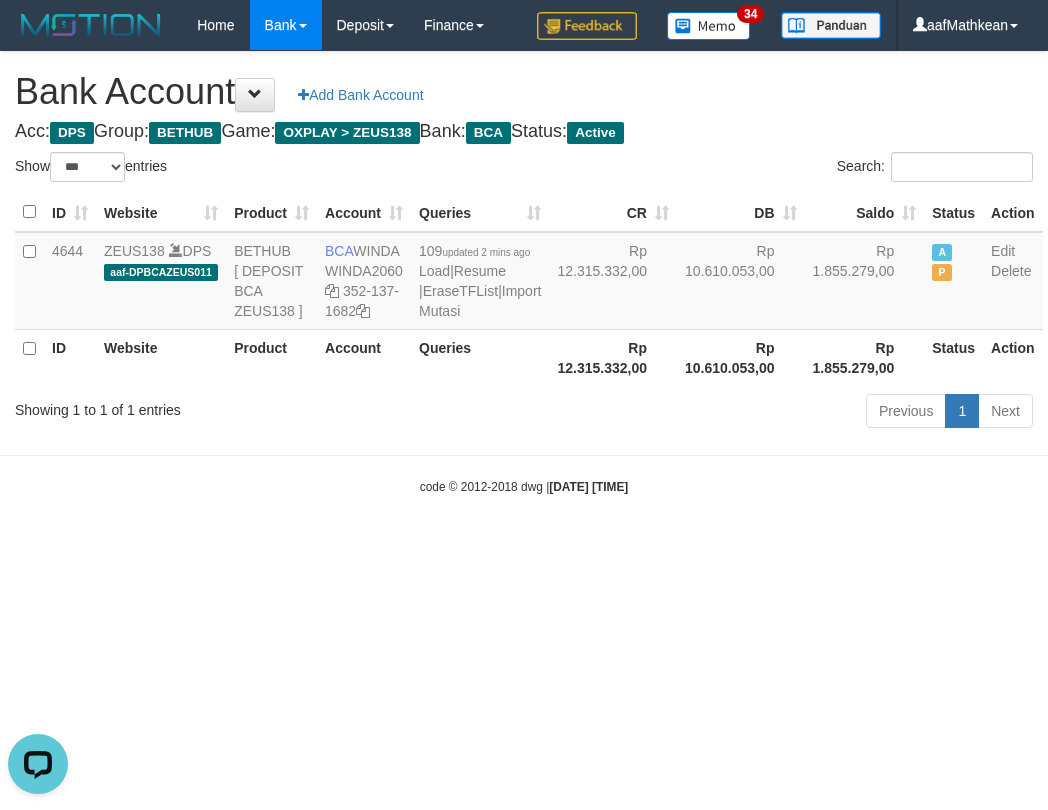 scroll, scrollTop: 0, scrollLeft: 0, axis: both 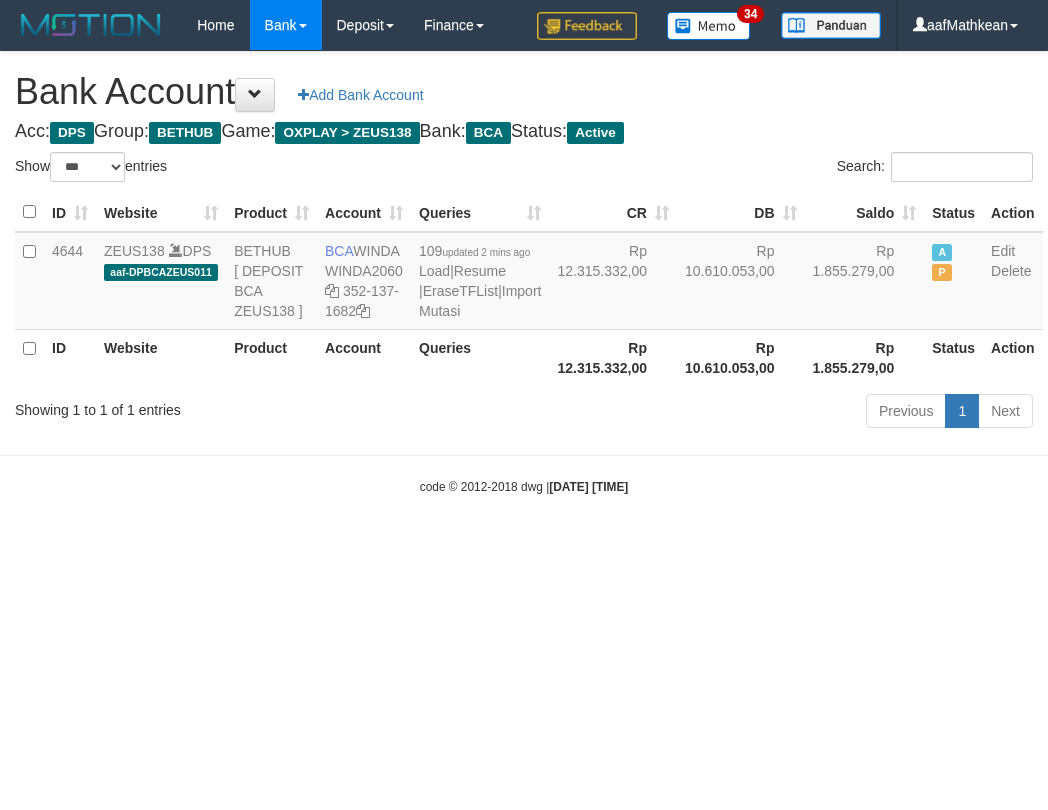 select on "***" 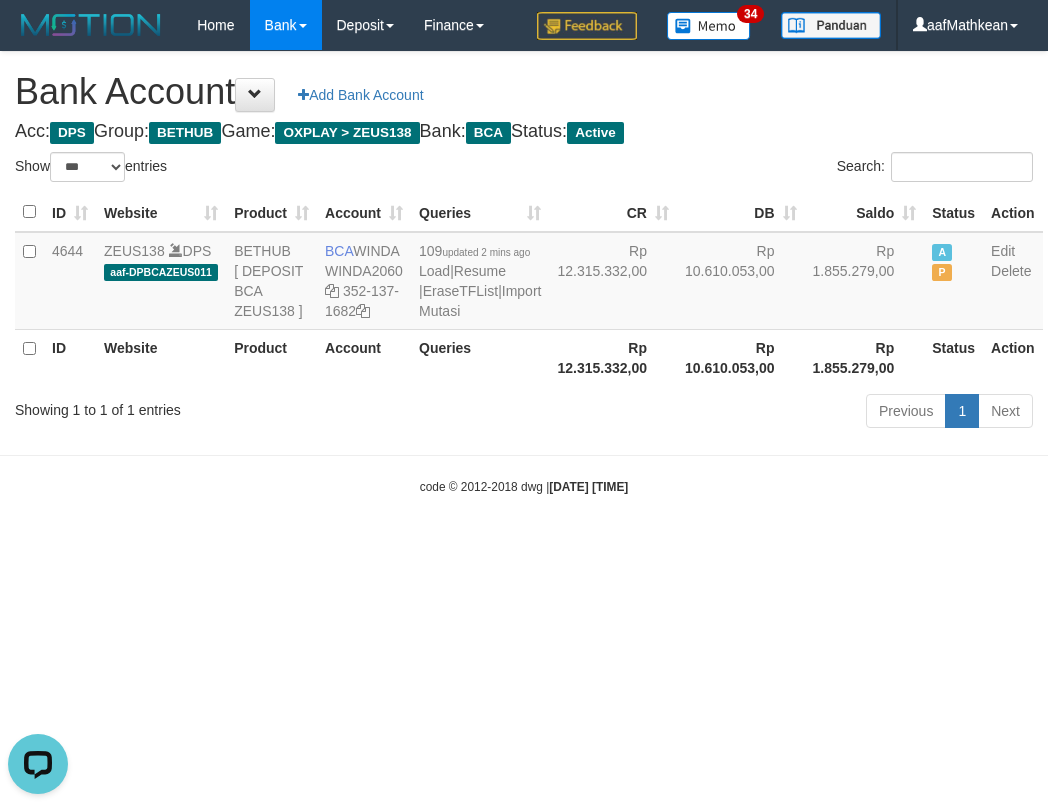 scroll, scrollTop: 0, scrollLeft: 0, axis: both 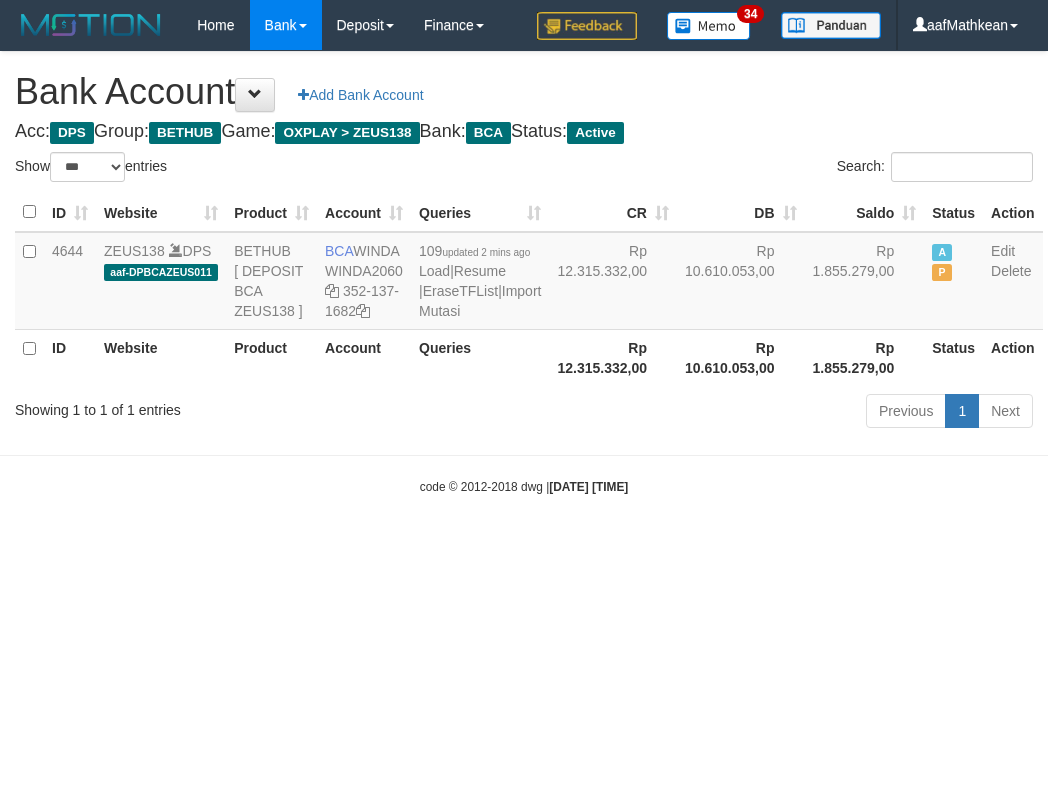 select on "***" 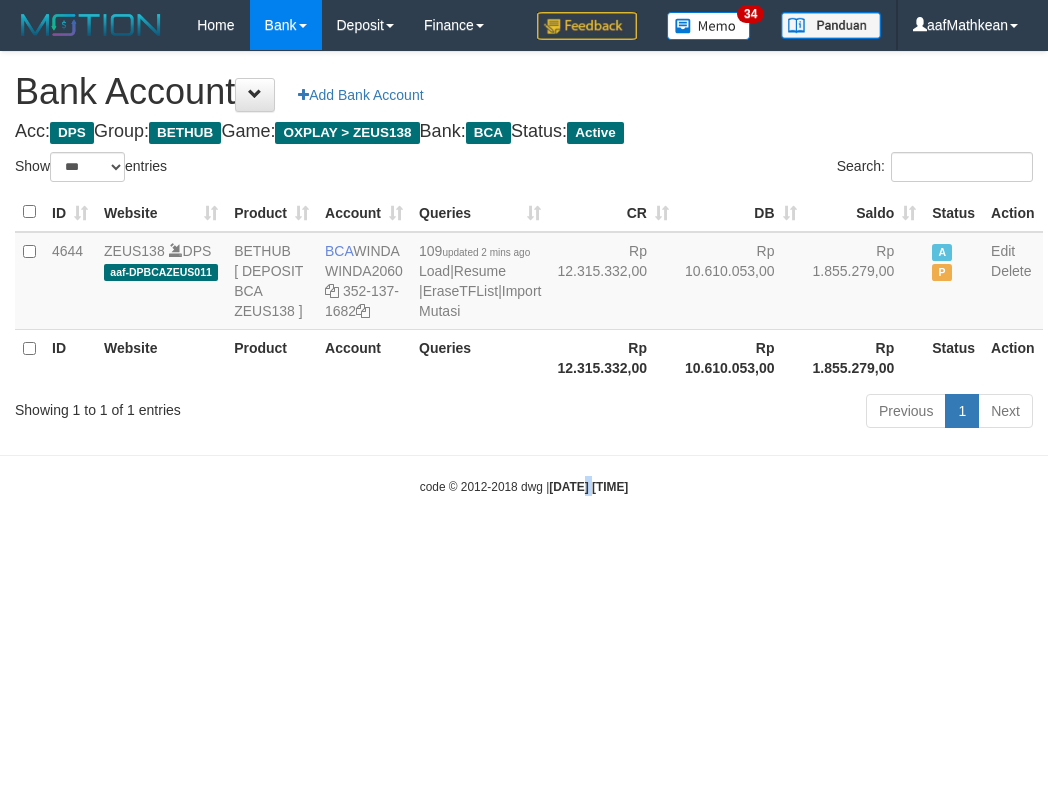 click on "2025/07/13 23:00:11" at bounding box center [588, 487] 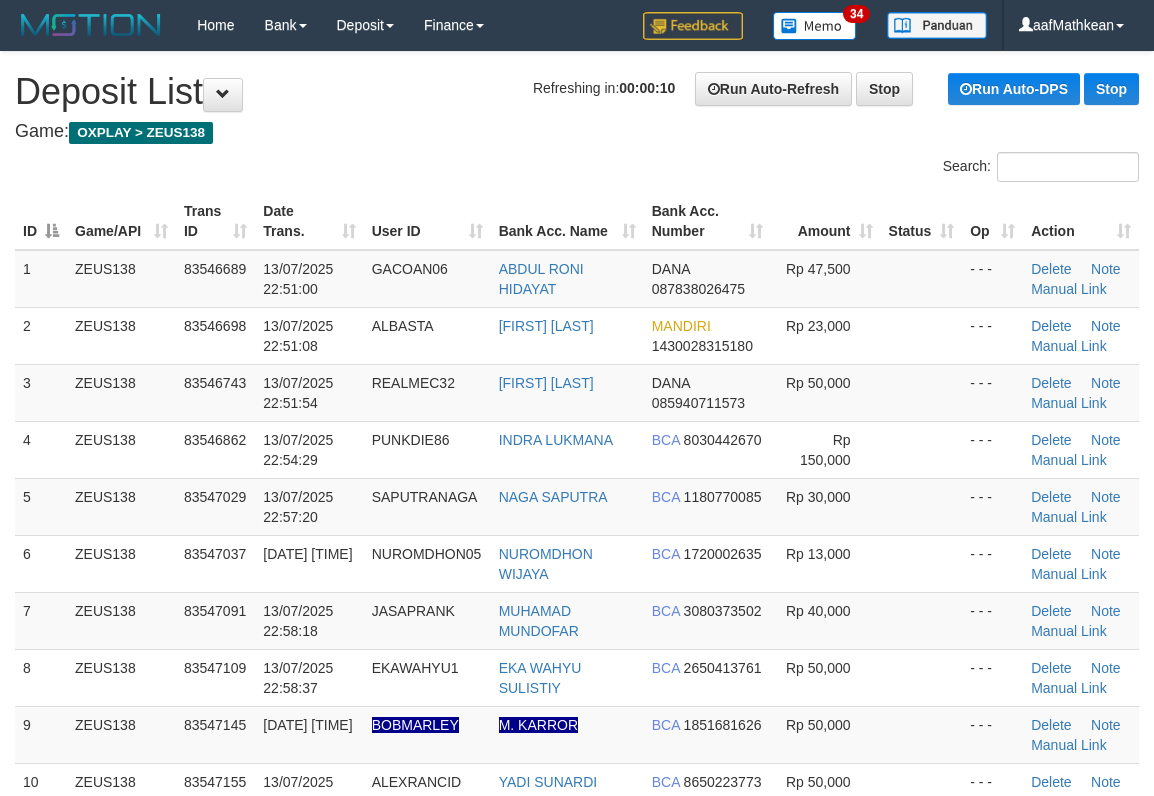scroll, scrollTop: 0, scrollLeft: 0, axis: both 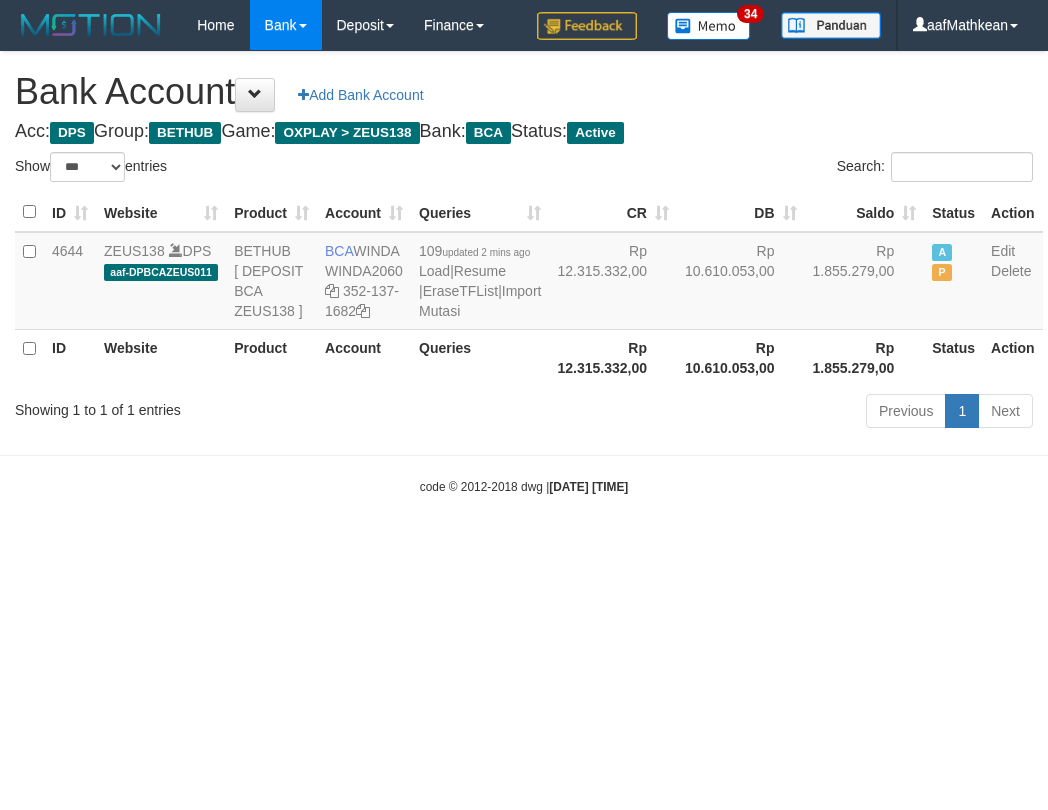 select on "***" 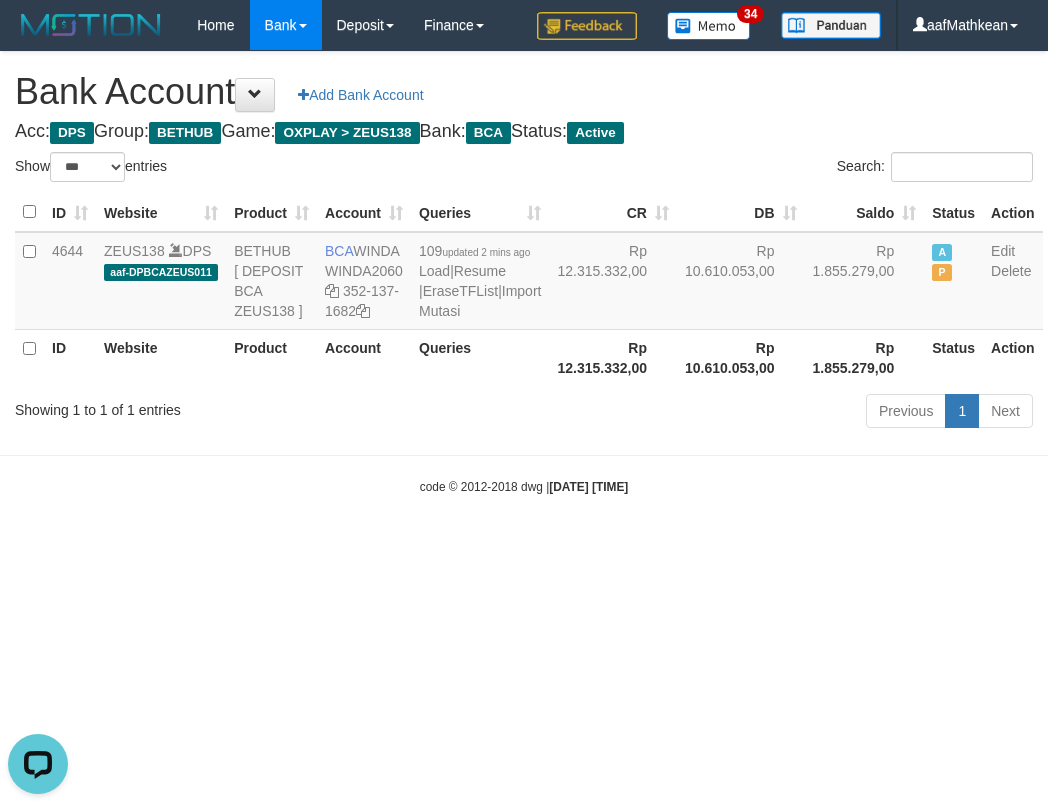 scroll, scrollTop: 0, scrollLeft: 0, axis: both 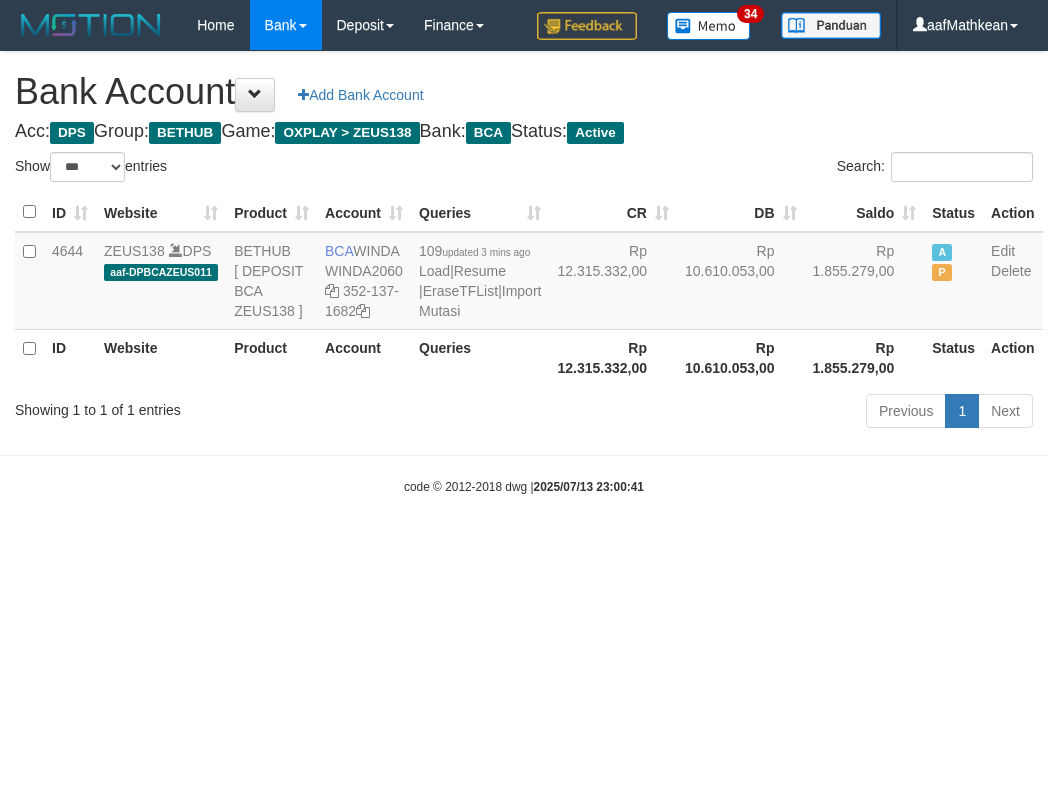 select on "***" 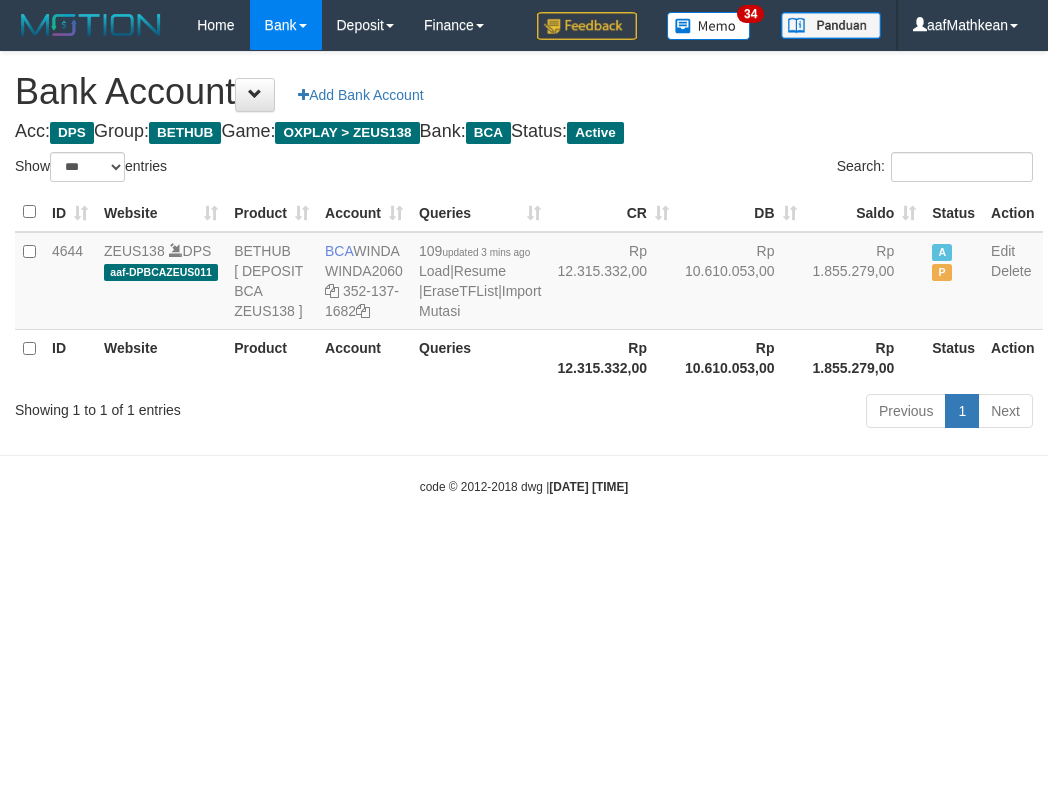 select on "***" 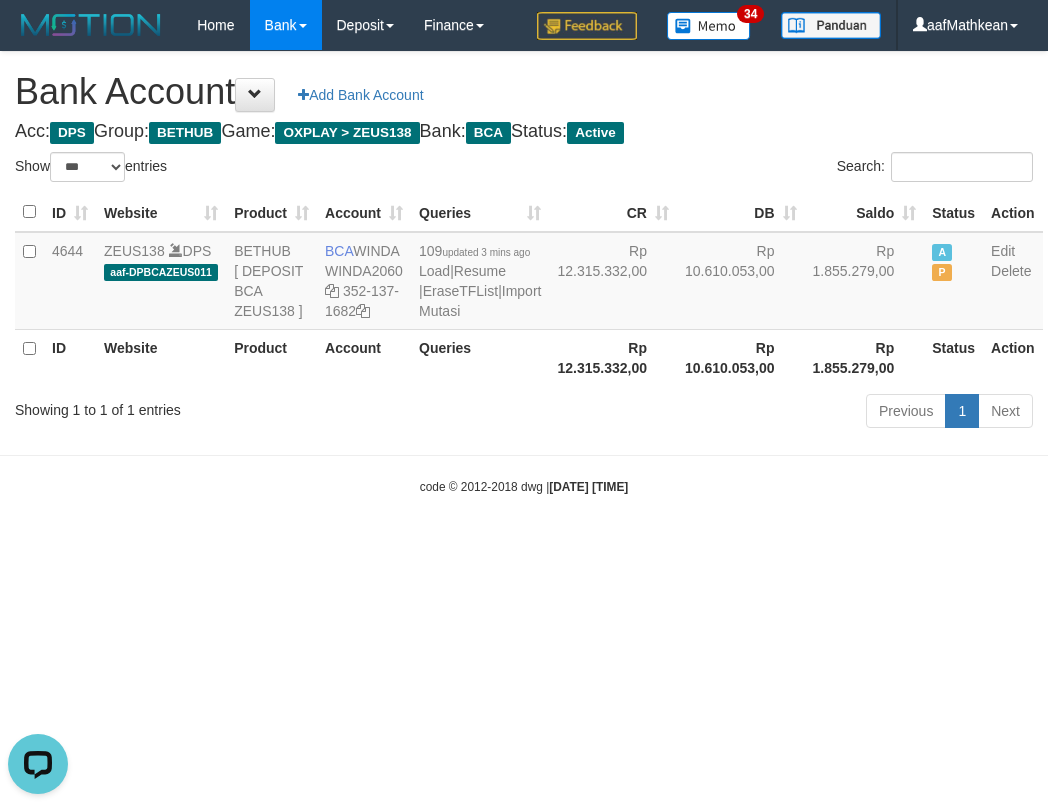 scroll, scrollTop: 0, scrollLeft: 0, axis: both 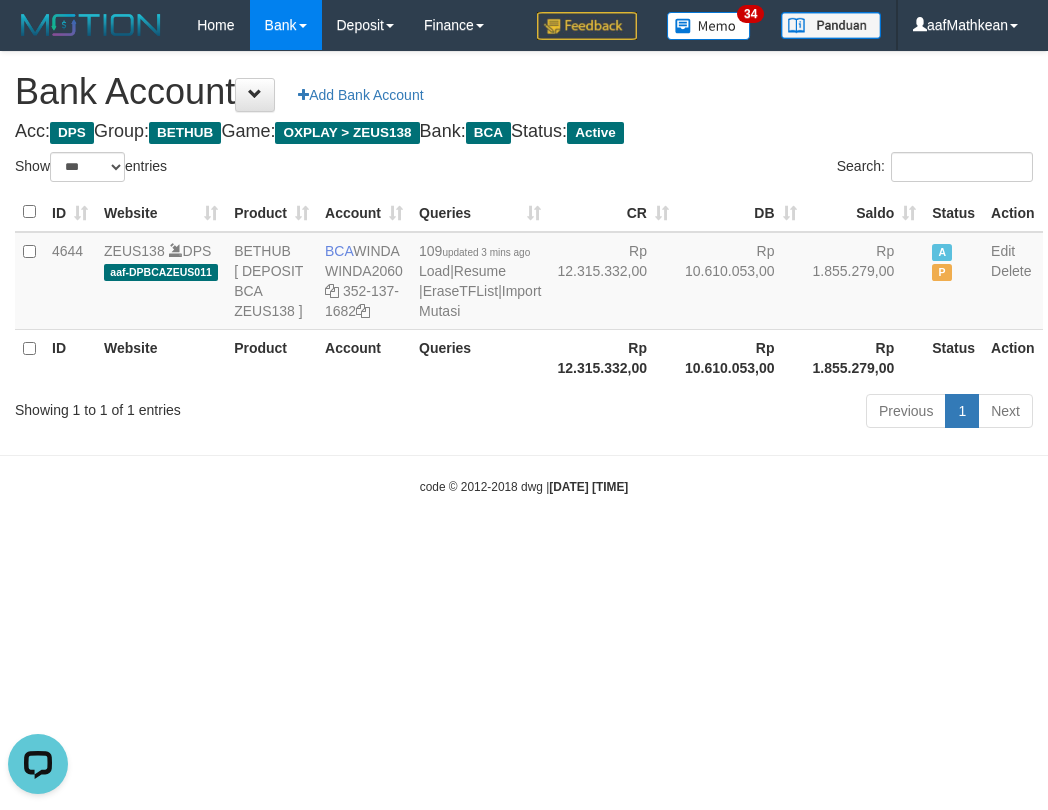 click on "Rp 12.315.332,00" at bounding box center [613, 357] 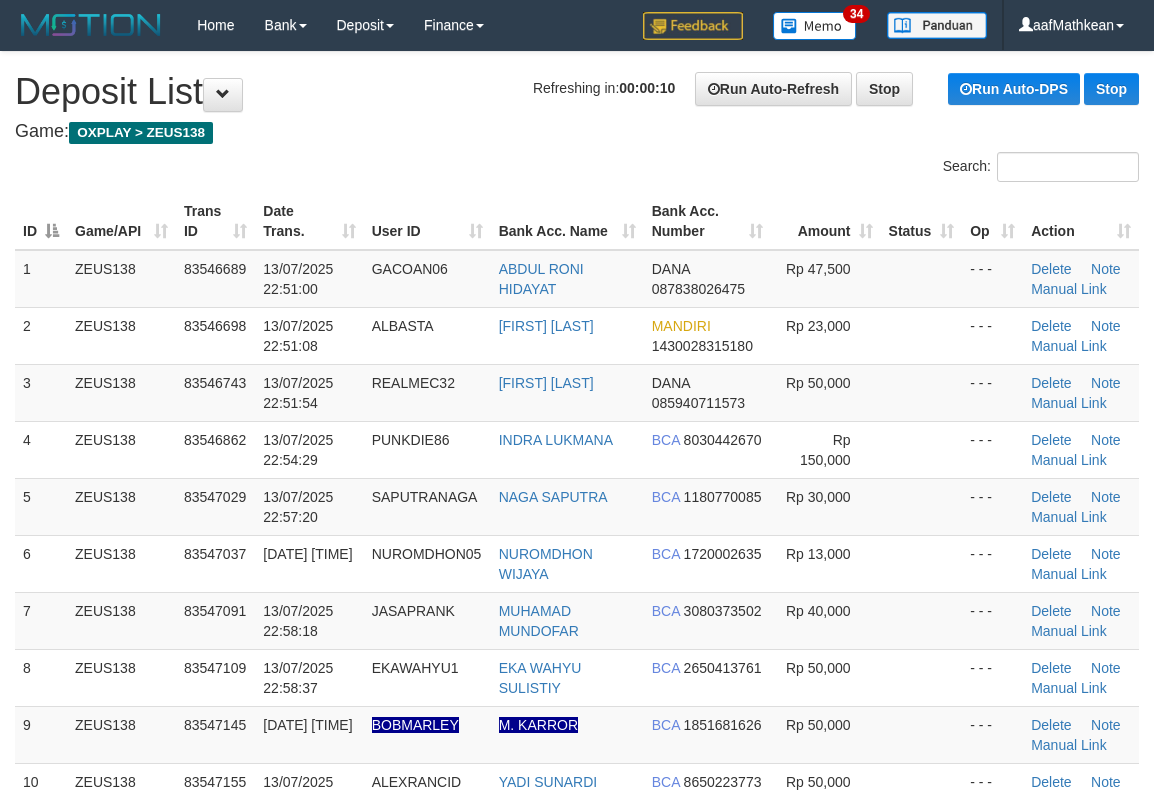 scroll, scrollTop: 0, scrollLeft: 0, axis: both 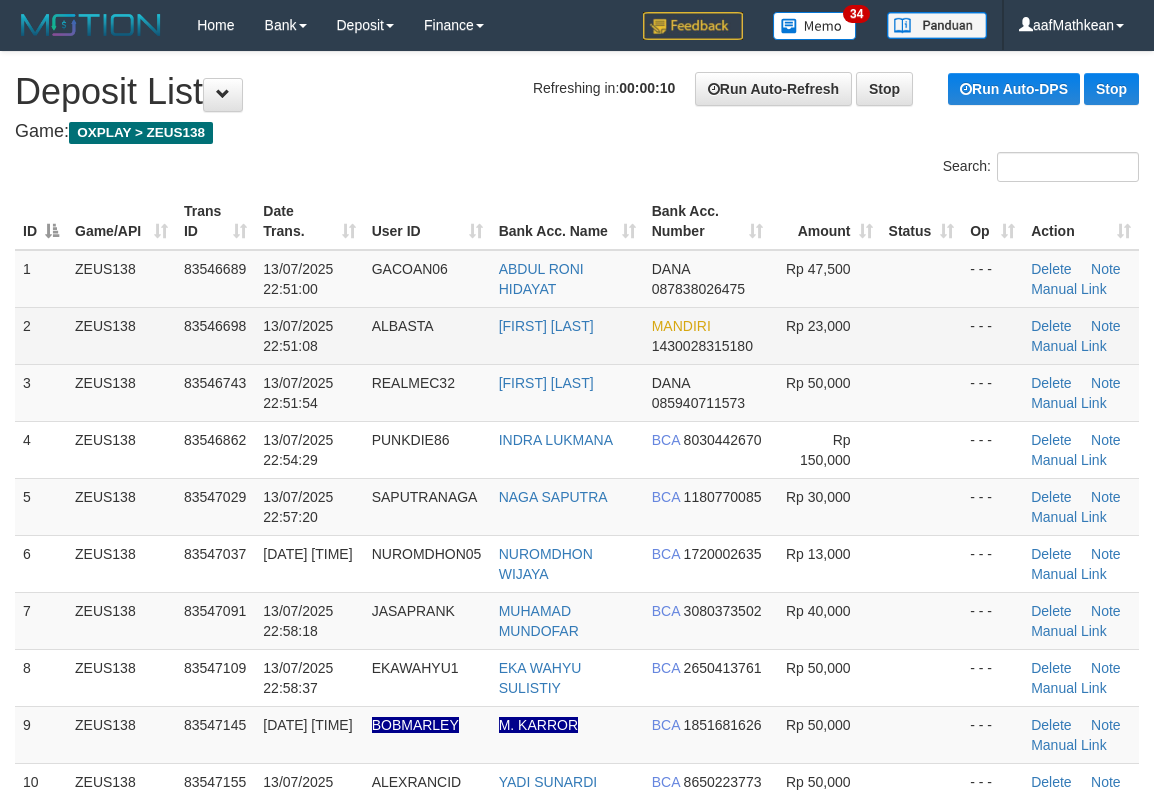 click on "ZEUS138" at bounding box center (121, 335) 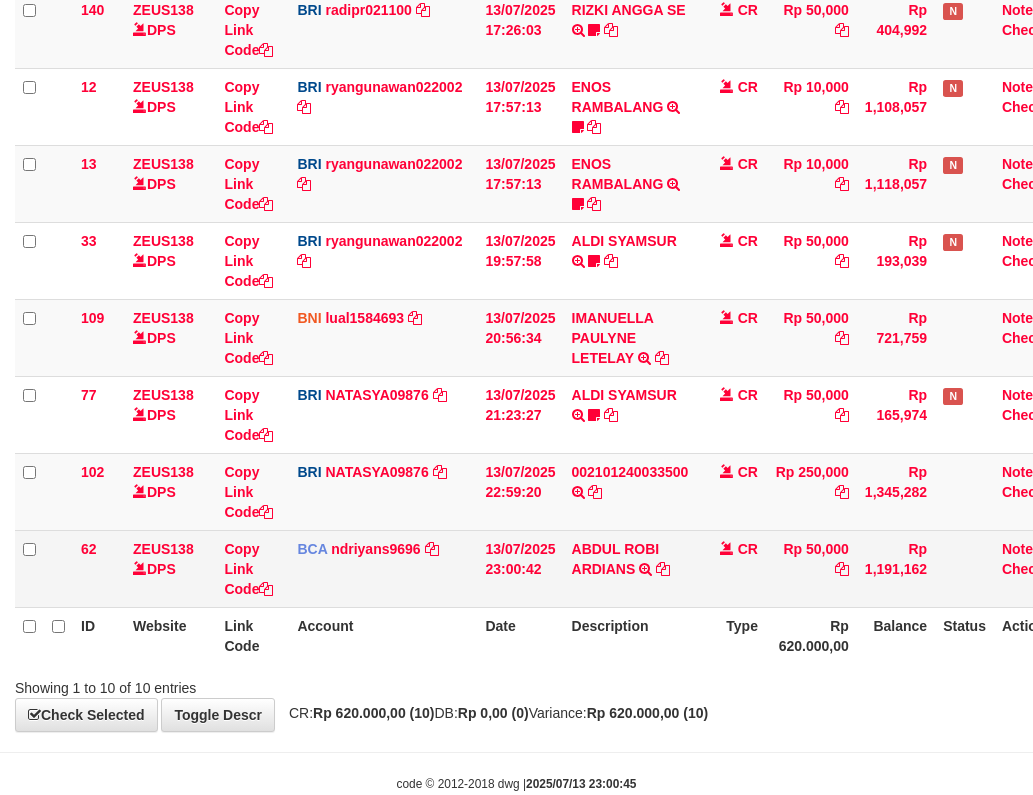 scroll, scrollTop: 434, scrollLeft: 0, axis: vertical 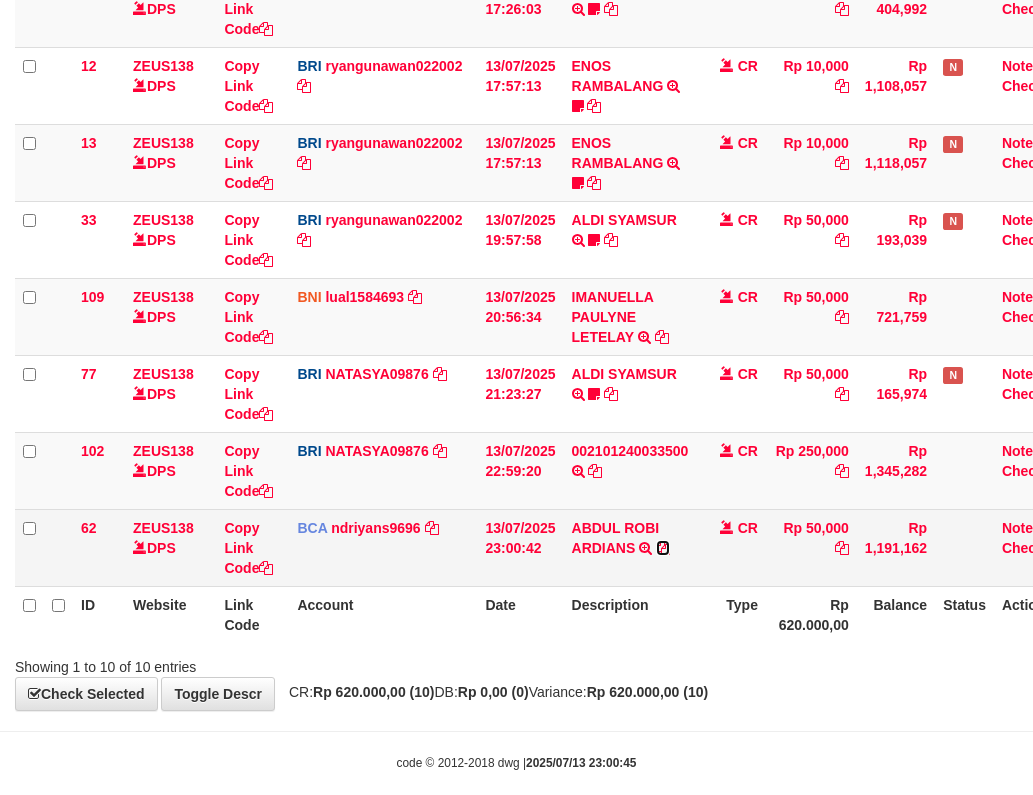 click at bounding box center (663, 548) 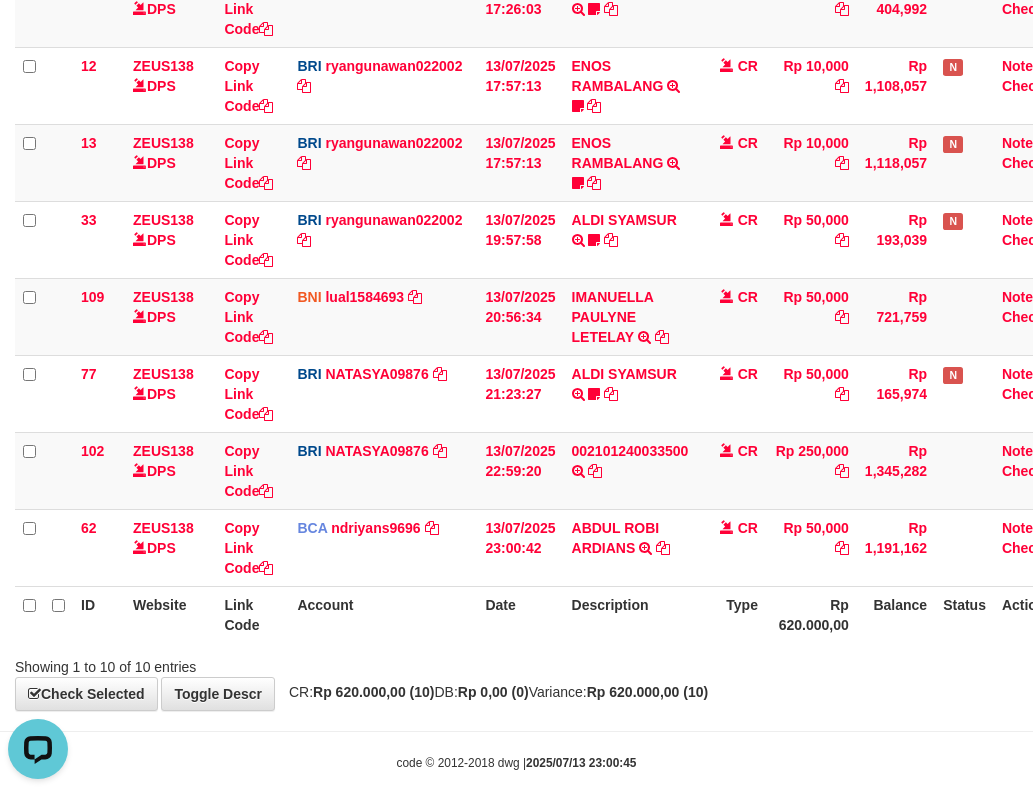 scroll, scrollTop: 0, scrollLeft: 0, axis: both 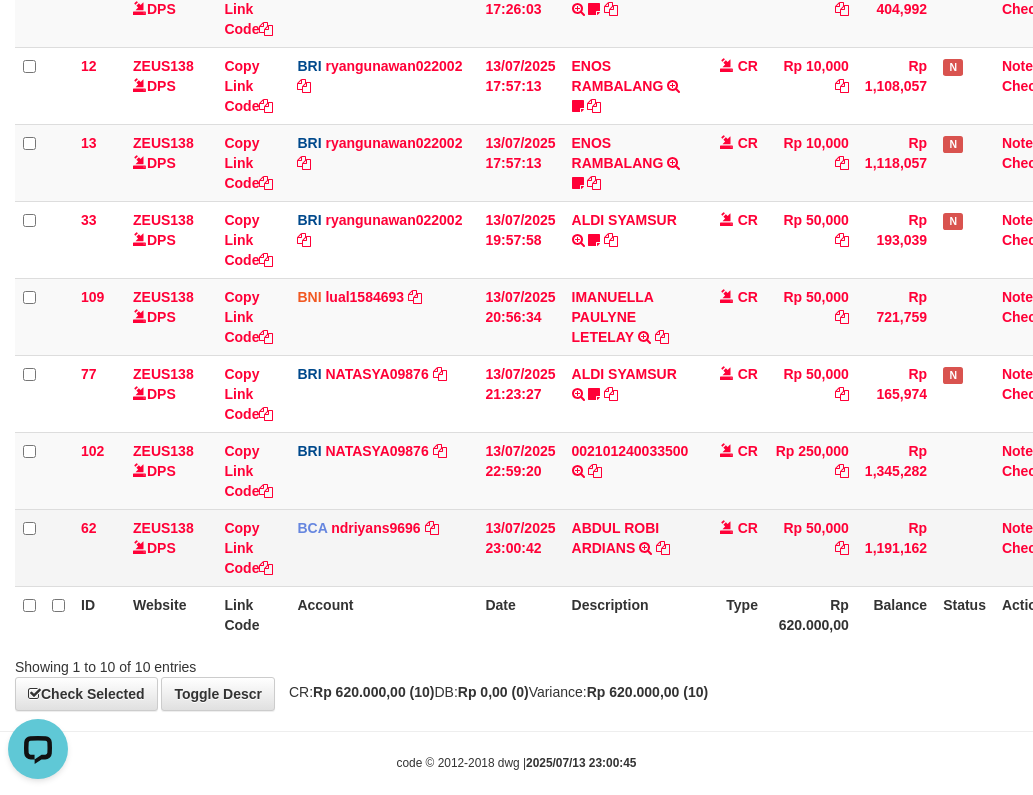 click on "13/07/2025 22:59:20" at bounding box center (520, 470) 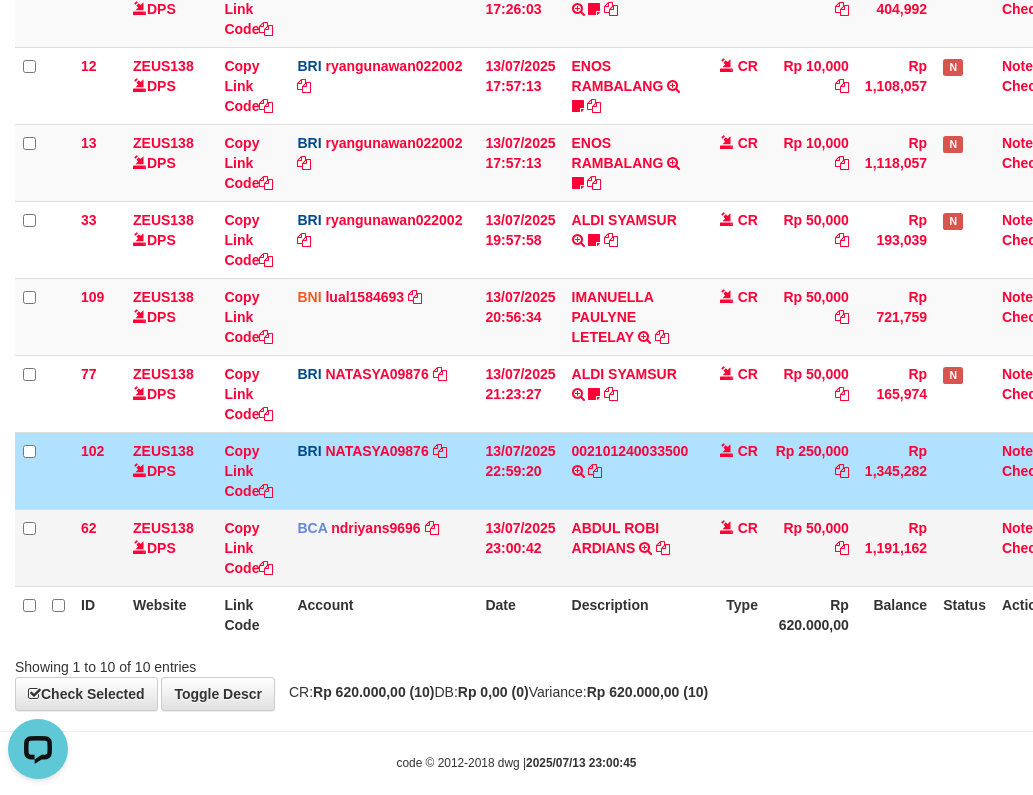 click on "13/07/2025 23:00:42" at bounding box center [520, 547] 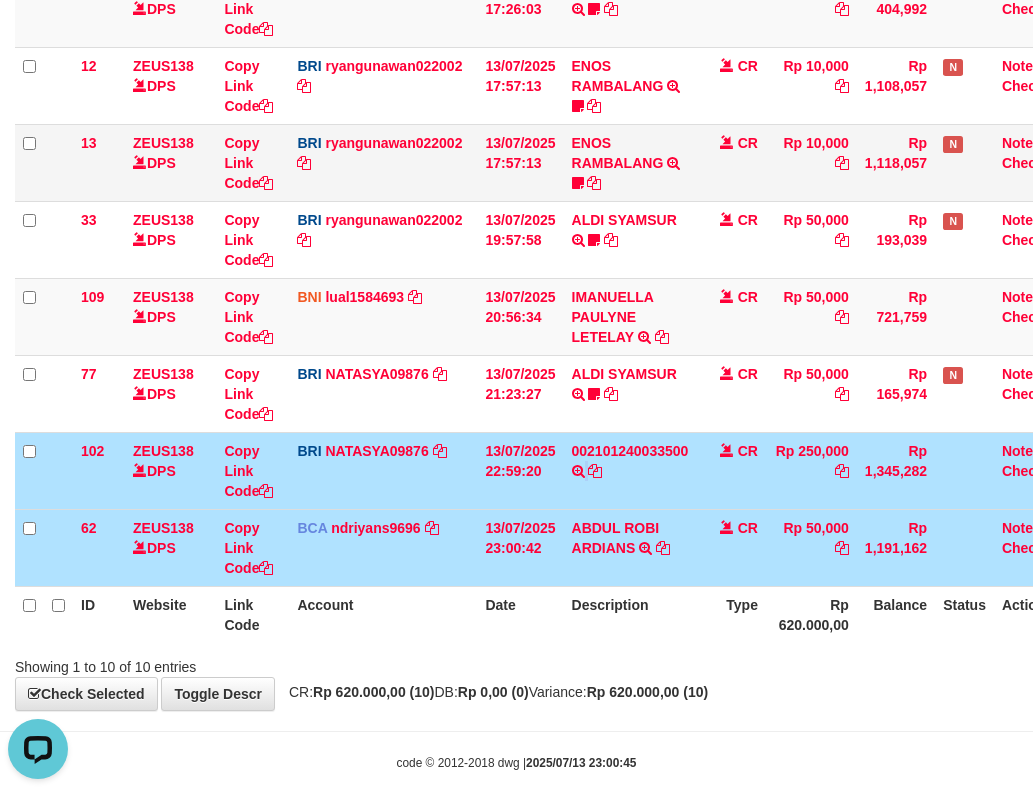drag, startPoint x: 701, startPoint y: 518, endPoint x: 496, endPoint y: 236, distance: 348.6388 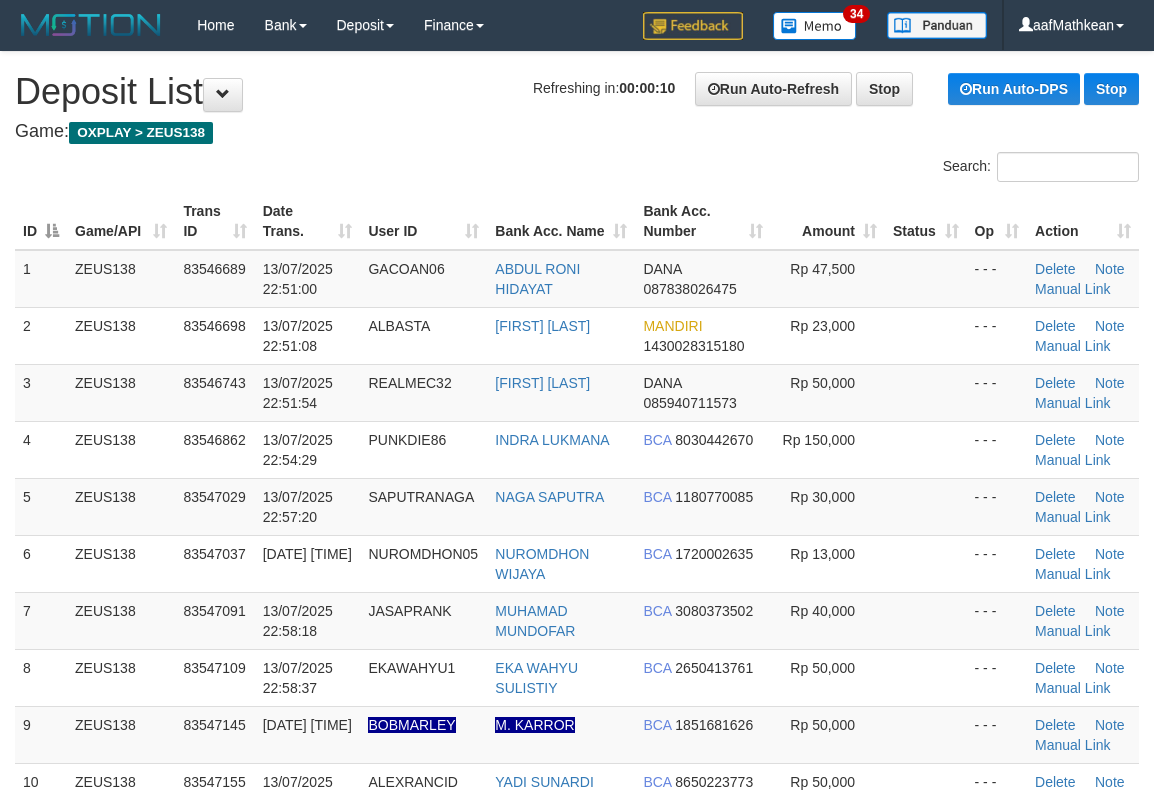 scroll, scrollTop: 0, scrollLeft: 0, axis: both 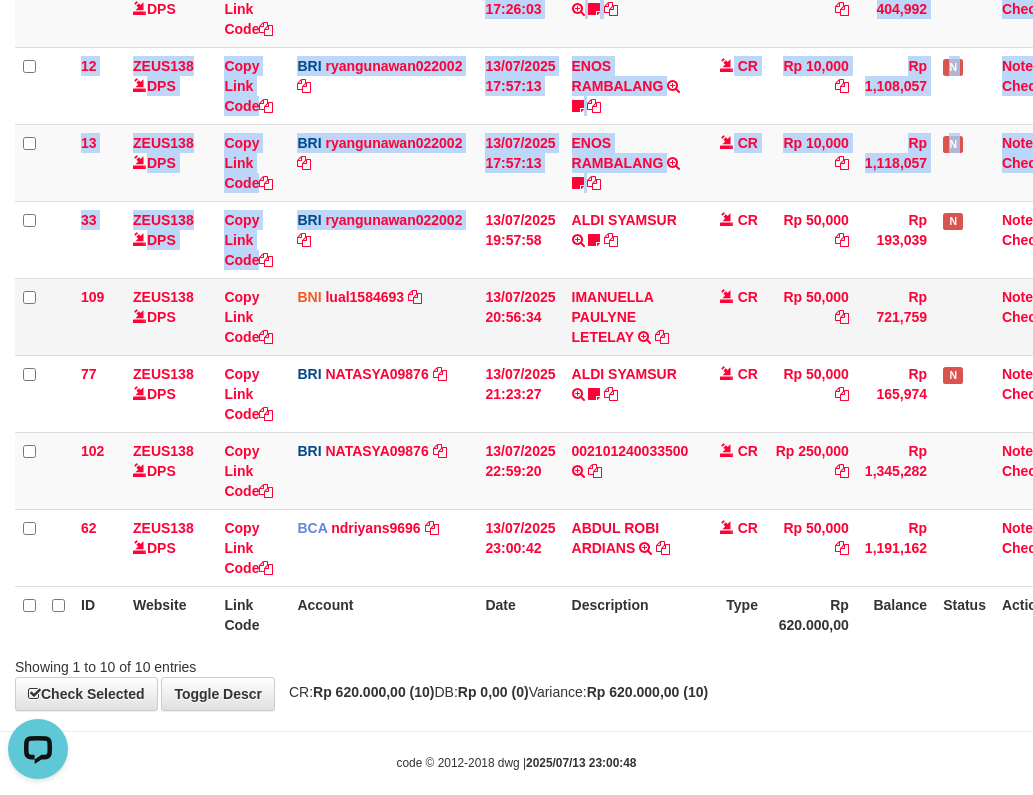 drag, startPoint x: 378, startPoint y: 168, endPoint x: 682, endPoint y: 338, distance: 348.30447 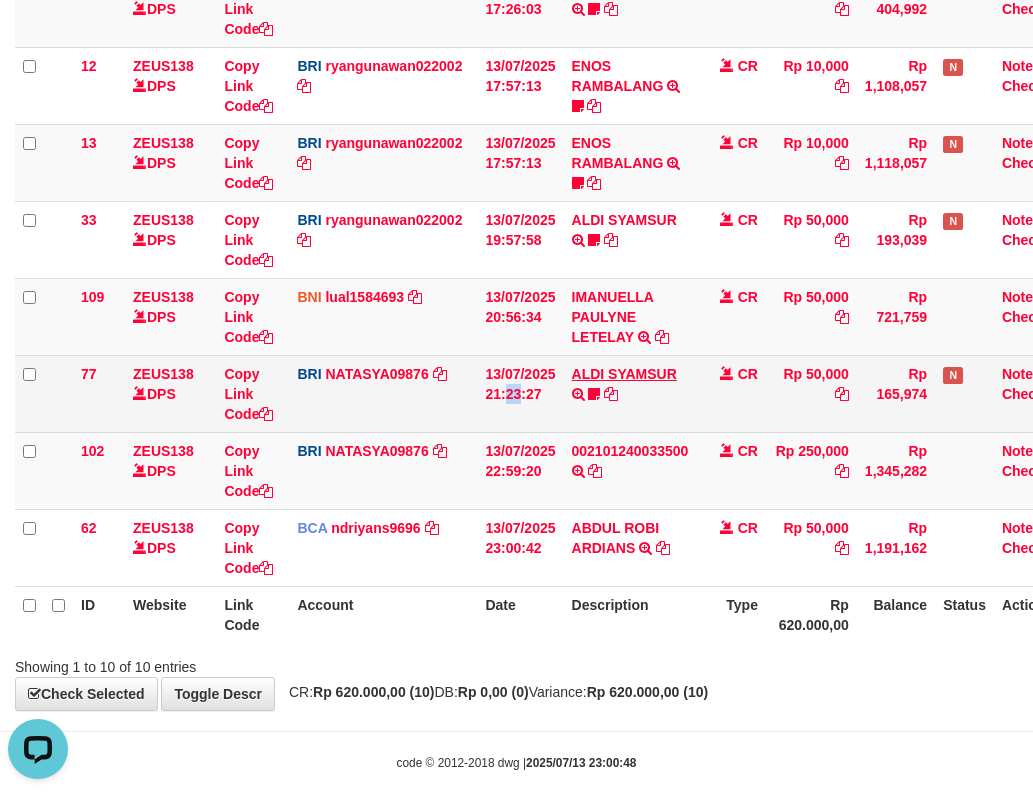 click on "77
ZEUS138    DPS
Copy Link Code
BRI
NATASYA09876
DPS
SITI NURLITA SAPITRI
mutasi_20250713_3126 | 77
mutasi_20250713_3126 | 77
13/07/2025 21:23:27
ALDI SYAMSUR            TRANSFER NBMB ALDI SYAMSUR TO SITI NURLITA SAPITRI    ALDISYAMSUR
CR
Rp 50,000
Rp 165,974
N
Note
Check" at bounding box center [545, 393] 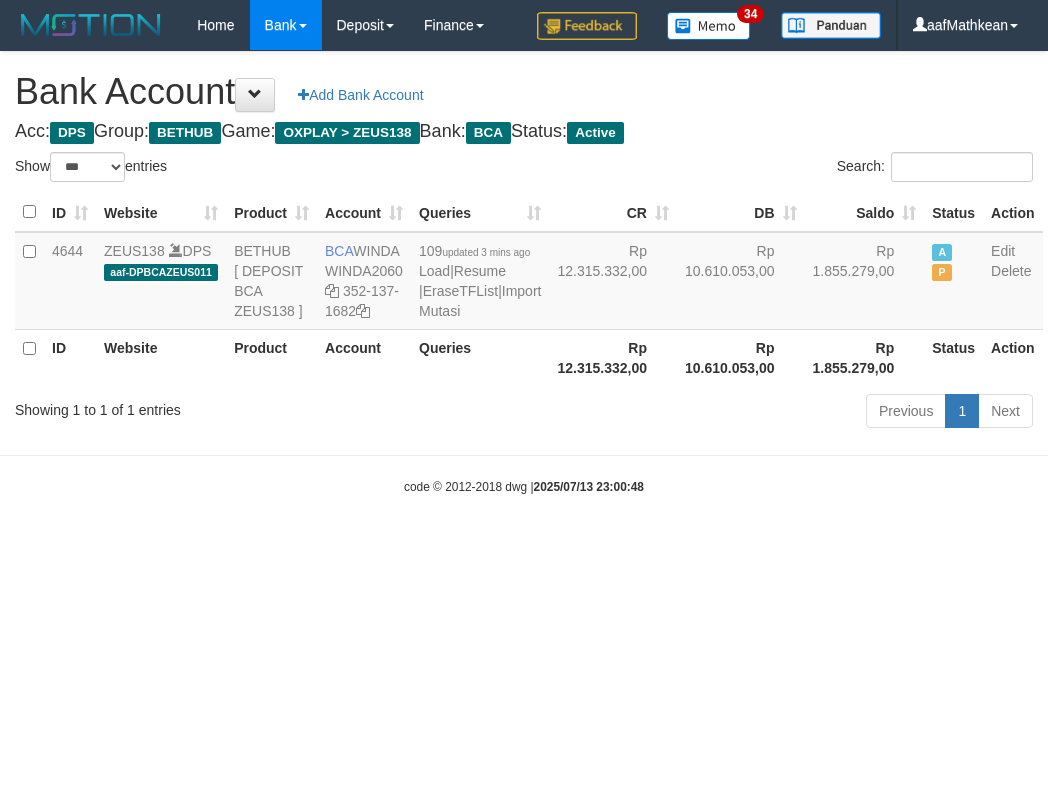 select on "***" 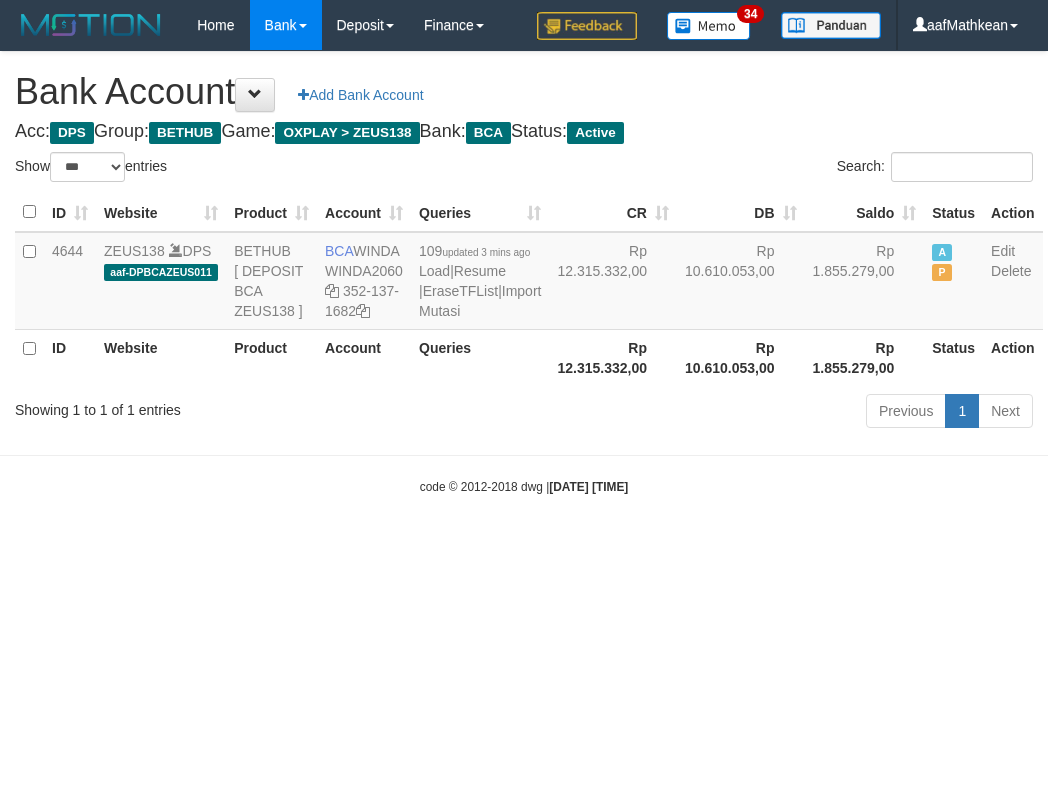 select on "***" 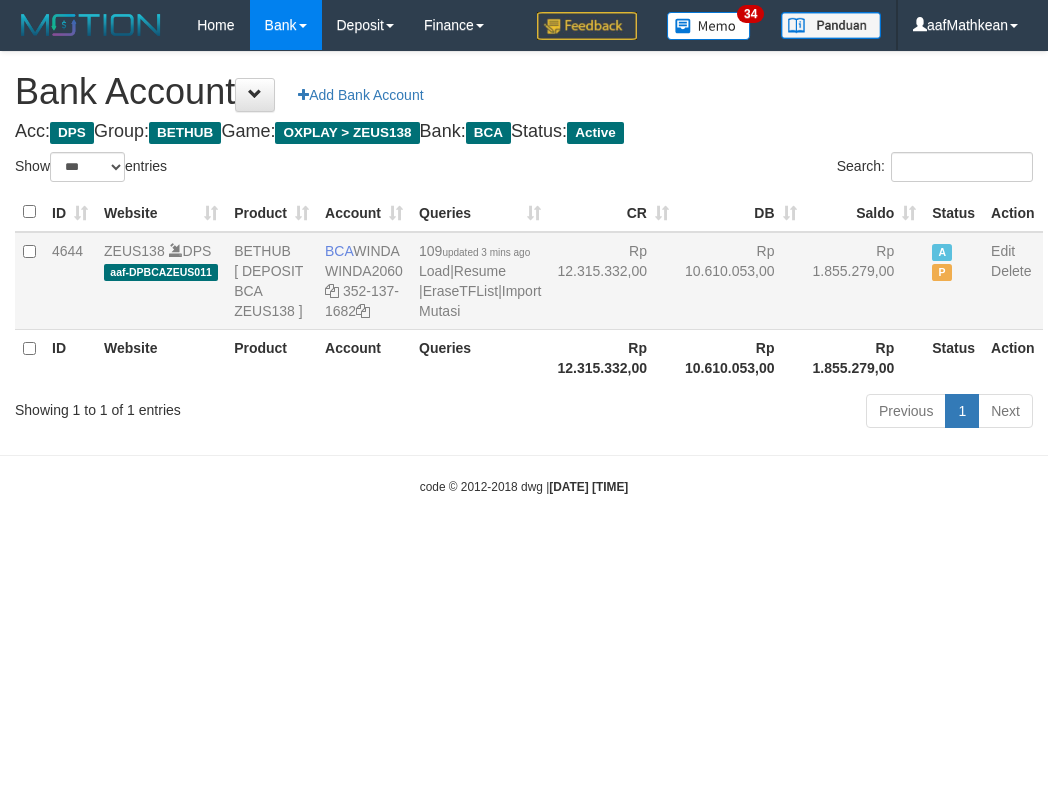 scroll, scrollTop: 0, scrollLeft: 0, axis: both 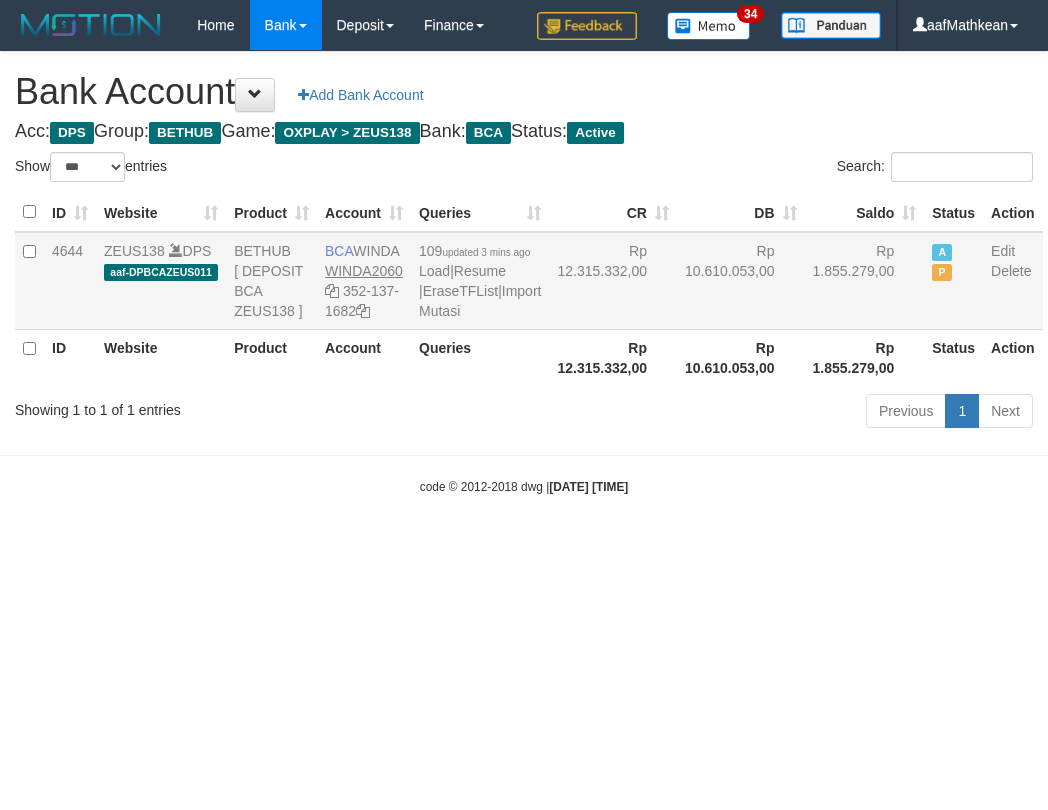 copy on "WINDA" 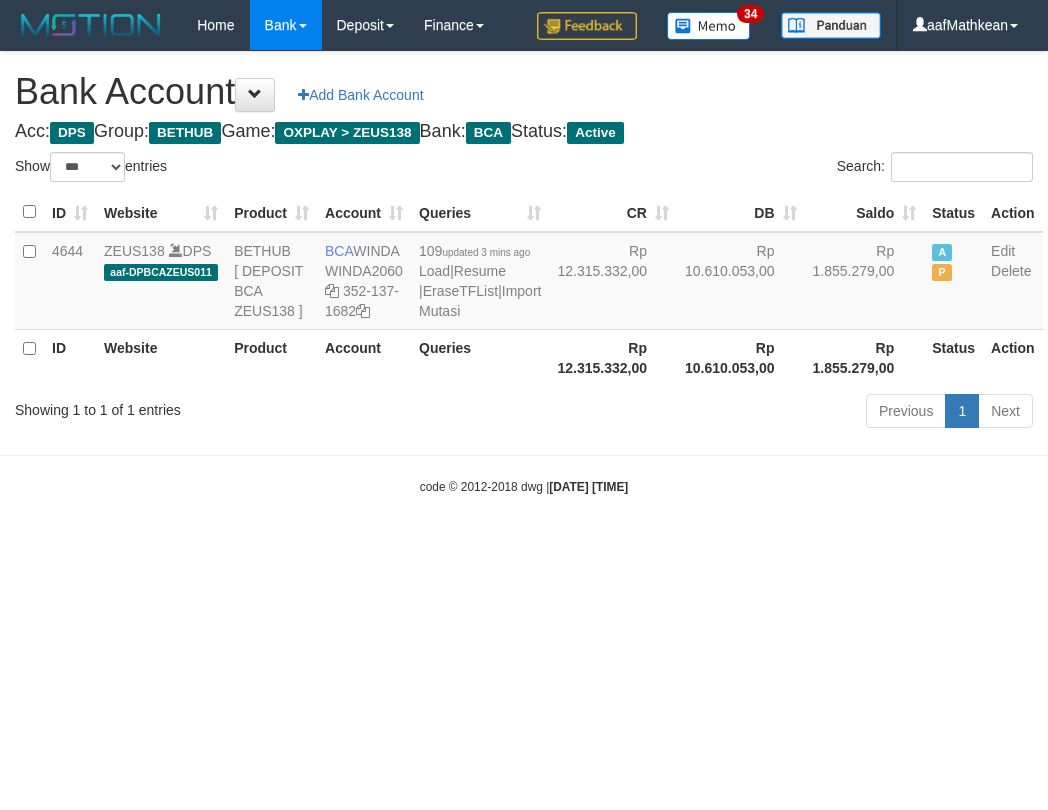 drag, startPoint x: 305, startPoint y: 404, endPoint x: 5, endPoint y: 314, distance: 313.2092 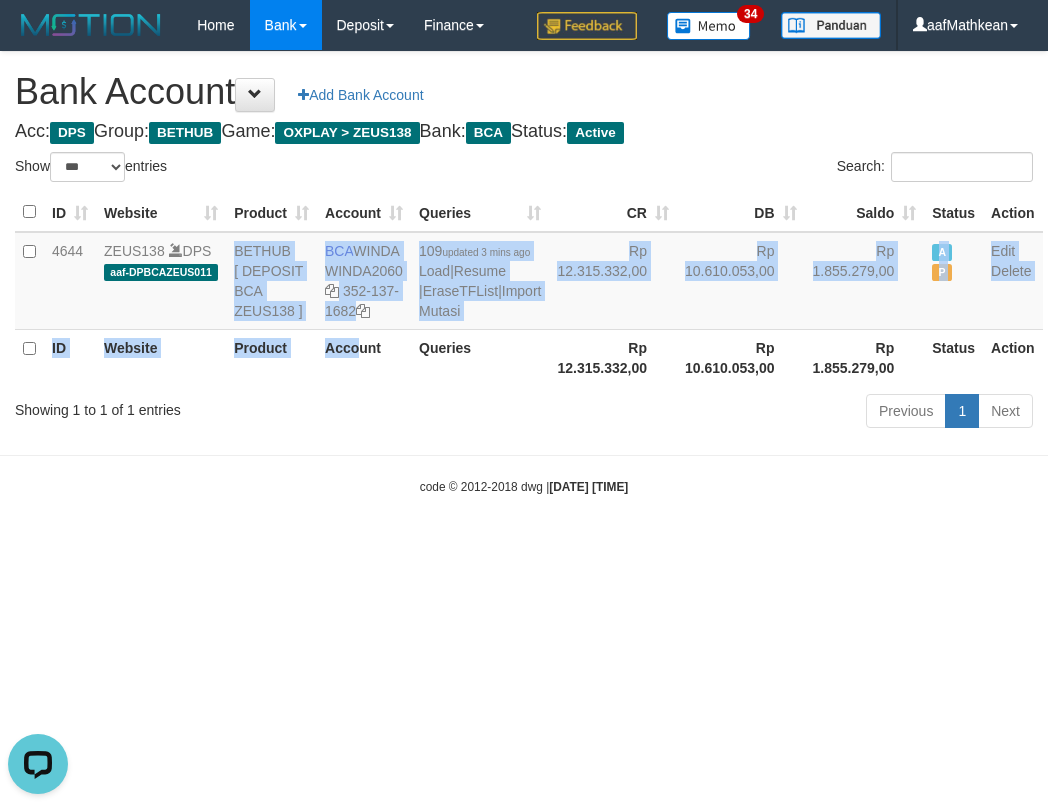 scroll, scrollTop: 0, scrollLeft: 0, axis: both 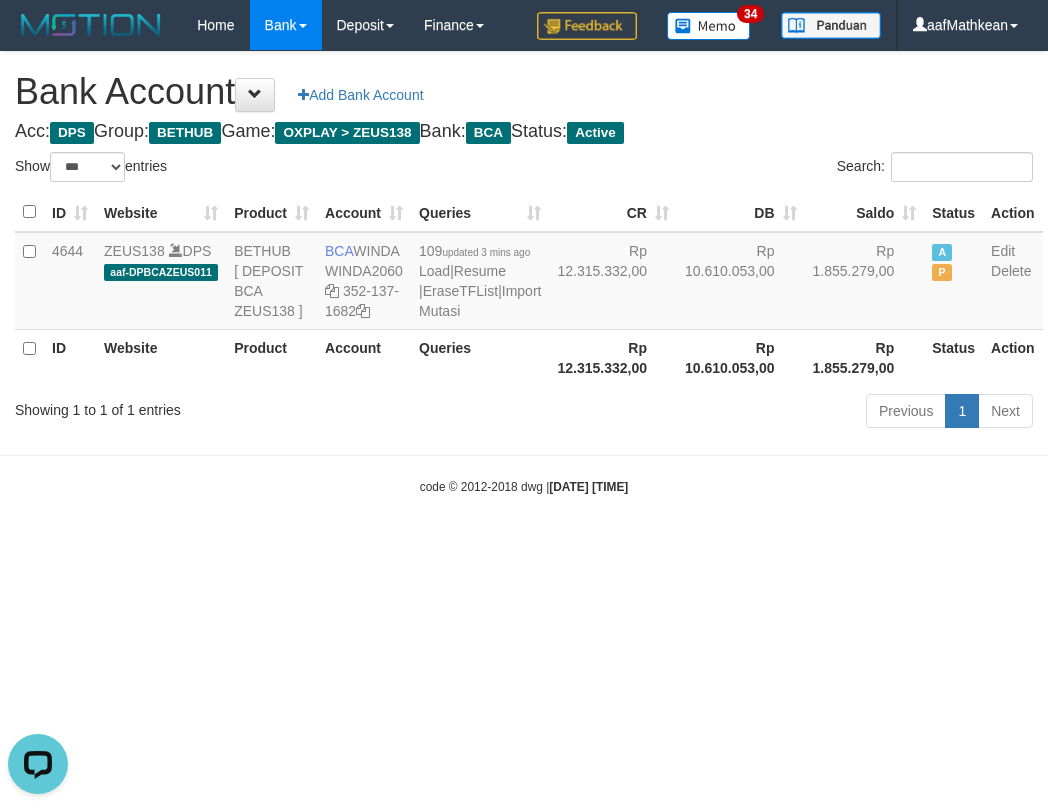 drag, startPoint x: 763, startPoint y: 582, endPoint x: 924, endPoint y: 577, distance: 161.07762 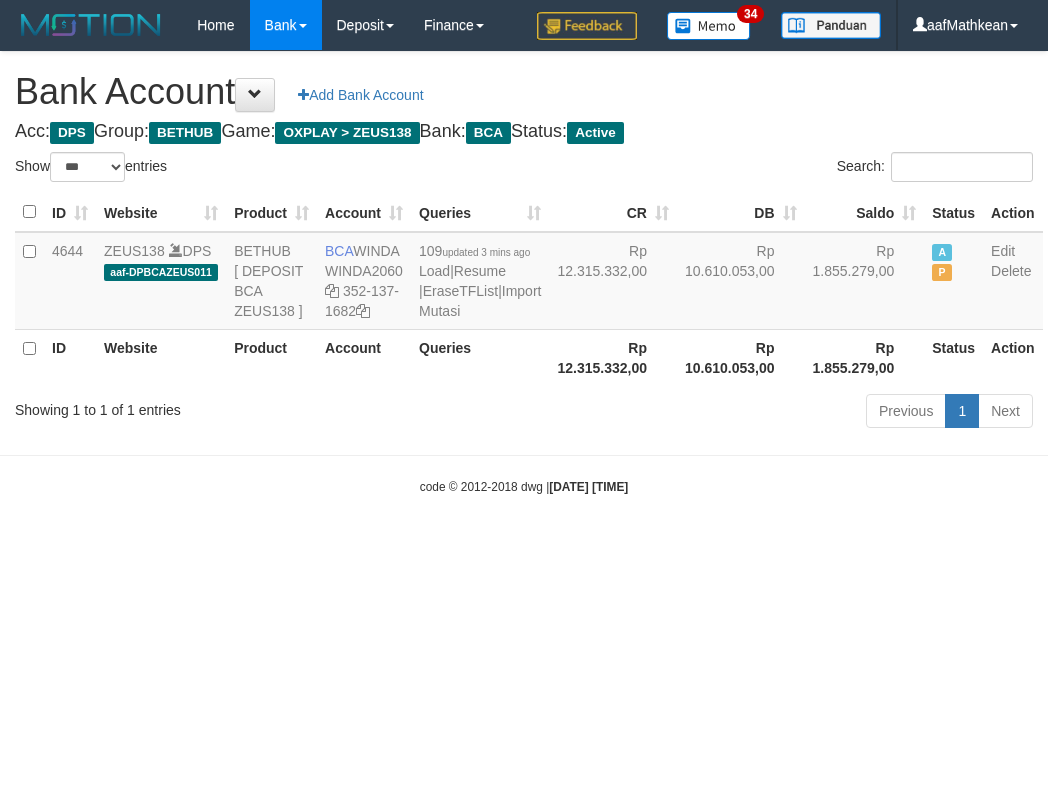 select on "***" 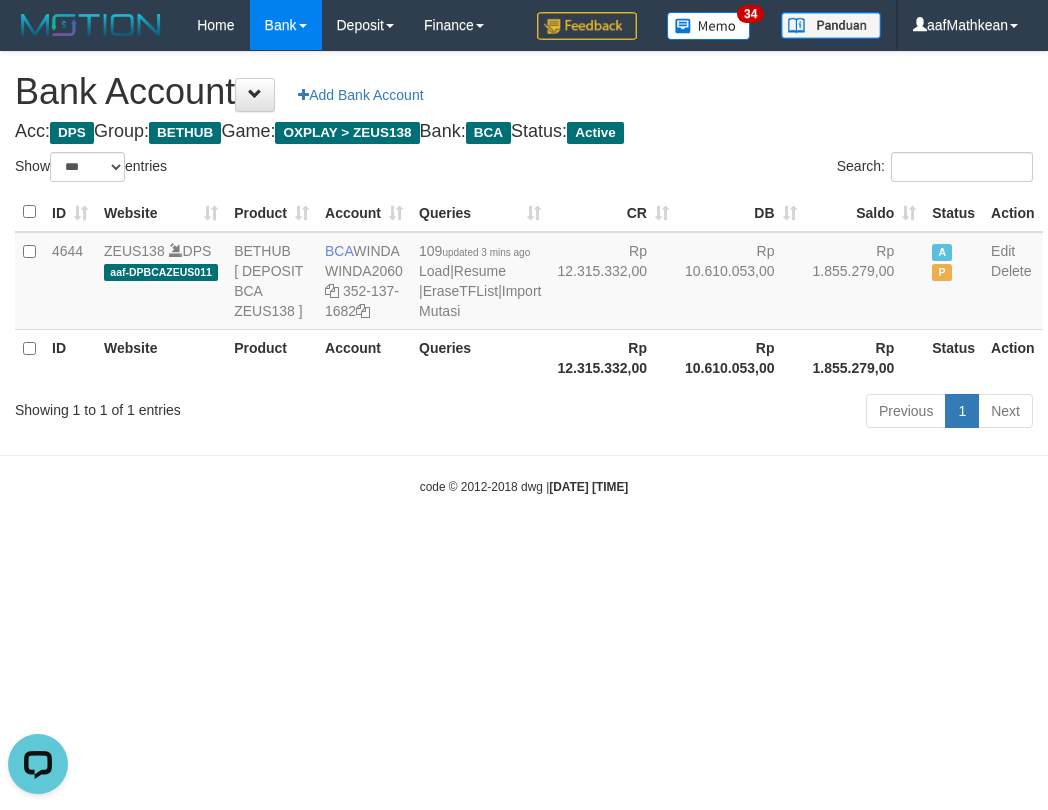 scroll, scrollTop: 0, scrollLeft: 0, axis: both 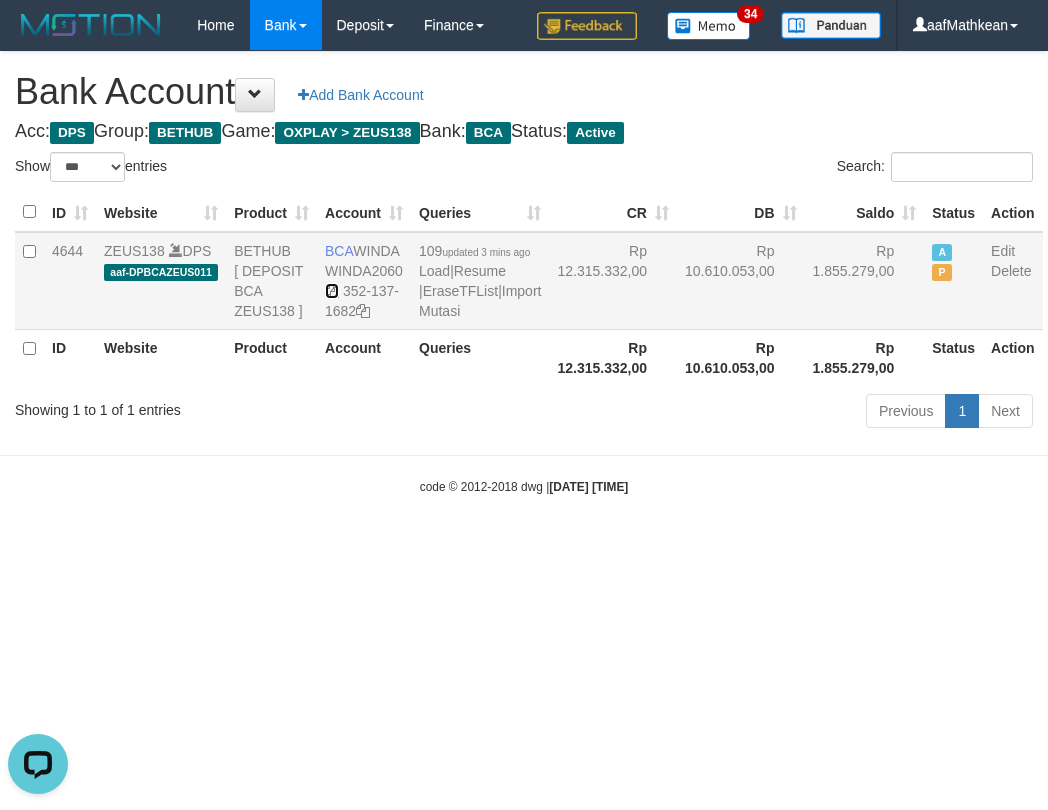 click at bounding box center (332, 291) 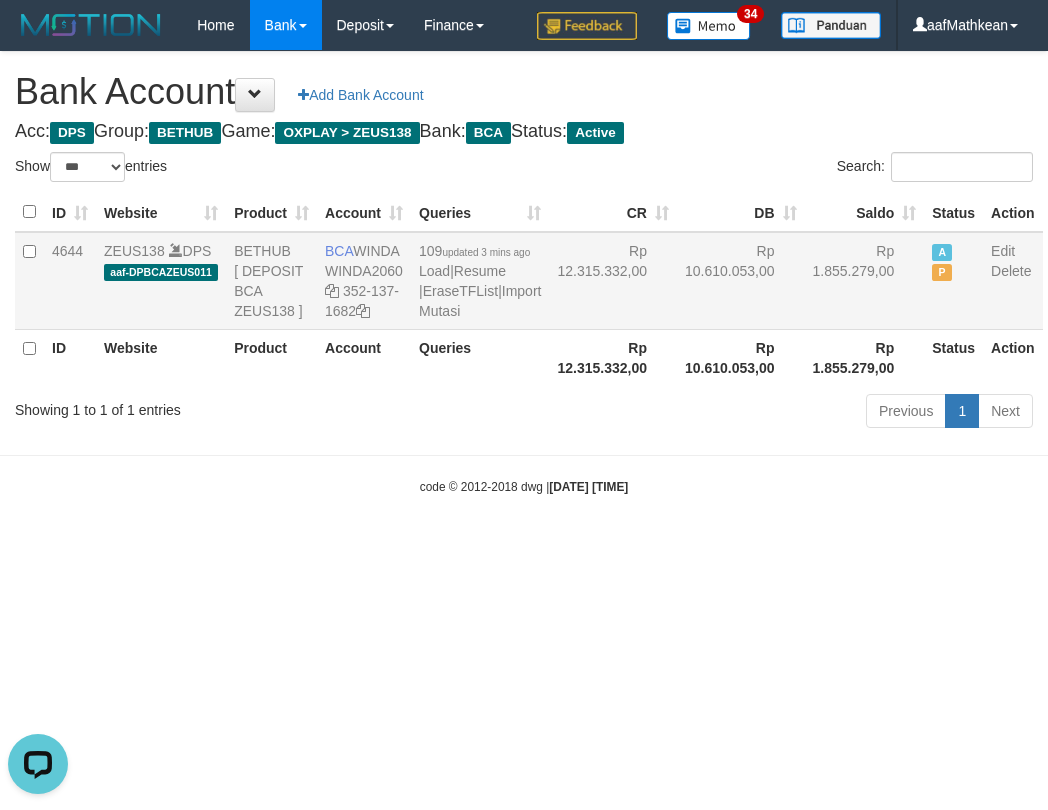 drag, startPoint x: 292, startPoint y: 345, endPoint x: 394, endPoint y: 410, distance: 120.9504 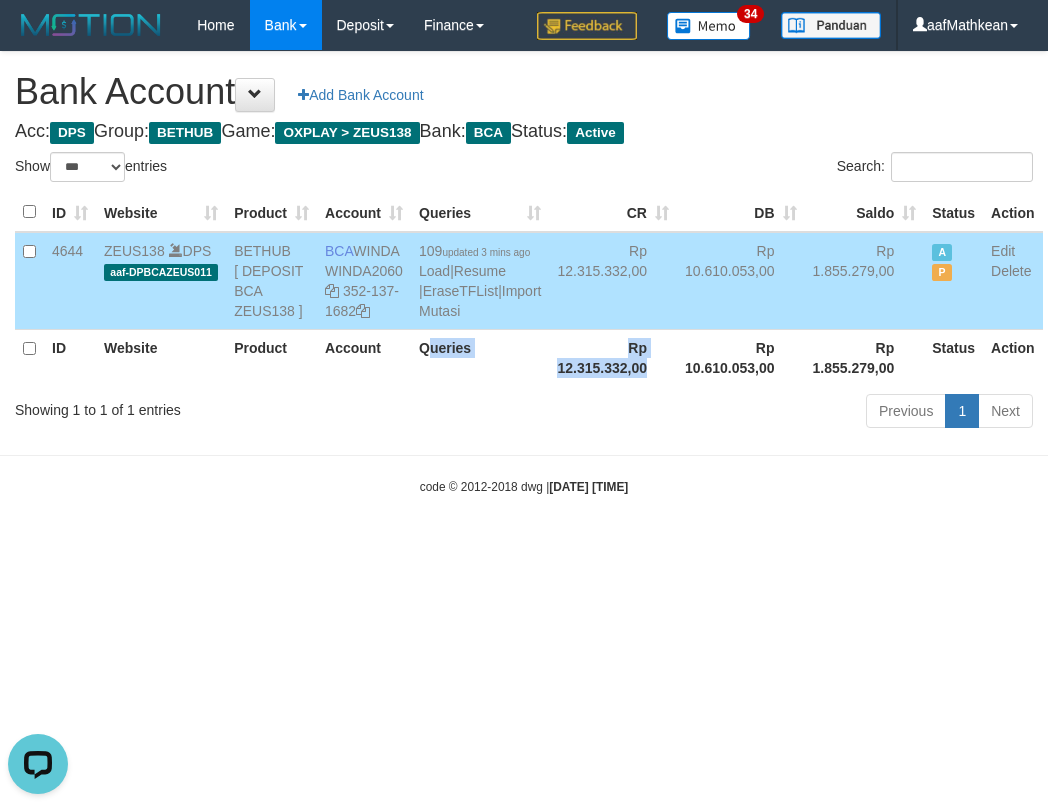 drag, startPoint x: 439, startPoint y: 418, endPoint x: 1097, endPoint y: 459, distance: 659.2761 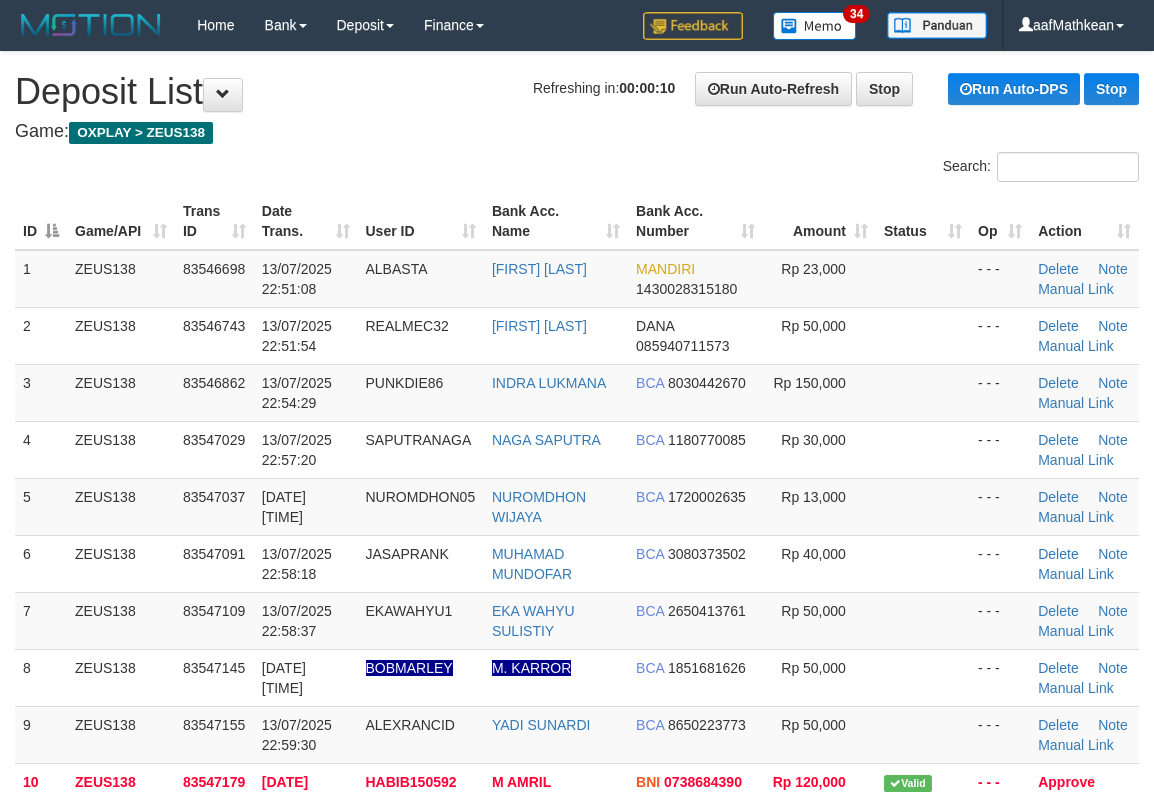 scroll, scrollTop: 0, scrollLeft: 0, axis: both 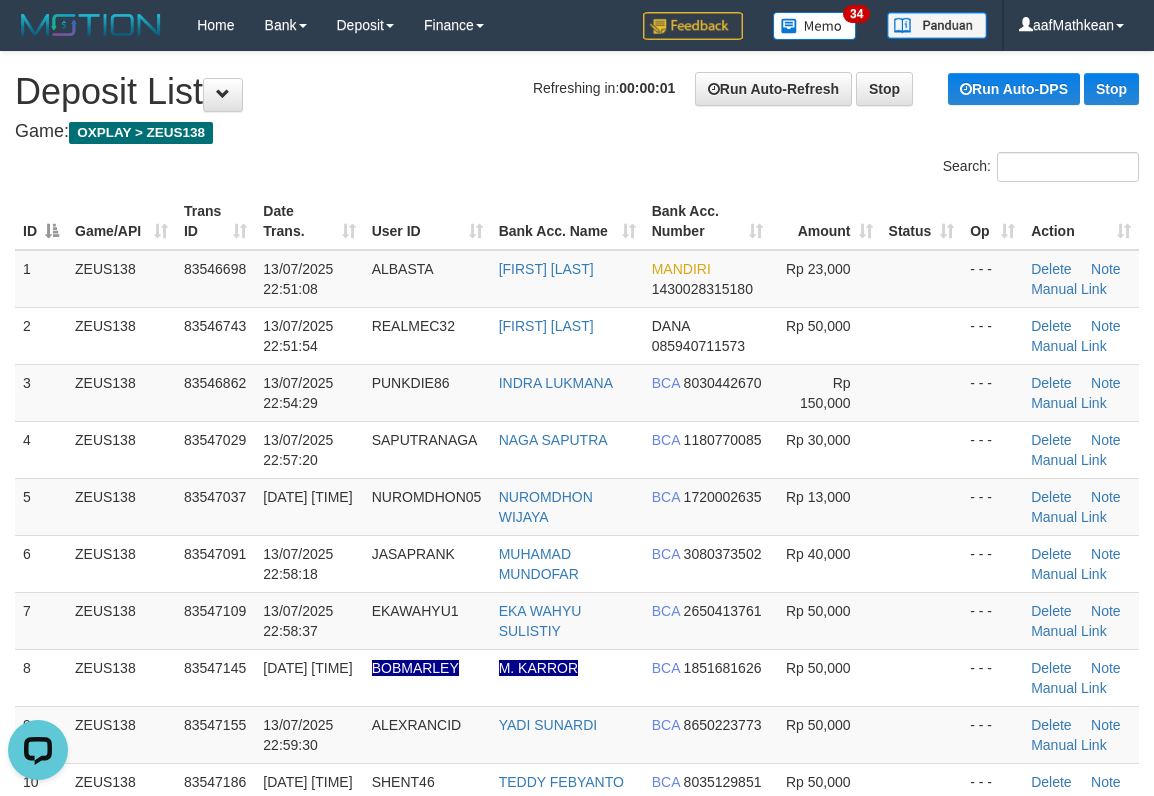 click on "Bank Acc. Name" at bounding box center [567, 221] 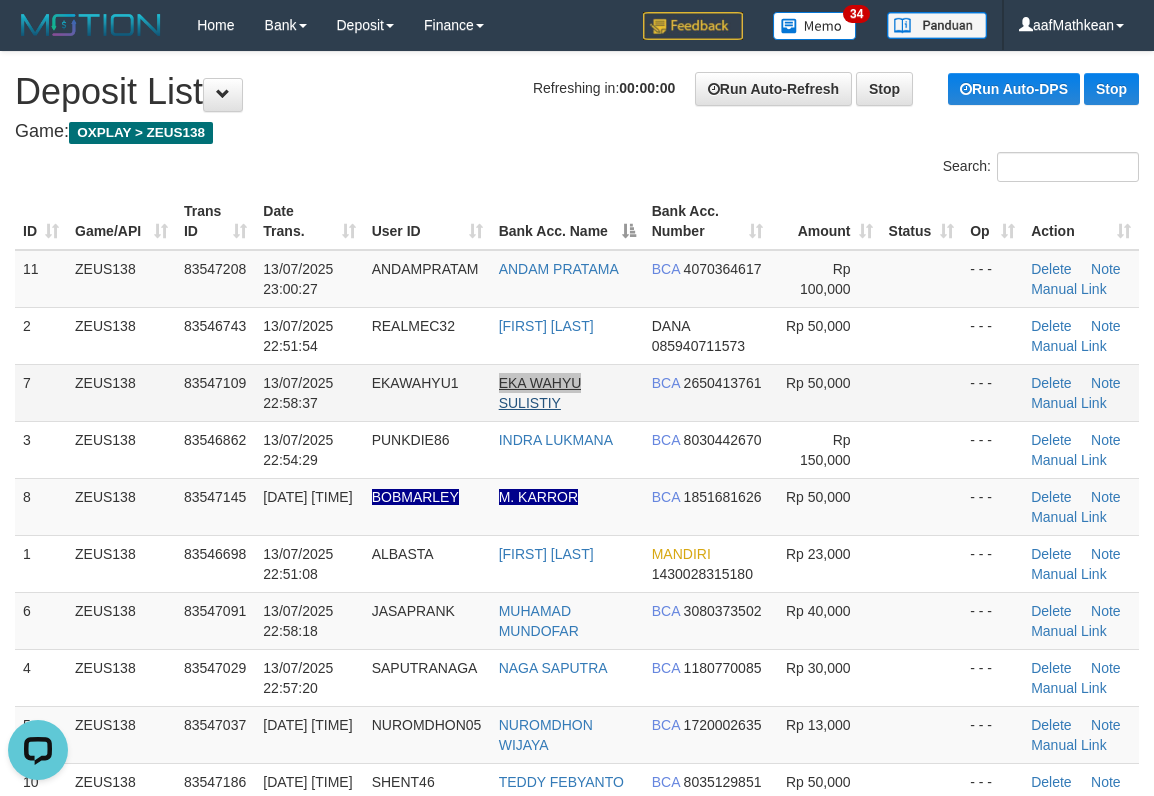 drag, startPoint x: 535, startPoint y: 400, endPoint x: 479, endPoint y: 411, distance: 57.070133 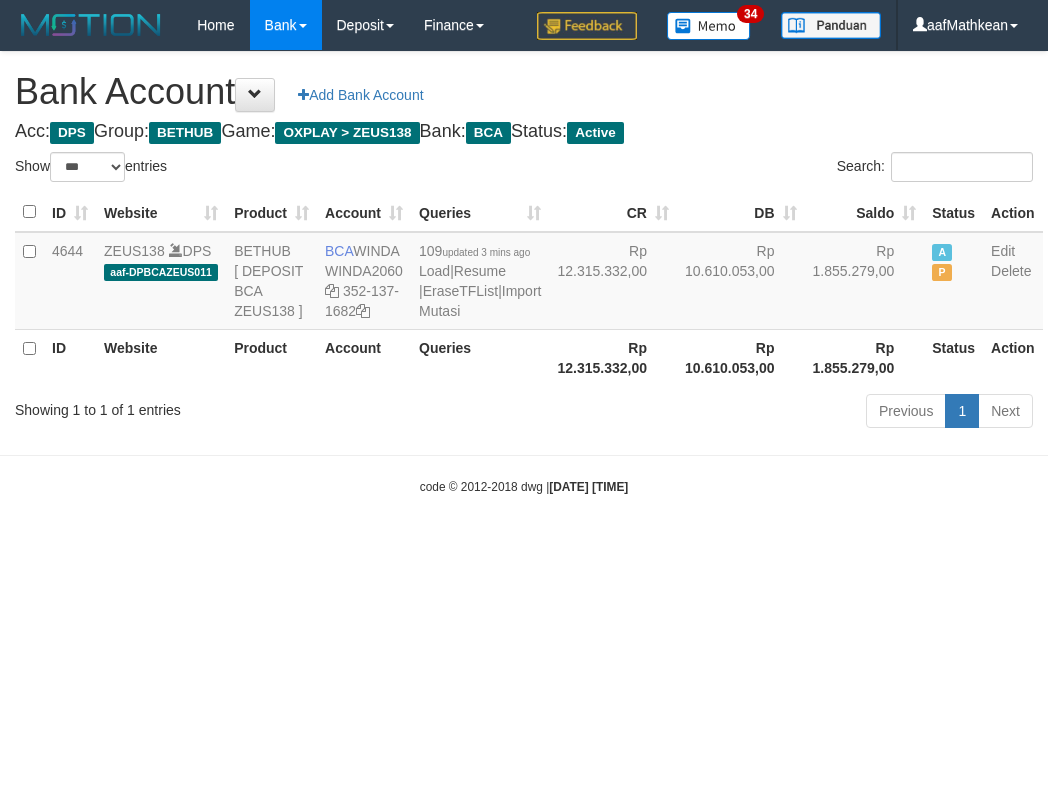 select on "***" 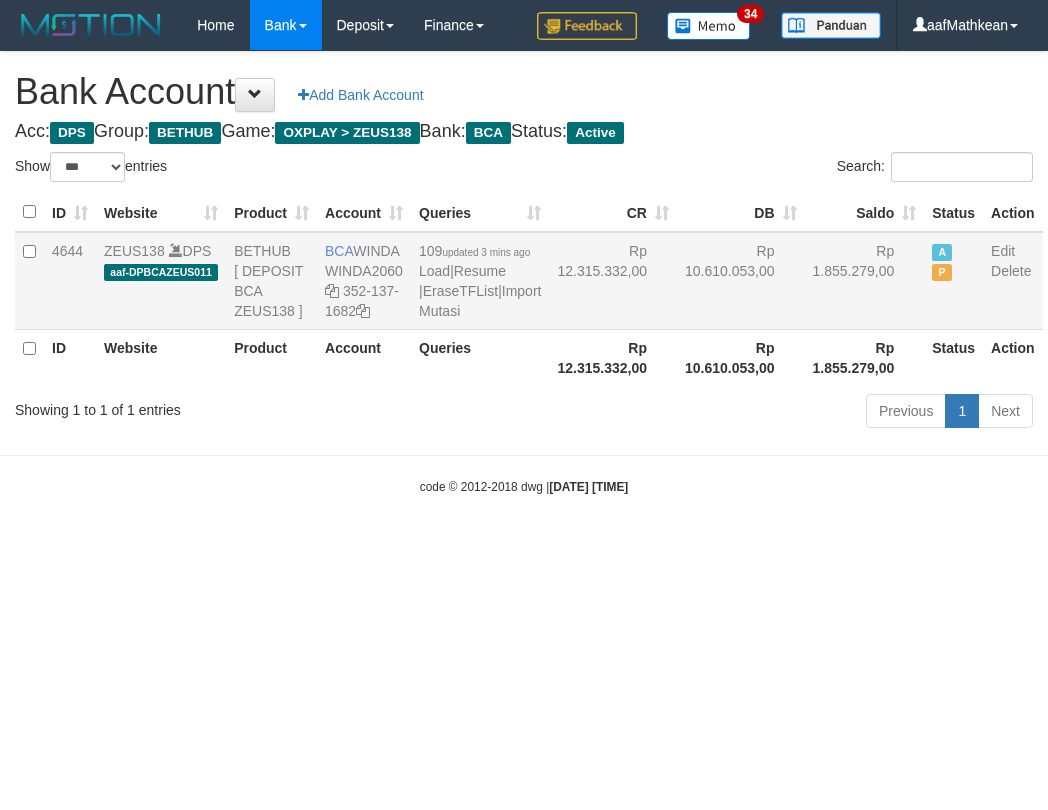 scroll, scrollTop: 0, scrollLeft: 0, axis: both 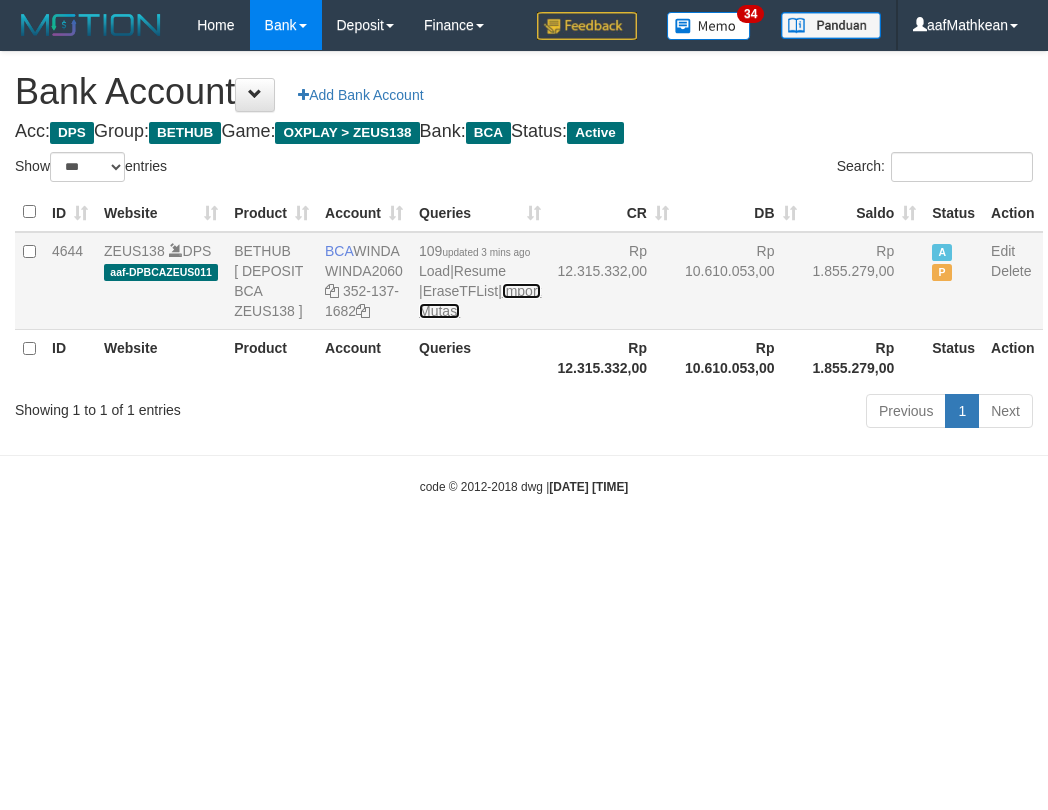 click on "Import Mutasi" at bounding box center [480, 301] 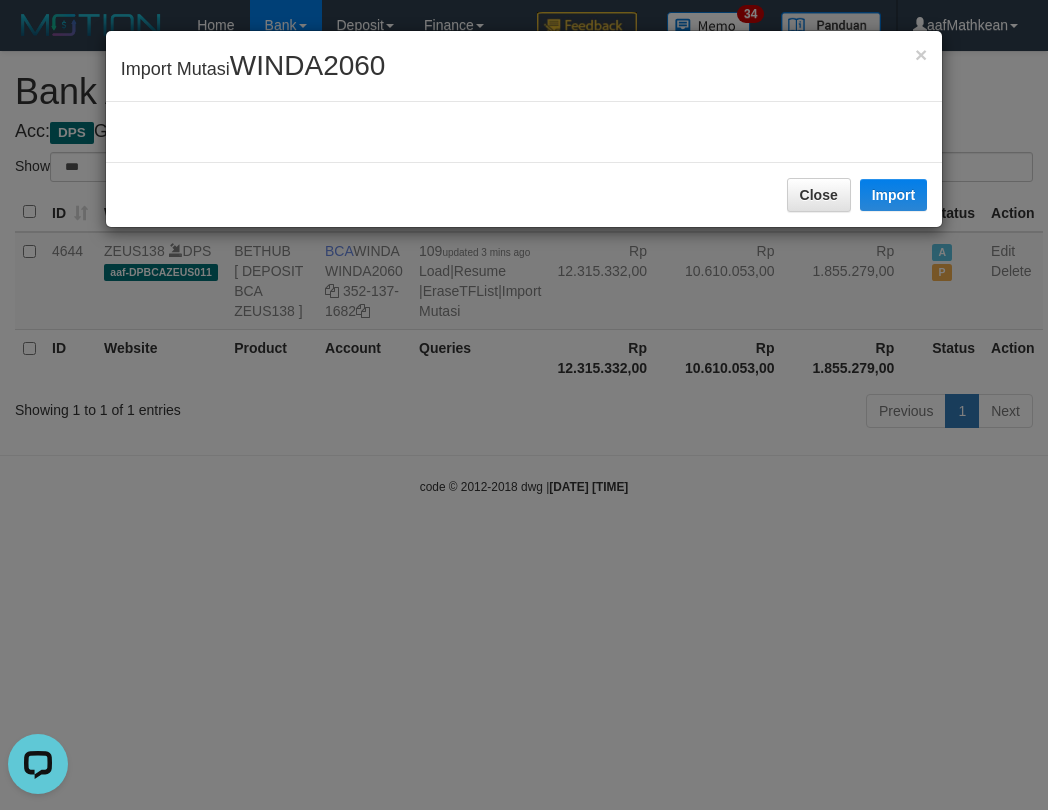 scroll, scrollTop: 0, scrollLeft: 0, axis: both 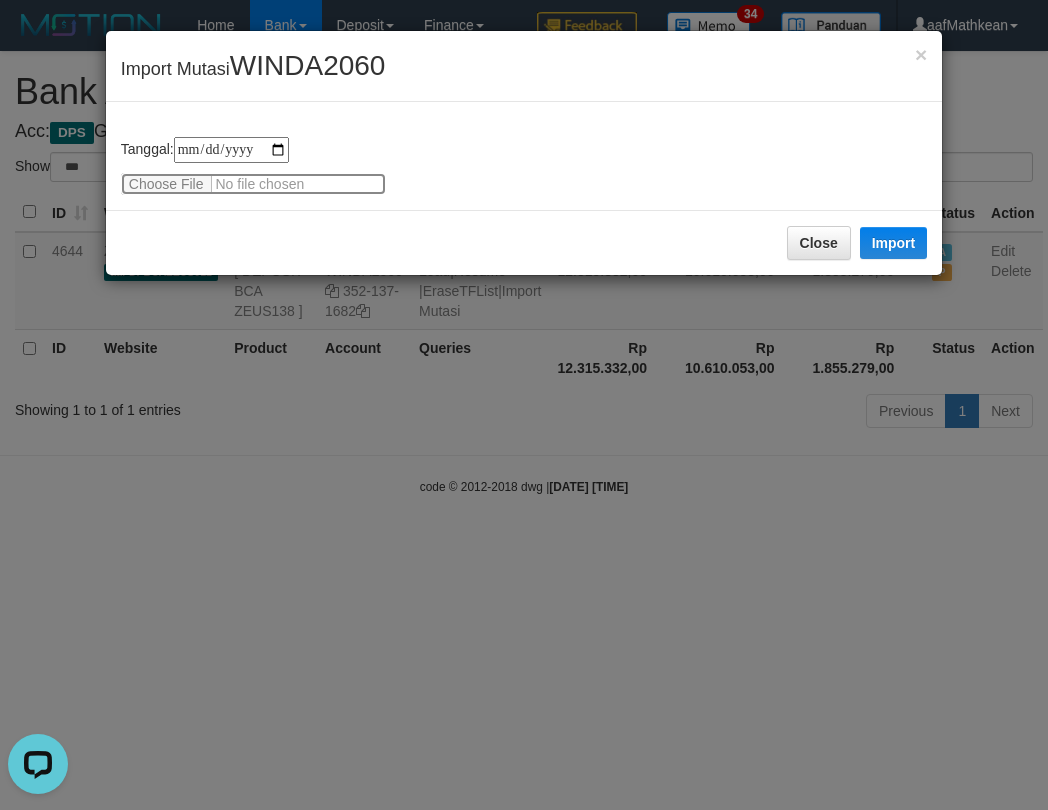 click at bounding box center [253, 184] 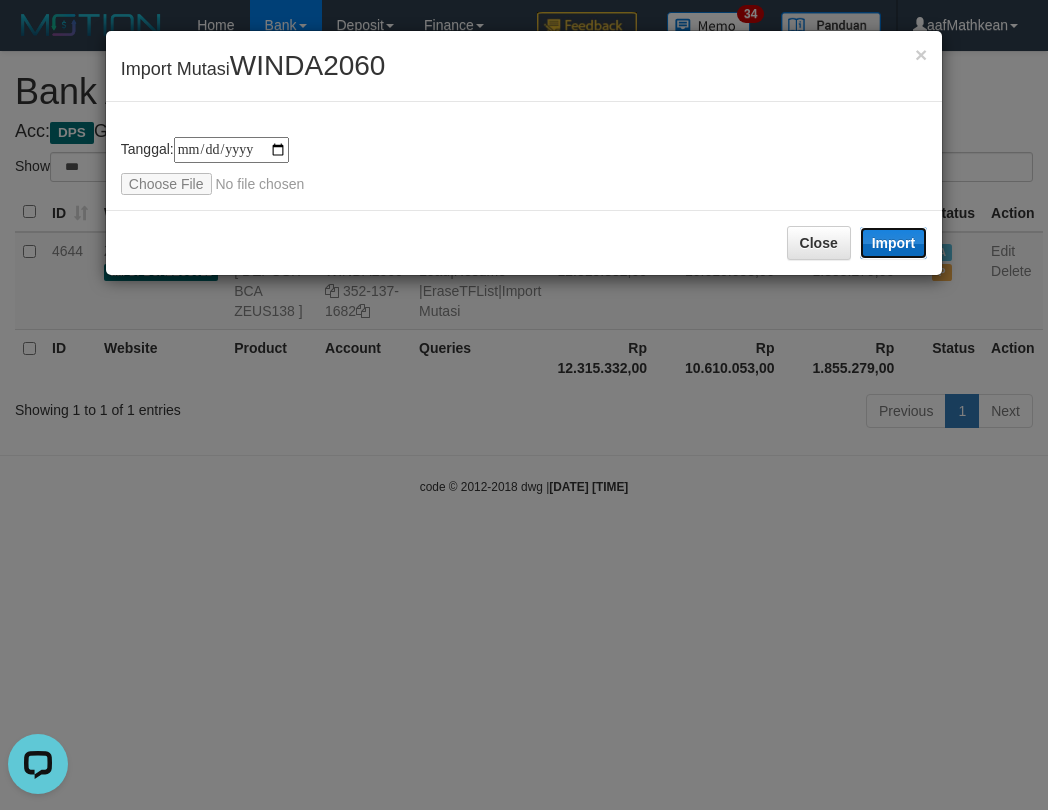 click on "Import" at bounding box center (894, 243) 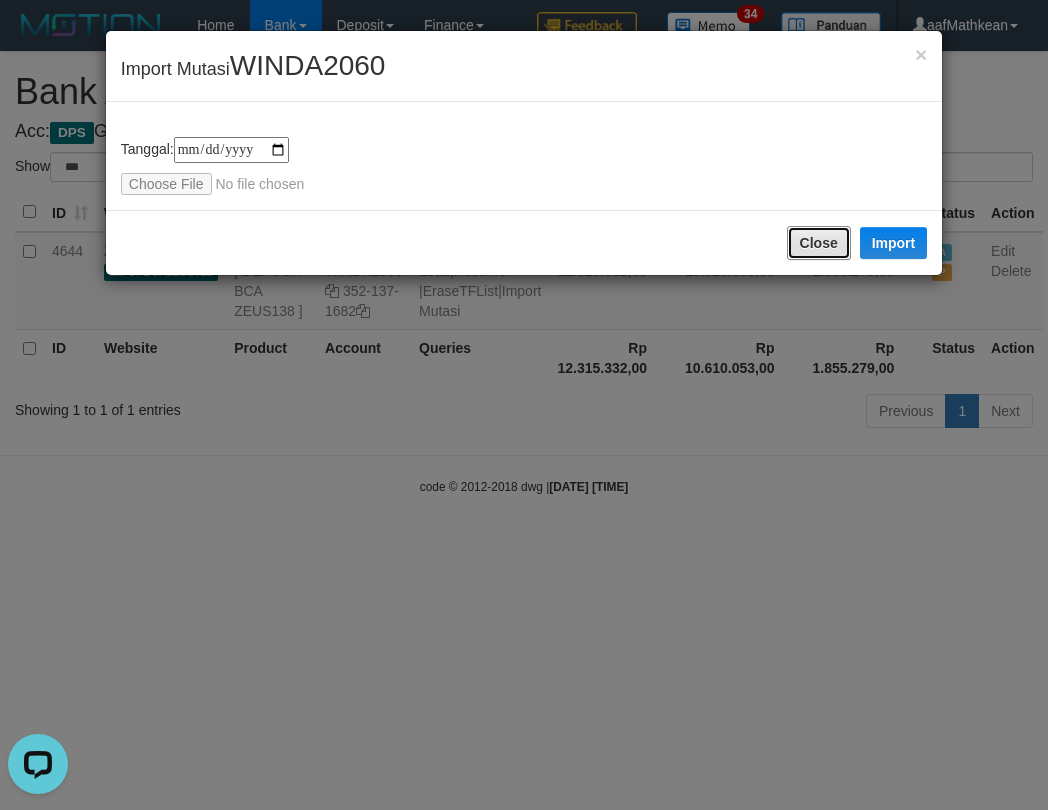 click on "Close" at bounding box center (819, 243) 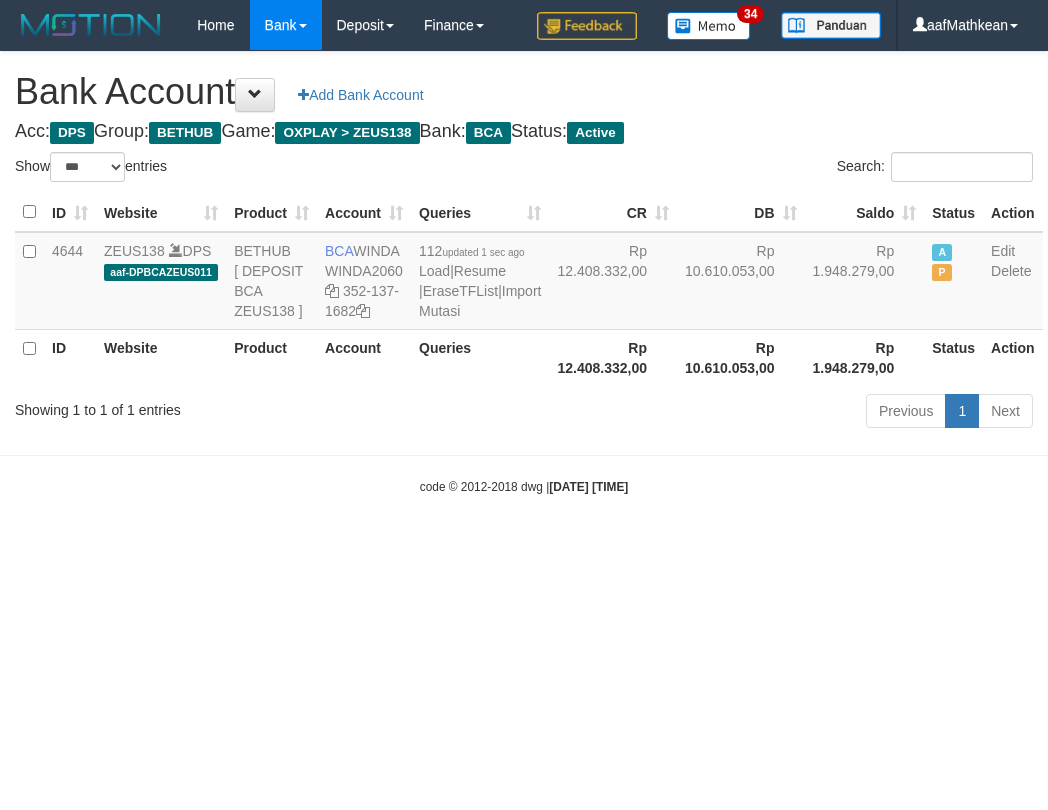 select on "***" 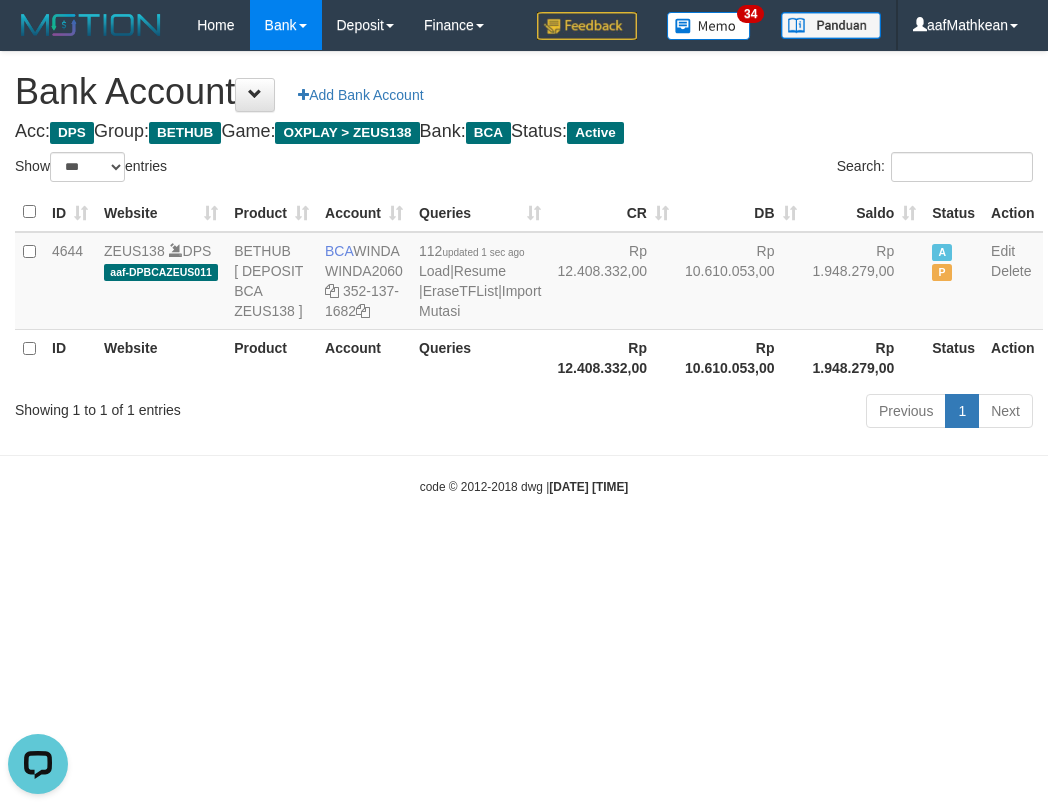 scroll, scrollTop: 0, scrollLeft: 0, axis: both 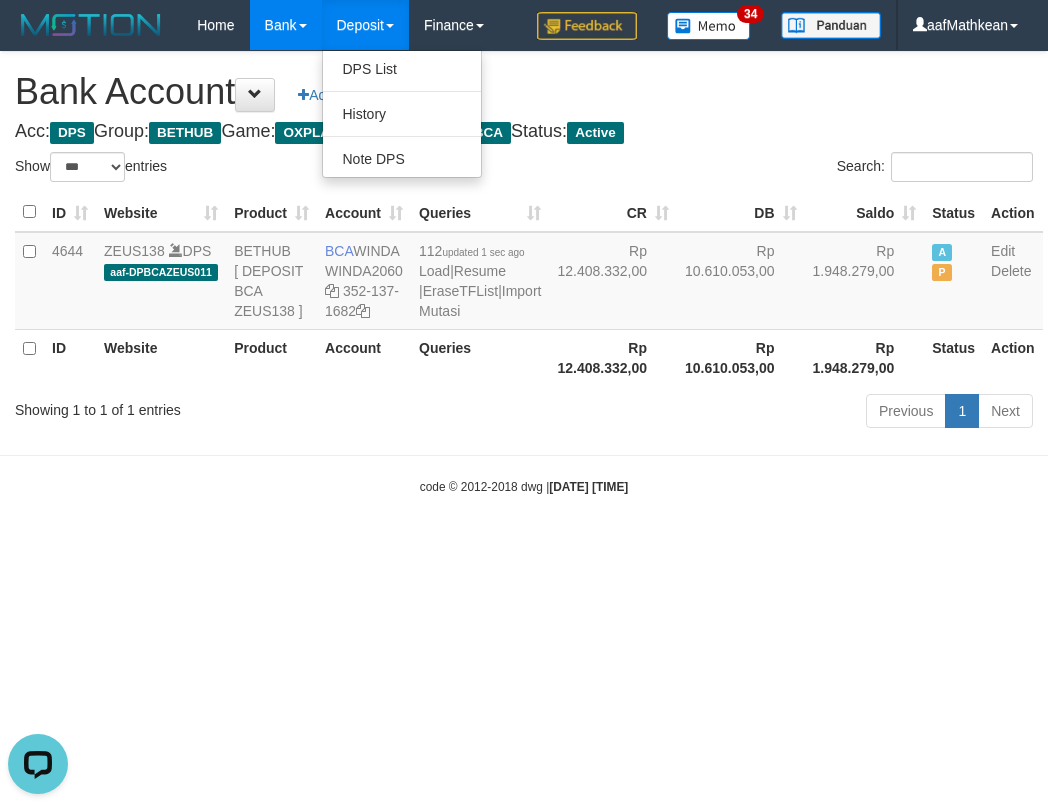 click on "Toggle navigation
Home
Bank
Account List
Load
By Website
Group
[OXPLAY]													ZEUS138
By Load Group (DPS)" at bounding box center (524, 273) 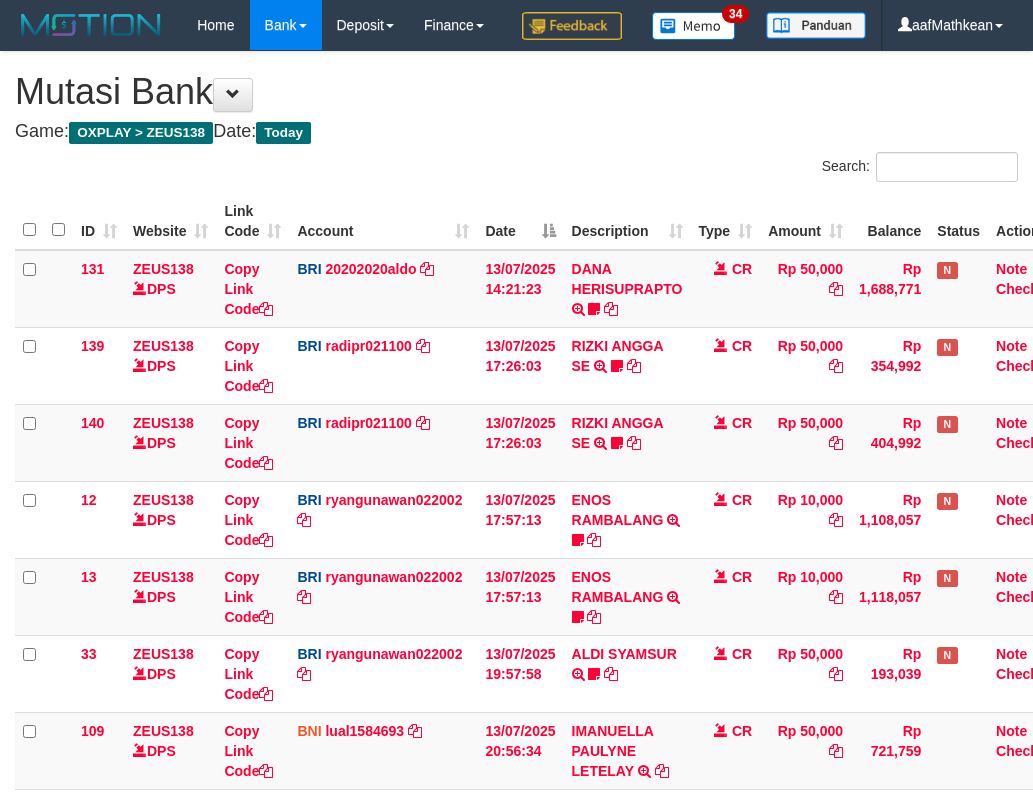 scroll, scrollTop: 434, scrollLeft: 0, axis: vertical 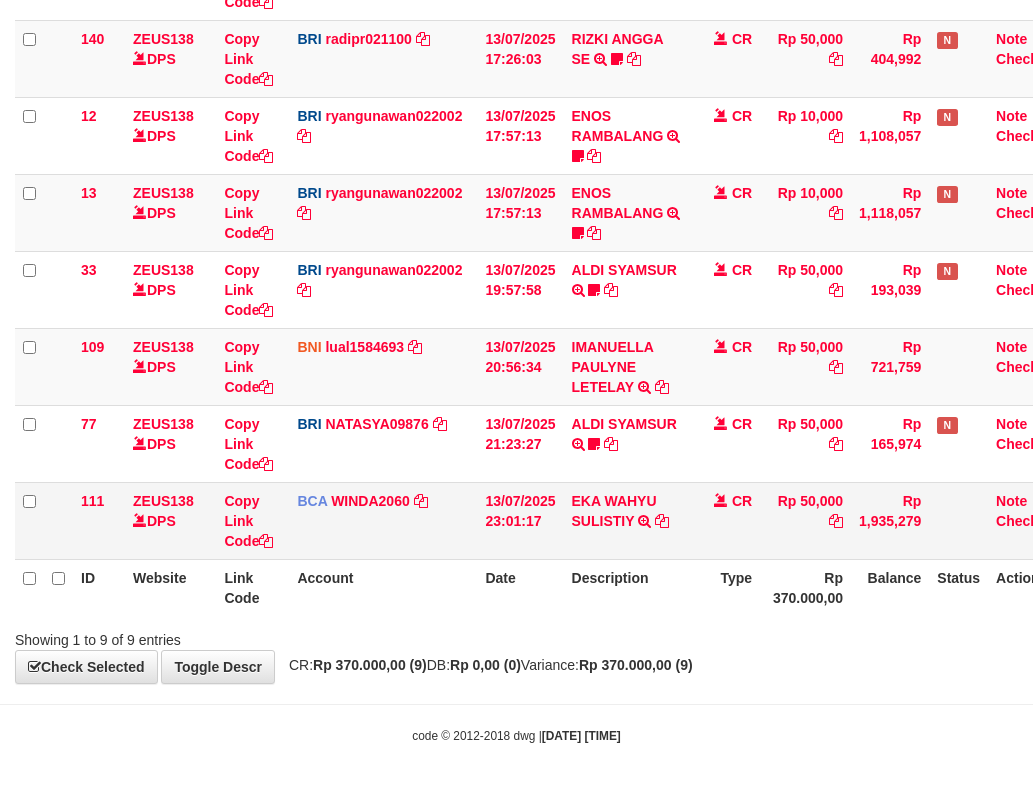 click on "EKA WAHYU SULISTIY         TRSF E-BANKING CR 1307/FTSCY/WS95031
50000.00EKA WAHYU SULISTIY" at bounding box center [627, 520] 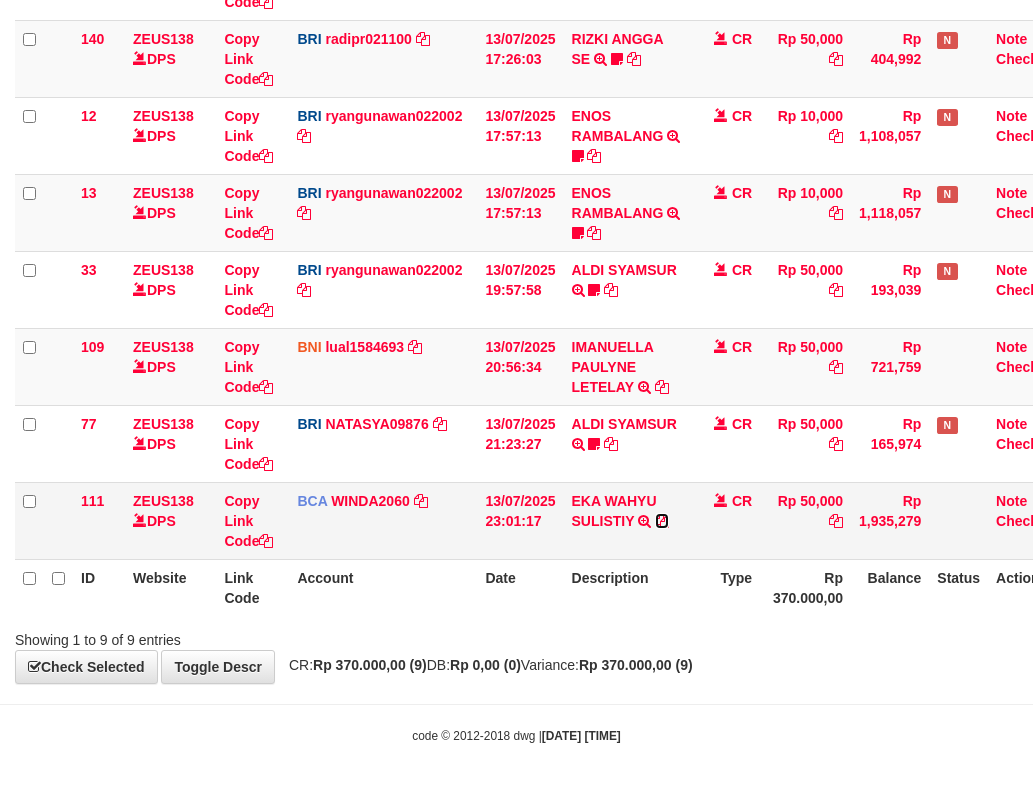 click at bounding box center [662, 521] 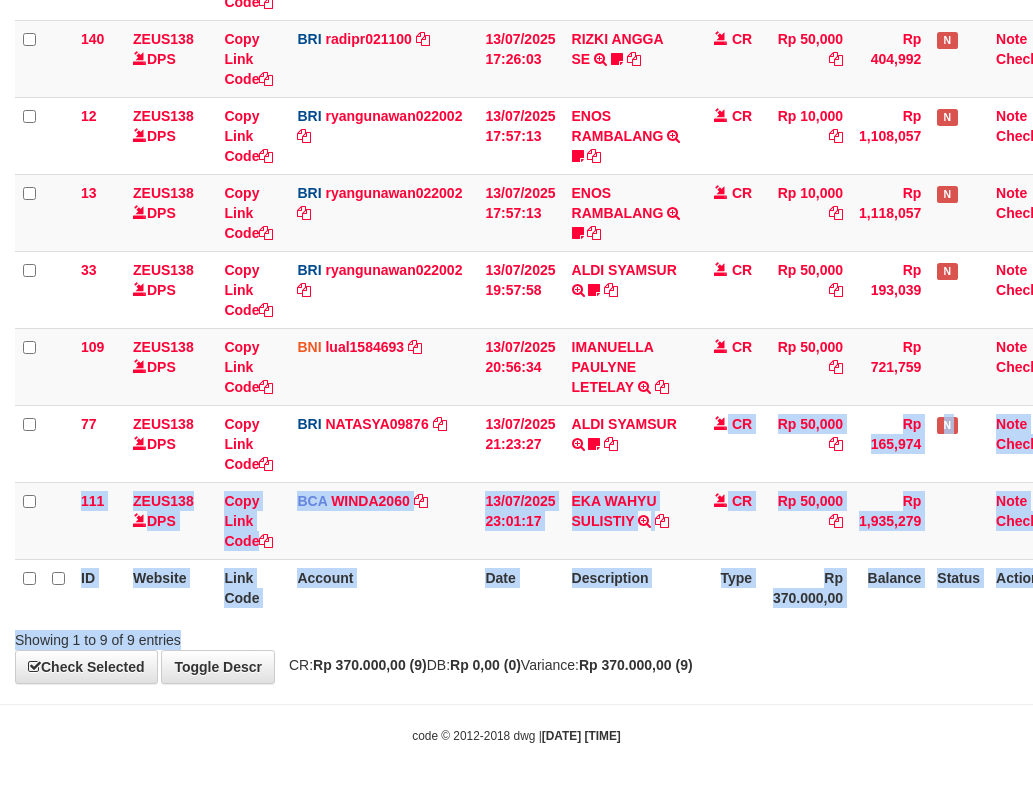 drag, startPoint x: 1392, startPoint y: 682, endPoint x: 1444, endPoint y: 697, distance: 54.120235 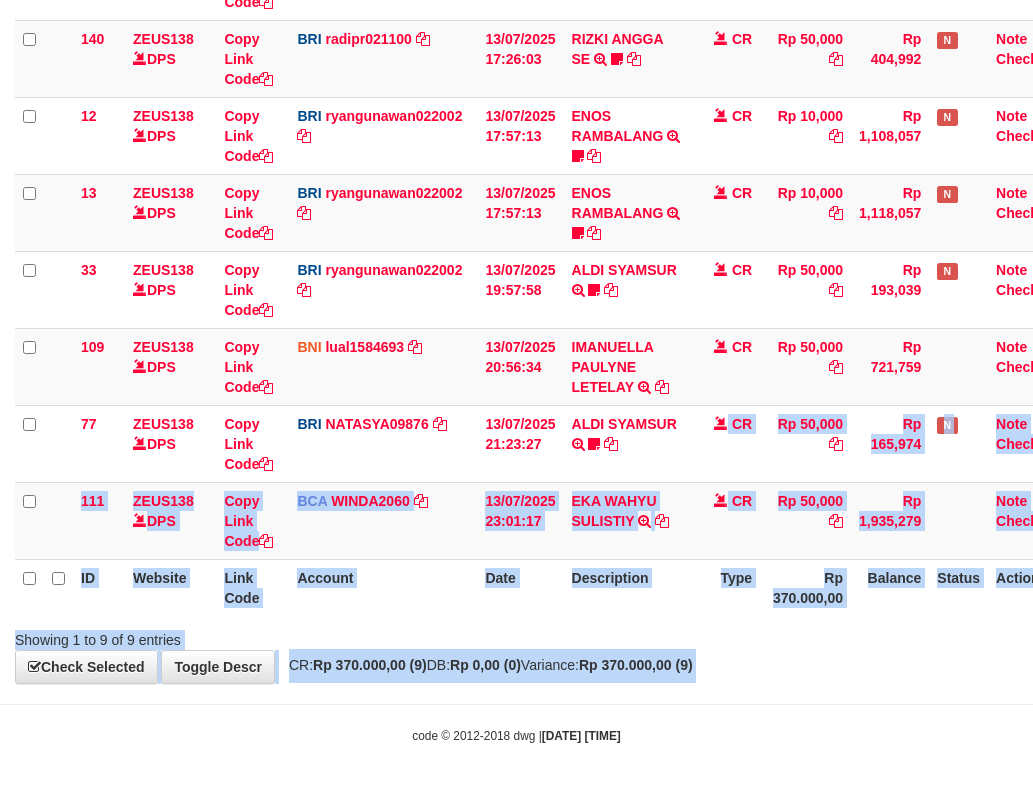 scroll, scrollTop: 434, scrollLeft: 37, axis: both 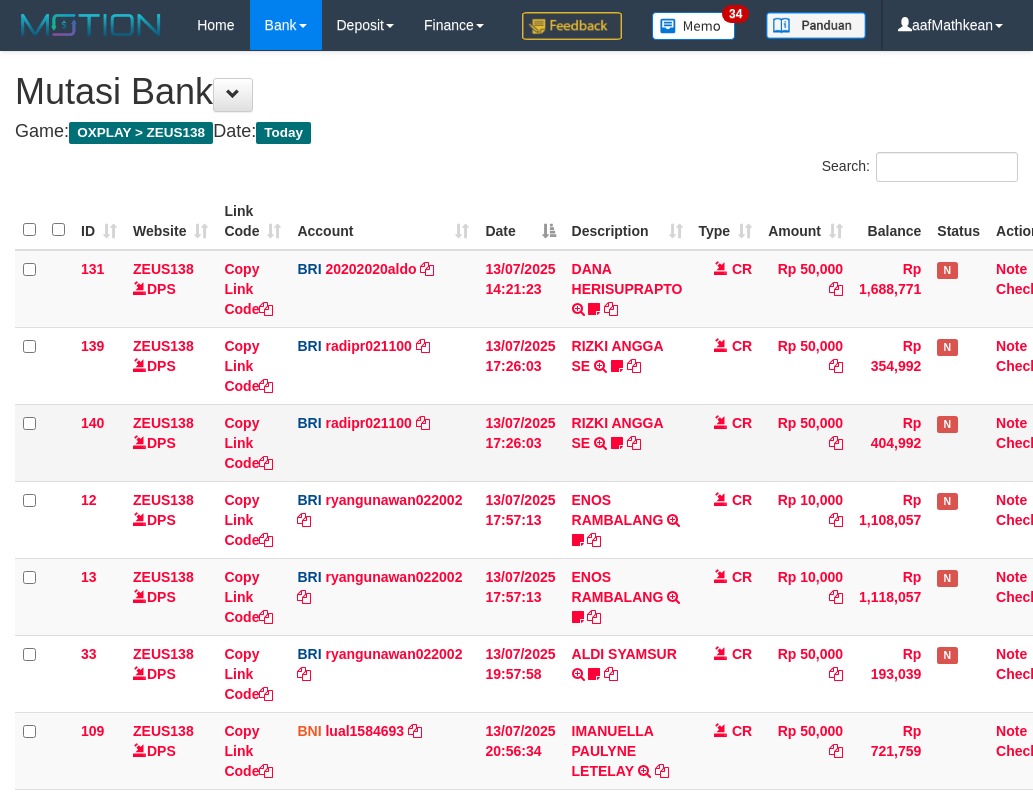 click on "Rp 50,000" at bounding box center (805, 442) 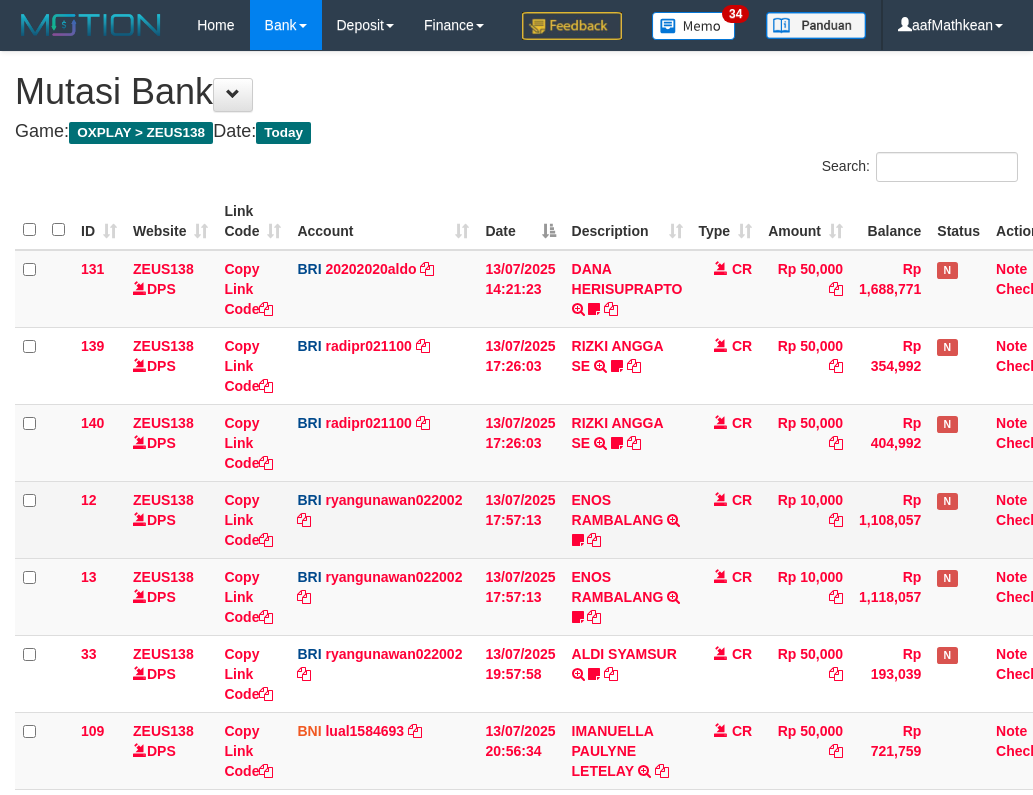 scroll, scrollTop: 357, scrollLeft: 0, axis: vertical 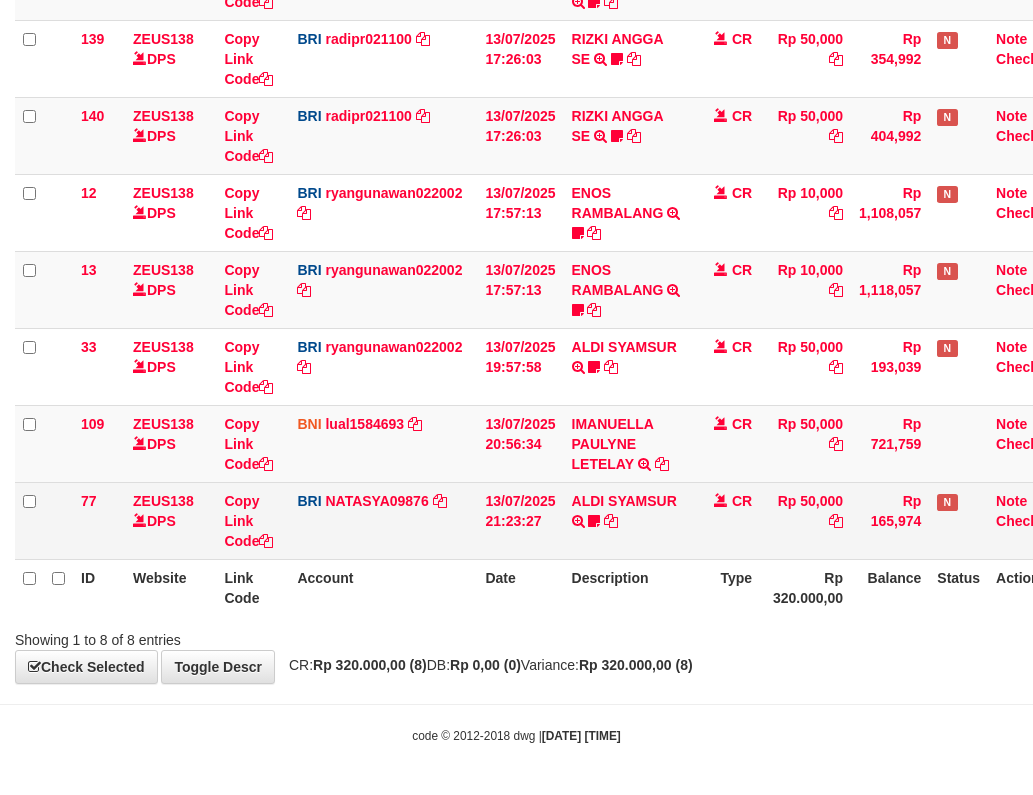 click on "ALDI SYAMSUR            TRANSFER NBMB ALDI SYAMSUR TO SITI NURLITA SAPITRI    ALDISYAMSUR" at bounding box center [627, 520] 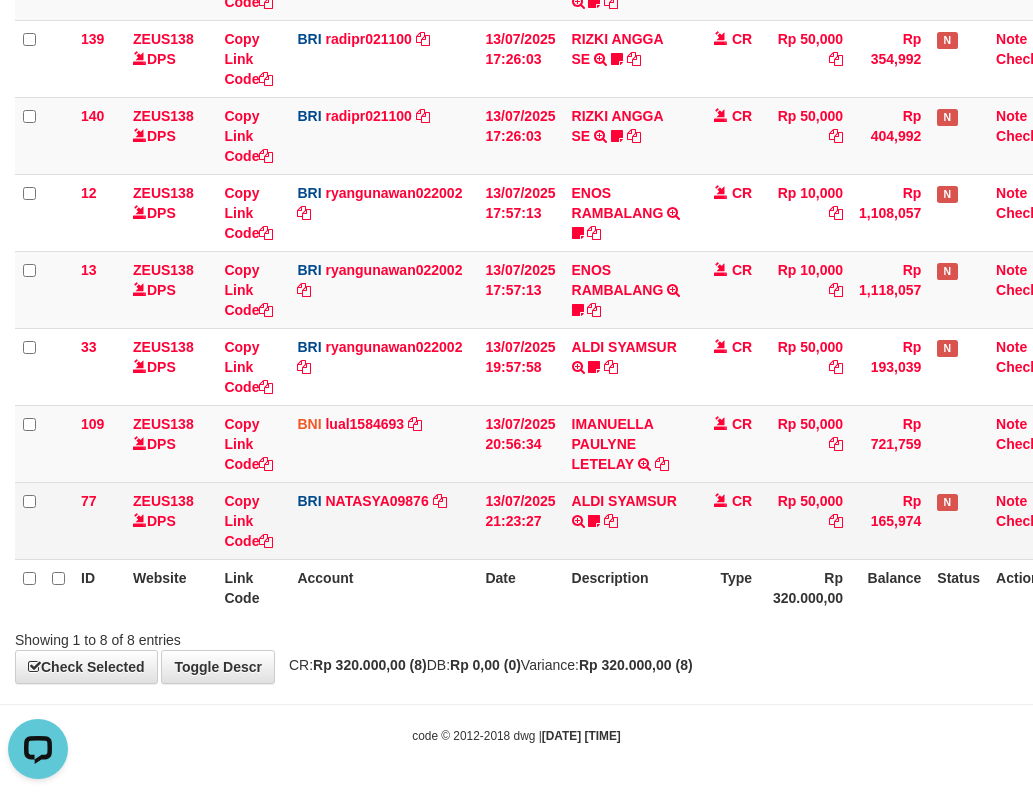 scroll, scrollTop: 0, scrollLeft: 0, axis: both 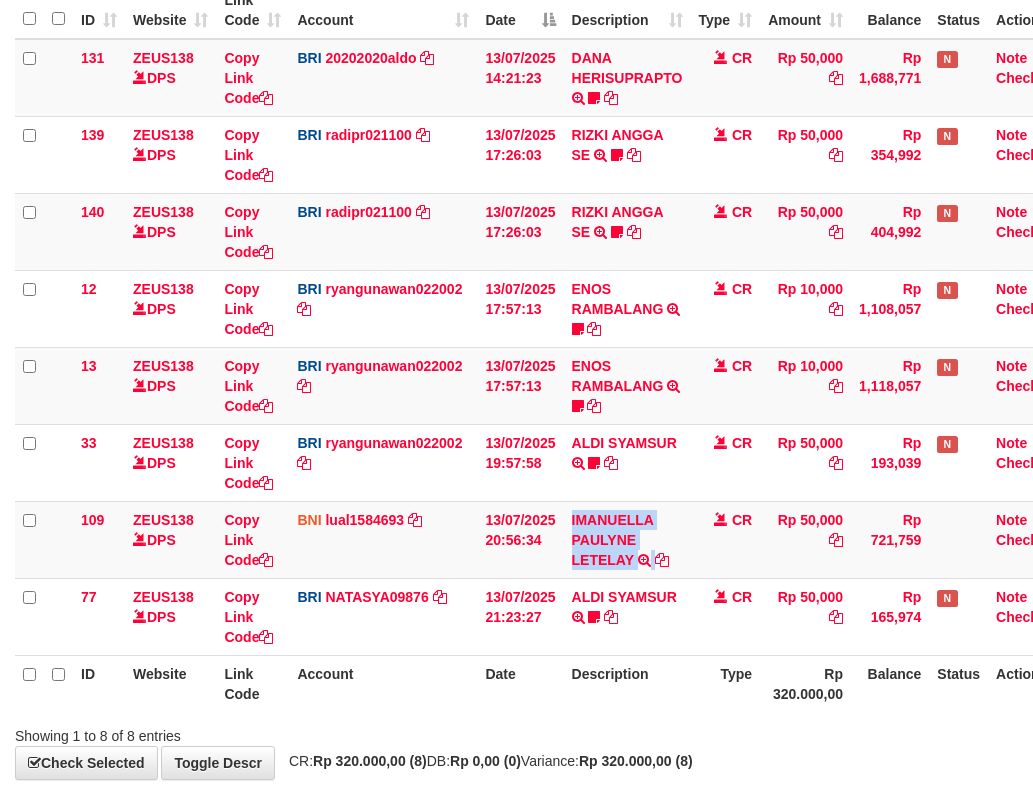 click on "IMANUELLA PAULYNE LETELAY         TRANSFER DARI SDRI IMANUELLA PAULYNE LETELAY" at bounding box center (627, 539) 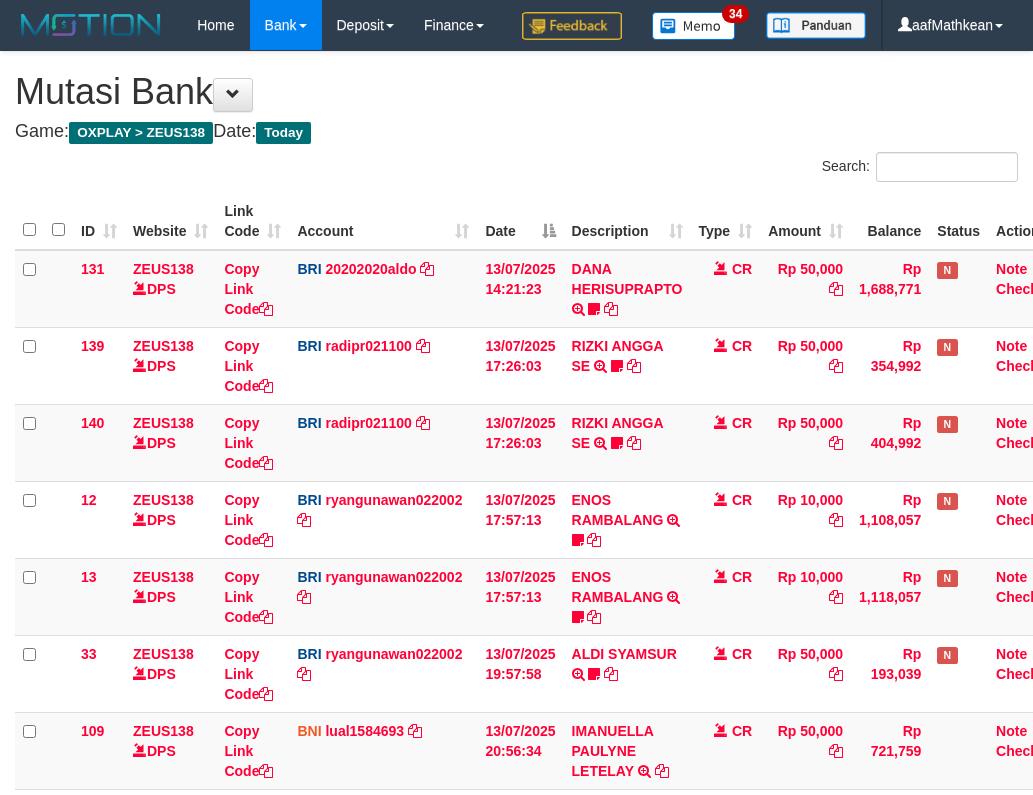 click on "IMANUELLA PAULYNE LETELAY         TRANSFER DARI SDRI IMANUELLA PAULYNE LETELAY" at bounding box center [627, 750] 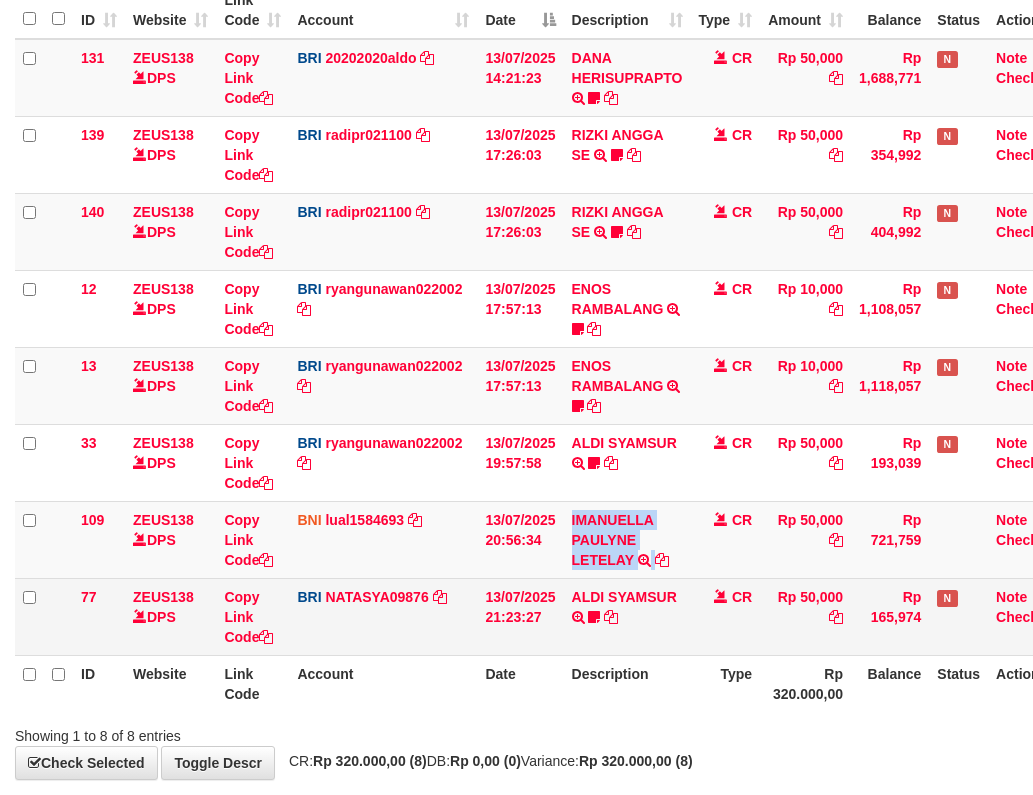scroll, scrollTop: 357, scrollLeft: 0, axis: vertical 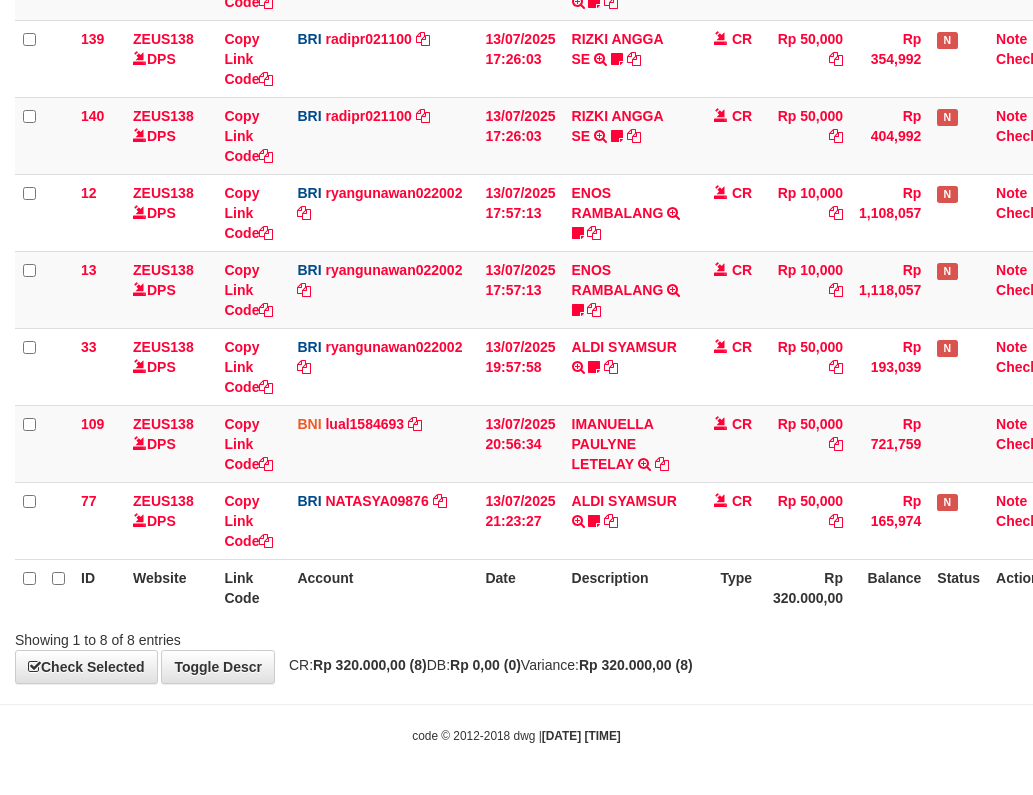 drag, startPoint x: 0, startPoint y: 0, endPoint x: 659, endPoint y: 559, distance: 864.15393 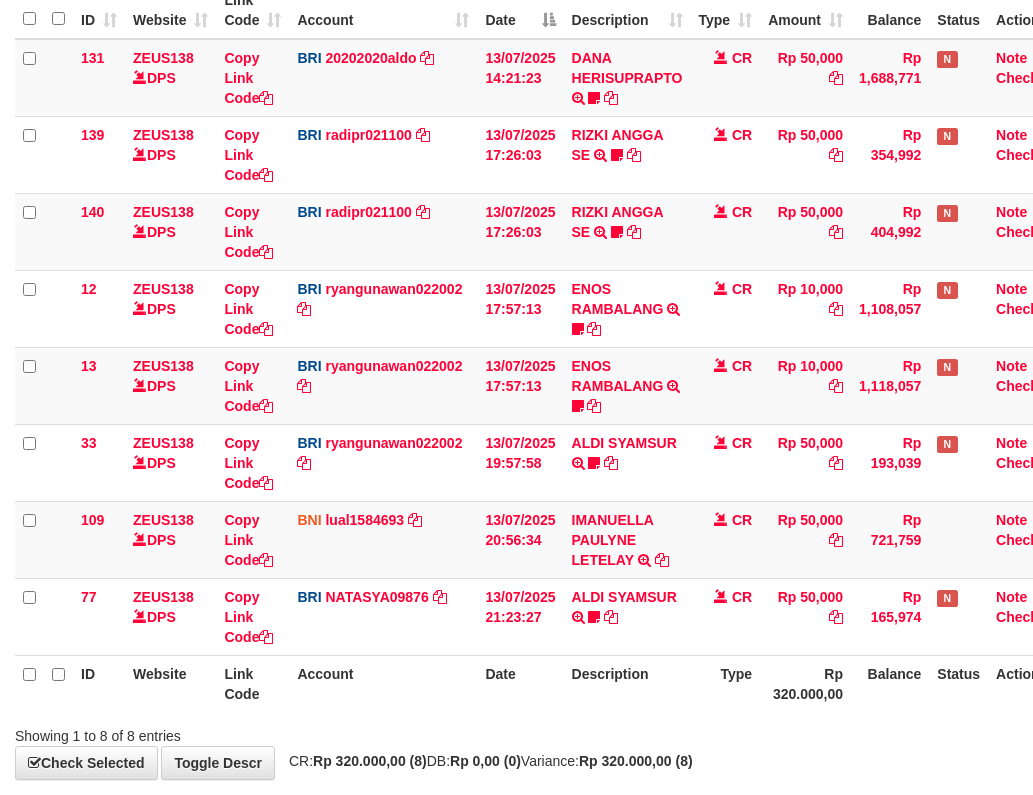 scroll, scrollTop: 357, scrollLeft: 0, axis: vertical 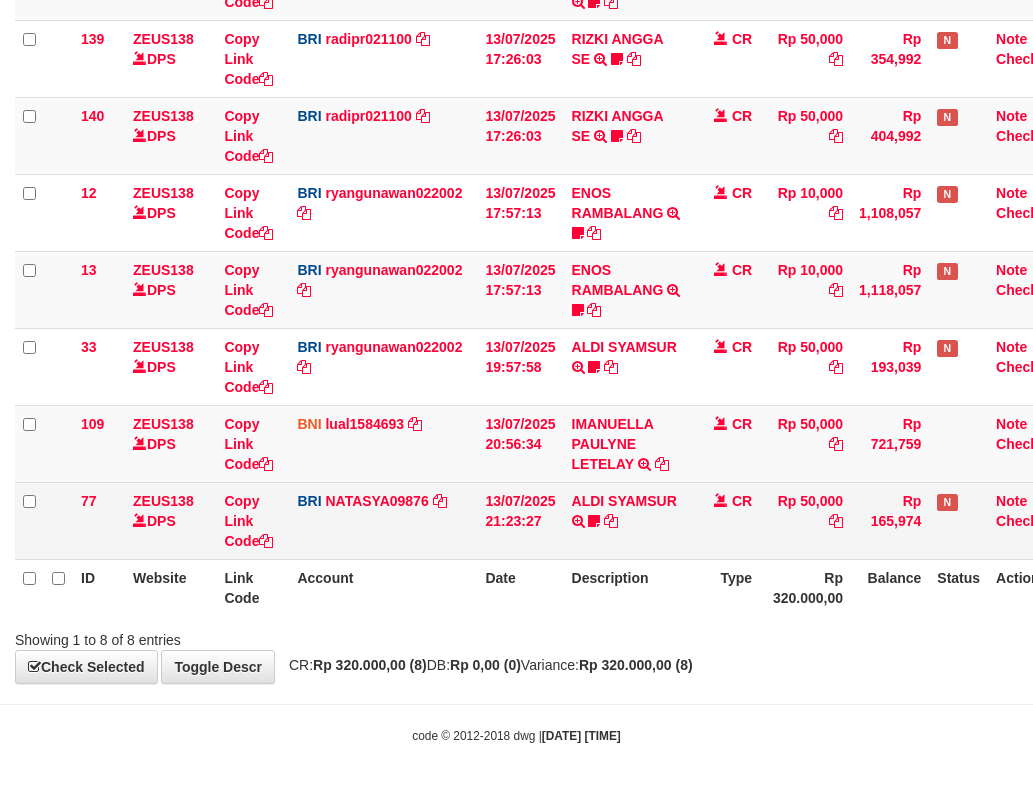 click on "ALDI SYAMSUR            TRANSFER NBMB ALDI SYAMSUR TO SITI NURLITA SAPITRI    ALDISYAMSUR" at bounding box center (627, 520) 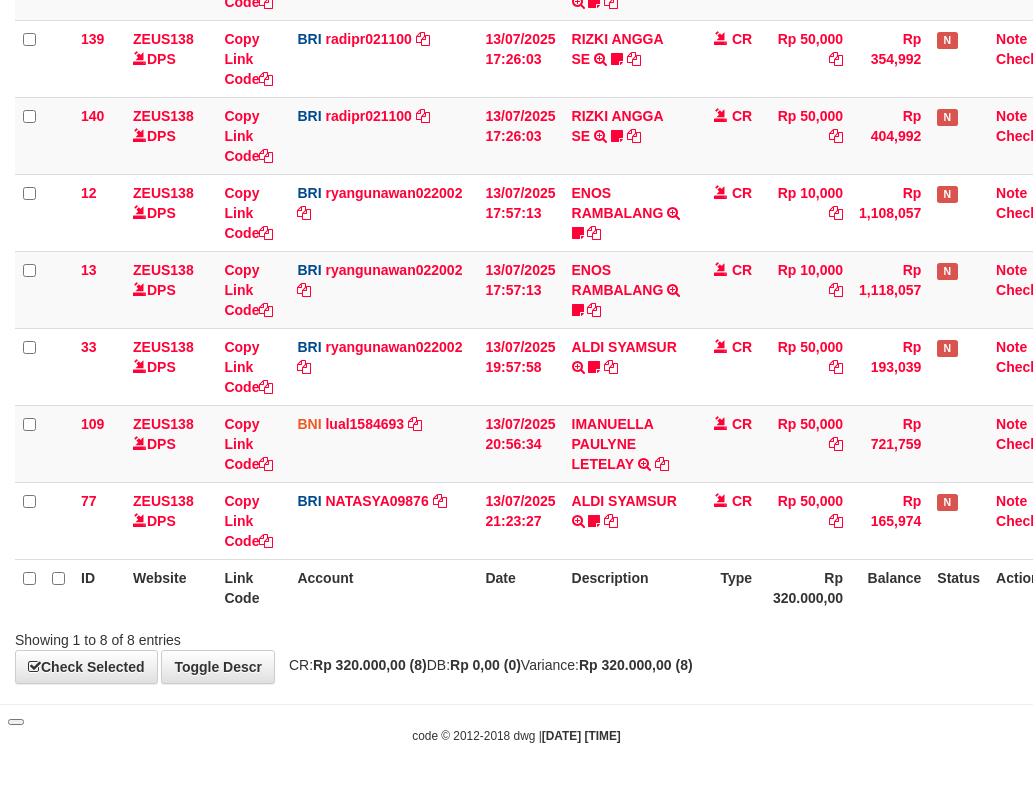 drag, startPoint x: 647, startPoint y: 546, endPoint x: 636, endPoint y: 586, distance: 41.484936 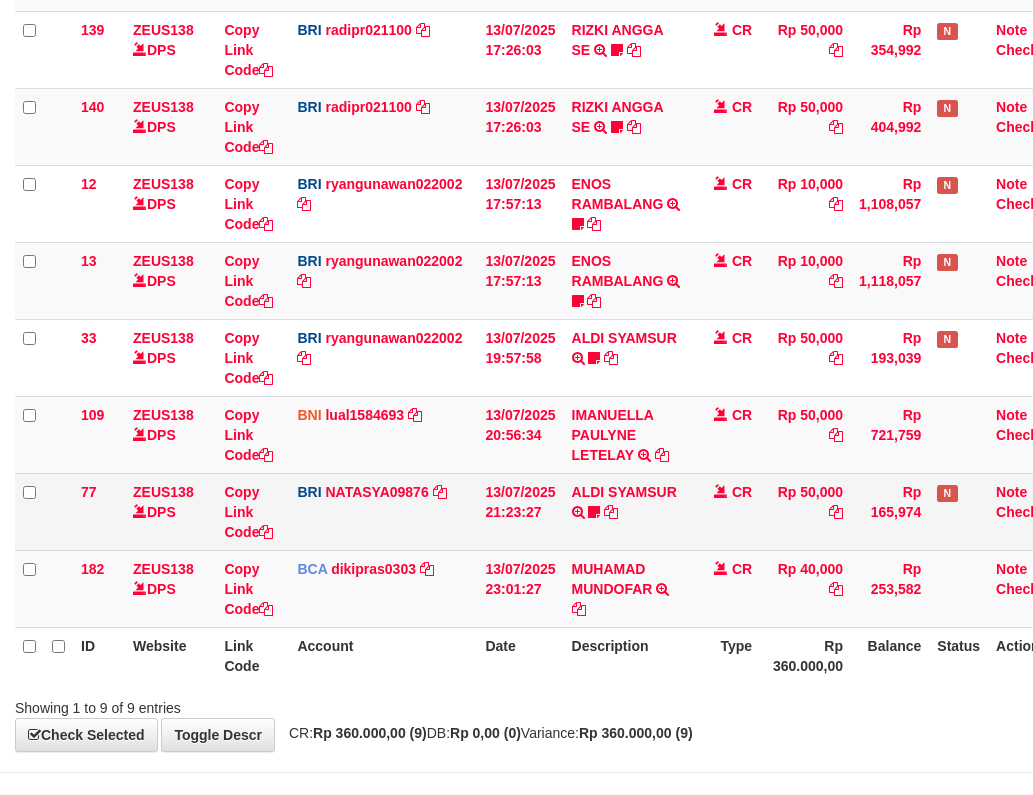 click on "ALDI SYAMSUR            TRANSFER NBMB ALDI SYAMSUR TO SITI NURLITA SAPITRI    ALDISYAMSUR" at bounding box center (627, 511) 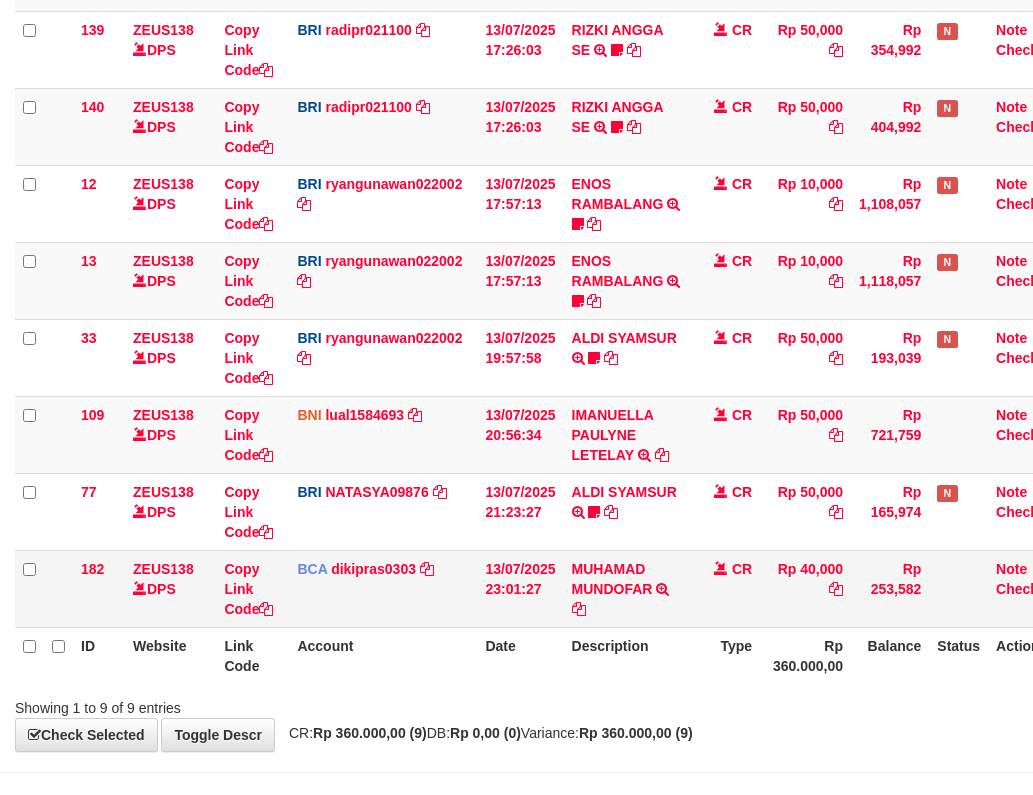 scroll, scrollTop: 357, scrollLeft: 0, axis: vertical 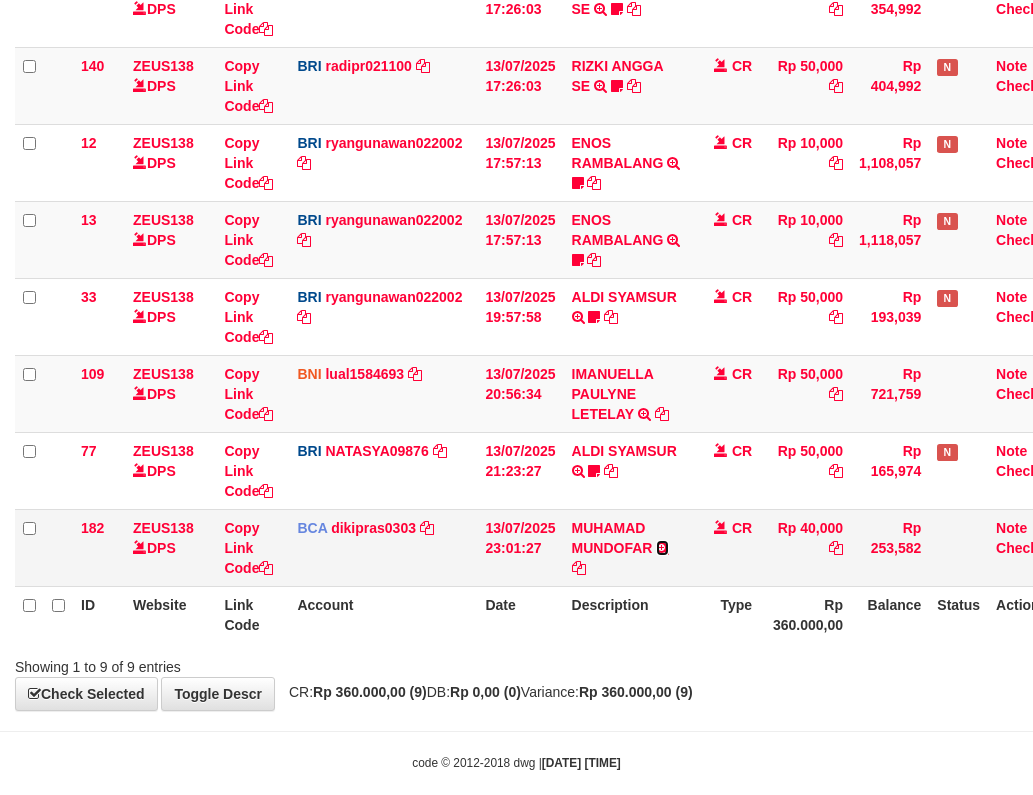 click at bounding box center [662, 548] 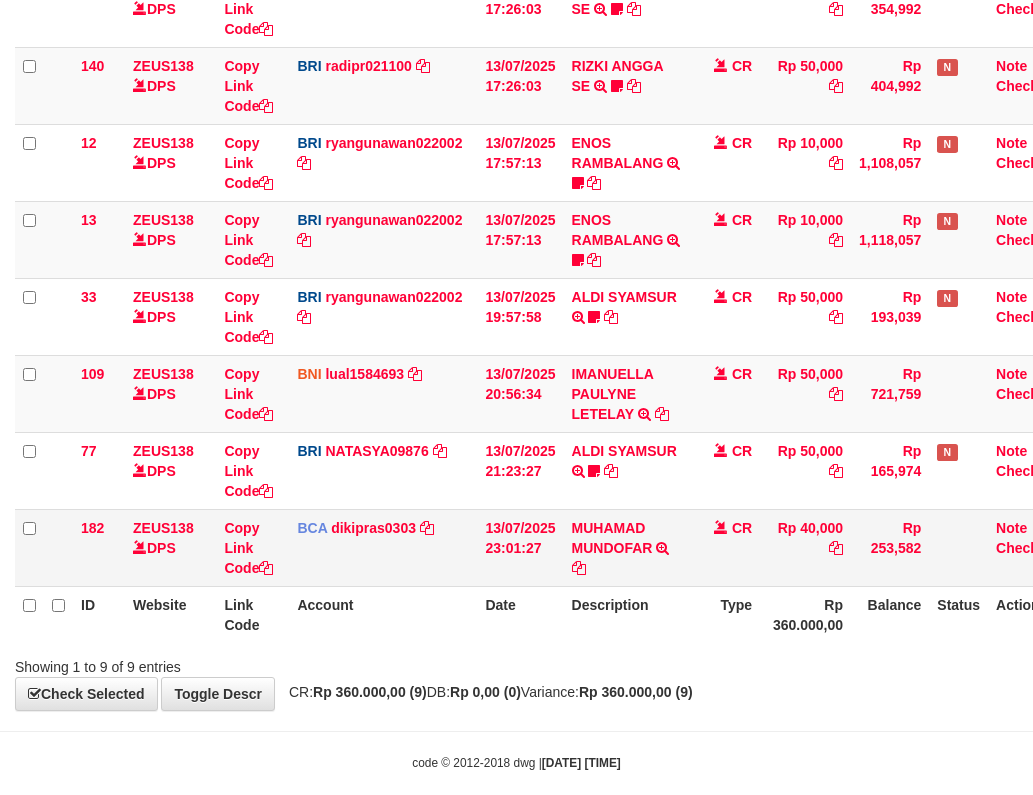 click at bounding box center [662, 548] 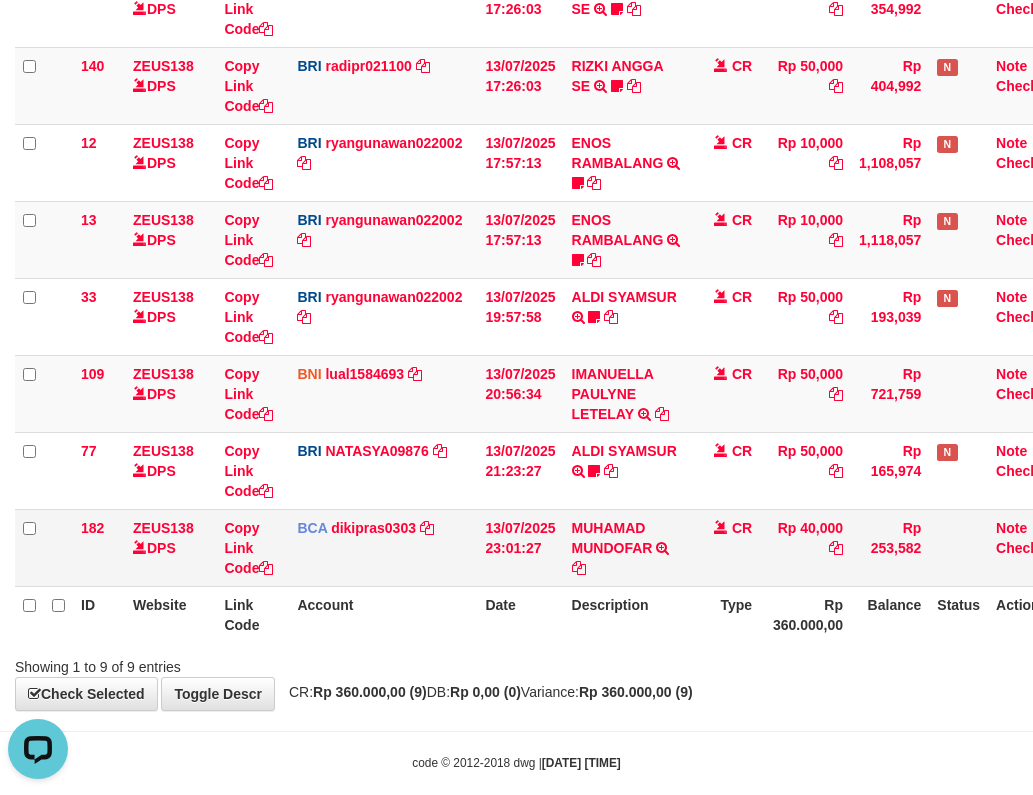scroll, scrollTop: 0, scrollLeft: 0, axis: both 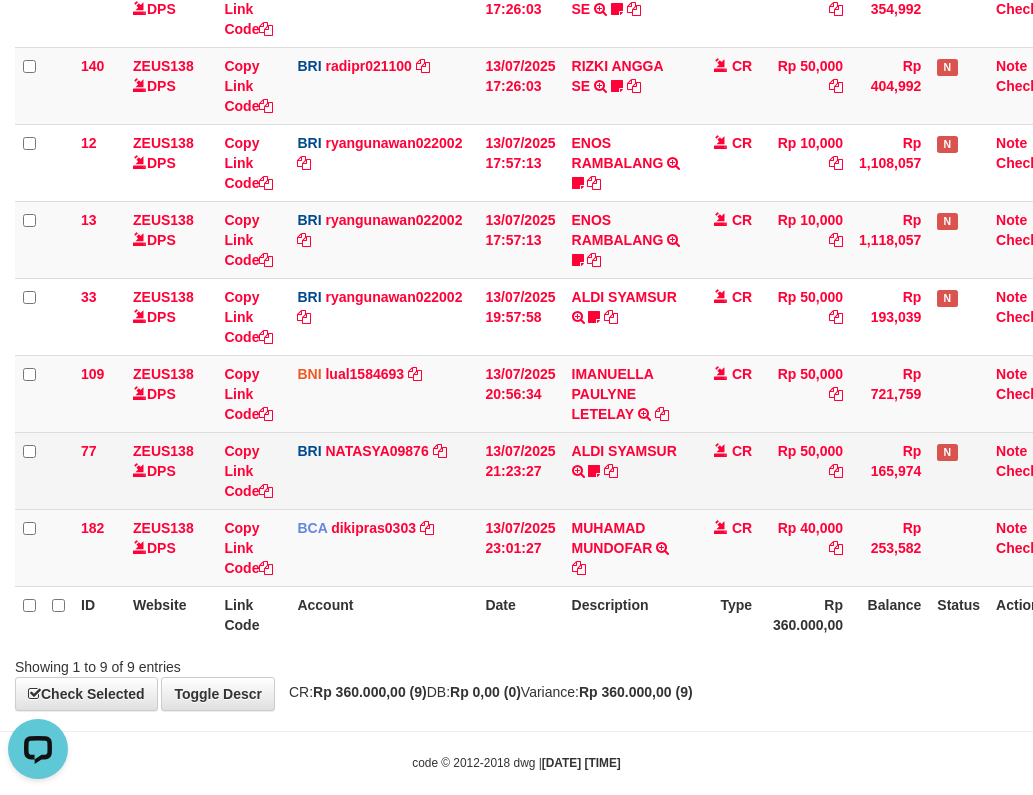 click on "ALDI SYAMSUR            TRANSFER NBMB ALDI SYAMSUR TO SITI NURLITA SAPITRI    ALDISYAMSUR" at bounding box center (627, 470) 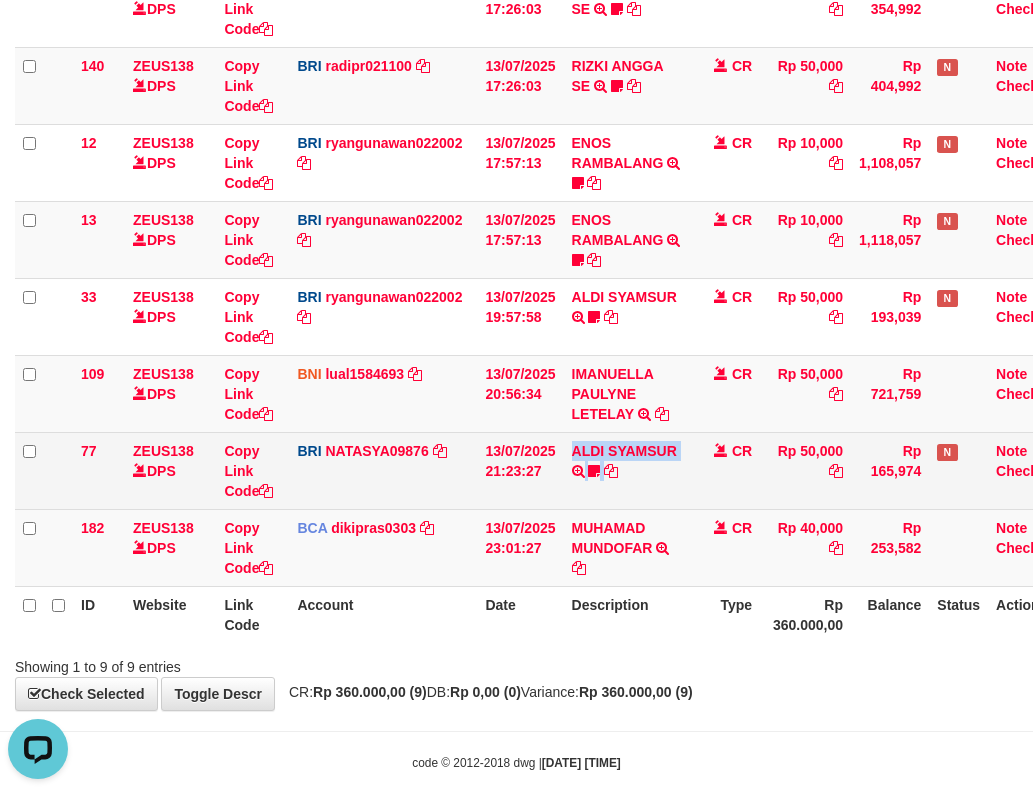 click on "ALDI SYAMSUR            TRANSFER NBMB ALDI SYAMSUR TO SITI NURLITA SAPITRI    ALDISYAMSUR" at bounding box center (627, 470) 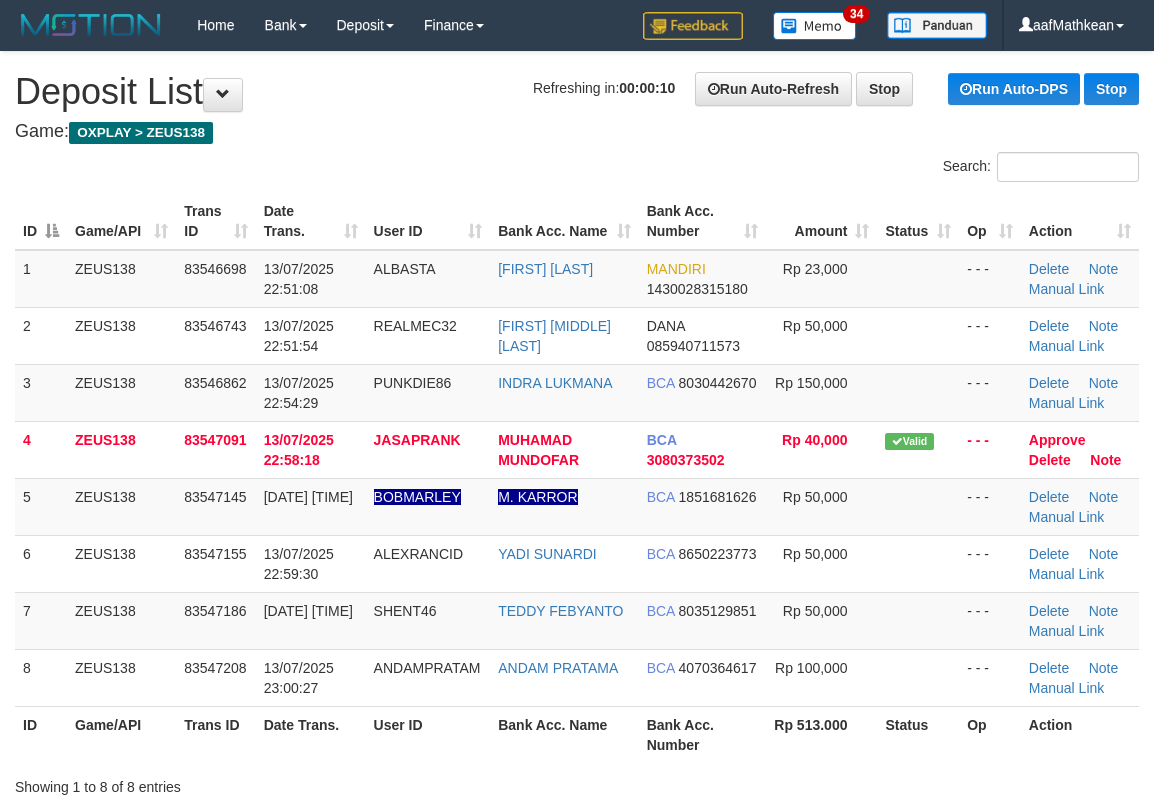 scroll, scrollTop: 0, scrollLeft: 0, axis: both 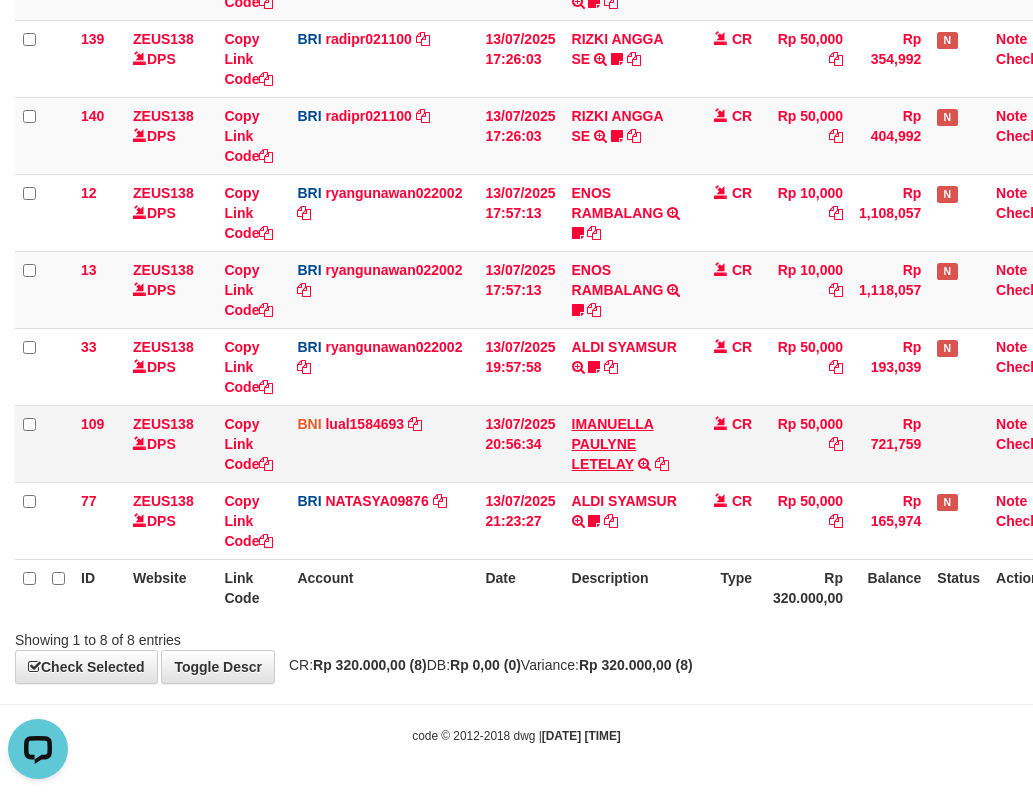 click on "131
ZEUS138    DPS
Copy Link Code
BRI
20202020aldo
DPS
REVALDO SAGITA
mutasi_20250713_3778 | 131
mutasi_20250713_3778 | 131
13/07/2025 14:21:23
DANA HERISUPRAPTO            TRANSFER NBMB DANA HERISUPRAPTO TO REVALDO SAGITA    Herisuprapto
CR
Rp 50,000
Rp 1,688,771
N
Note
Check
139
ZEUS138    DPS
Copy Link Code
BRI
radipr021100
DPS
REYNALDI ADI PRATAMA
mutasi_20250713_3774 | 139" at bounding box center (542, 251) 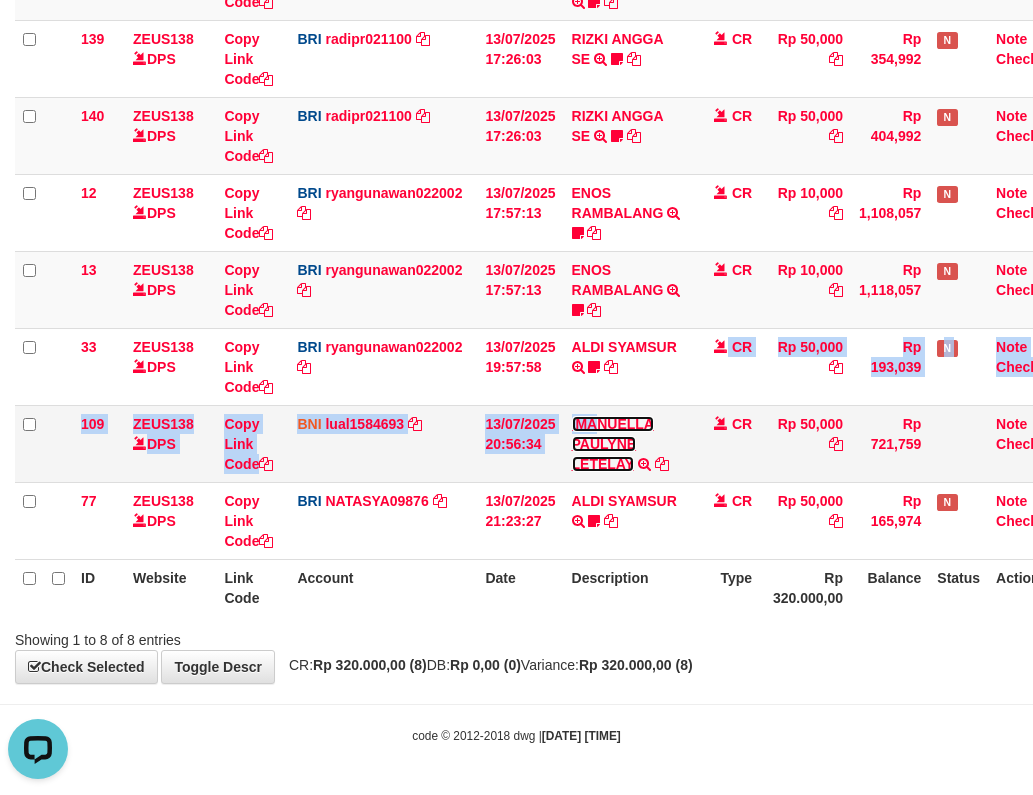 click on "IMANUELLA PAULYNE LETELAY" at bounding box center [613, 444] 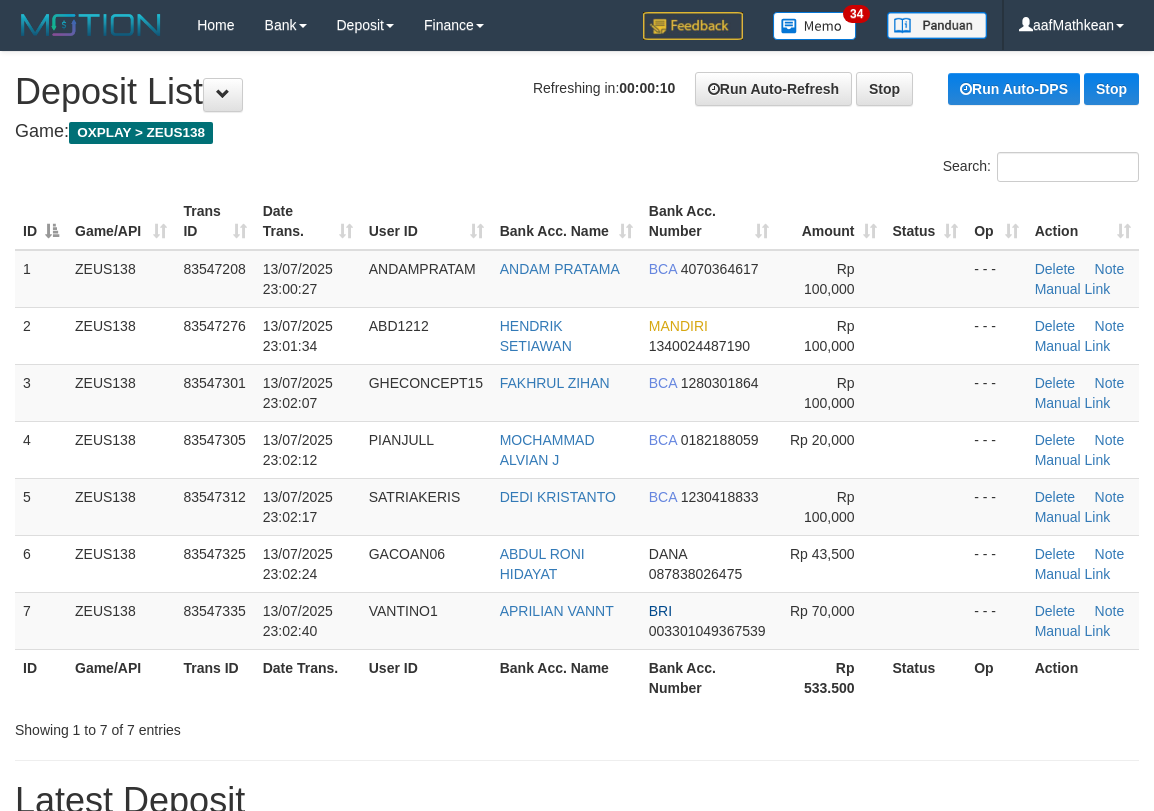 scroll, scrollTop: 0, scrollLeft: 0, axis: both 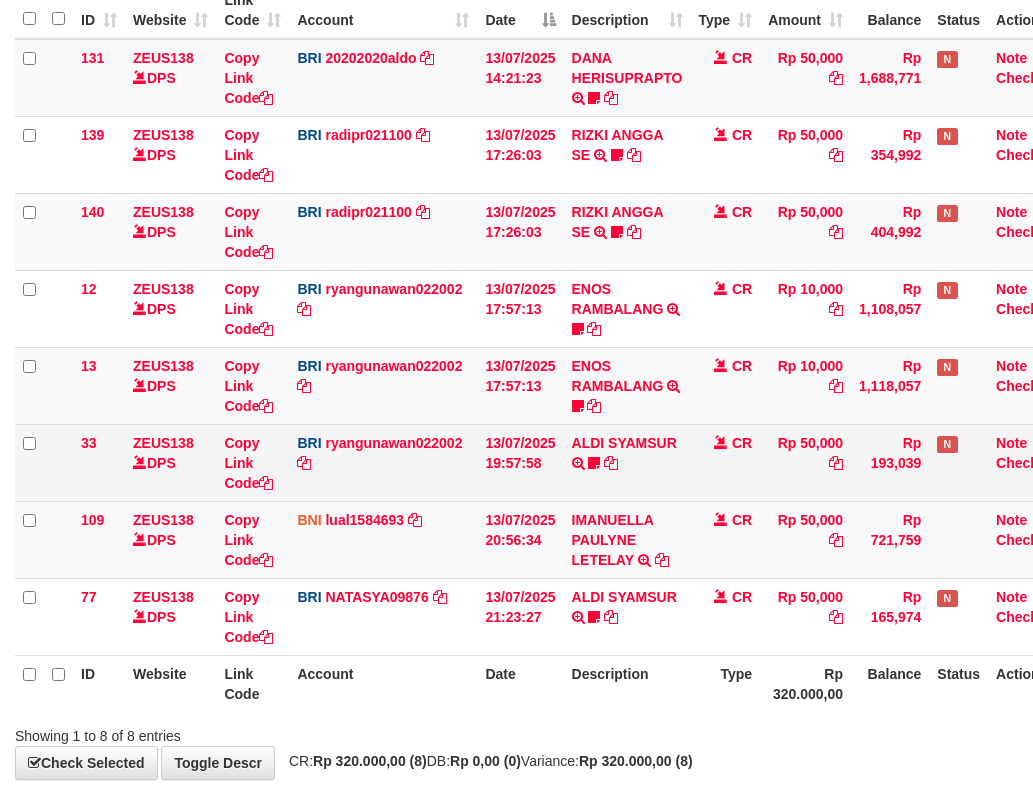 click on "ENOS RAMBALANG            TRANSFER NBMB ENOS RAMBALANG TO RYAN GUNAWAN    ENOS011" at bounding box center [627, 385] 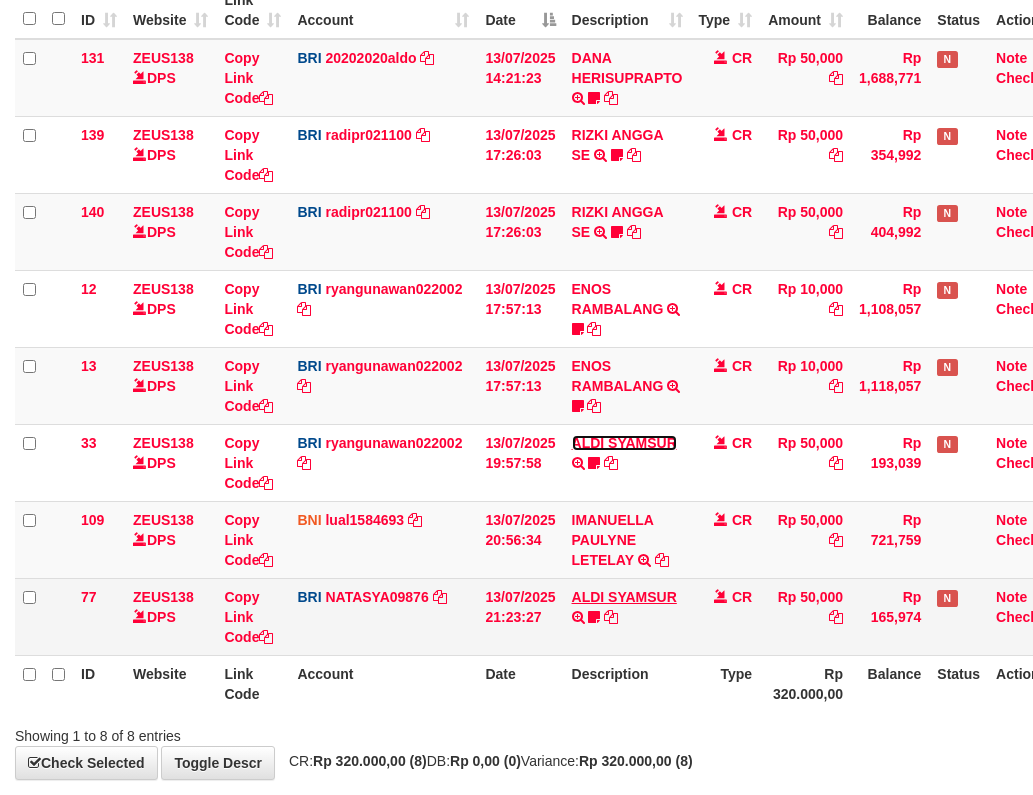 scroll, scrollTop: 357, scrollLeft: 0, axis: vertical 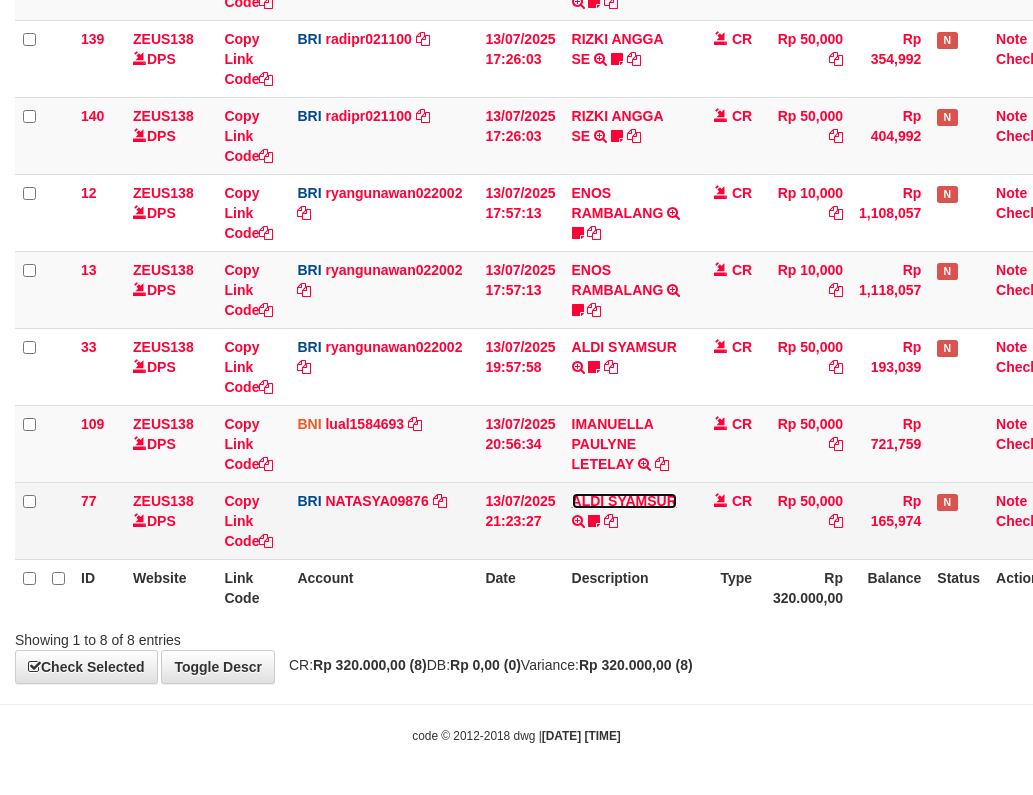 click on "ALDI SYAMSUR" at bounding box center (624, 501) 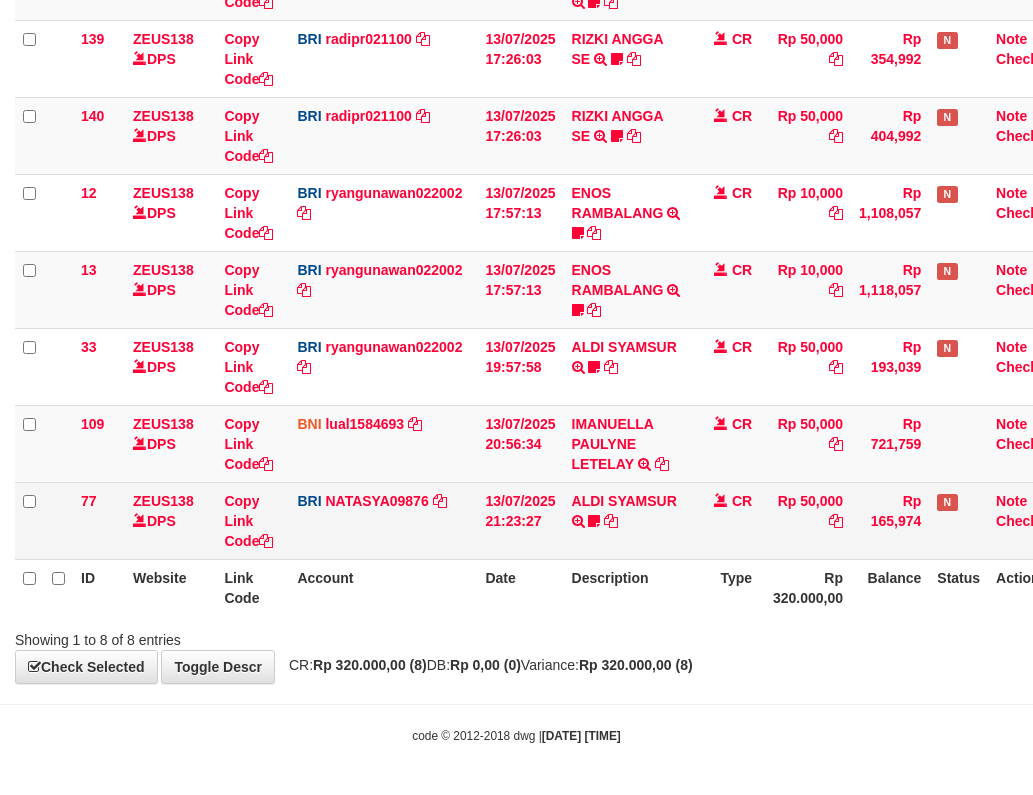 click on "ALDI SYAMSUR            TRANSFER NBMB ALDI SYAMSUR TO SITI NURLITA SAPITRI    ALDISYAMSUR" at bounding box center [627, 520] 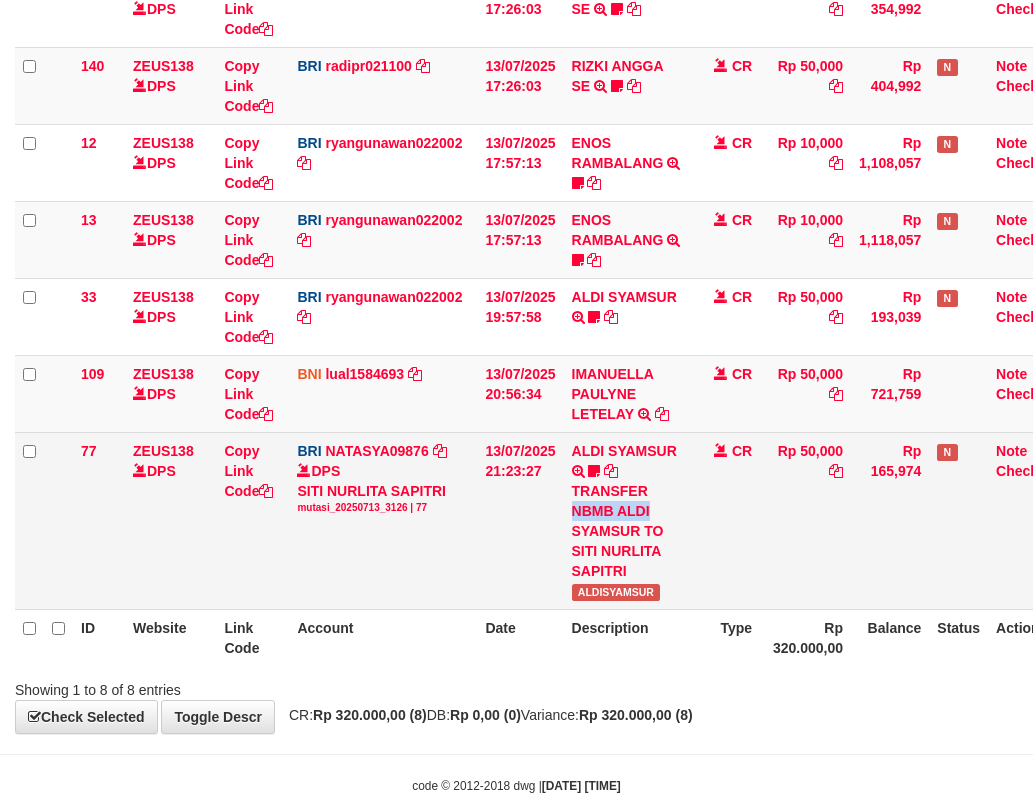 click on "TRANSFER NBMB ALDI SYAMSUR TO SITI NURLITA SAPITRI" at bounding box center [627, 531] 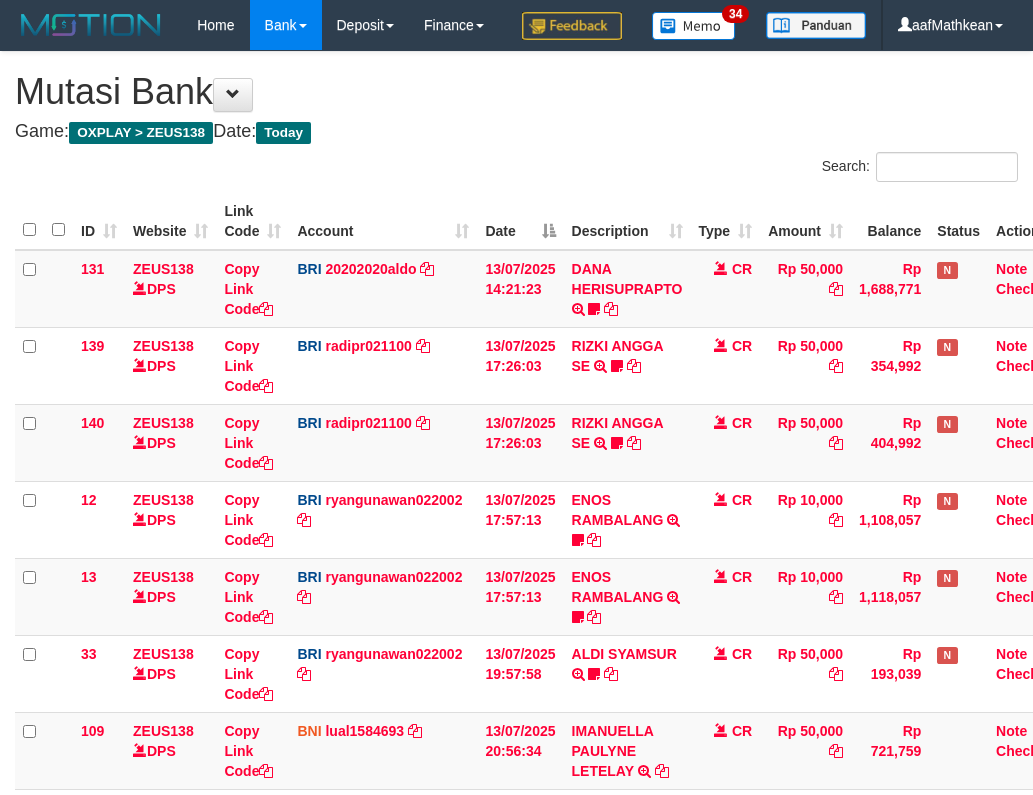 scroll, scrollTop: 211, scrollLeft: 0, axis: vertical 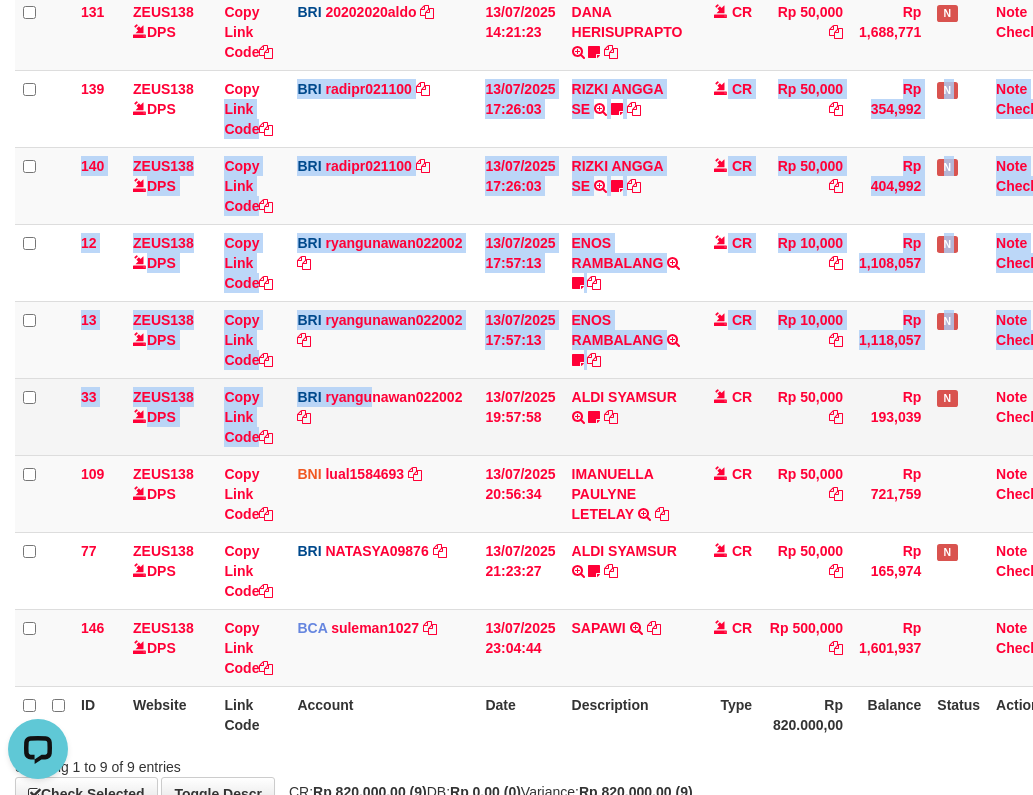 drag, startPoint x: 318, startPoint y: 213, endPoint x: 935, endPoint y: 495, distance: 678.39 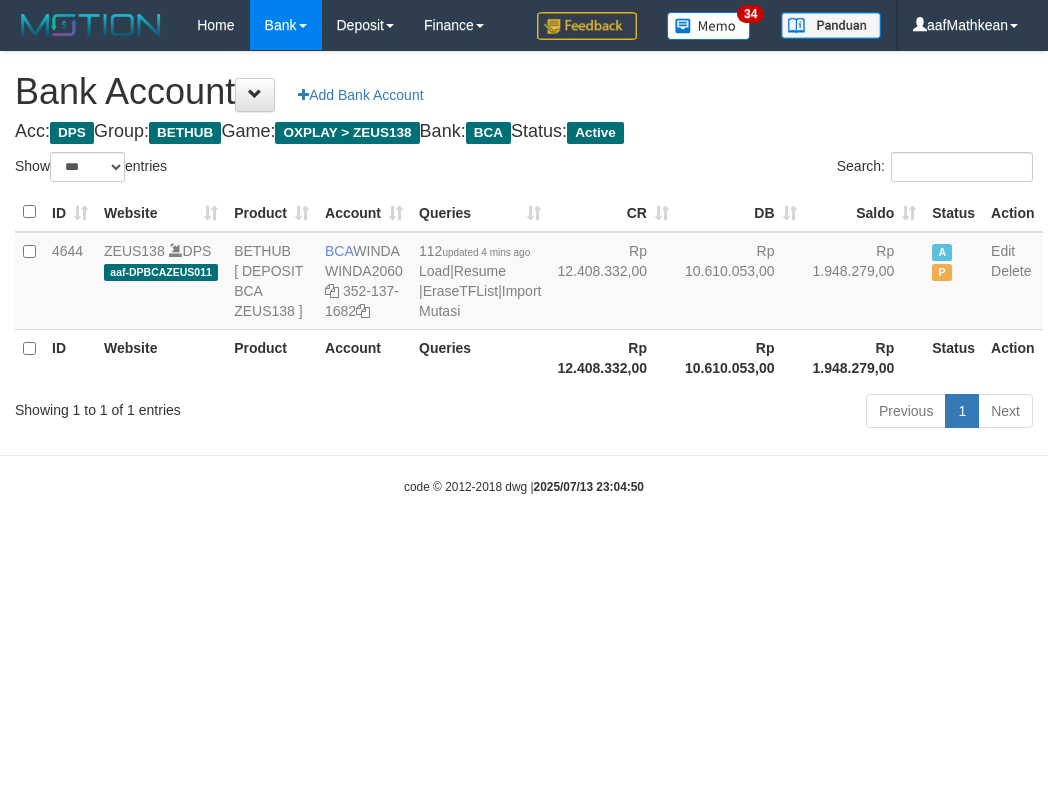 select on "***" 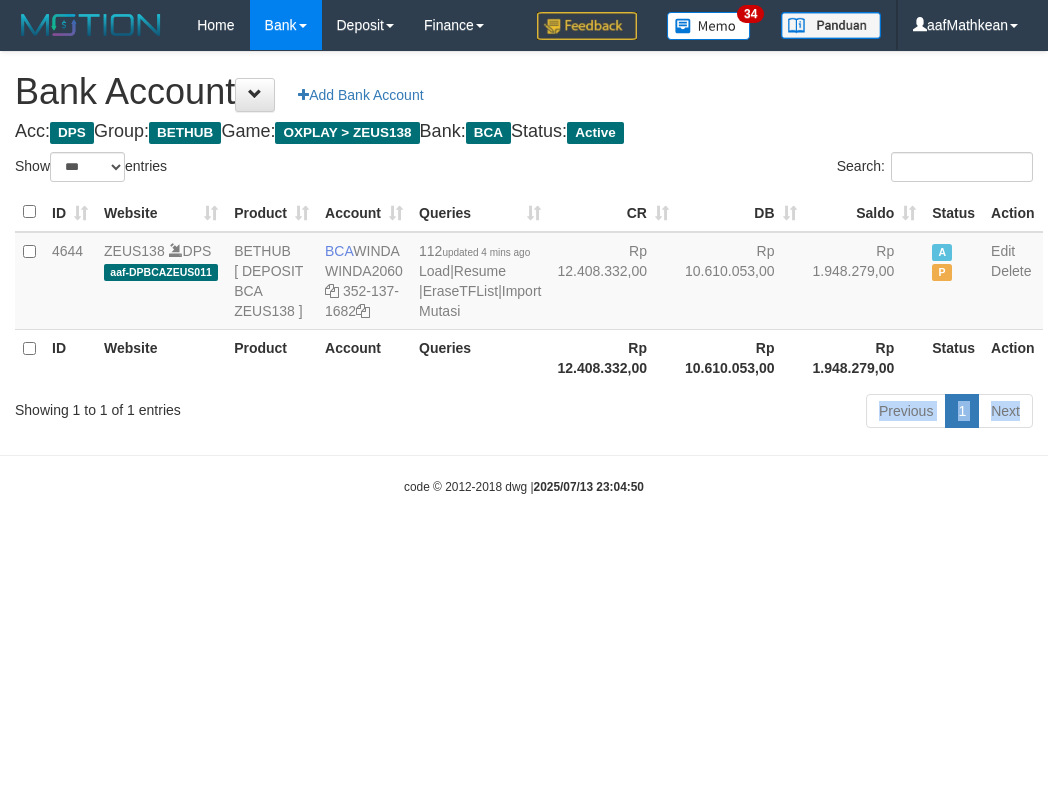 click on "Toggle navigation
Home
Bank
Account List
Load
By Website
Group
[OXPLAY]													ZEUS138
By Load Group (DPS)" at bounding box center (524, 273) 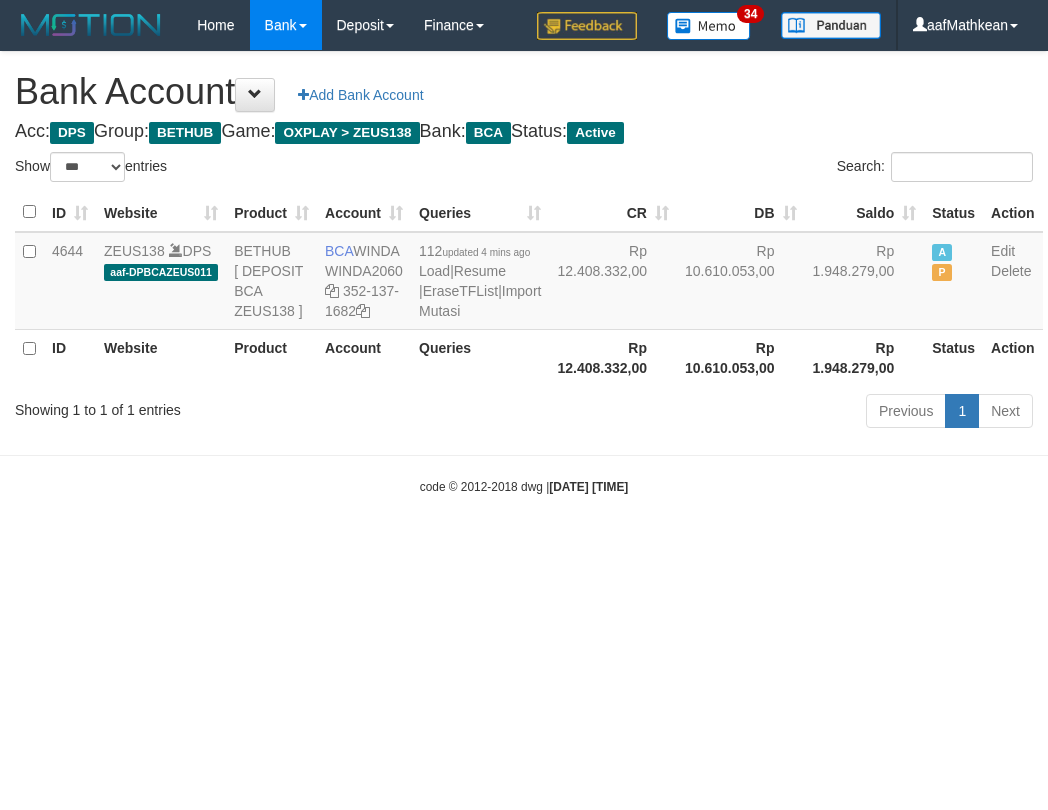 select on "***" 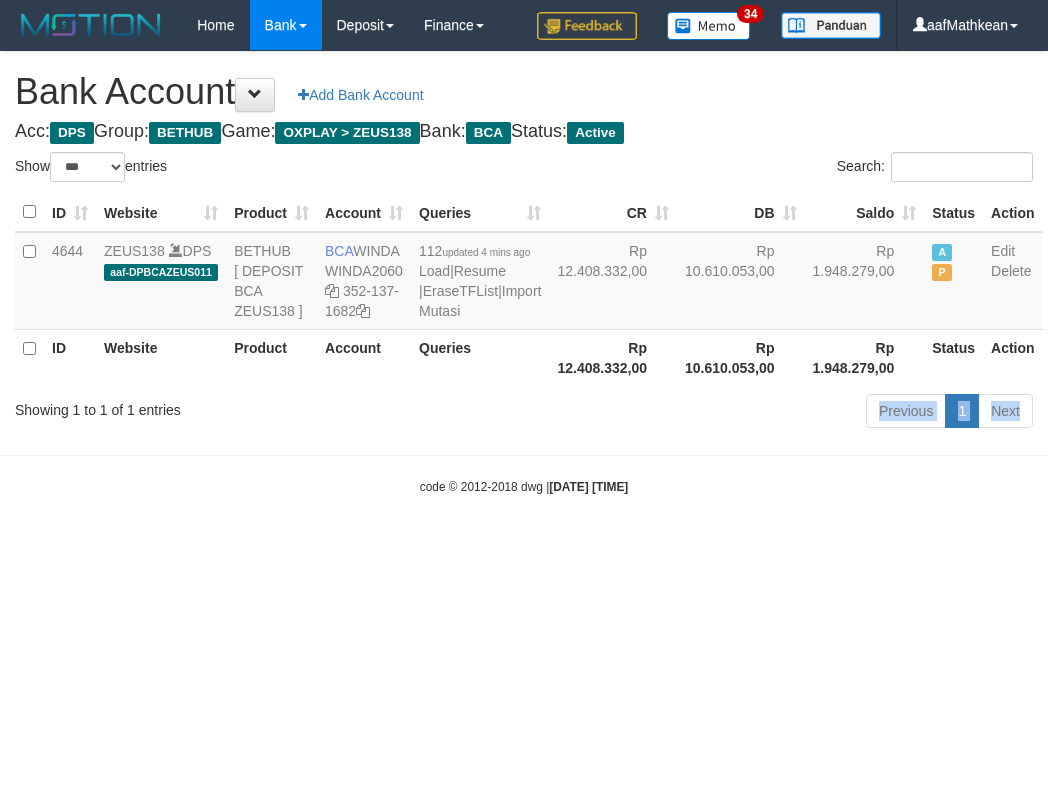 click on "Toggle navigation
Home
Bank
Account List
Load
By Website
Group
[OXPLAY]													ZEUS138
By Load Group (DPS)" at bounding box center [524, 273] 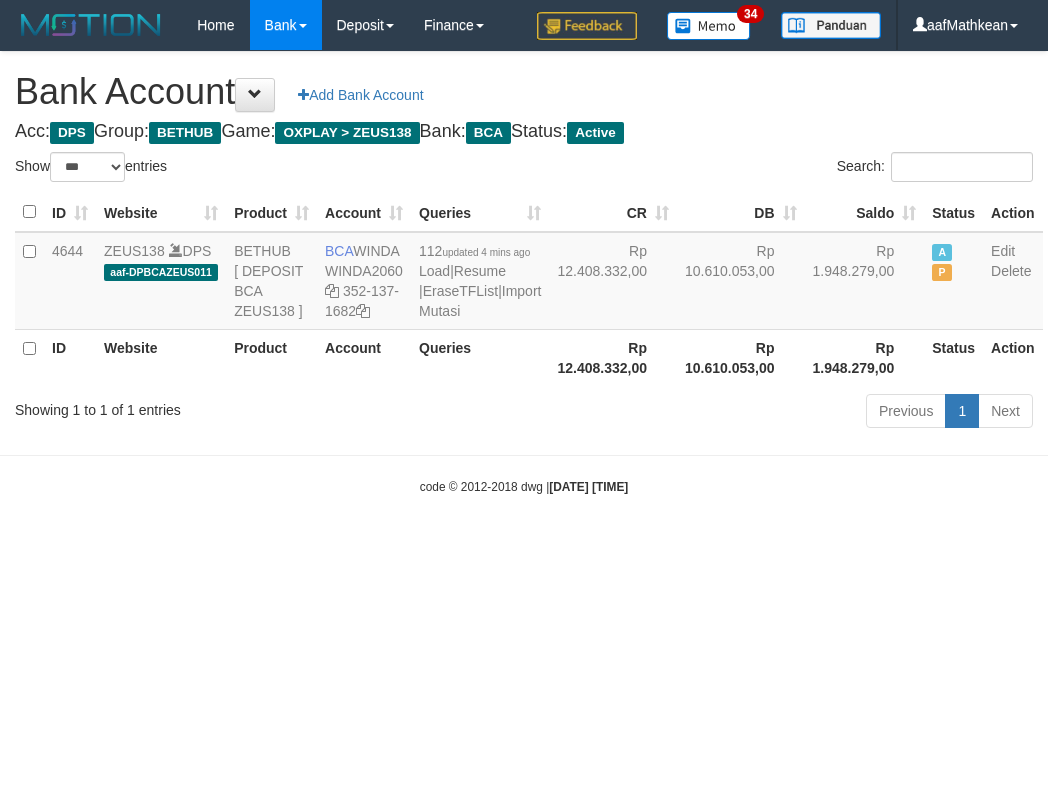 select on "***" 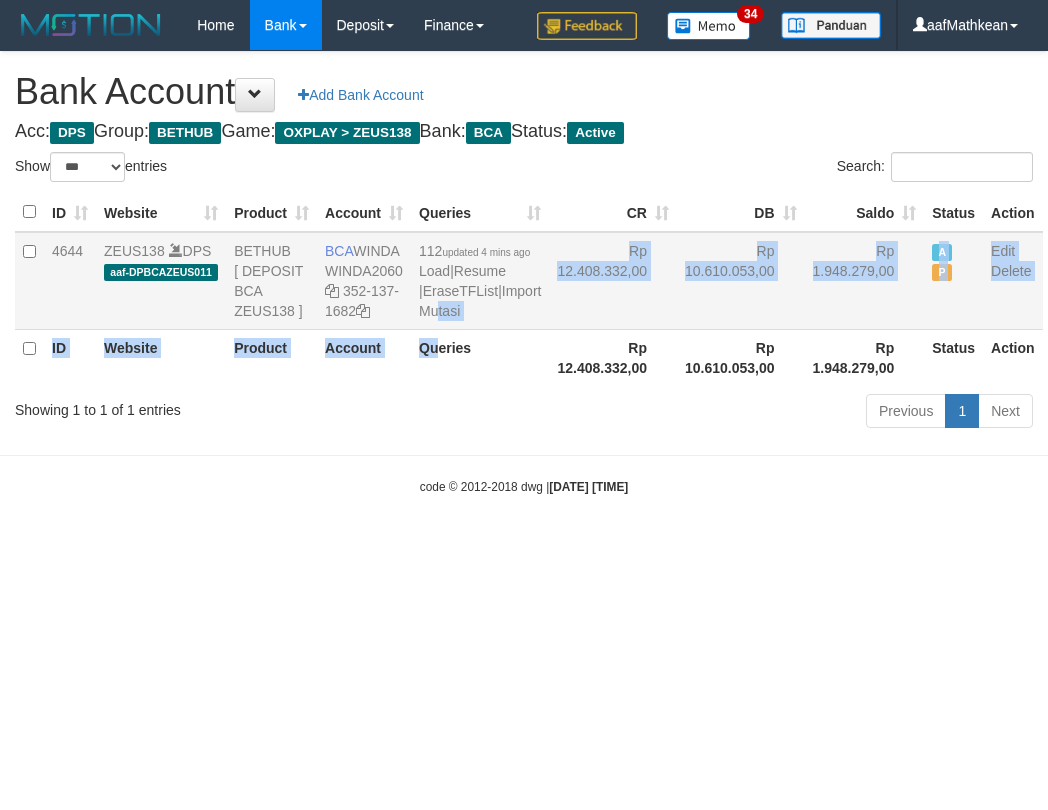 click on "112  updated 4 mins ago
Load
|
Resume
|
EraseTFList
|
Import Mutasi" at bounding box center (480, 281) 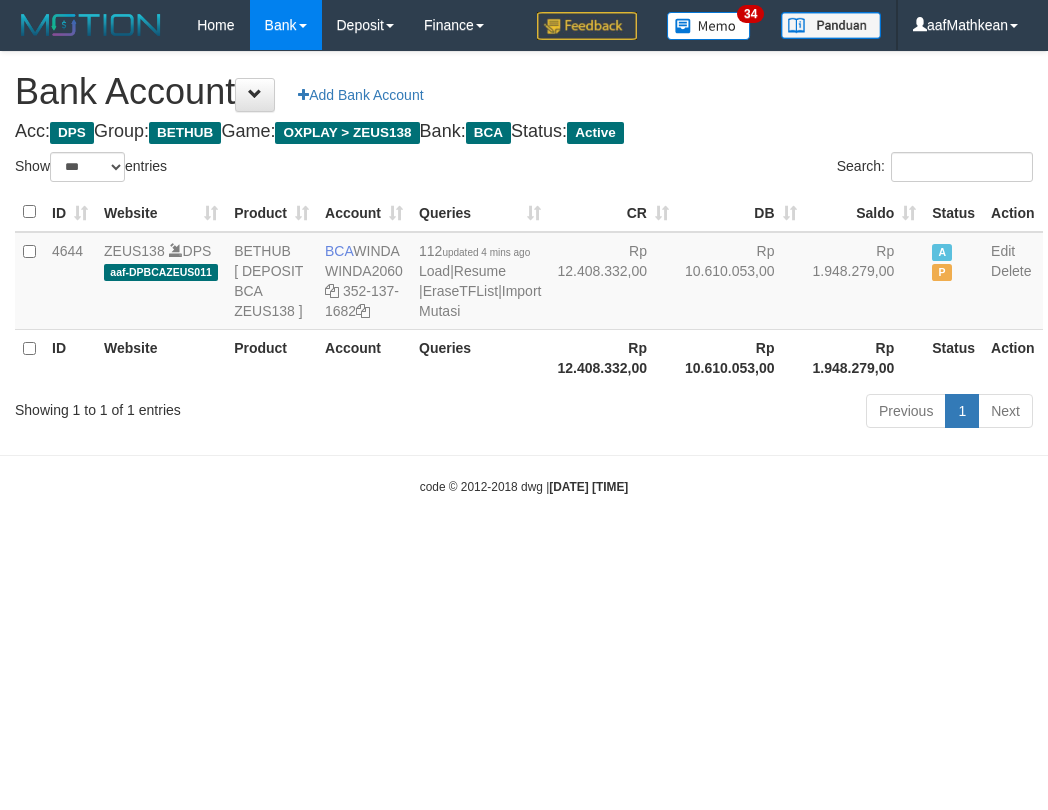 select on "***" 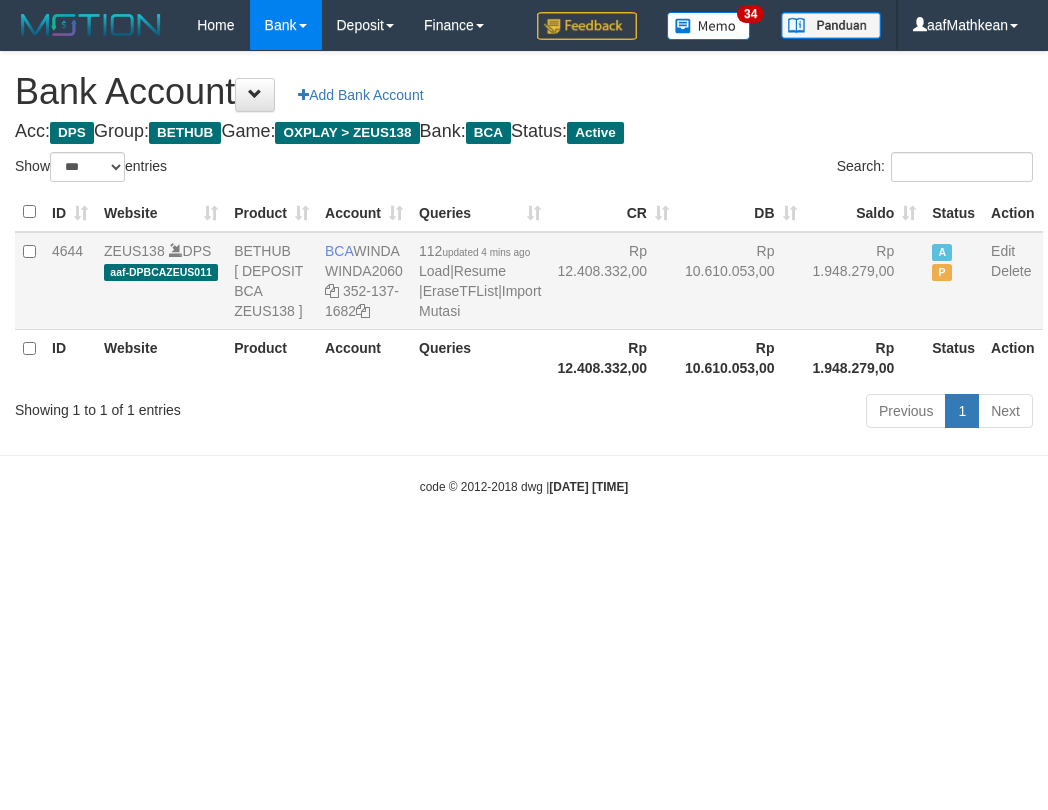 scroll, scrollTop: 0, scrollLeft: 0, axis: both 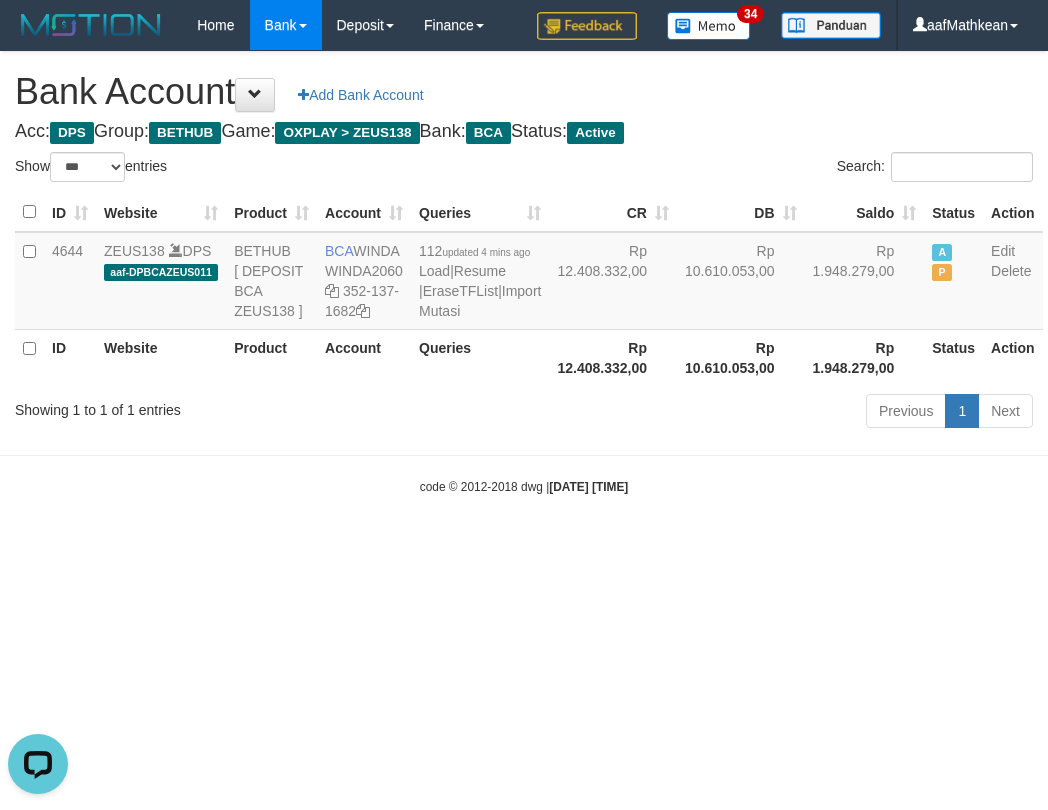 click on "Toggle navigation
Home
Bank
Account List
Load
By Website
Group
[OXPLAY]													ZEUS138
By Load Group (DPS)" at bounding box center [524, 273] 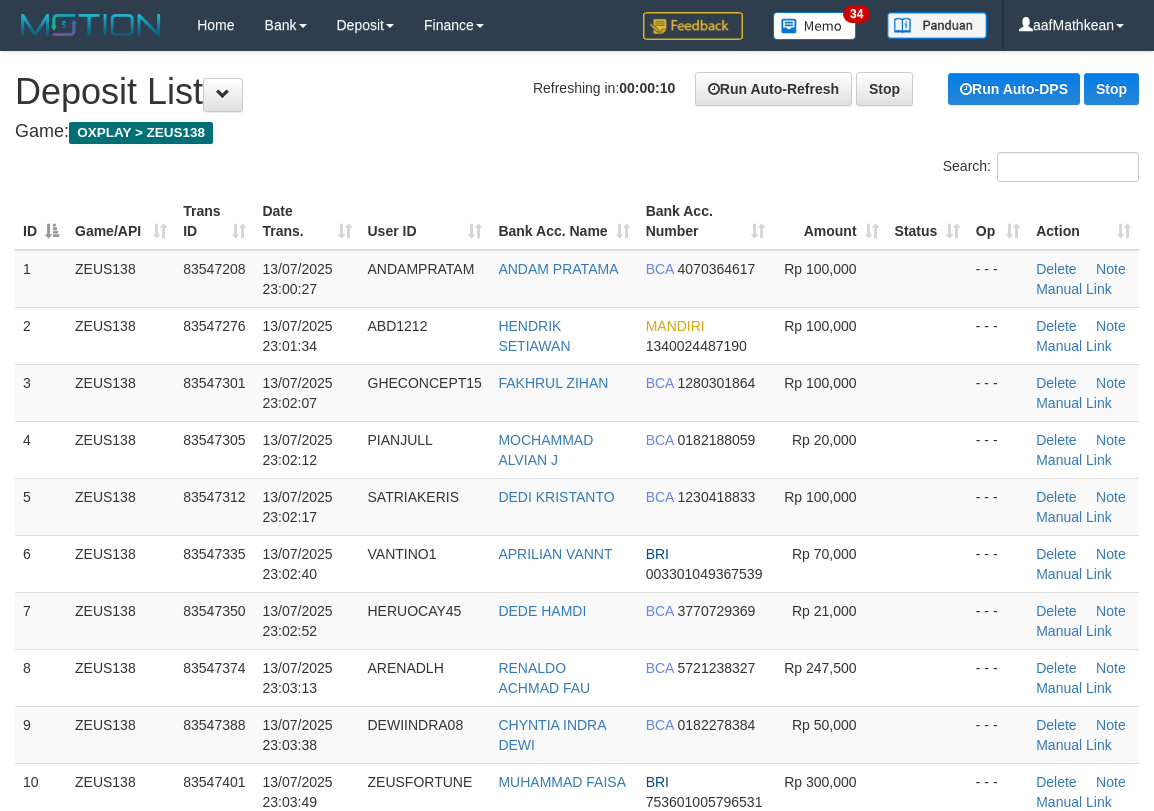 scroll, scrollTop: 0, scrollLeft: 0, axis: both 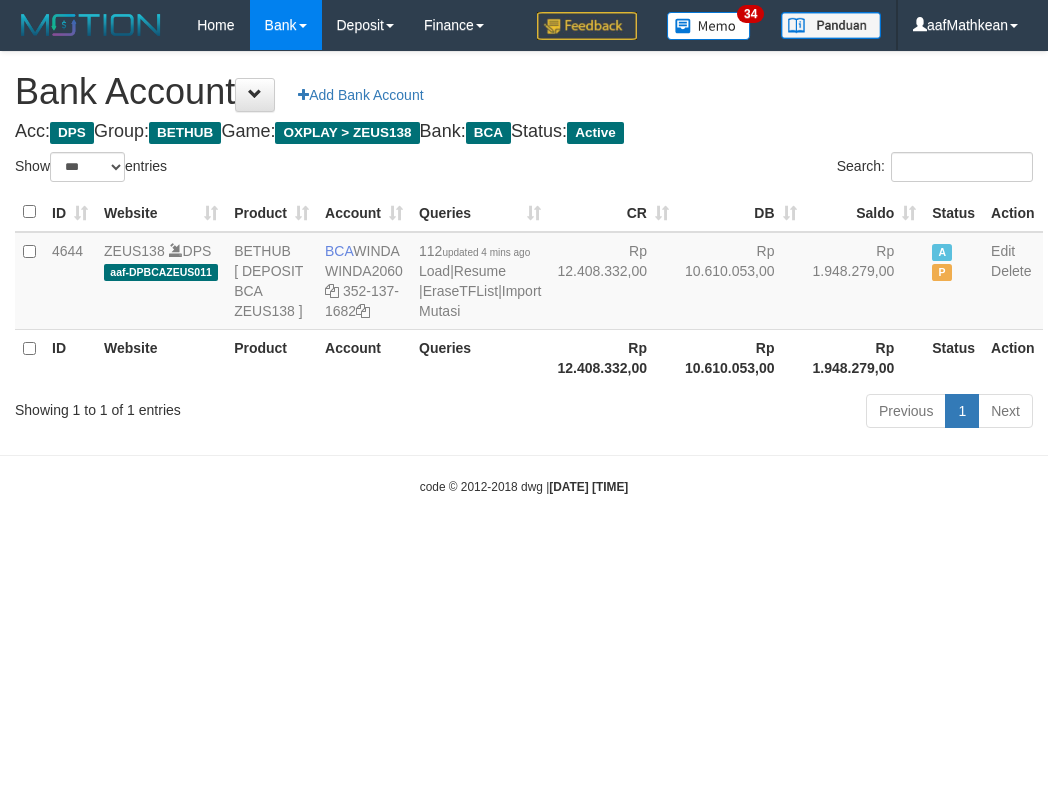 select on "***" 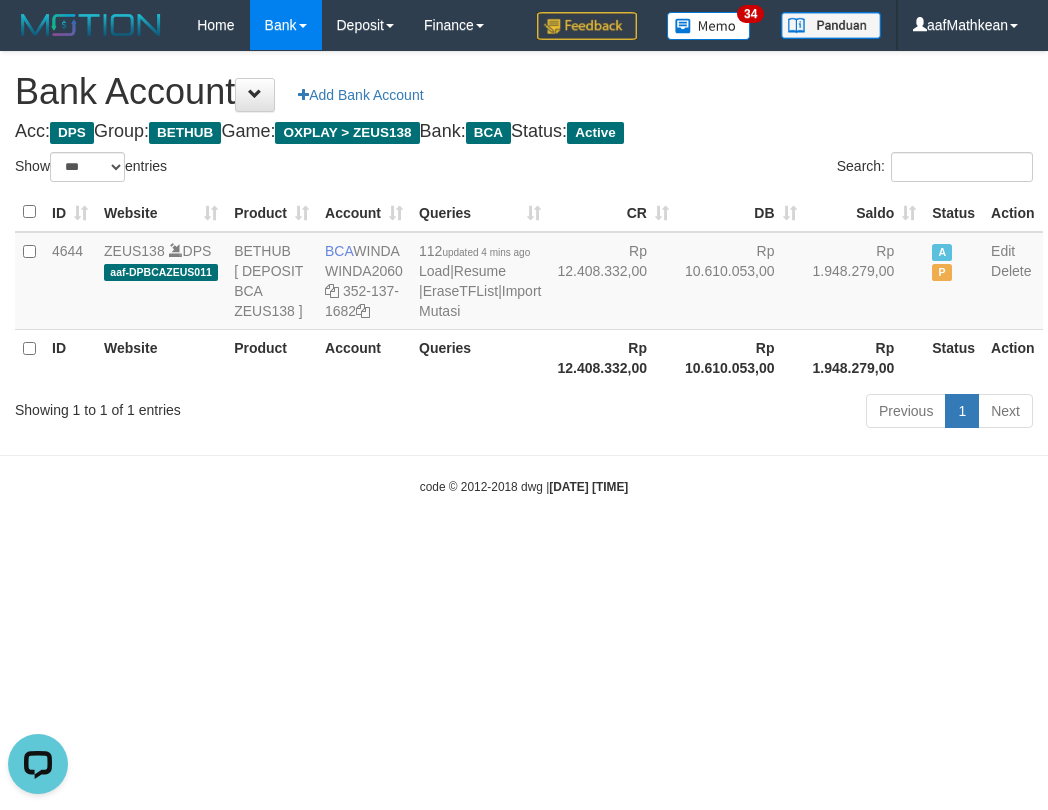 scroll, scrollTop: 0, scrollLeft: 0, axis: both 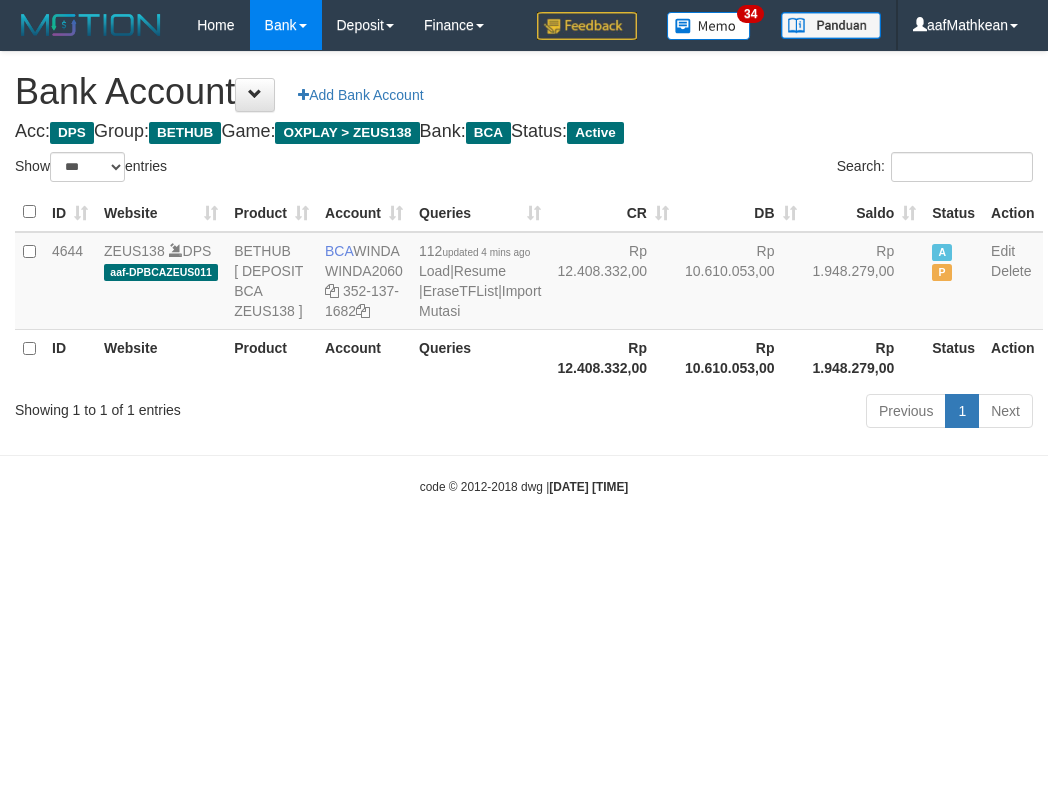 select on "***" 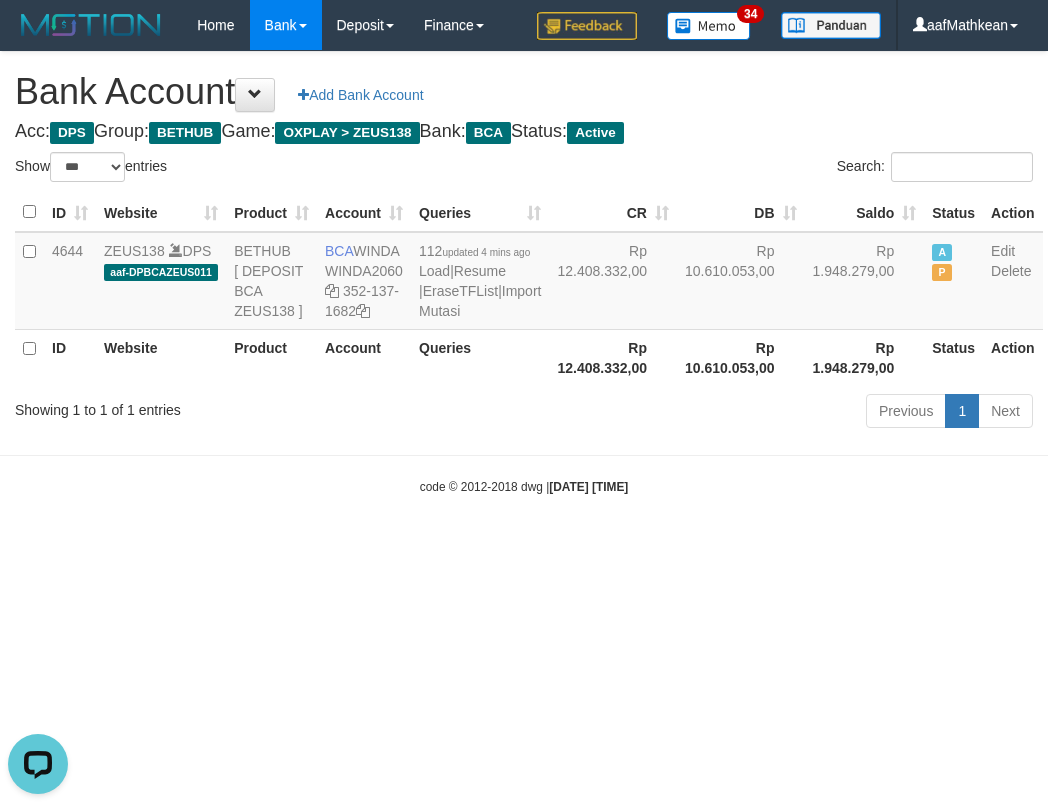 scroll, scrollTop: 0, scrollLeft: 0, axis: both 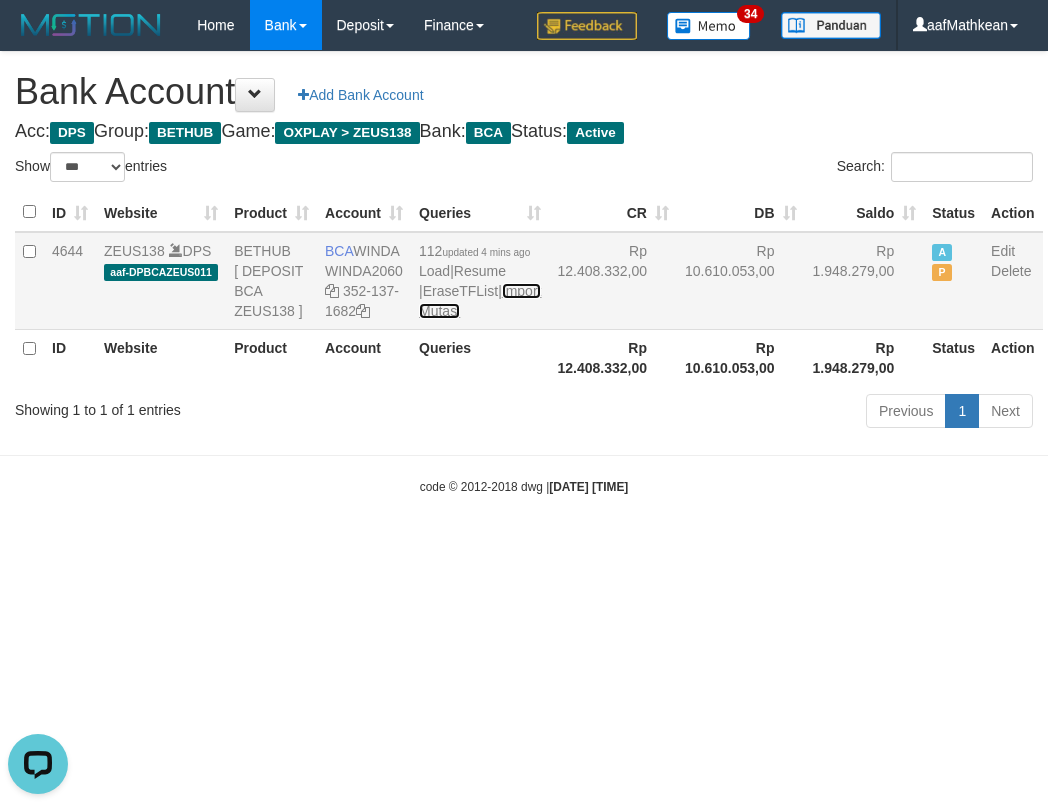 click on "Import Mutasi" at bounding box center [480, 301] 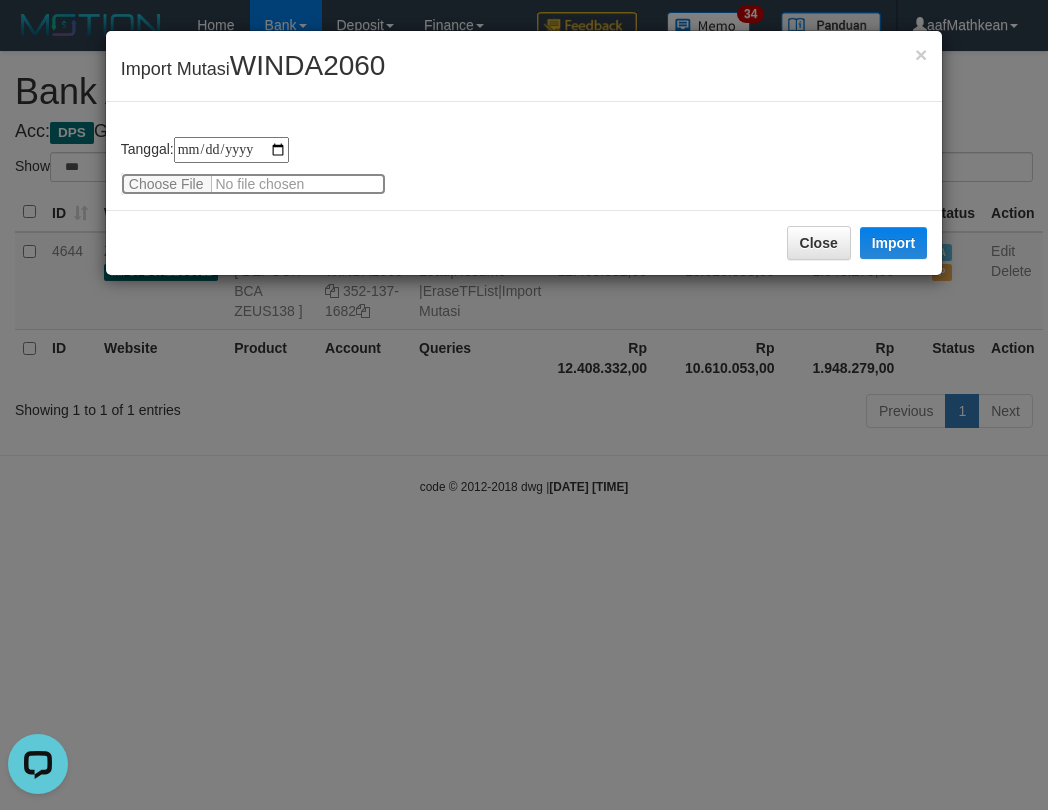 click at bounding box center (253, 184) 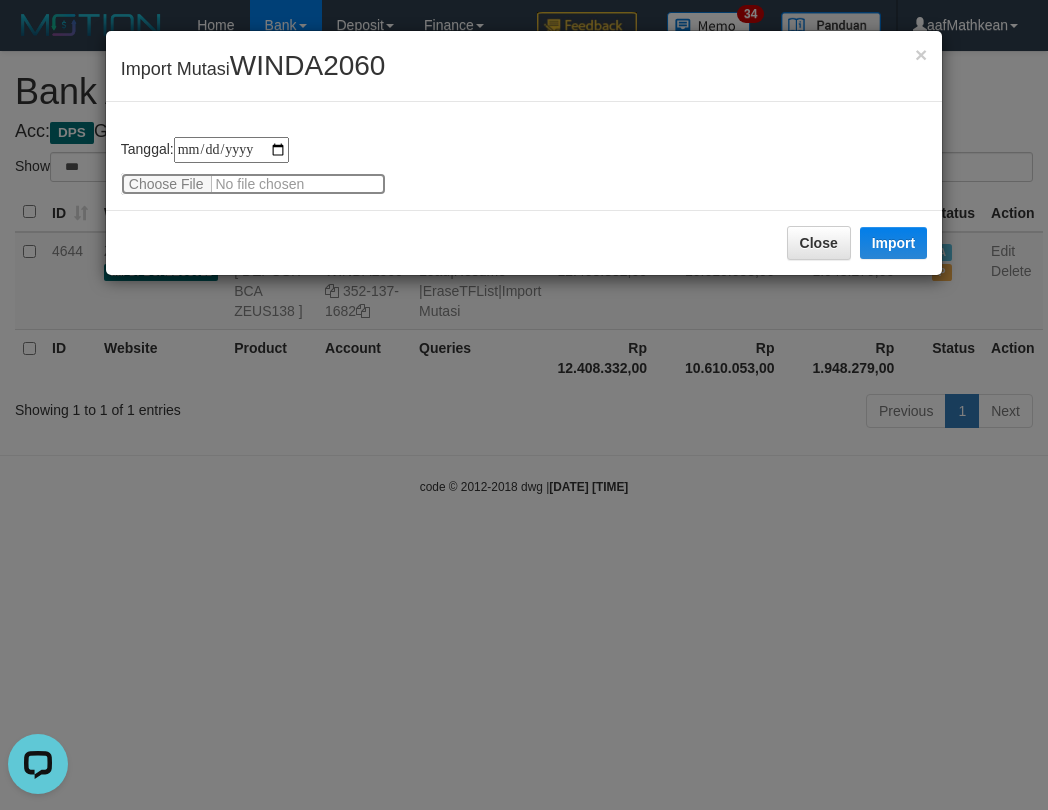 type on "**********" 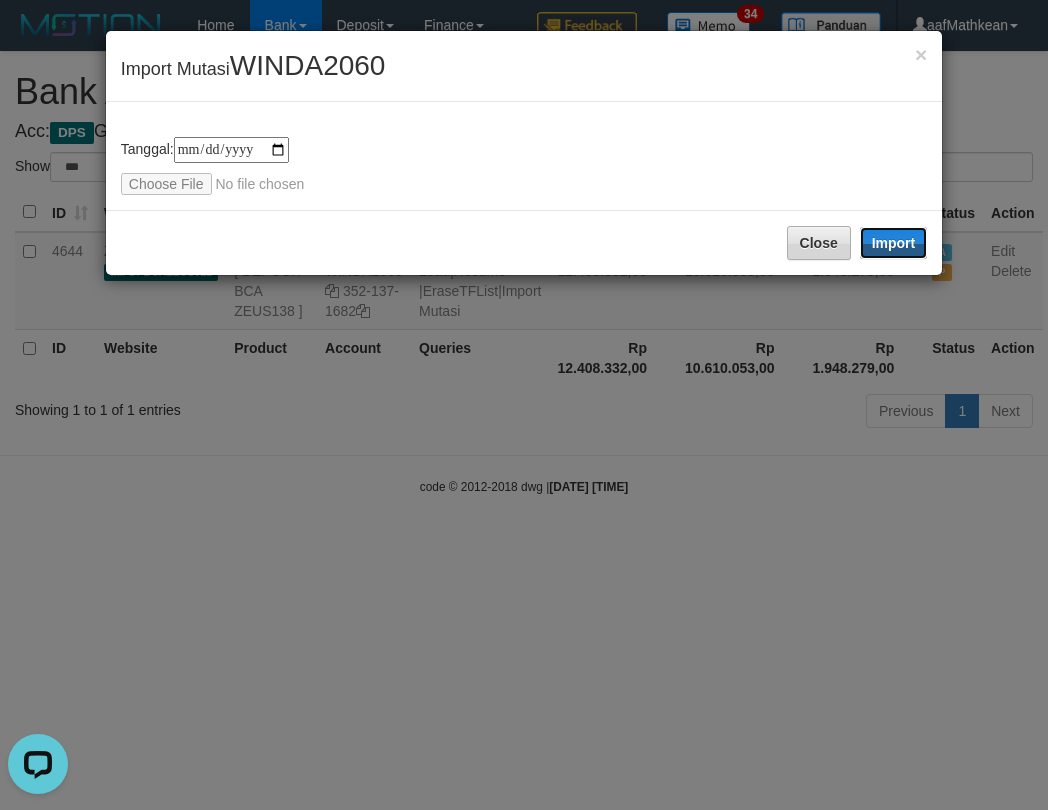 drag, startPoint x: 878, startPoint y: 252, endPoint x: 827, endPoint y: 321, distance: 85.8021 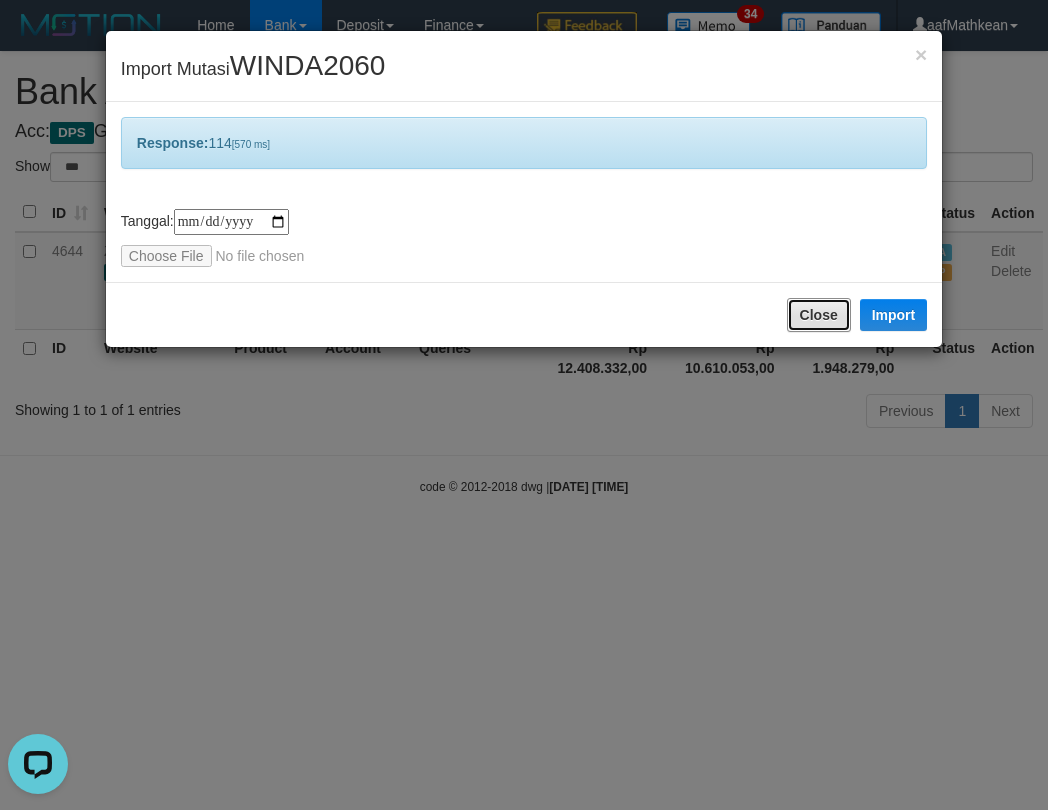 drag, startPoint x: 827, startPoint y: 321, endPoint x: 405, endPoint y: 125, distance: 465.2956 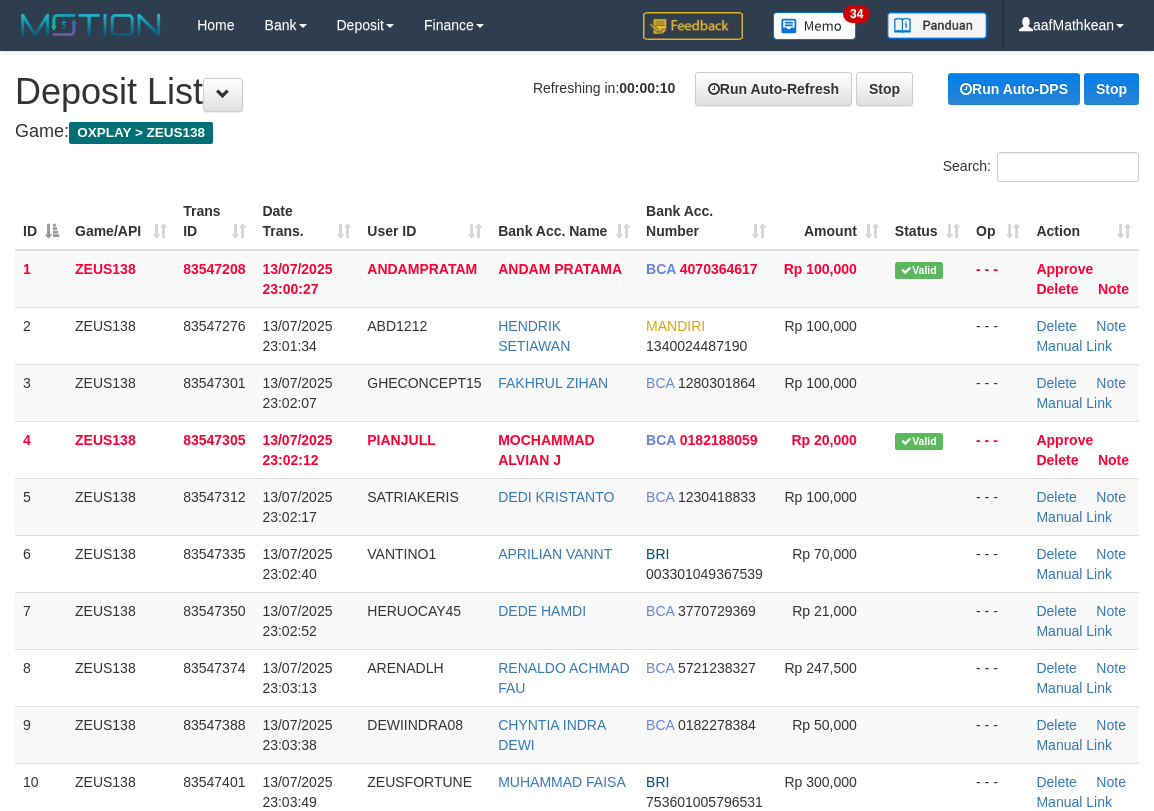 scroll, scrollTop: 0, scrollLeft: 0, axis: both 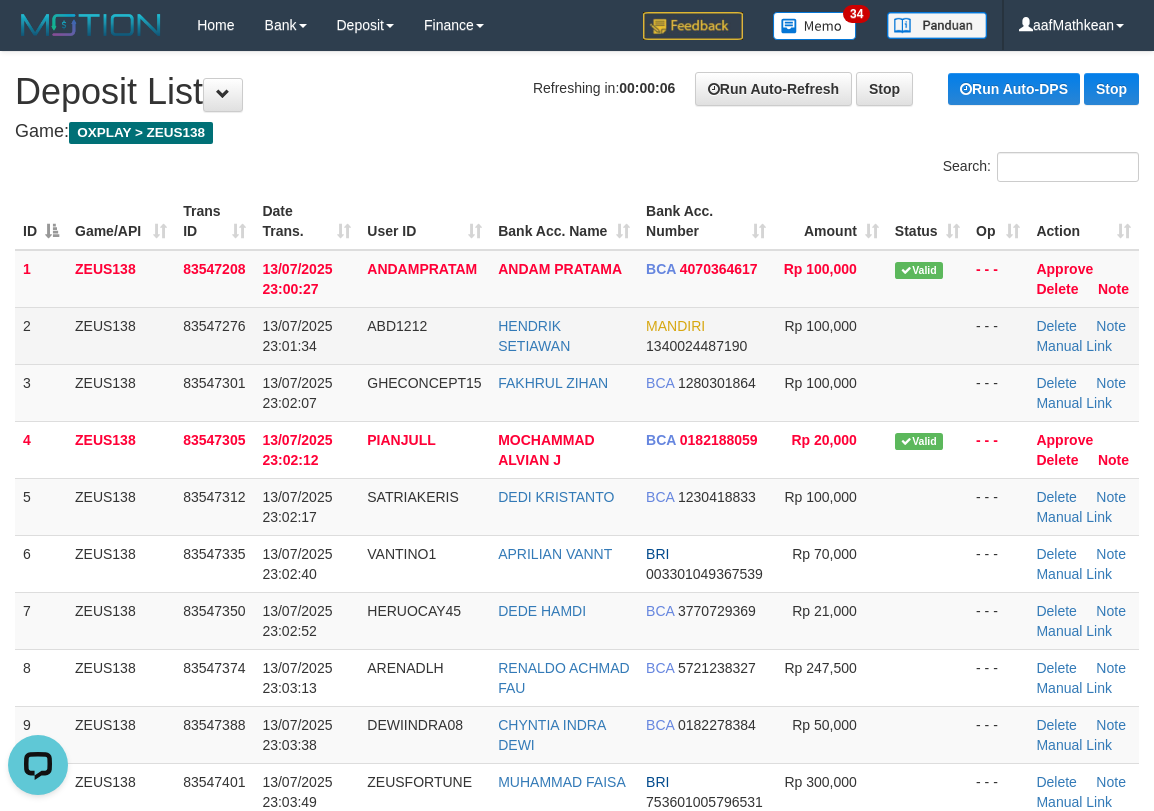 drag, startPoint x: 298, startPoint y: 303, endPoint x: 28, endPoint y: 347, distance: 273.5617 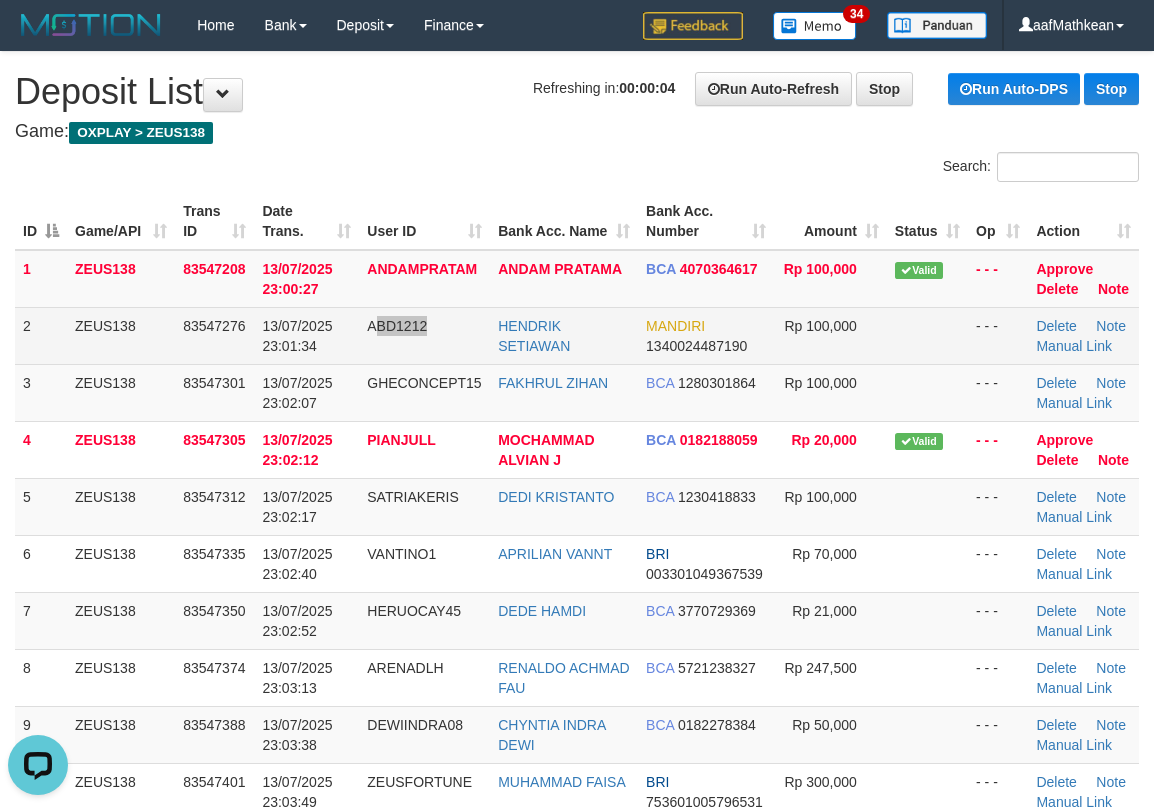 drag, startPoint x: 445, startPoint y: 330, endPoint x: 306, endPoint y: 361, distance: 142.41489 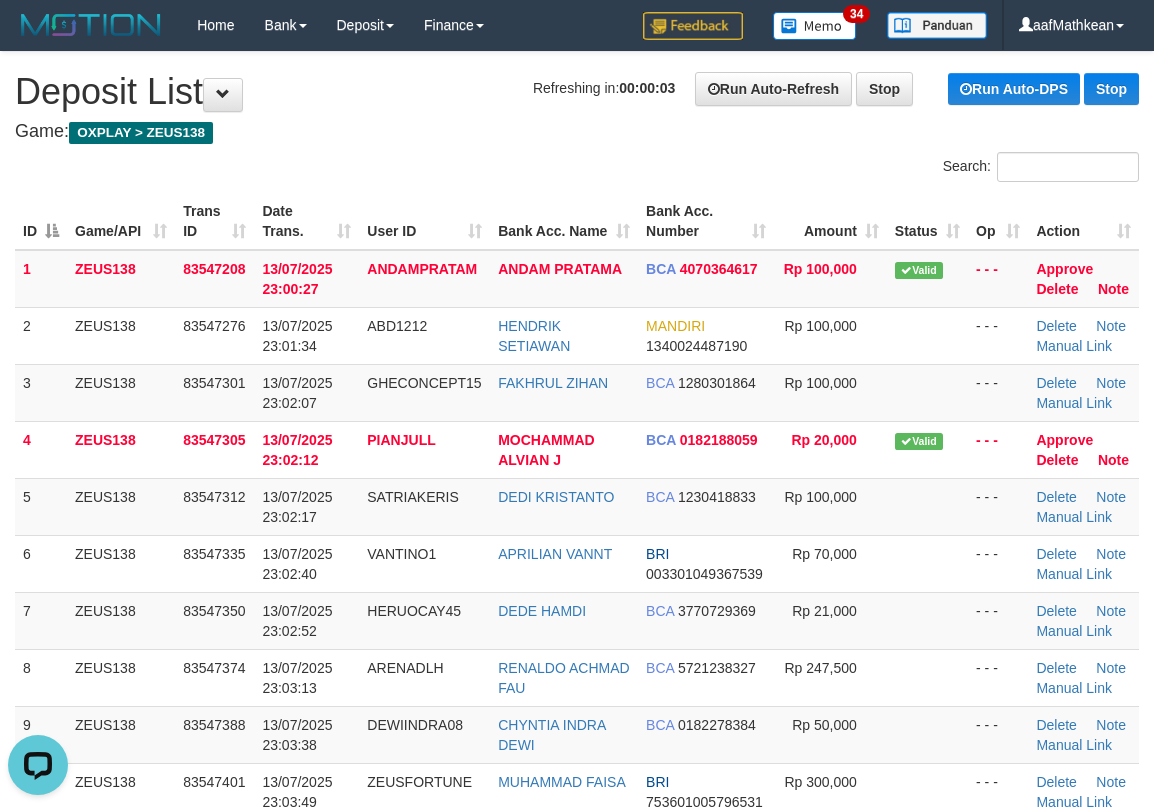 click on "**********" at bounding box center [577, 1393] 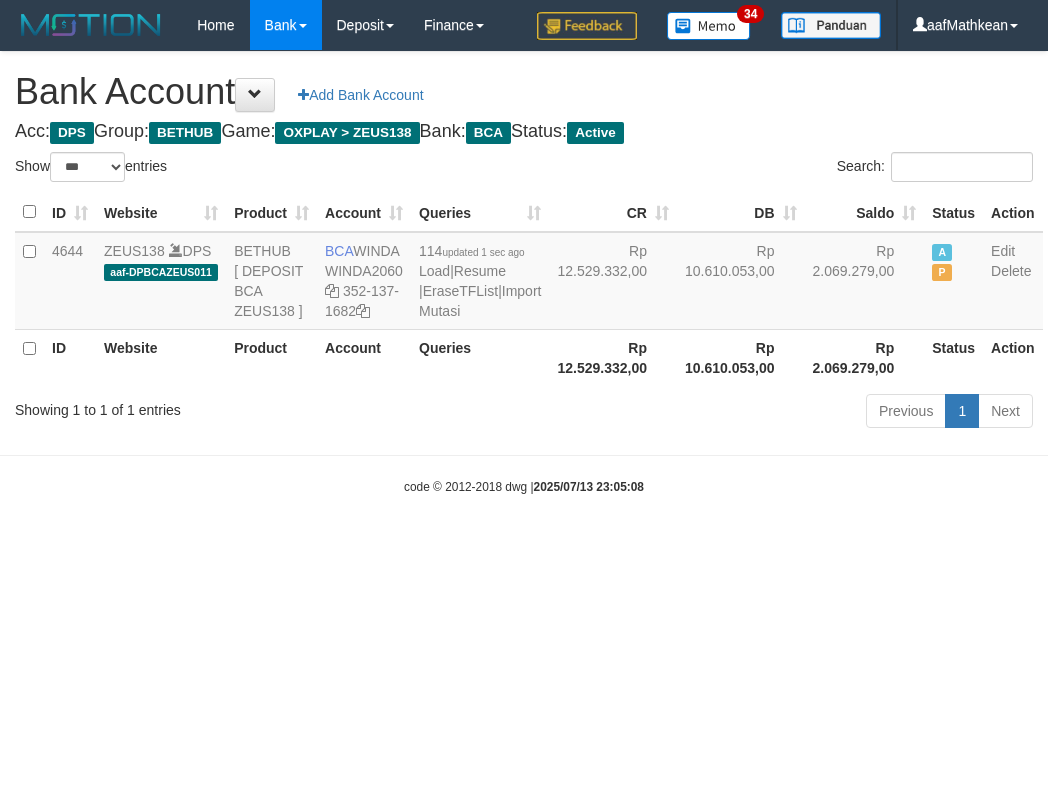 select on "***" 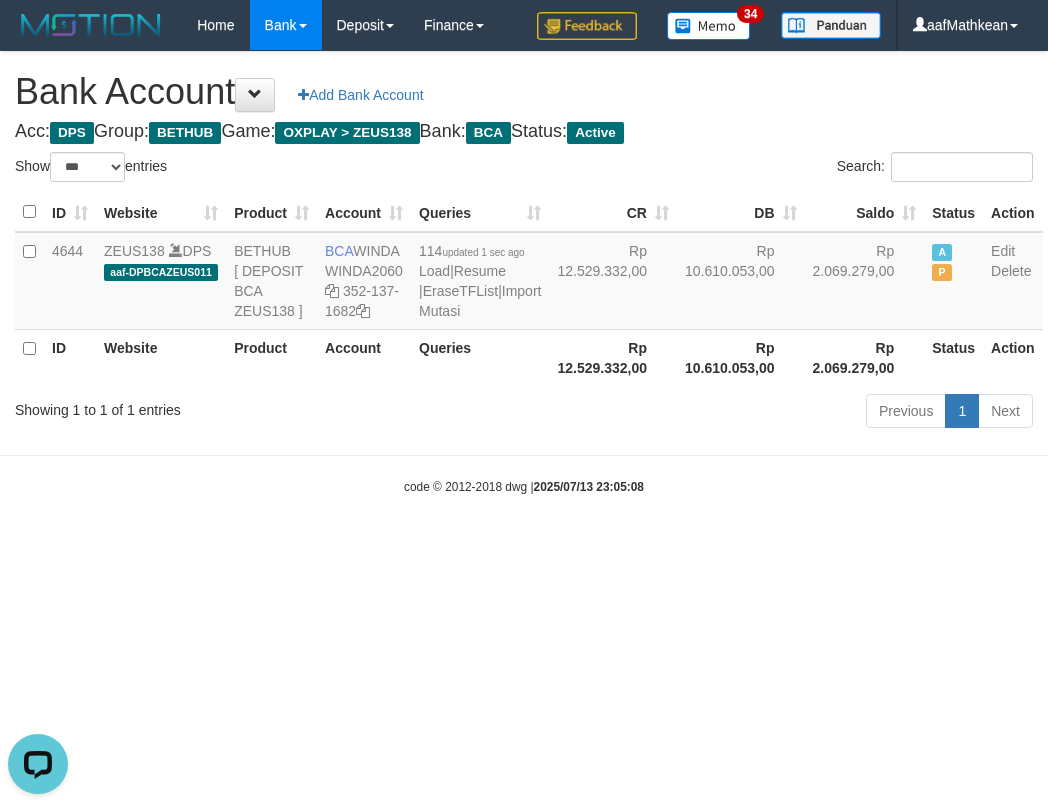 scroll, scrollTop: 0, scrollLeft: 0, axis: both 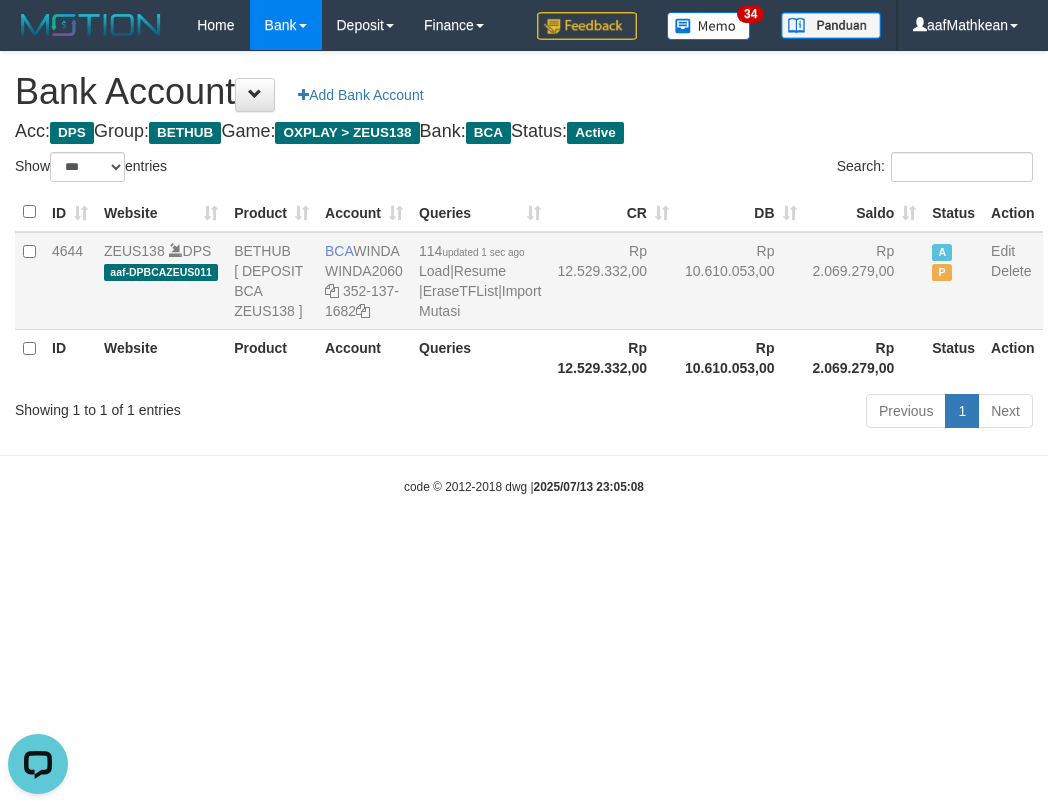 drag, startPoint x: 540, startPoint y: 282, endPoint x: 597, endPoint y: 440, distance: 167.96725 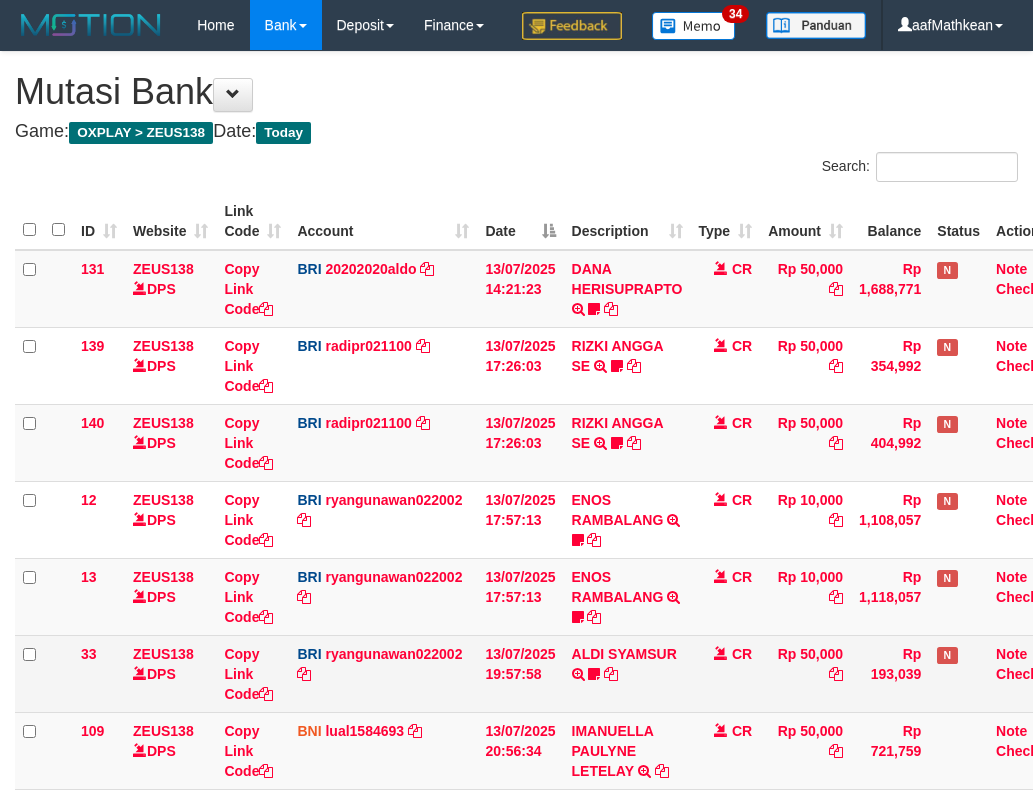 scroll, scrollTop: 216, scrollLeft: 0, axis: vertical 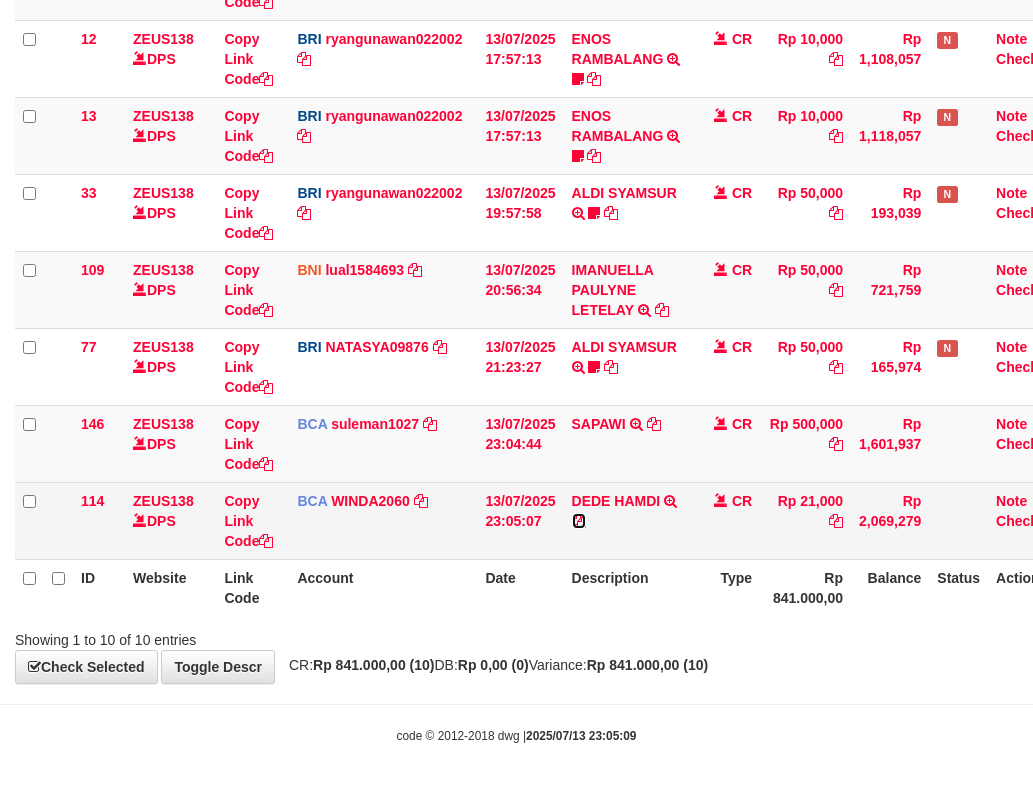 click at bounding box center (579, 521) 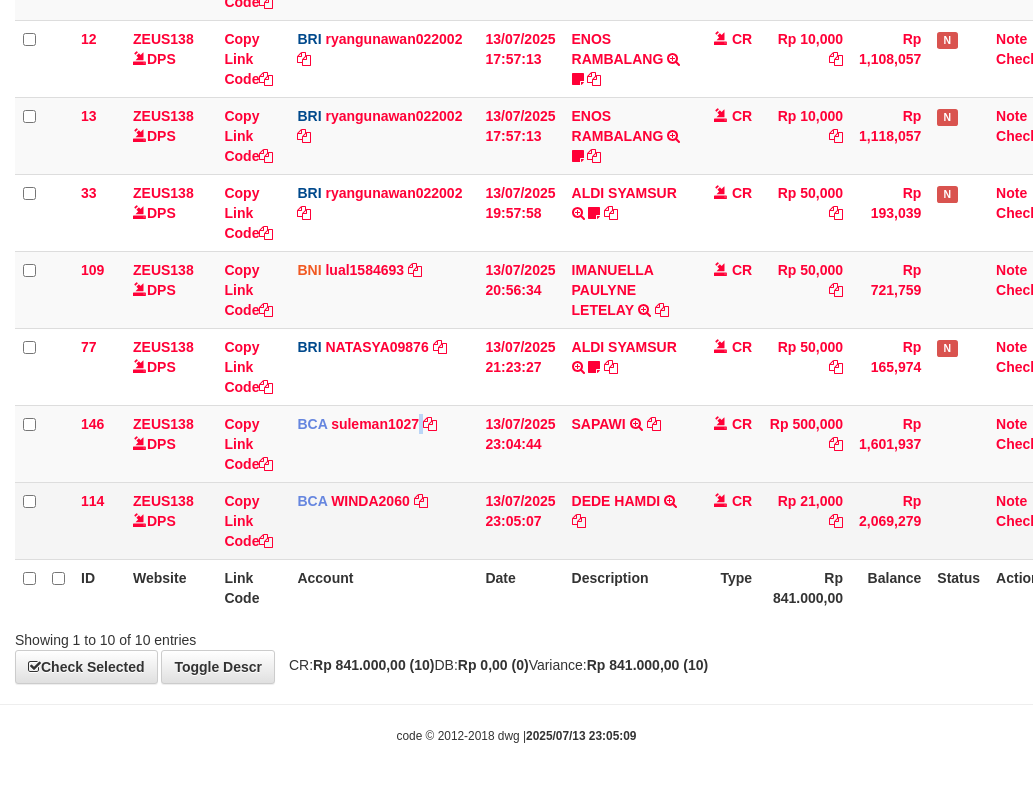drag, startPoint x: 430, startPoint y: 467, endPoint x: 495, endPoint y: 486, distance: 67.72001 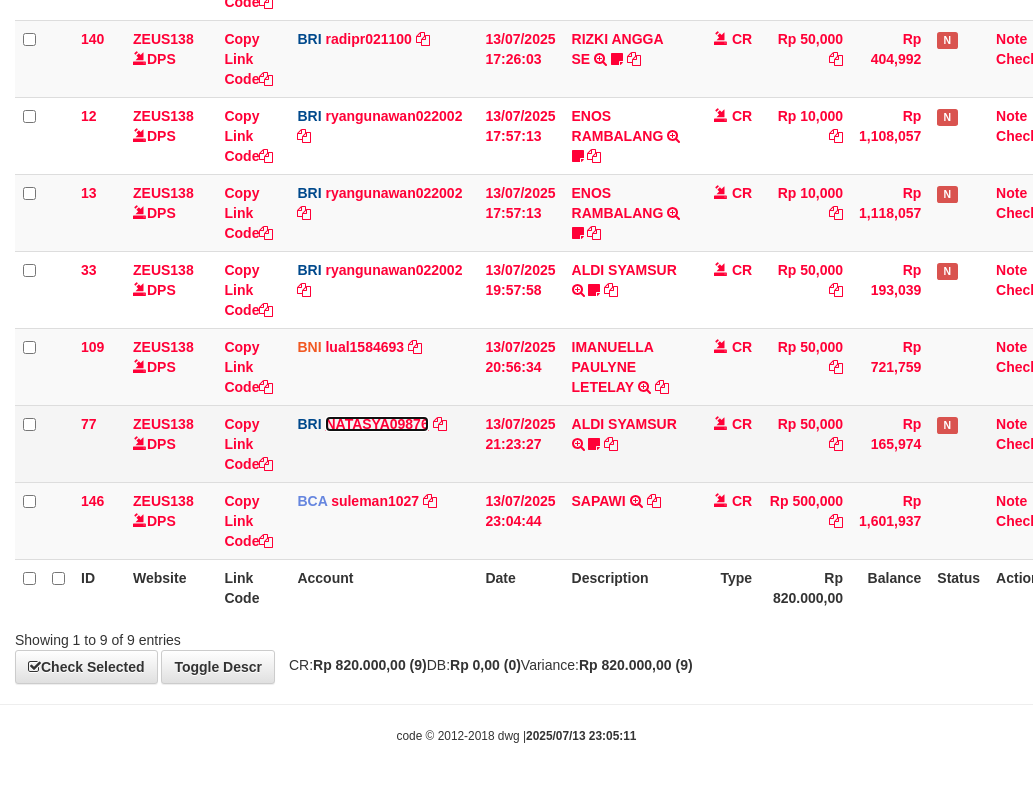 click on "NATASYA09876" at bounding box center [376, 424] 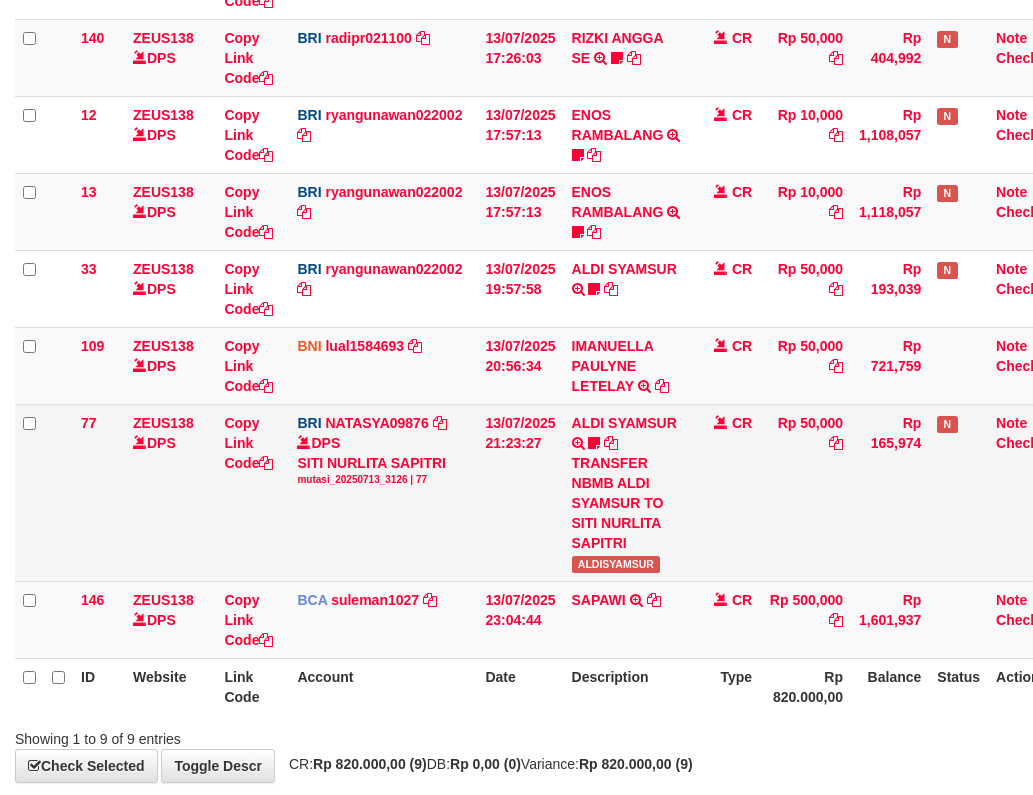 click on "BNI
lual1584693
DPS
LUCKY ALAMSYAH
mutasi_20250713_2414 | 109
mutasi_20250713_2414 | 109" at bounding box center [383, 365] 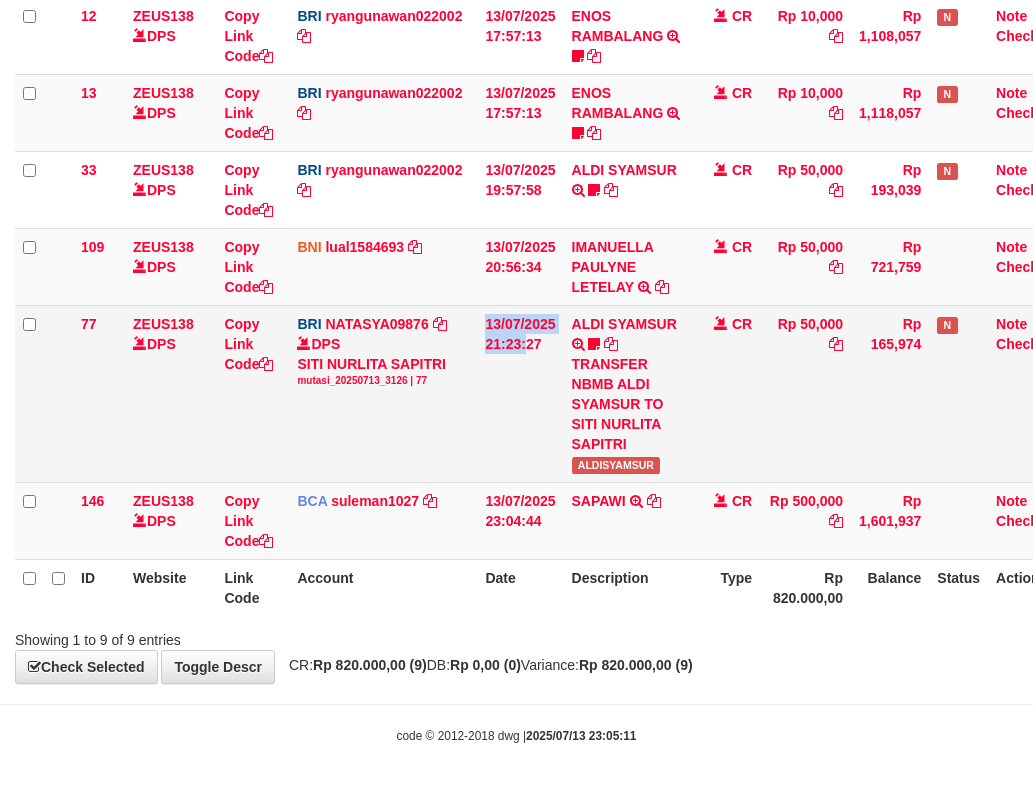 click on "77
ZEUS138    DPS
Copy Link Code
BRI
NATASYA09876
DPS
SITI NURLITA SAPITRI
mutasi_20250713_3126 | 77
mutasi_20250713_3126 | 77
13/07/2025 21:23:27
ALDI SYAMSUR            TRANSFER NBMB ALDI SYAMSUR TO SITI NURLITA SAPITRI    ALDISYAMSUR
CR
Rp 50,000
Rp 165,974
N
Note
Check" at bounding box center [542, 393] 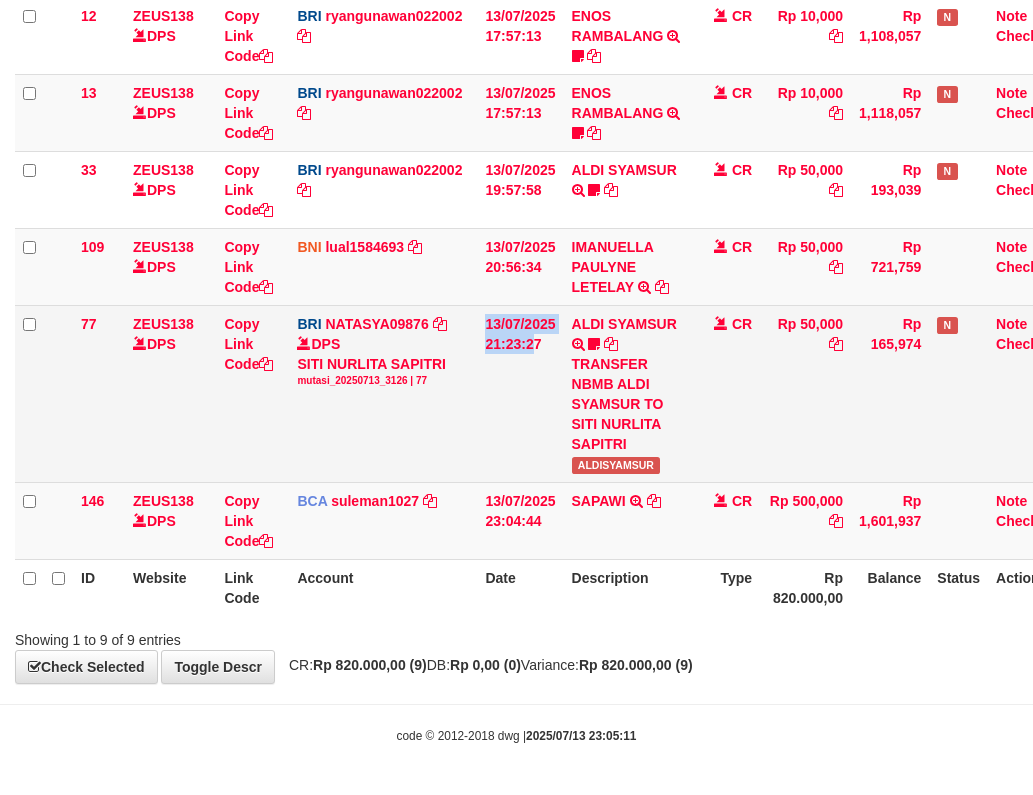 click on "131
ZEUS138    DPS
Copy Link Code
BRI
20202020aldo
DPS
REVALDO SAGITA
mutasi_20250713_3778 | 131
mutasi_20250713_3778 | 131
13/07/2025 14:21:23
DANA HERISUPRAPTO            TRANSFER NBMB DANA HERISUPRAPTO TO REVALDO SAGITA    Herisuprapto
CR
Rp 50,000
Rp 1,688,771
N
Note
Check
139
ZEUS138    DPS
Copy Link Code
BRI
radipr021100
DPS
REYNALDI ADI PRATAMA
mutasi_20250713_3774 | 139" at bounding box center [542, 163] 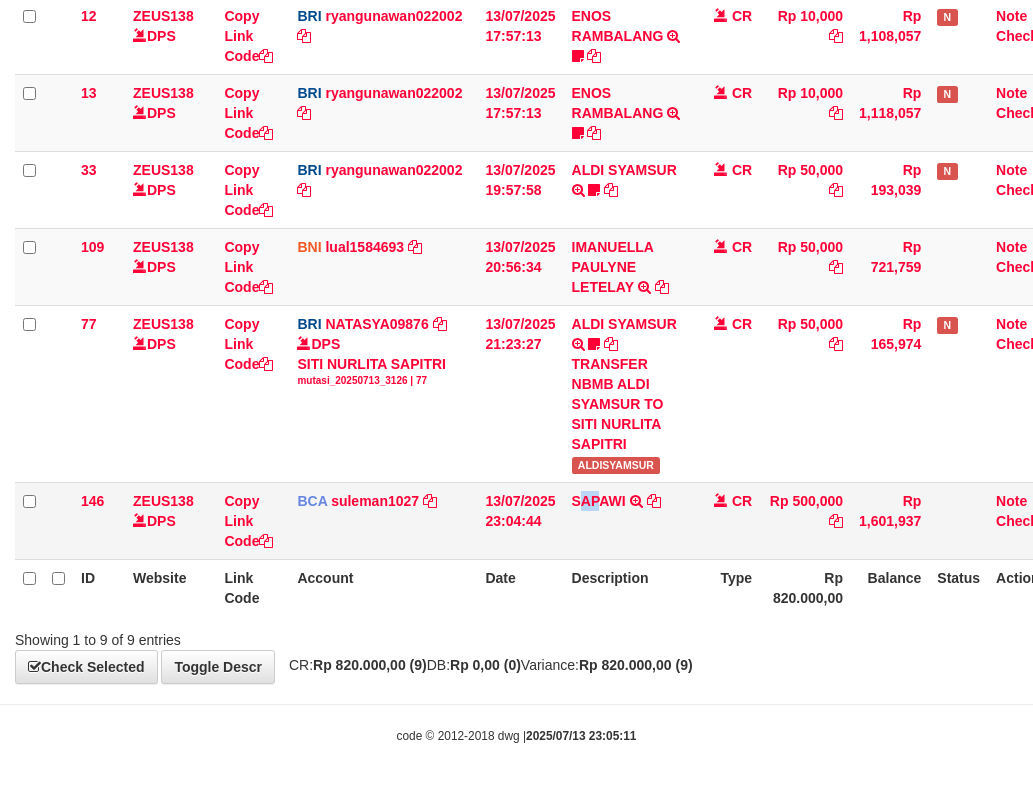 drag, startPoint x: 603, startPoint y: 524, endPoint x: 592, endPoint y: 553, distance: 31.016125 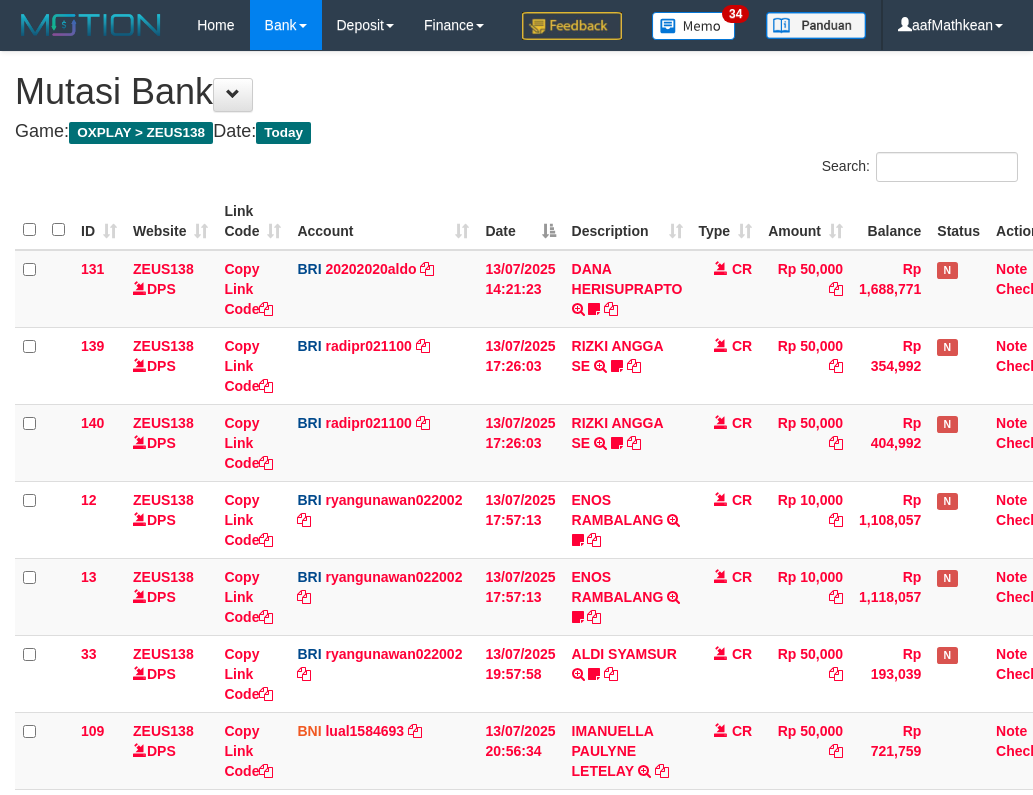 scroll, scrollTop: 385, scrollLeft: 0, axis: vertical 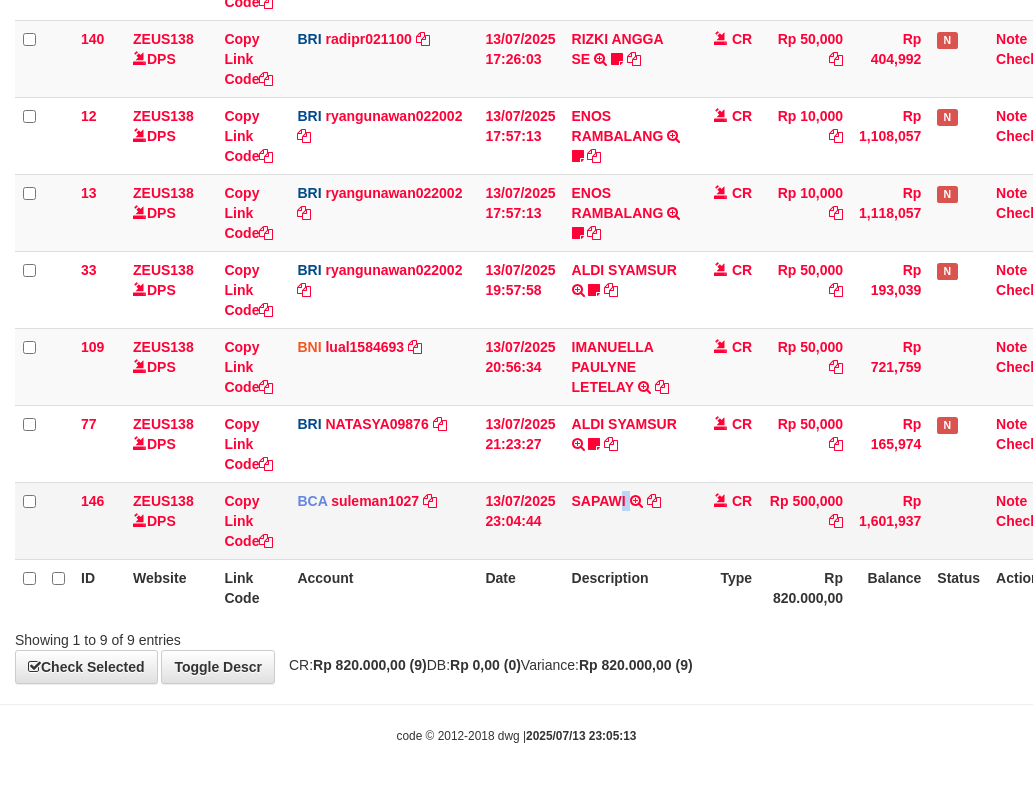 click on "SAPAWI         TRSF E-BANKING CR 1307/FTSCY/WS95031
500000.00SAPAWI" at bounding box center [627, 520] 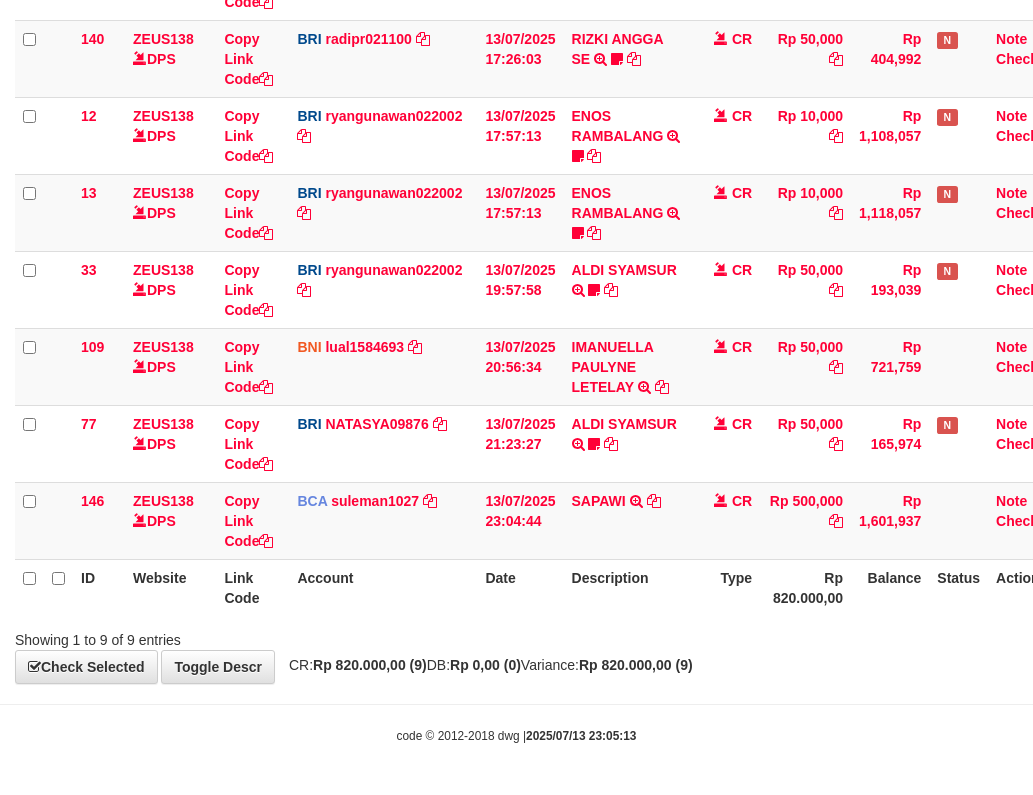 scroll, scrollTop: 434, scrollLeft: 0, axis: vertical 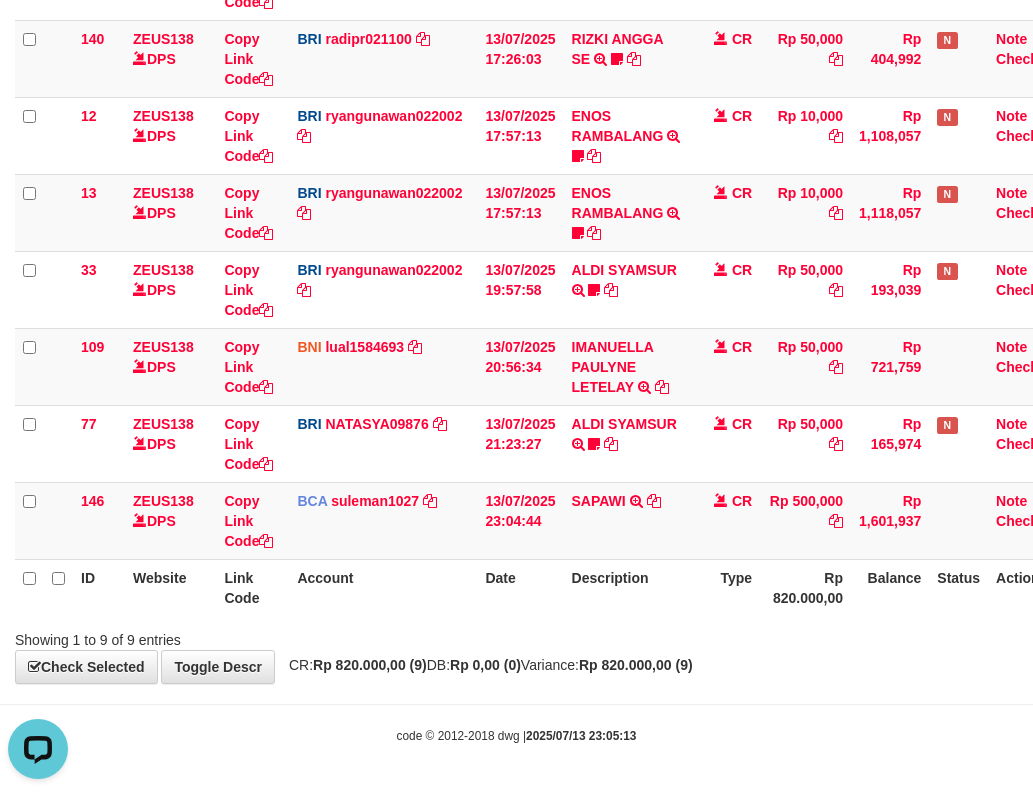 click on "ID Website Link Code Account Date Description Type Amount Balance Status Action
131
ZEUS138    DPS
Copy Link Code
BRI
[USERNAME]
DPS
REVALDO SAGITA
mutasi_20250713_3778 | 131
mutasi_20250713_3778 | 131
13/07/2025 14:21:23
DANA HERISUPRAPTO            TRANSFER NBMB DANA HERISUPRAPTO TO REVALDO SAGITA    Herisuprapto
CR
Rp 50,000
Rp 1,688,771
N
Note
Check
139
ZEUS138    DPS
Copy Link Code
BRI
radipr021100" at bounding box center [542, 212] 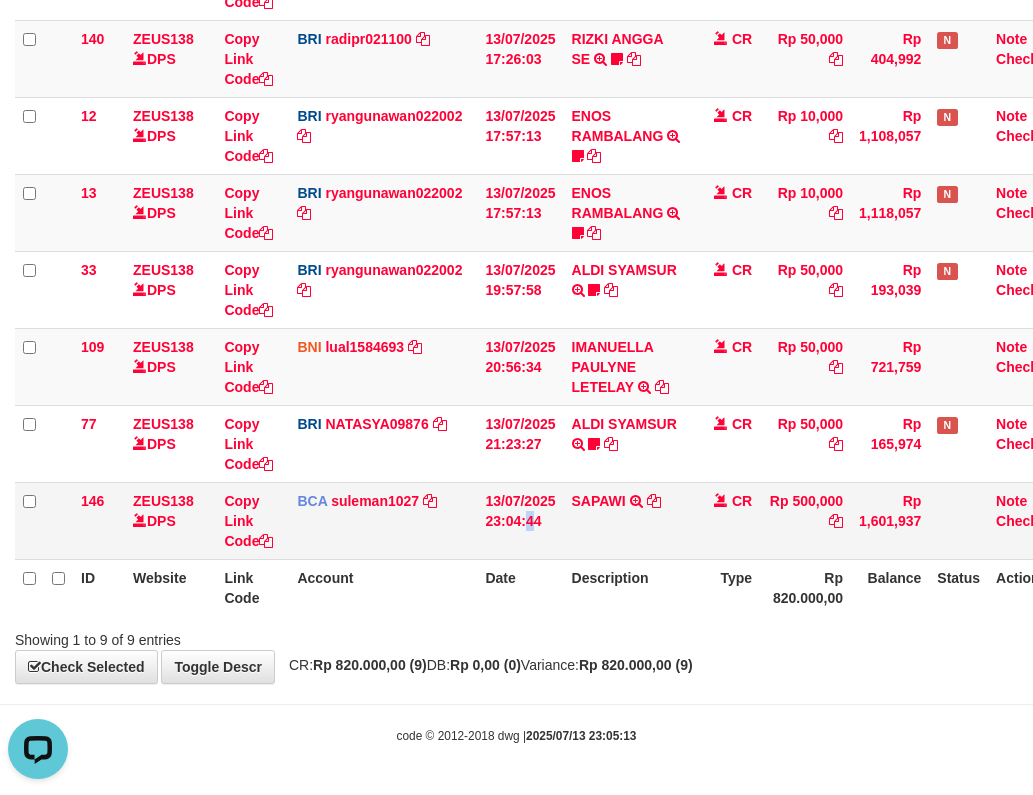 drag, startPoint x: 489, startPoint y: 551, endPoint x: 445, endPoint y: 543, distance: 44.72136 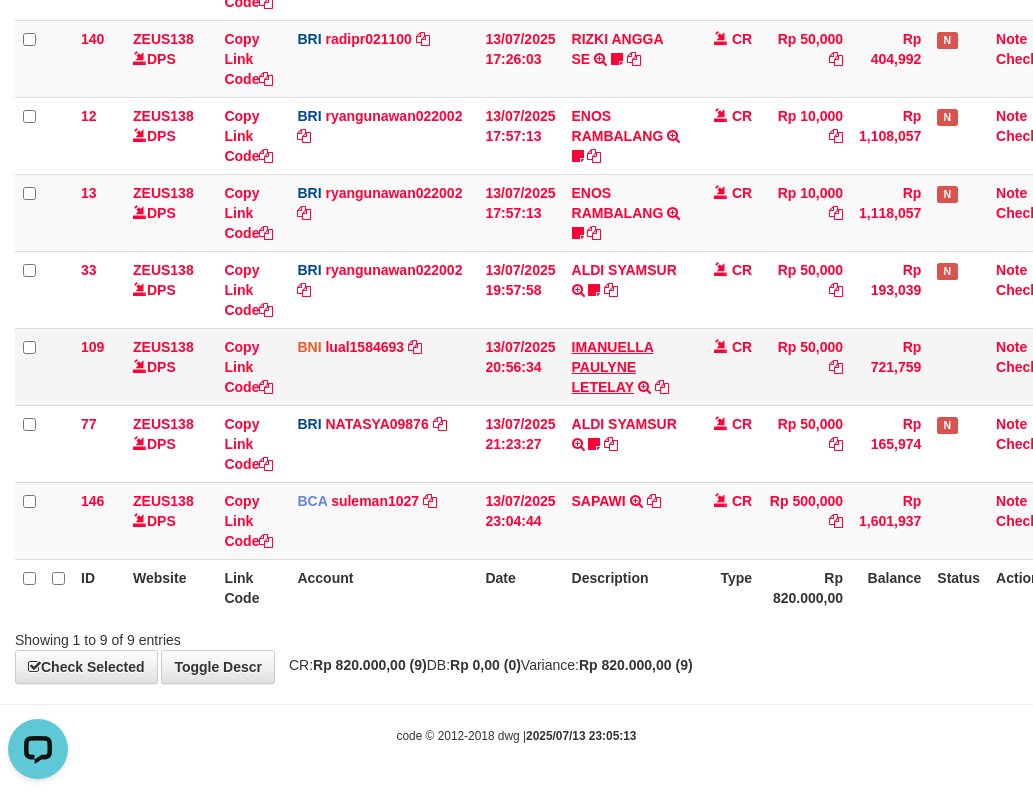 drag, startPoint x: 661, startPoint y: 302, endPoint x: 612, endPoint y: 361, distance: 76.6942 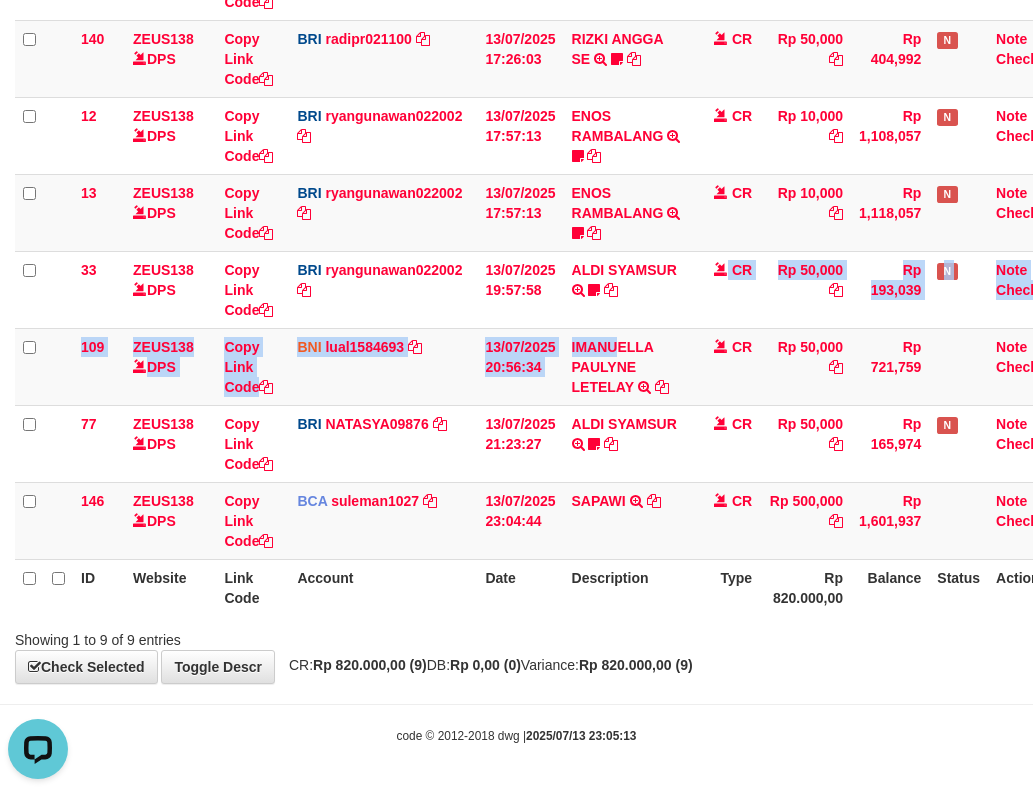 click on "Date" at bounding box center (520, 587) 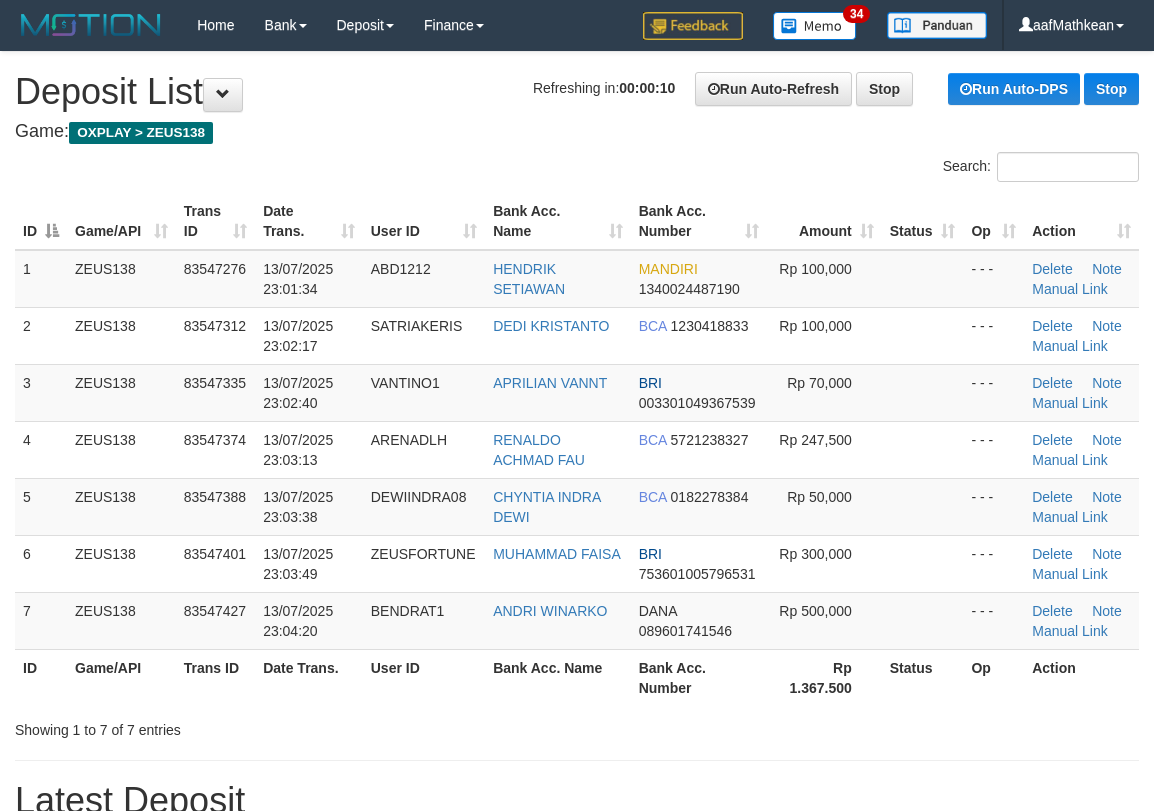 scroll, scrollTop: 0, scrollLeft: 0, axis: both 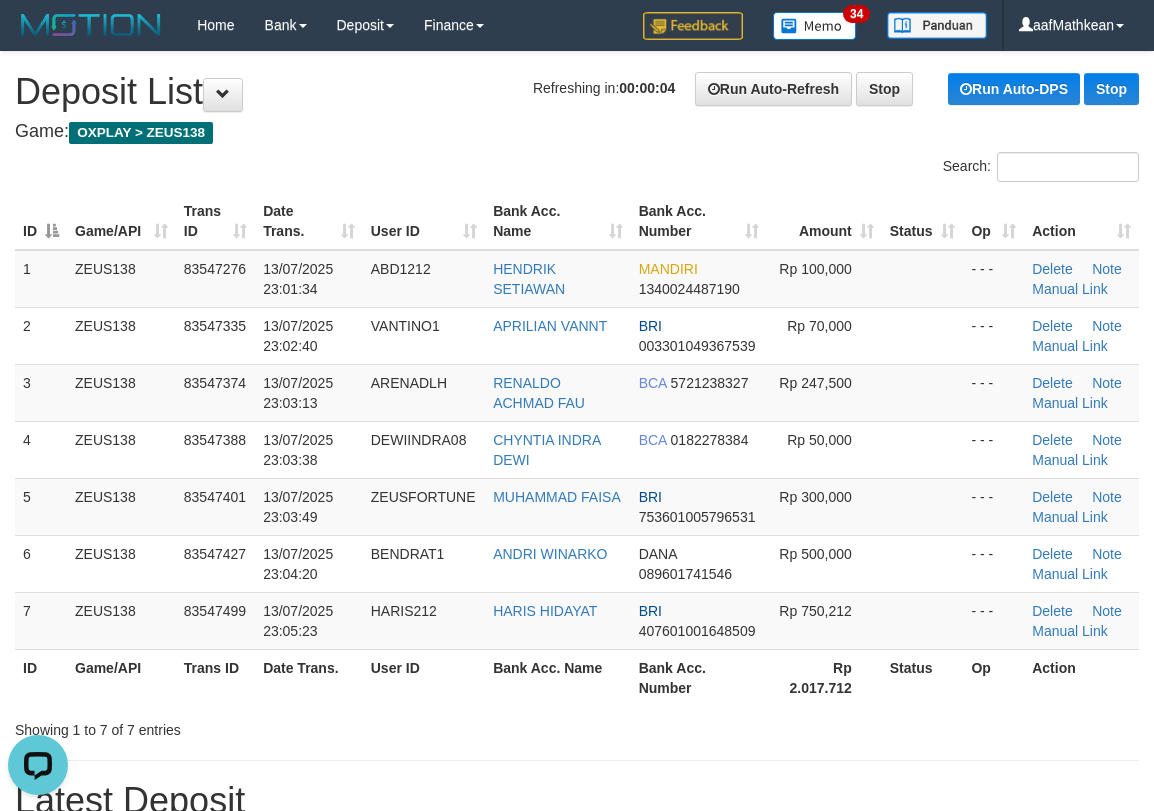 drag, startPoint x: 175, startPoint y: 223, endPoint x: 0, endPoint y: 248, distance: 176.7767 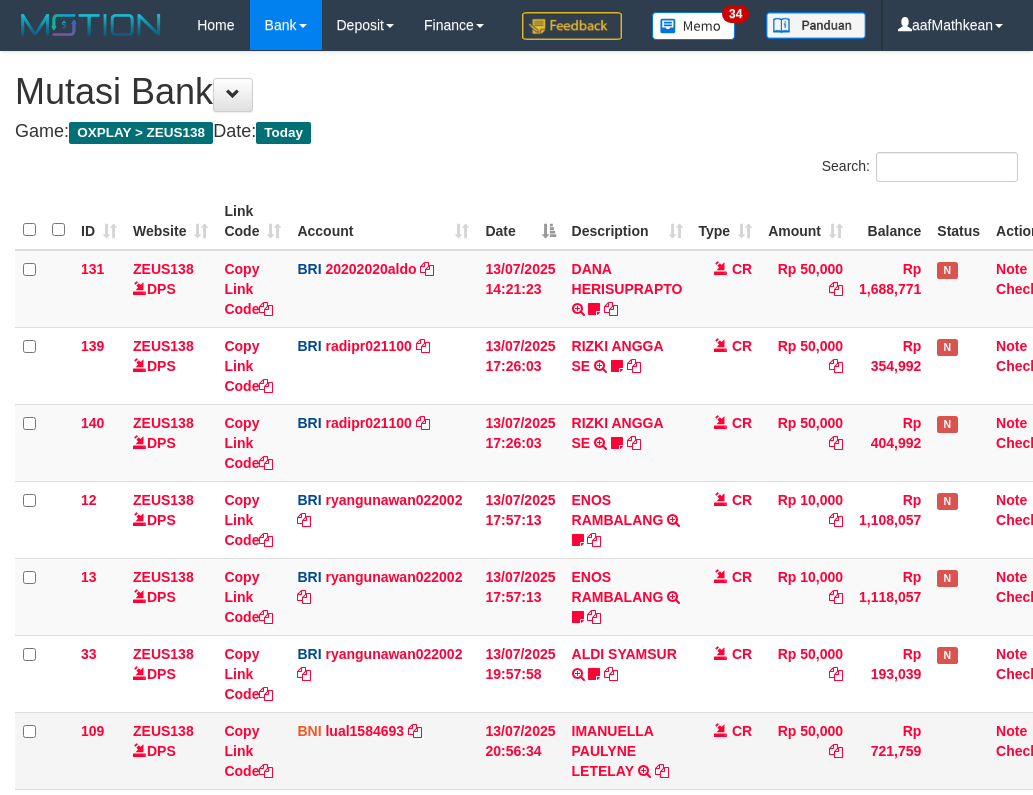 scroll, scrollTop: 288, scrollLeft: 0, axis: vertical 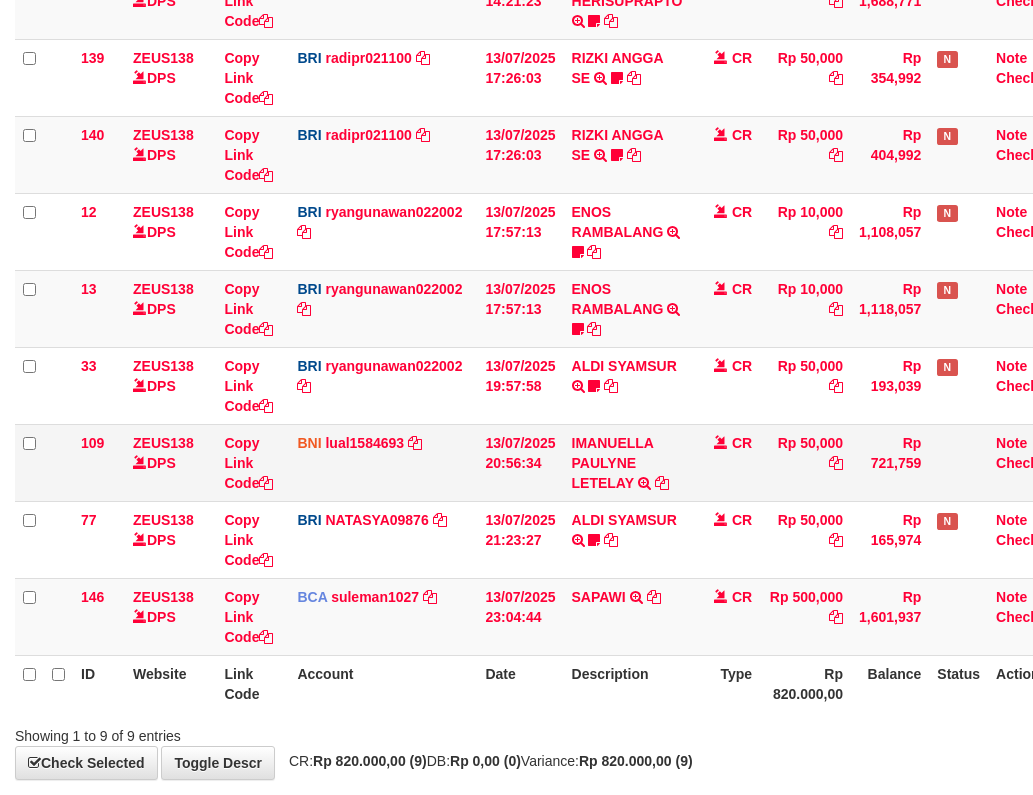 click on "13/07/2025 20:56:34" at bounding box center (520, 462) 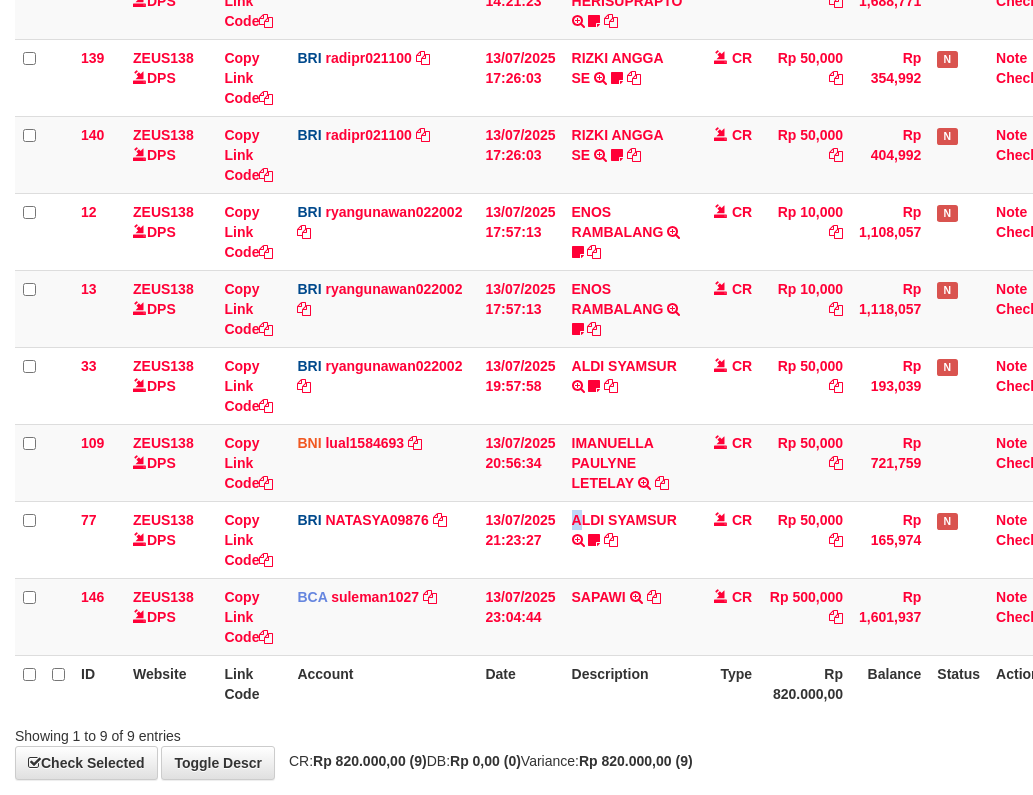 scroll, scrollTop: 434, scrollLeft: 0, axis: vertical 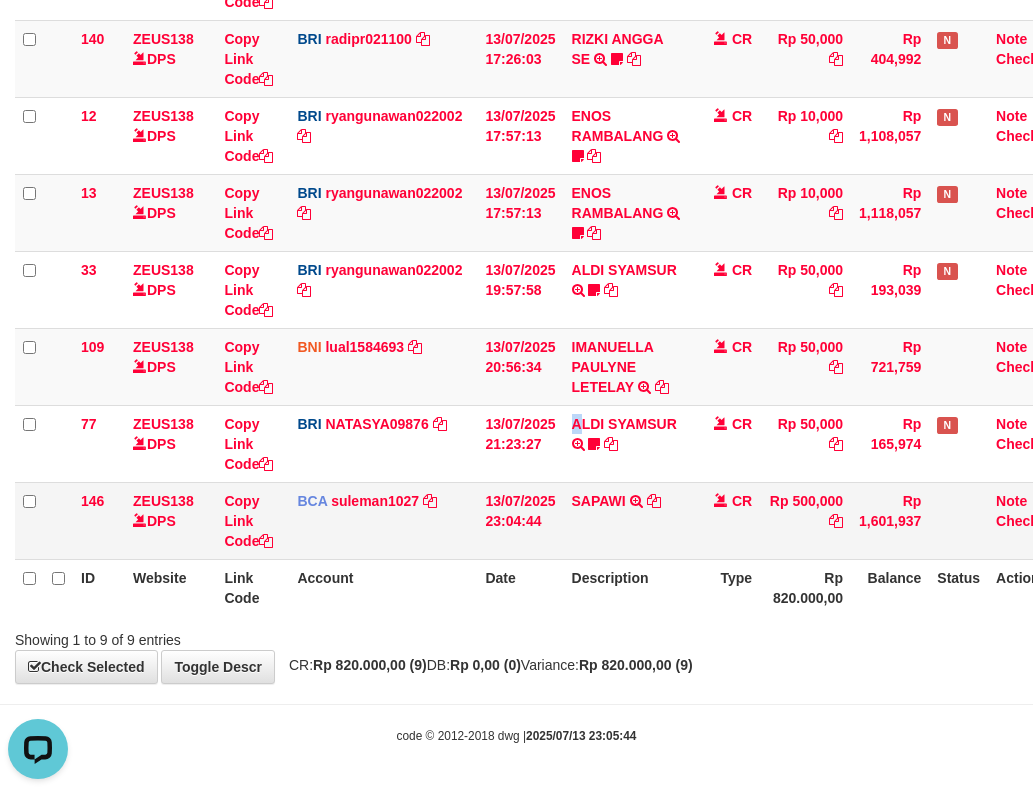click on "CR" at bounding box center [726, 520] 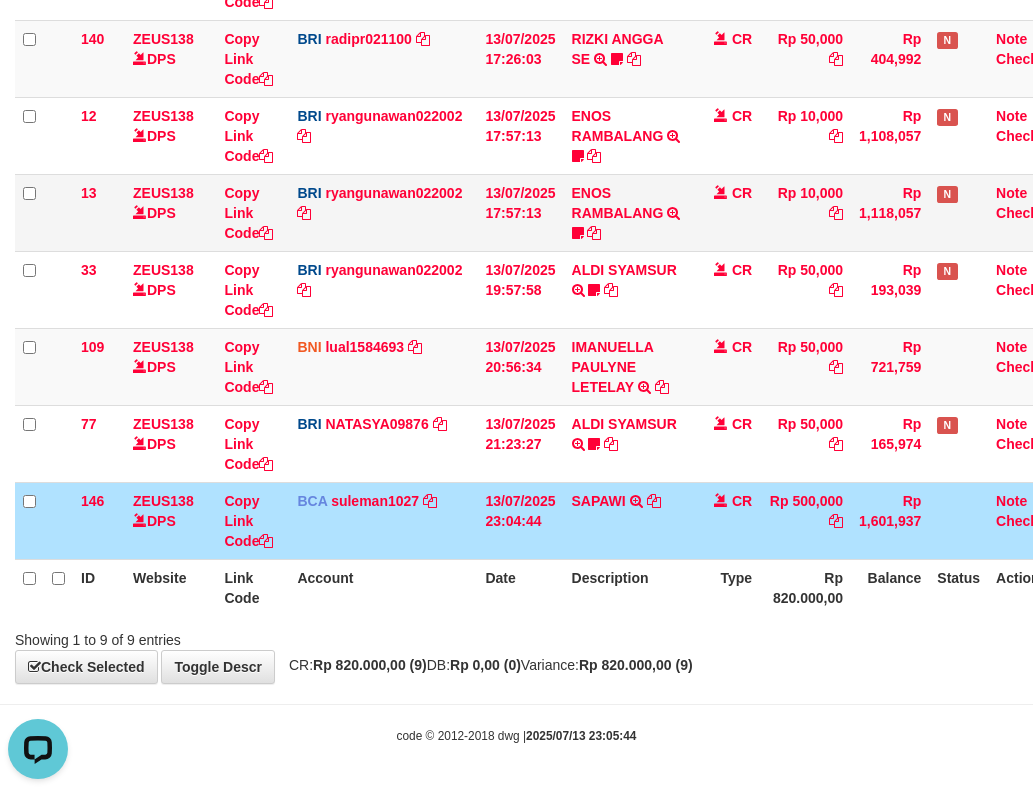 click on "BRI
ryangunawan022002
DPS
RYAN GUNAWAN
mutasi_20250713_3775 | 33
mutasi_20250713_3775 | 33" at bounding box center [383, 289] 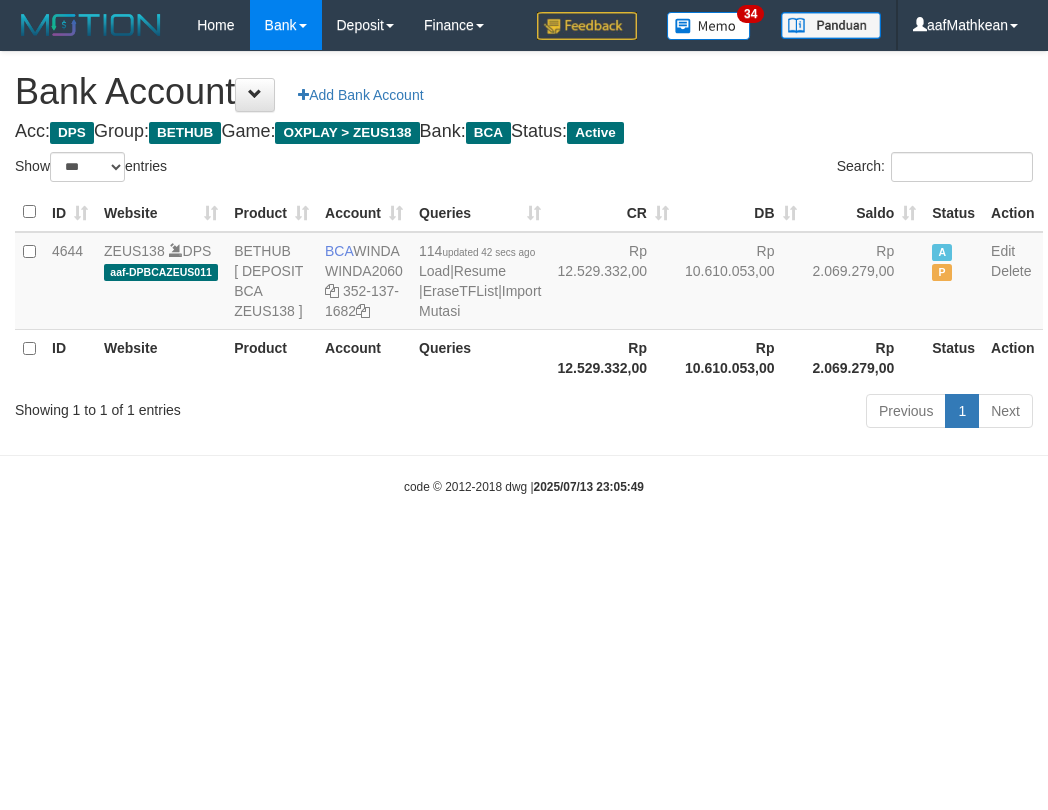 select on "***" 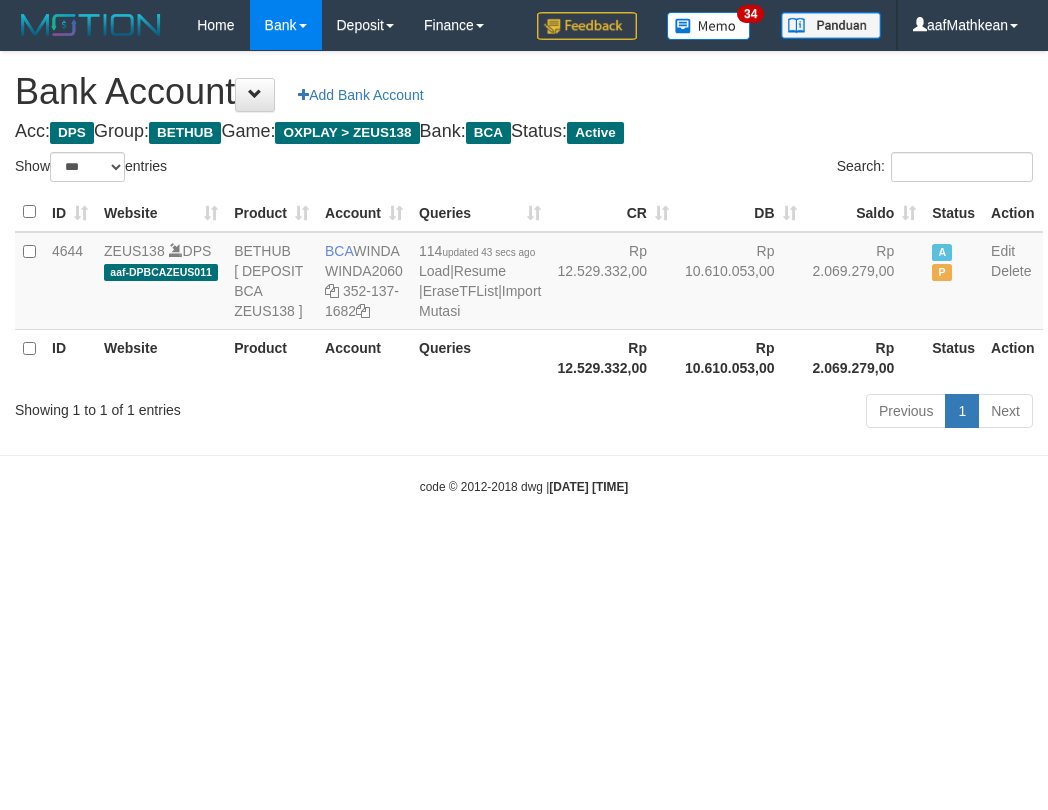 select on "***" 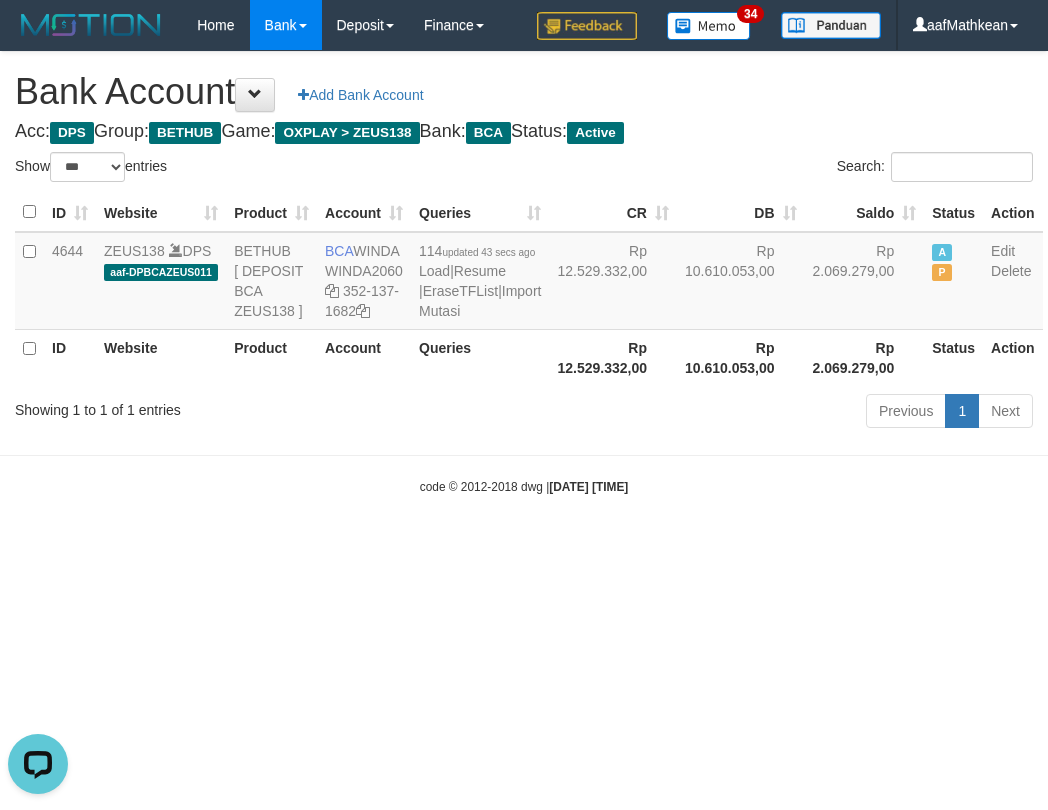 scroll, scrollTop: 0, scrollLeft: 0, axis: both 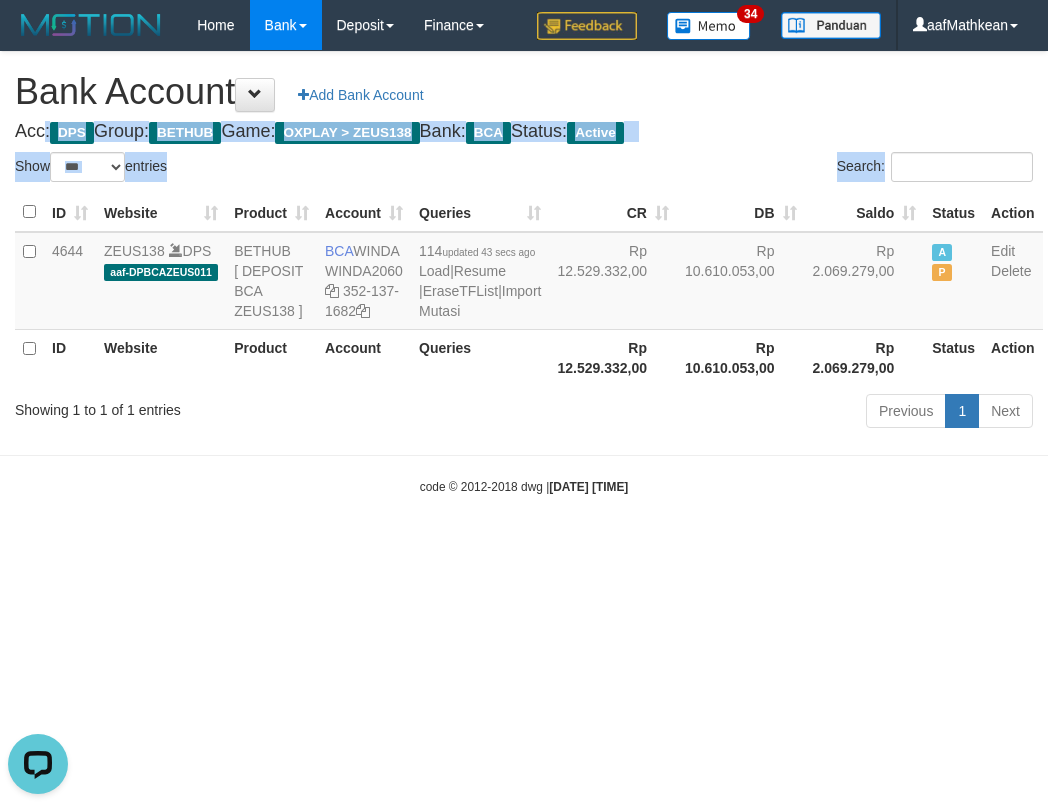 drag, startPoint x: 561, startPoint y: 191, endPoint x: 568, endPoint y: 427, distance: 236.10379 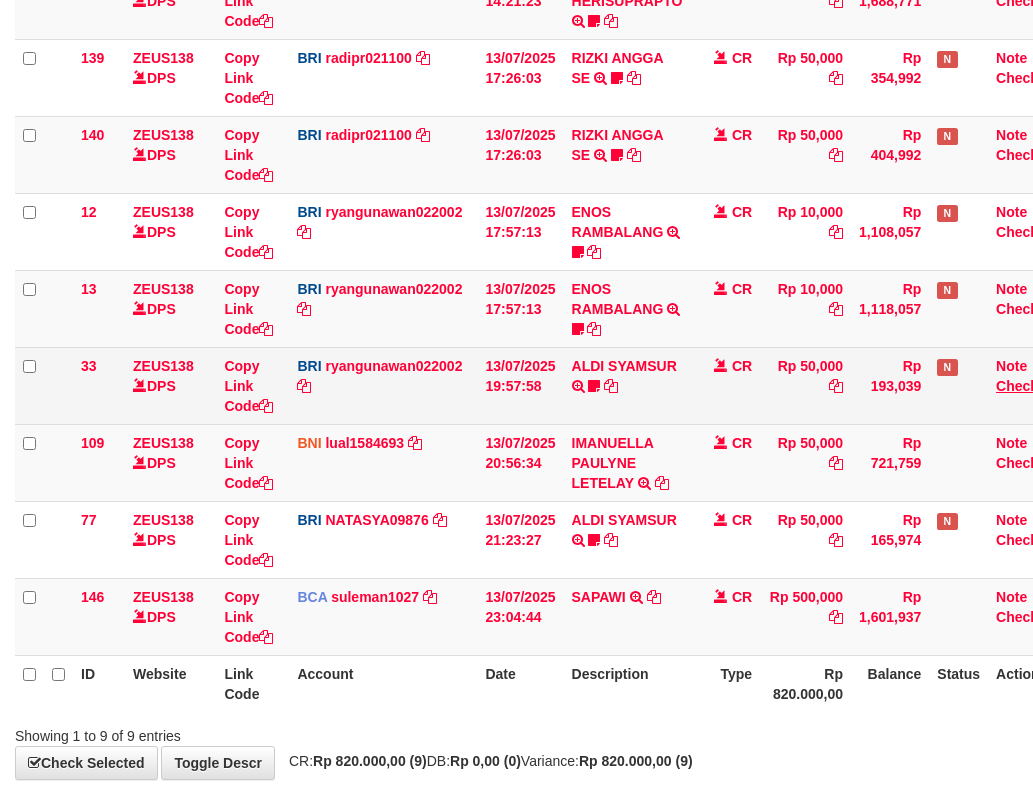 scroll, scrollTop: 434, scrollLeft: 0, axis: vertical 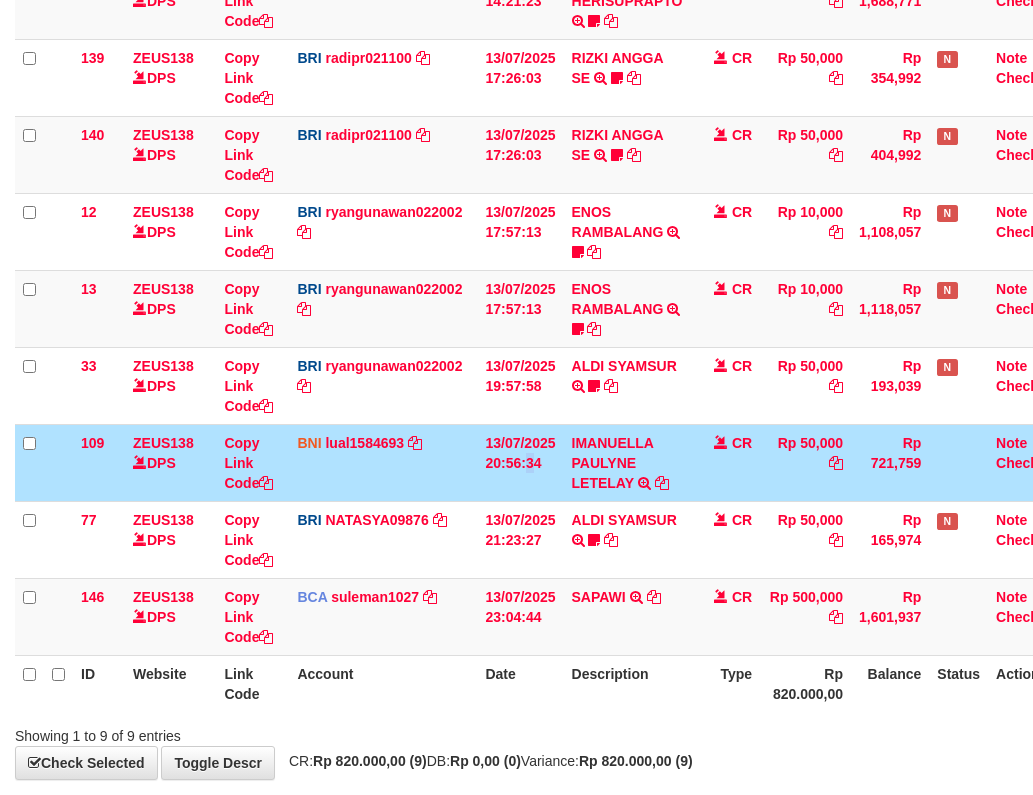 click on "13/07/2025 20:56:34" at bounding box center (520, 462) 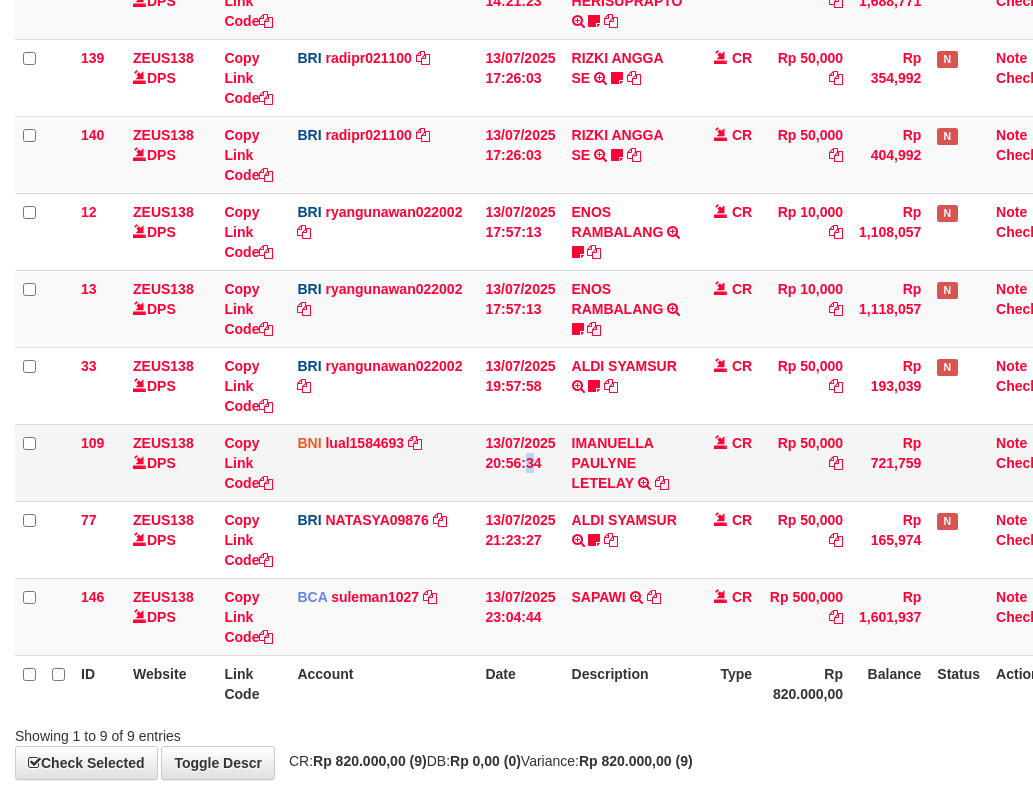 click on "13/07/2025 20:56:34" at bounding box center (520, 462) 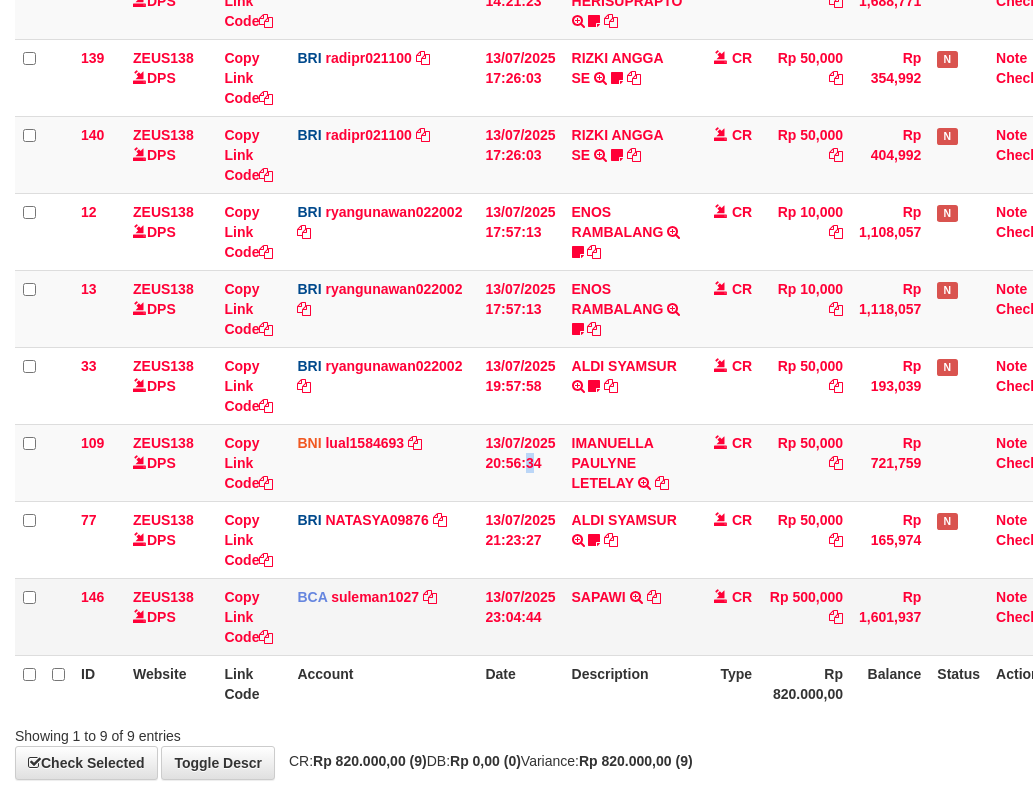 scroll, scrollTop: 434, scrollLeft: 0, axis: vertical 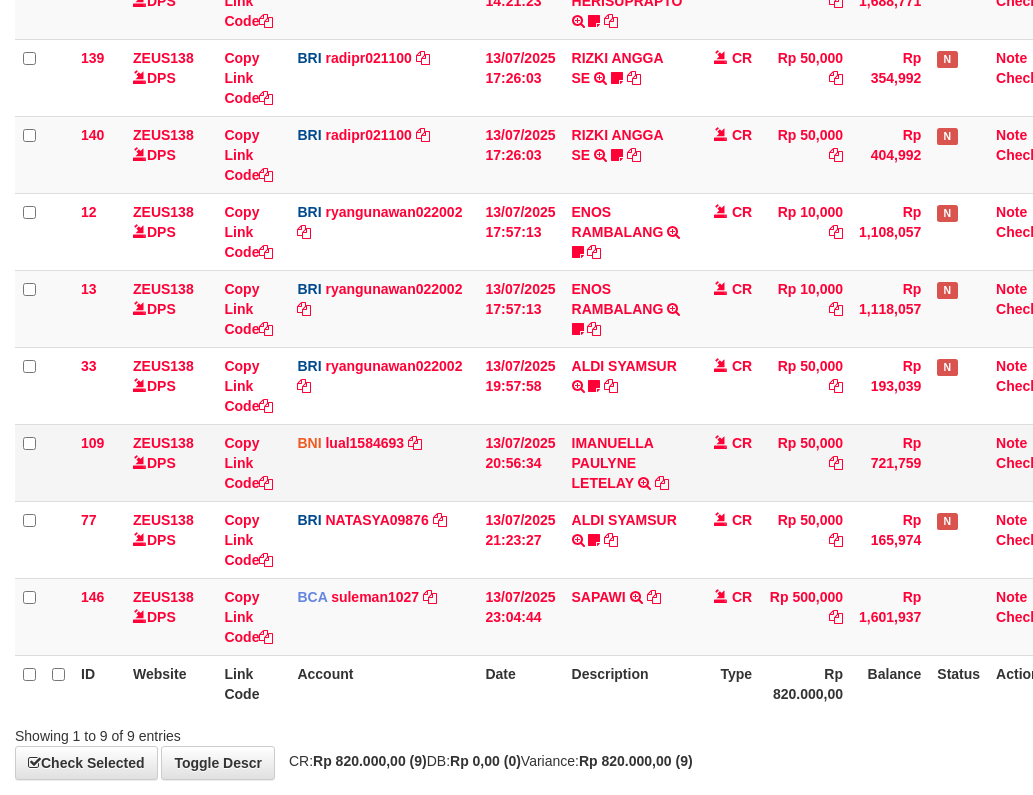 click on "109
ZEUS138    DPS
Copy Link Code
BNI
lual1584693
DPS
LUCKY ALAMSYAH
mutasi_20250713_2414 | 109
mutasi_20250713_2414 | 109
13/07/2025 20:56:34
IMANUELLA PAULYNE LETELAY         TRANSFER DARI SDRI IMANUELLA PAULYNE LETELAY
CR
Rp 50,000
Rp 721,759
Note
Check" at bounding box center [542, 462] 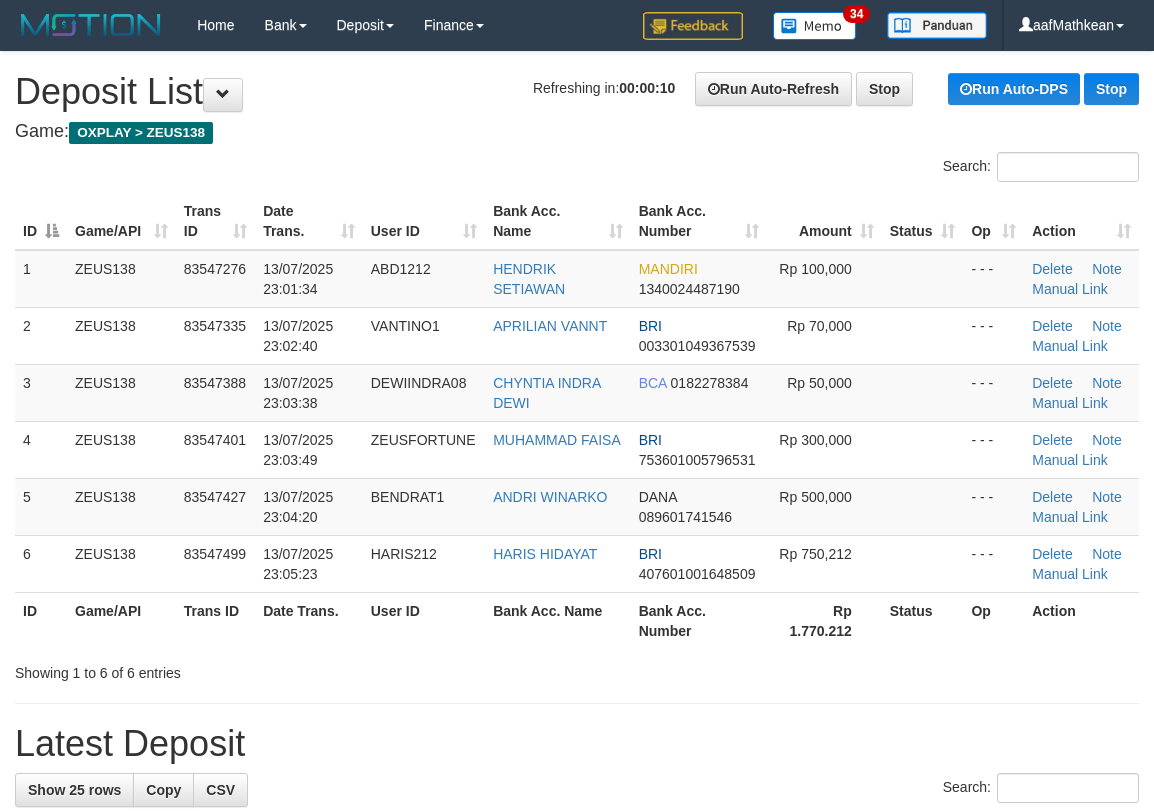 scroll, scrollTop: 0, scrollLeft: 0, axis: both 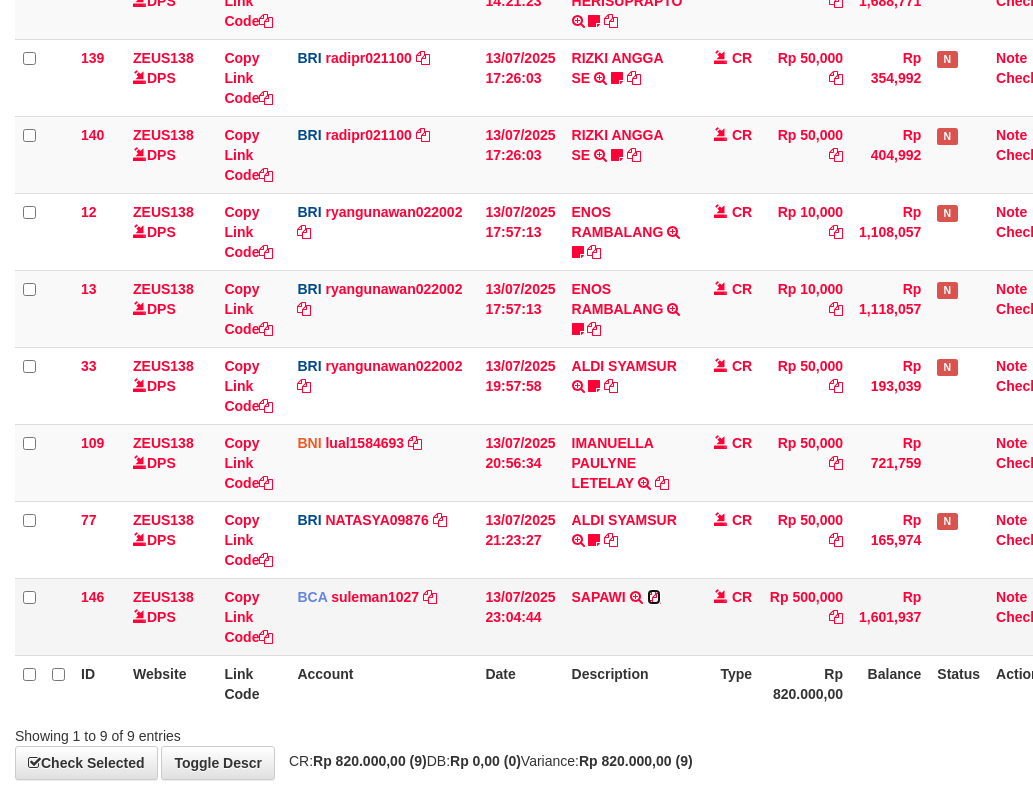 click at bounding box center (654, 597) 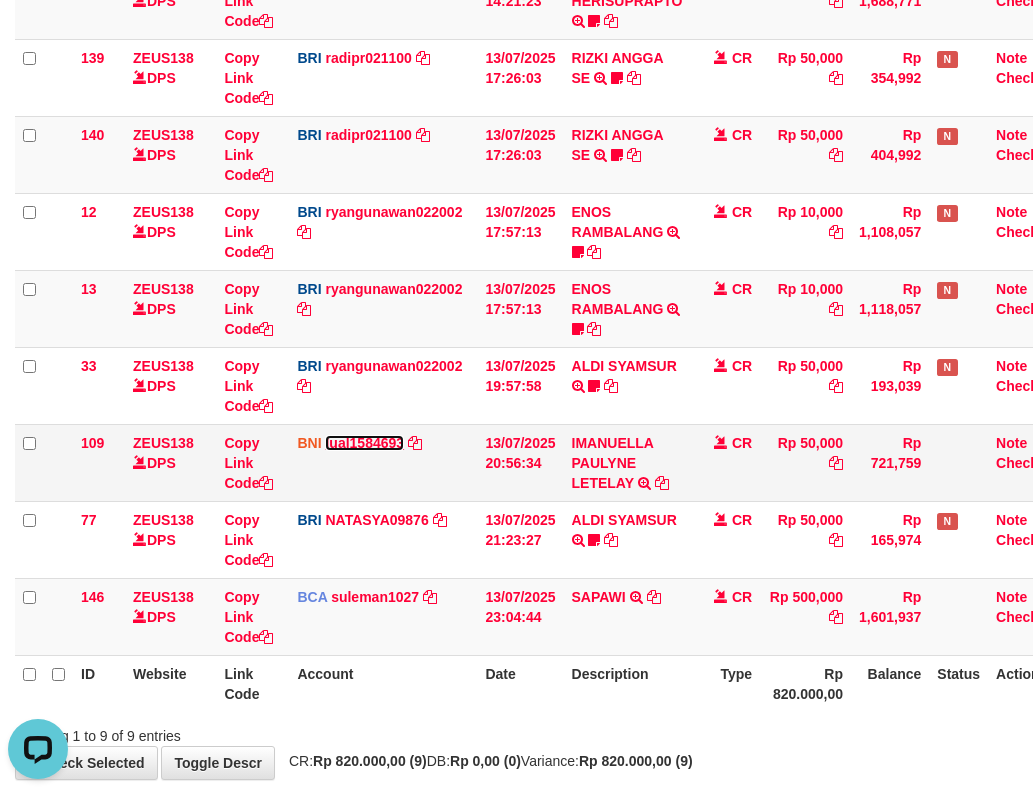 scroll, scrollTop: 0, scrollLeft: 0, axis: both 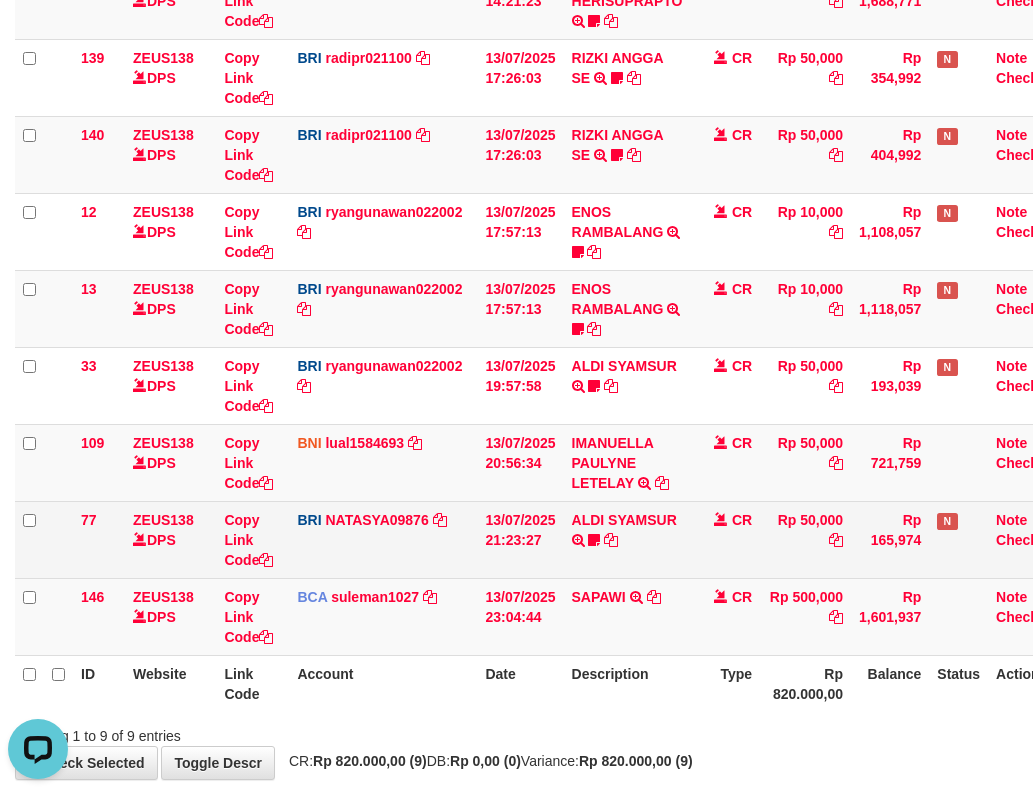 click on "13/07/2025 21:23:27" at bounding box center [520, 539] 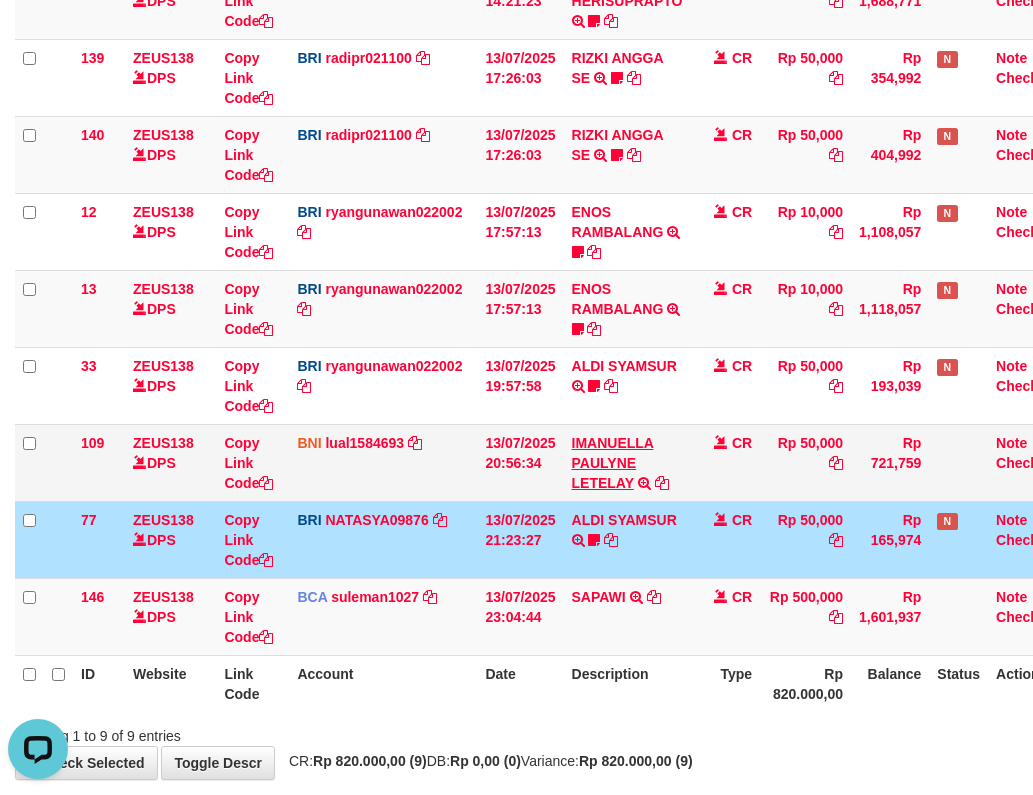 drag, startPoint x: 603, startPoint y: 447, endPoint x: 624, endPoint y: 489, distance: 46.957428 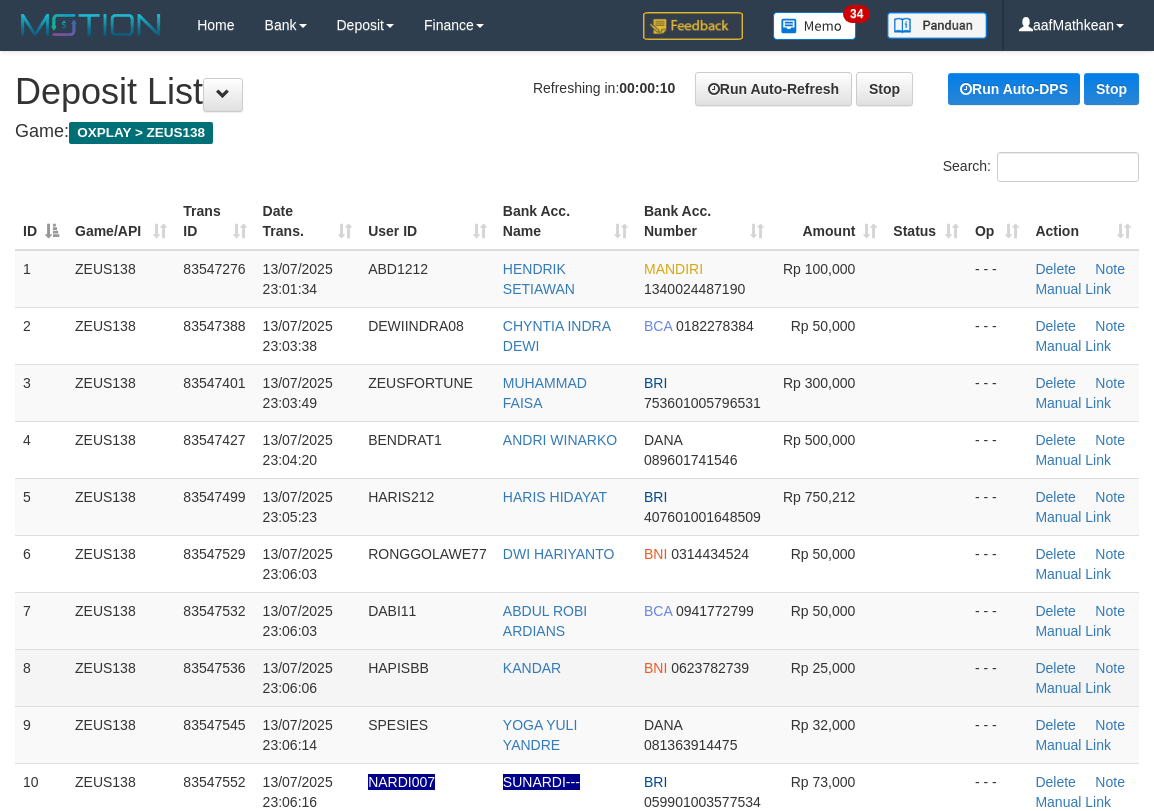 scroll, scrollTop: 0, scrollLeft: 0, axis: both 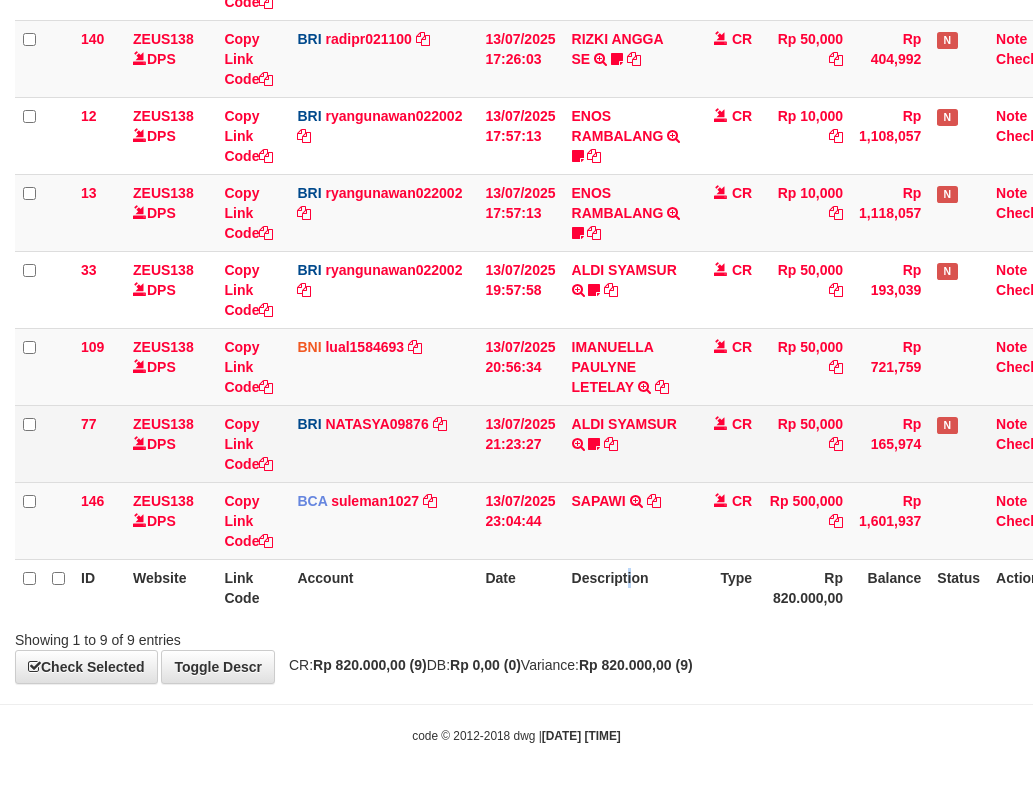 click on "ID Website Link Code Account Date Description Type Amount Balance Status Action
131
ZEUS138    DPS
Copy Link Code
BRI
20202020aldo
DPS
REVALDO SAGITA
mutasi_20250713_3778 | 131
mutasi_20250713_3778 | 131
13/07/2025 14:21:23
DANA HERISUPRAPTO            TRANSFER NBMB DANA HERISUPRAPTO TO REVALDO SAGITA    Herisuprapto
CR
Rp 50,000
Rp 1,688,771
N
Note
Check
139
ZEUS138    DPS
Copy Link Code
BRI
radipr021100" at bounding box center [542, 212] 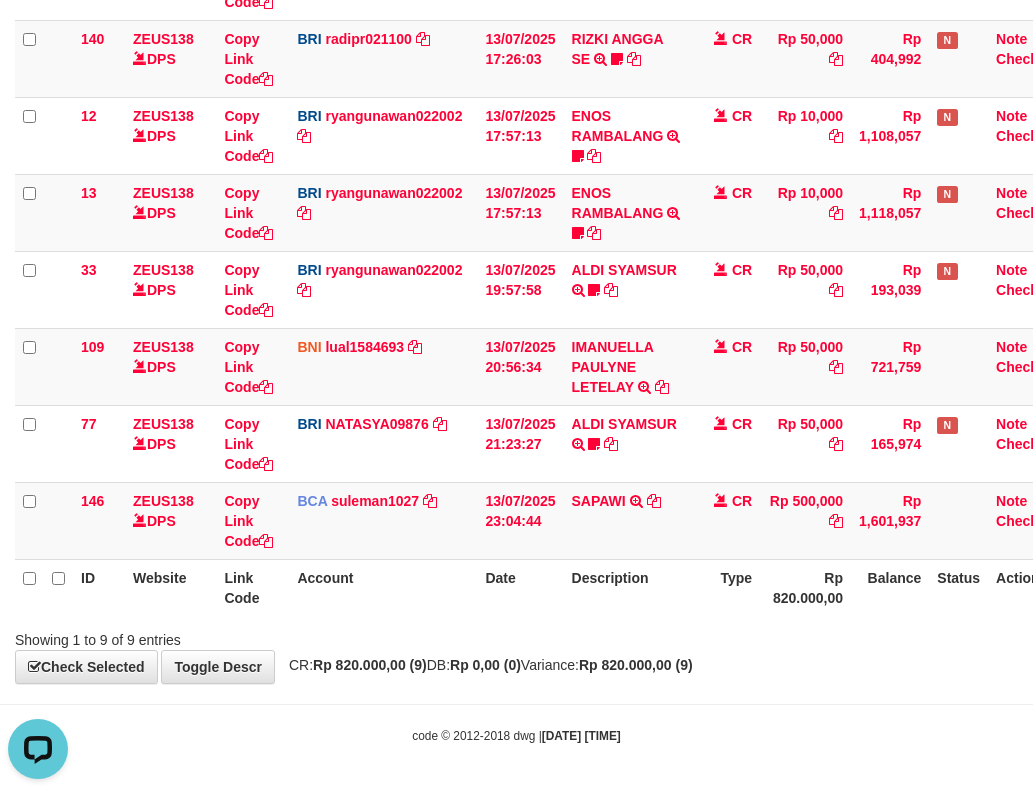 scroll, scrollTop: 0, scrollLeft: 0, axis: both 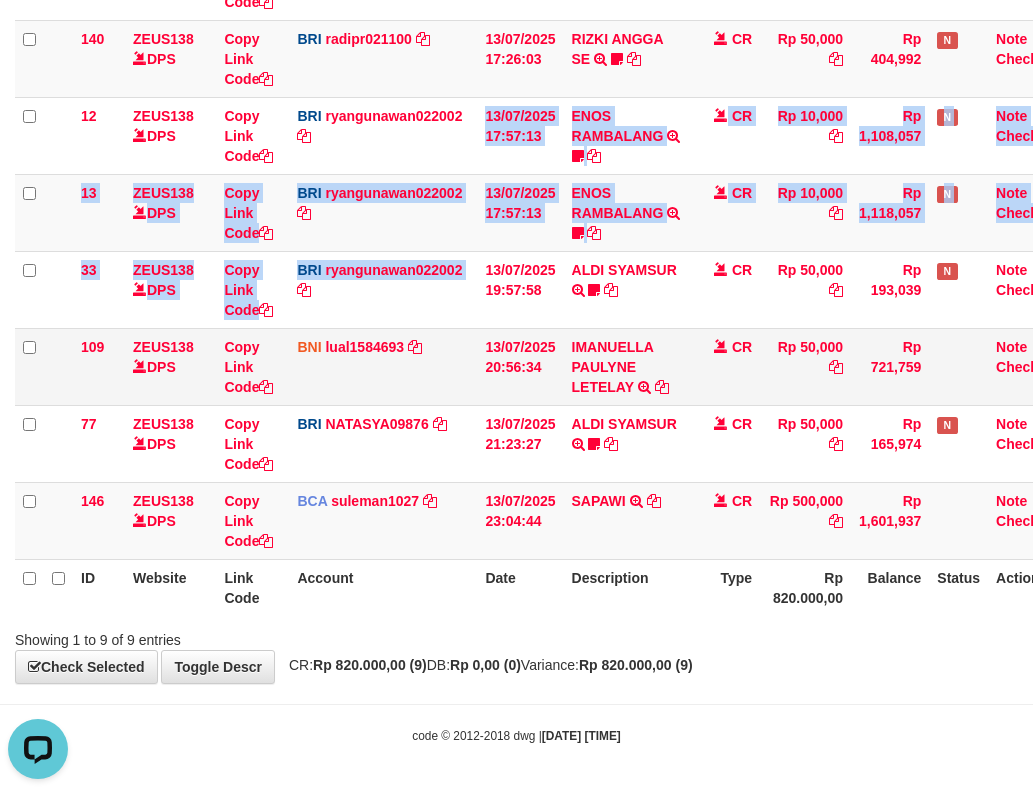 drag, startPoint x: 446, startPoint y: 181, endPoint x: 479, endPoint y: 389, distance: 210.60152 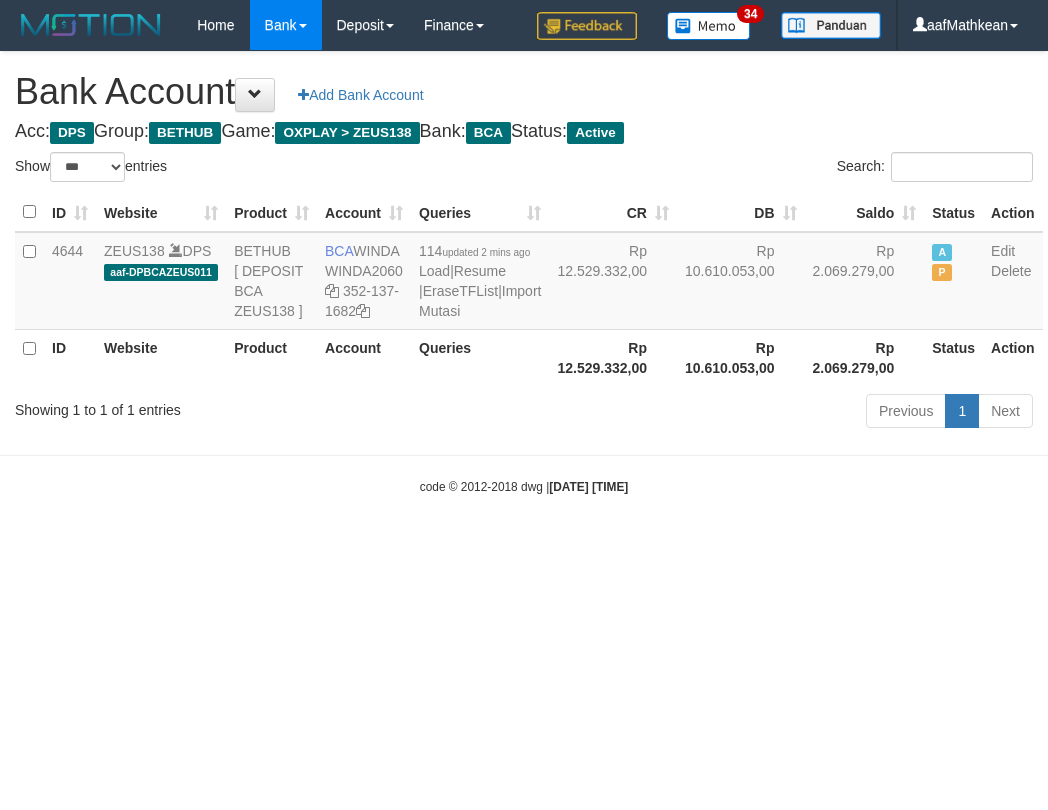 select on "***" 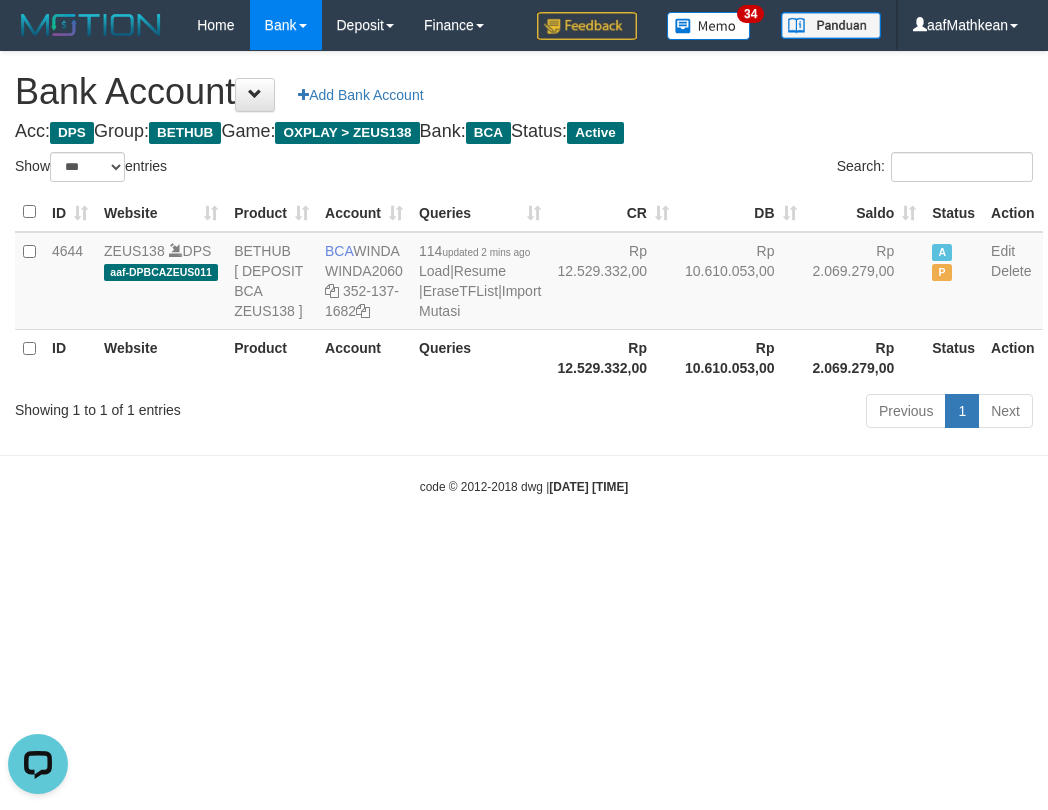 scroll, scrollTop: 0, scrollLeft: 0, axis: both 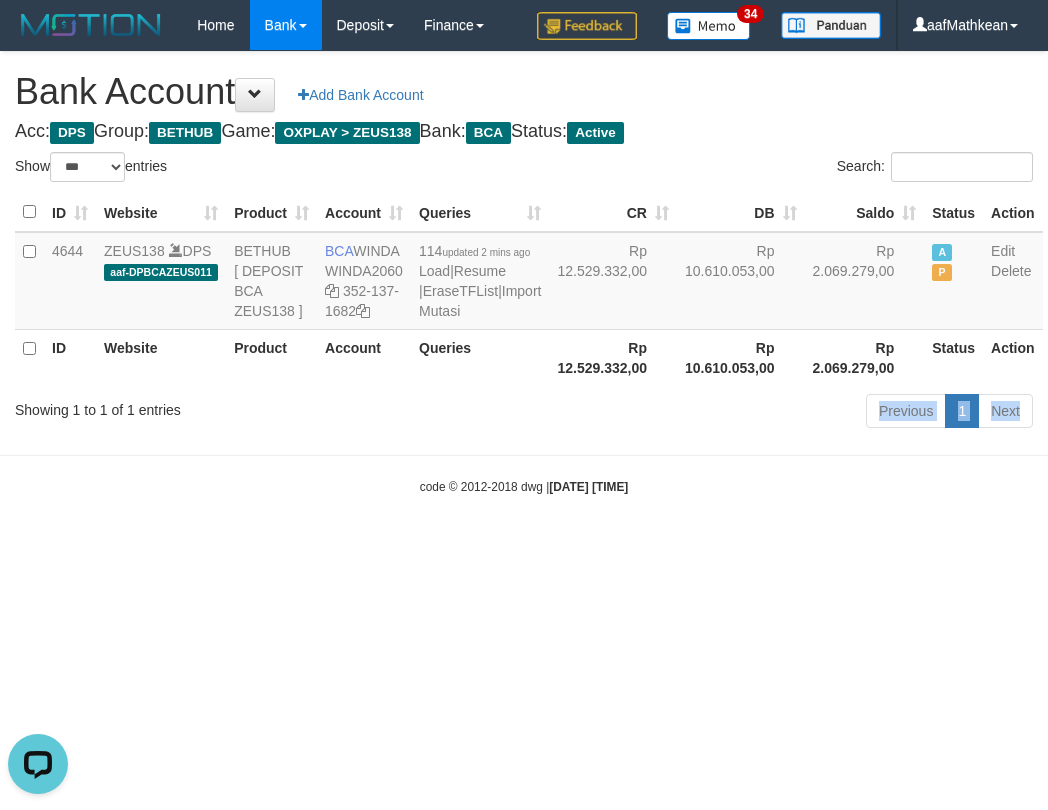 click on "Toggle navigation
Home
Bank
Account List
Load
By Website
Group
[OXPLAY]													ZEUS138
By Load Group (DPS)
Sync" at bounding box center [524, 273] 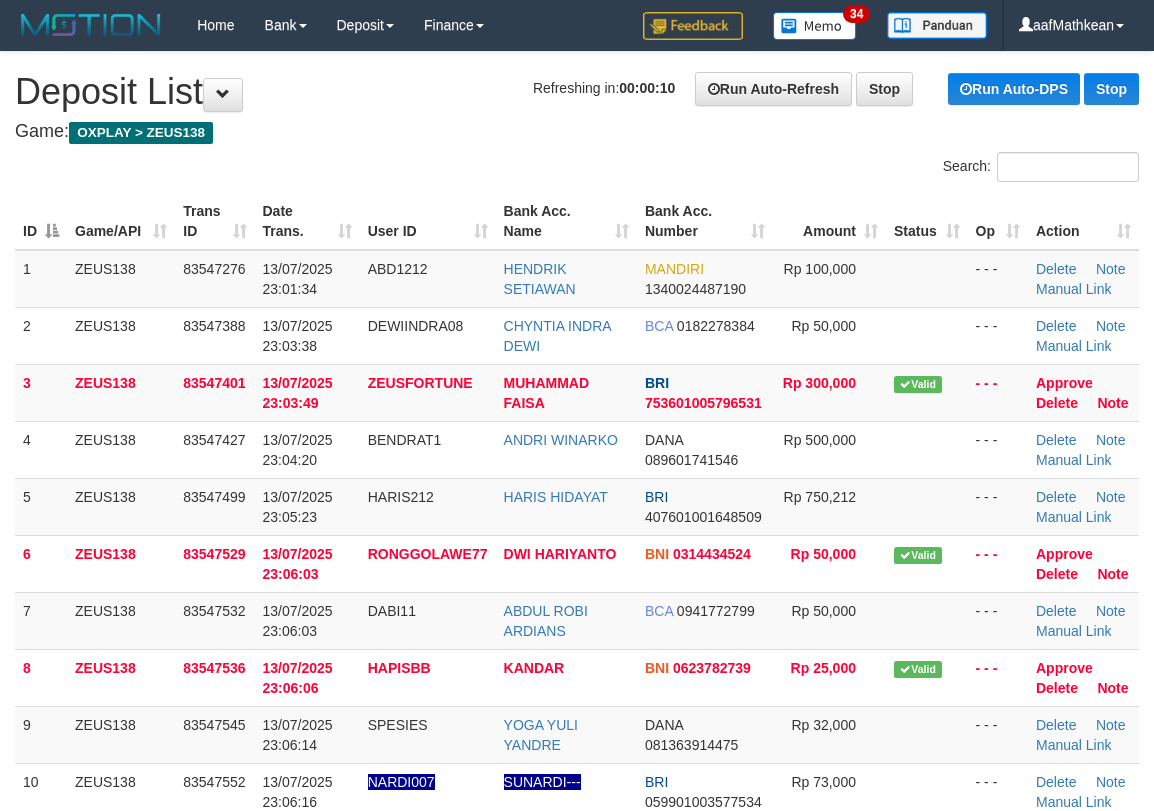 scroll, scrollTop: 0, scrollLeft: 0, axis: both 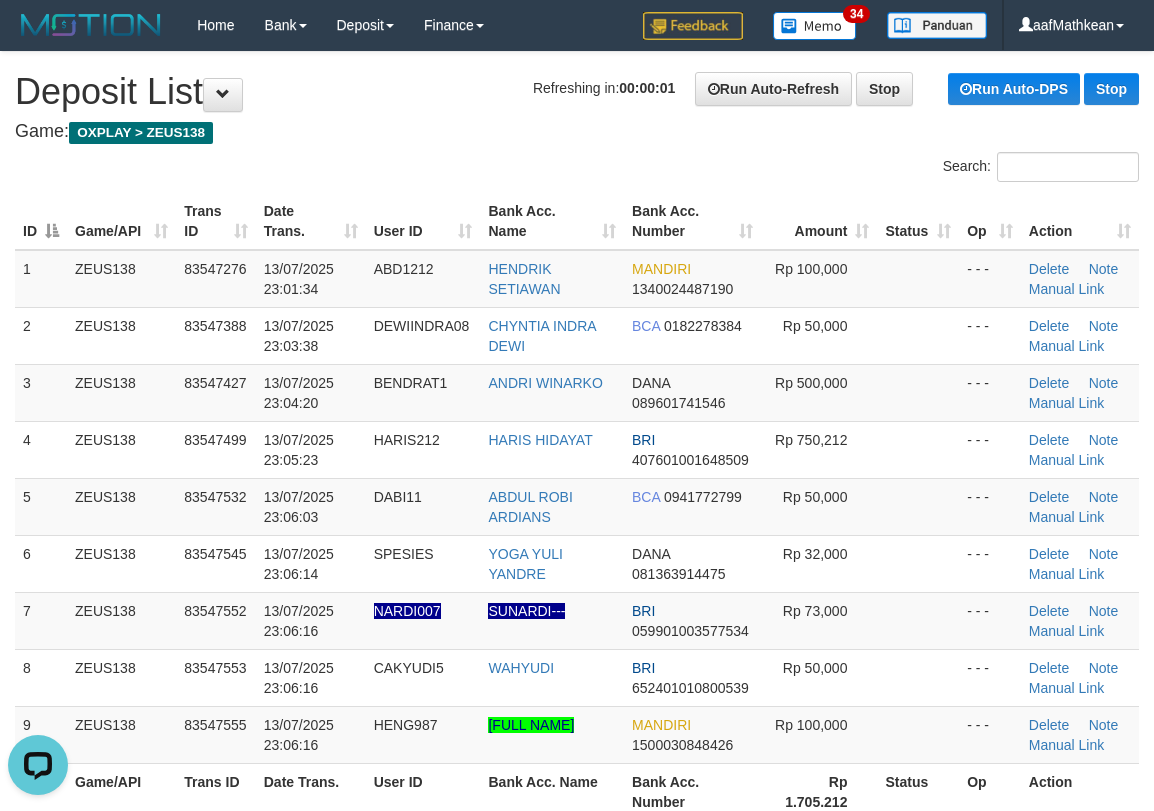 drag, startPoint x: 302, startPoint y: 180, endPoint x: 227, endPoint y: 224, distance: 86.95401 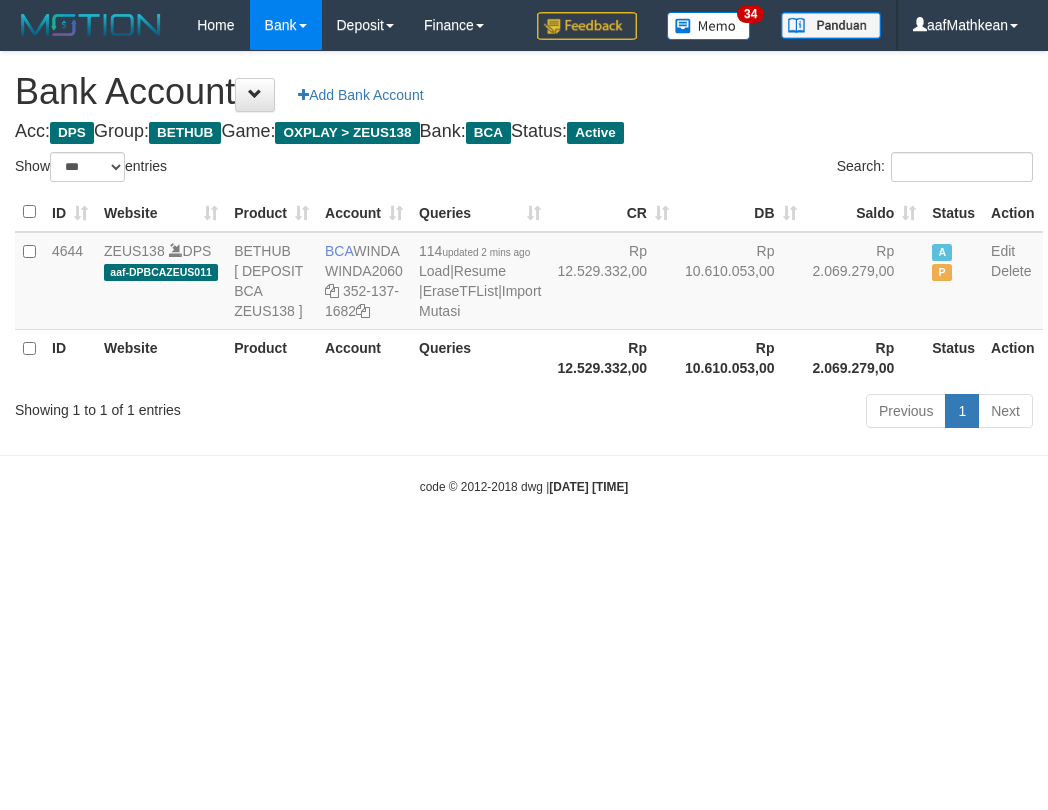 select on "***" 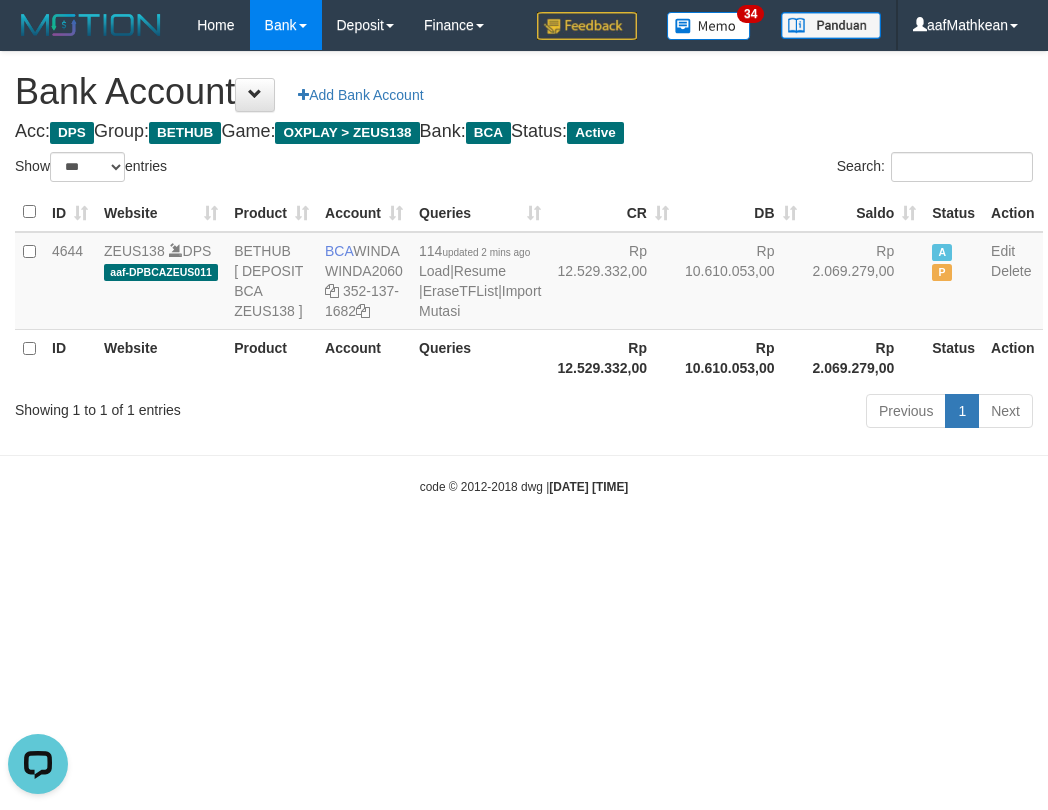 scroll, scrollTop: 0, scrollLeft: 0, axis: both 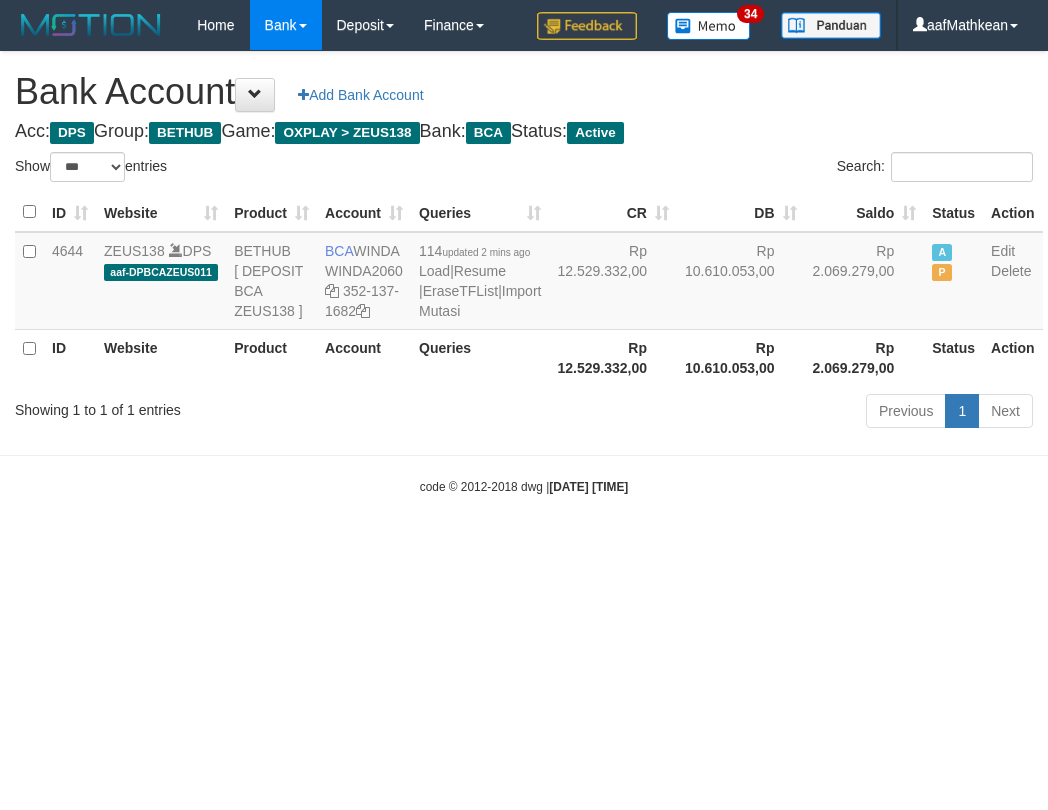 select on "***" 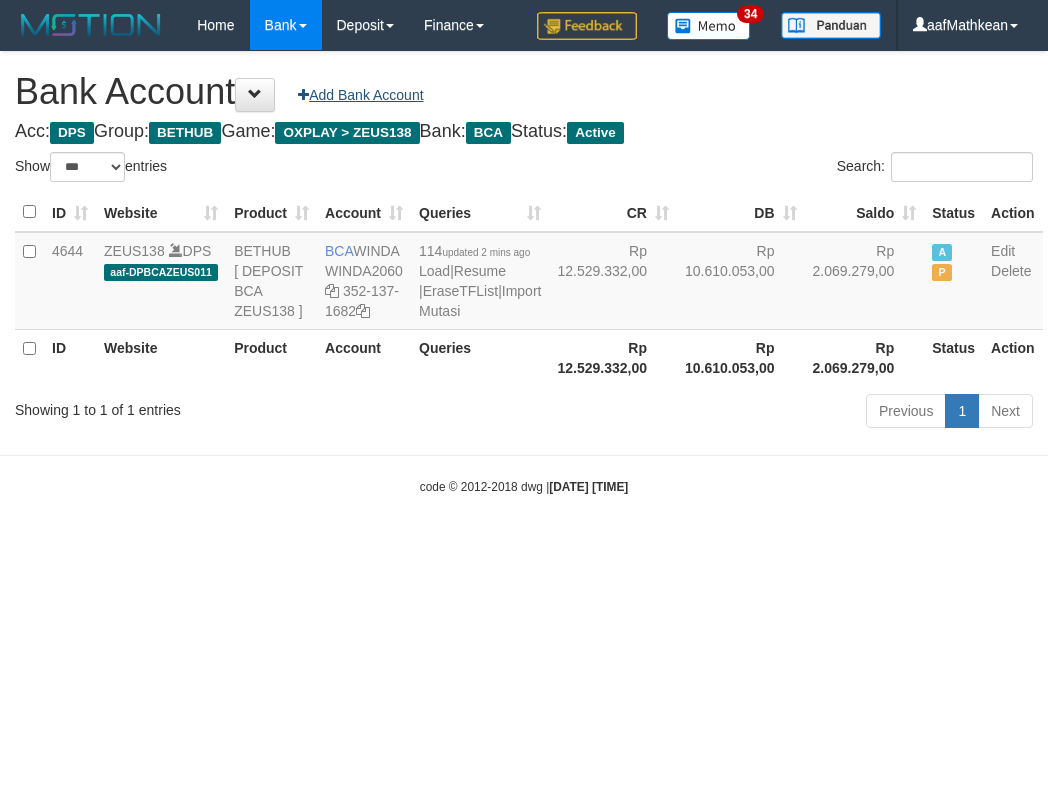 scroll, scrollTop: 0, scrollLeft: 0, axis: both 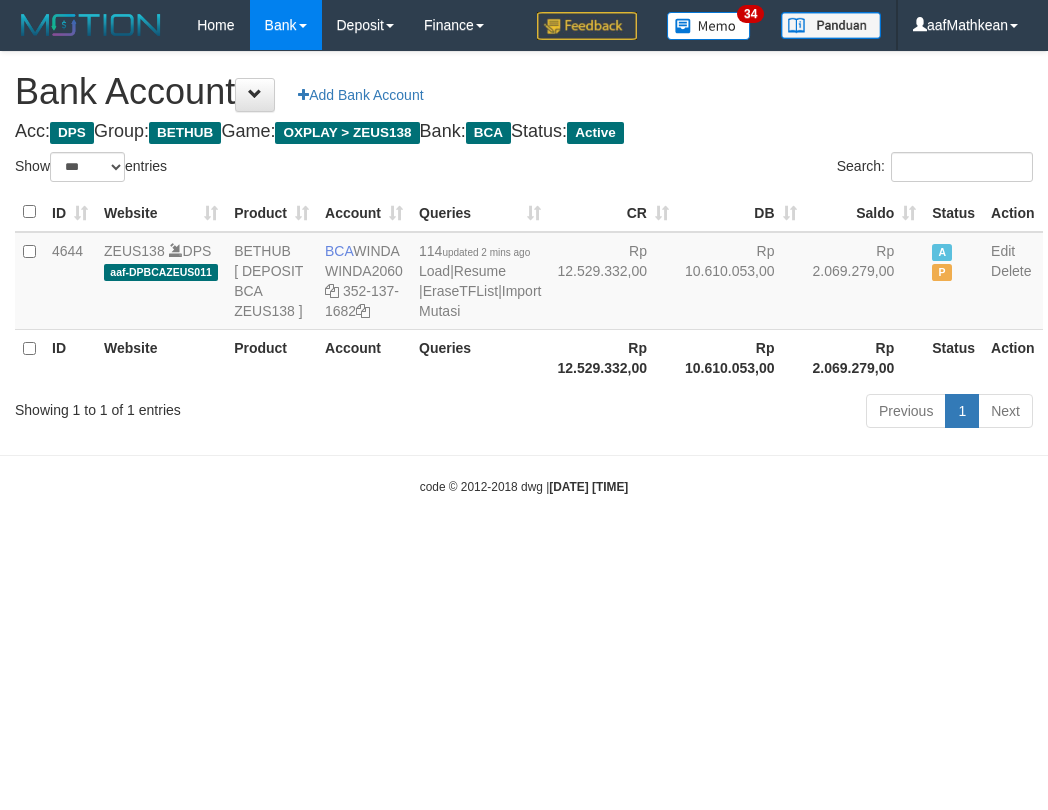 select on "***" 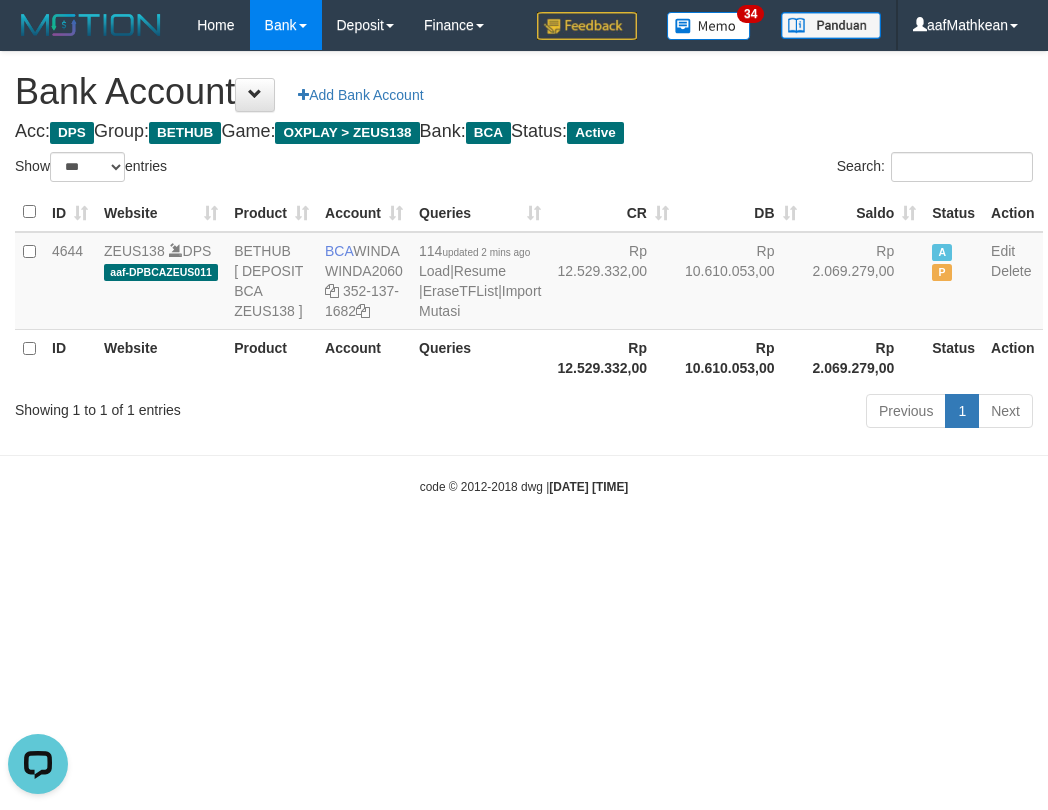 scroll, scrollTop: 0, scrollLeft: 0, axis: both 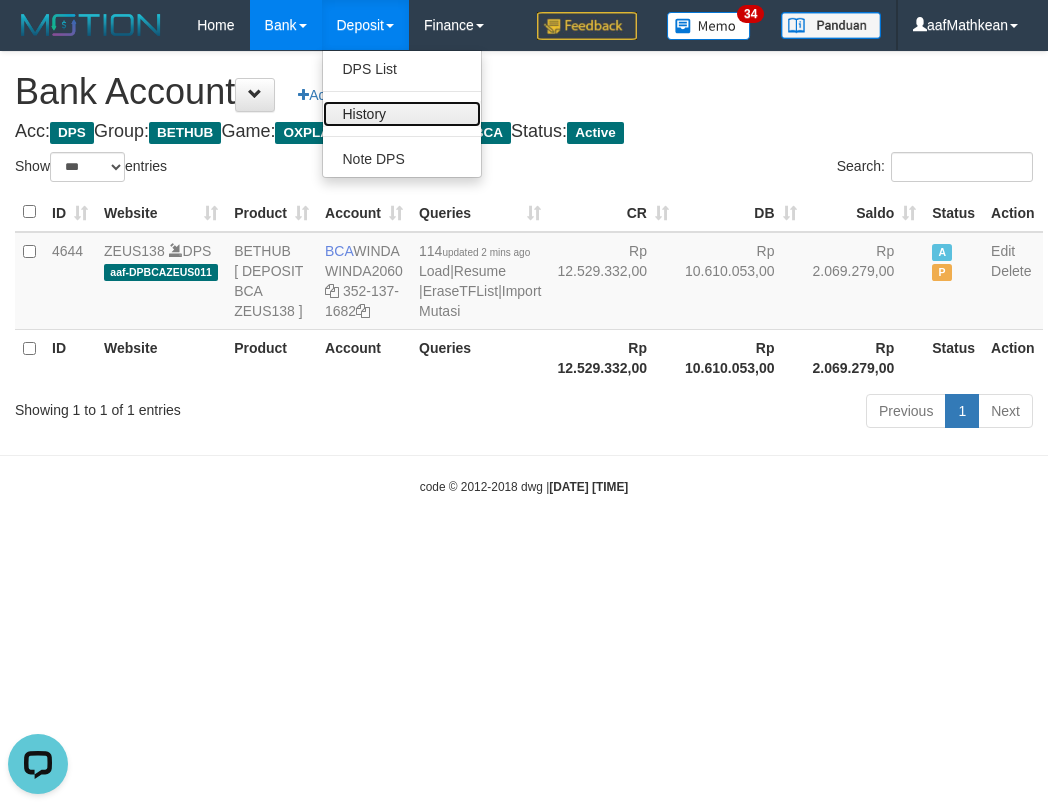 click on "History" at bounding box center (402, 114) 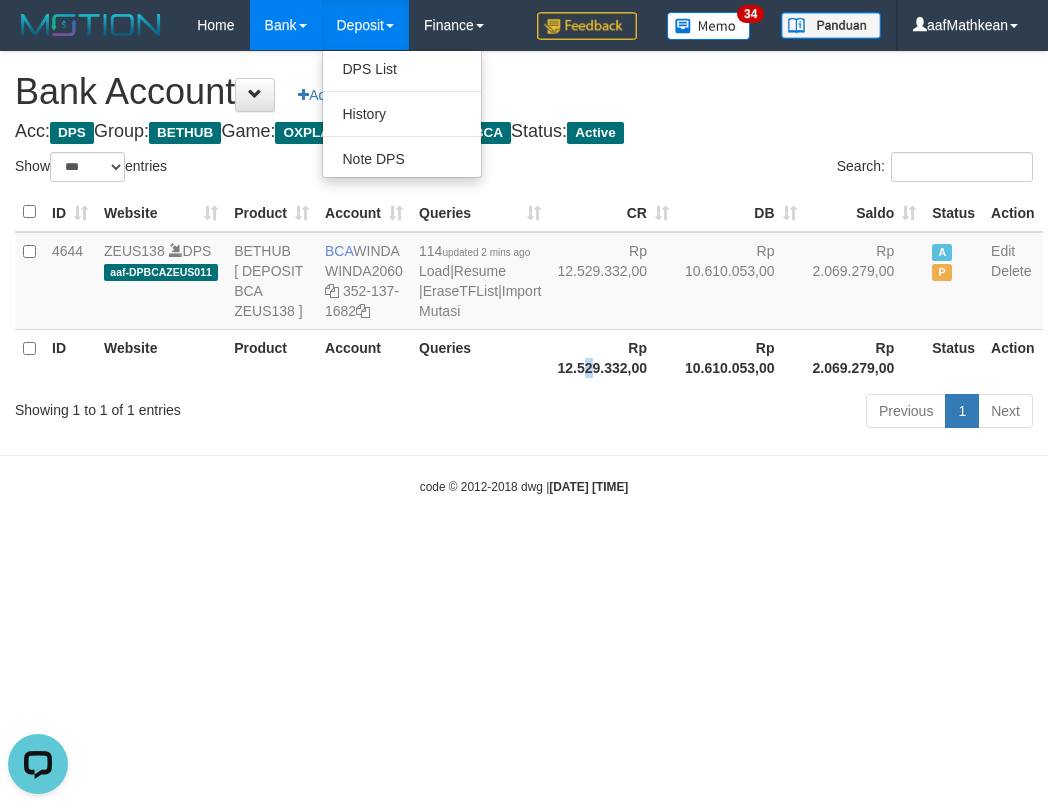 drag, startPoint x: 539, startPoint y: 431, endPoint x: 526, endPoint y: 434, distance: 13.341664 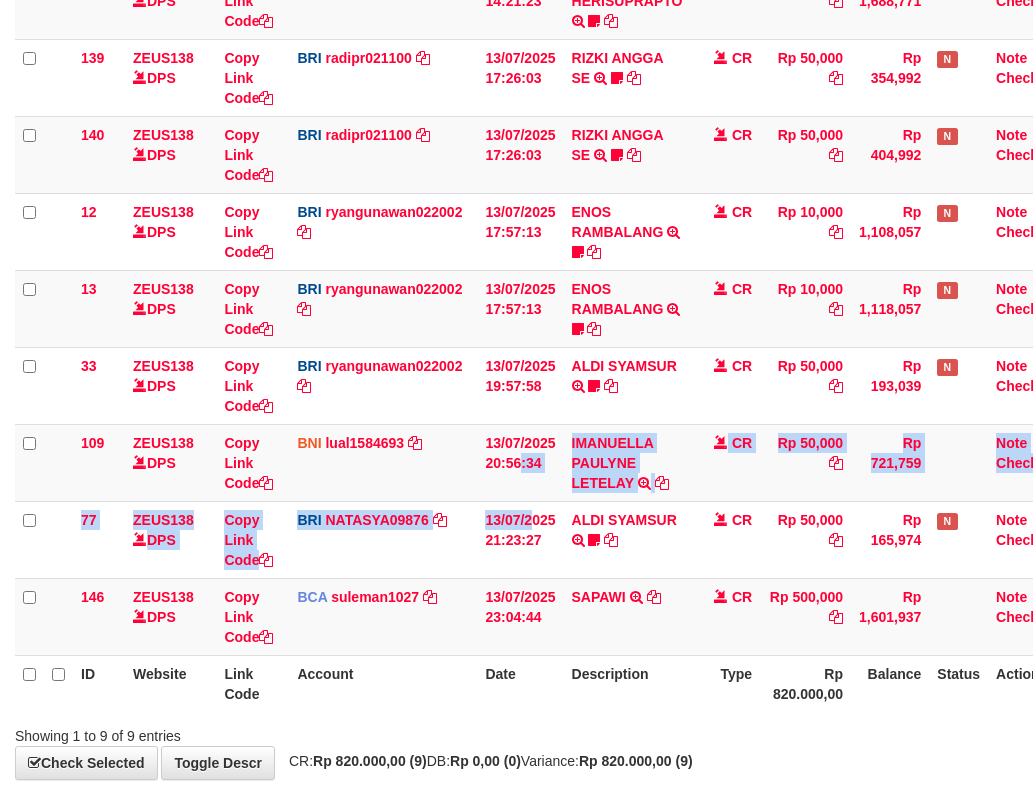 scroll, scrollTop: 434, scrollLeft: 0, axis: vertical 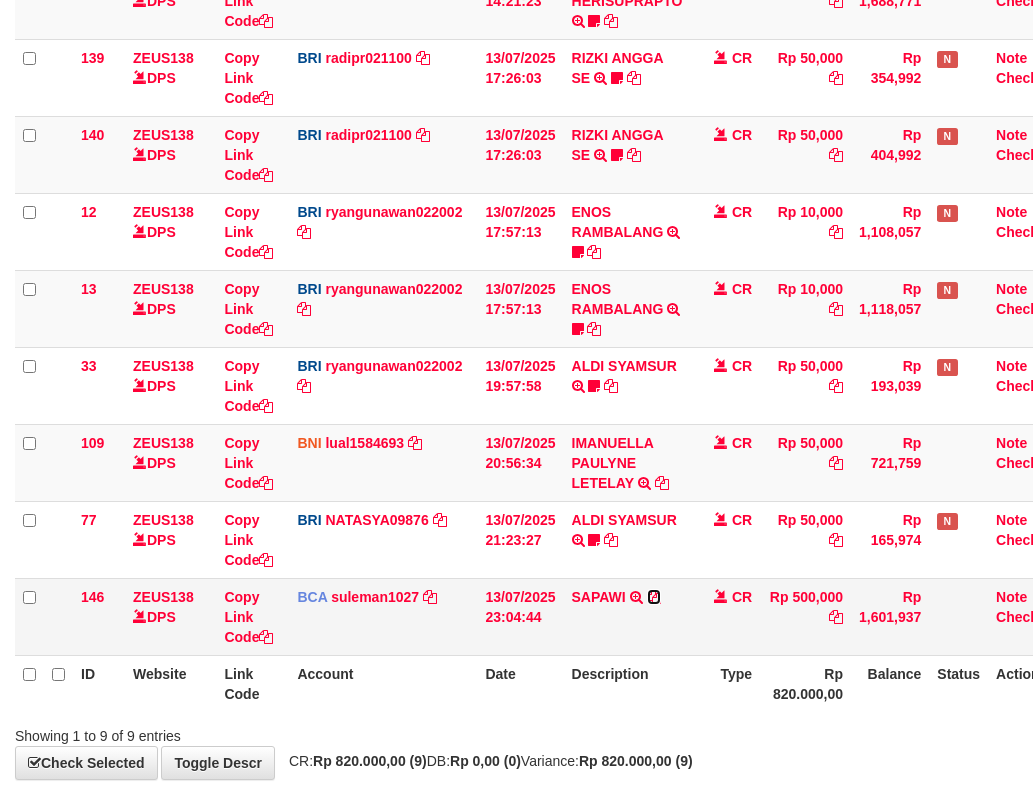 click at bounding box center (654, 597) 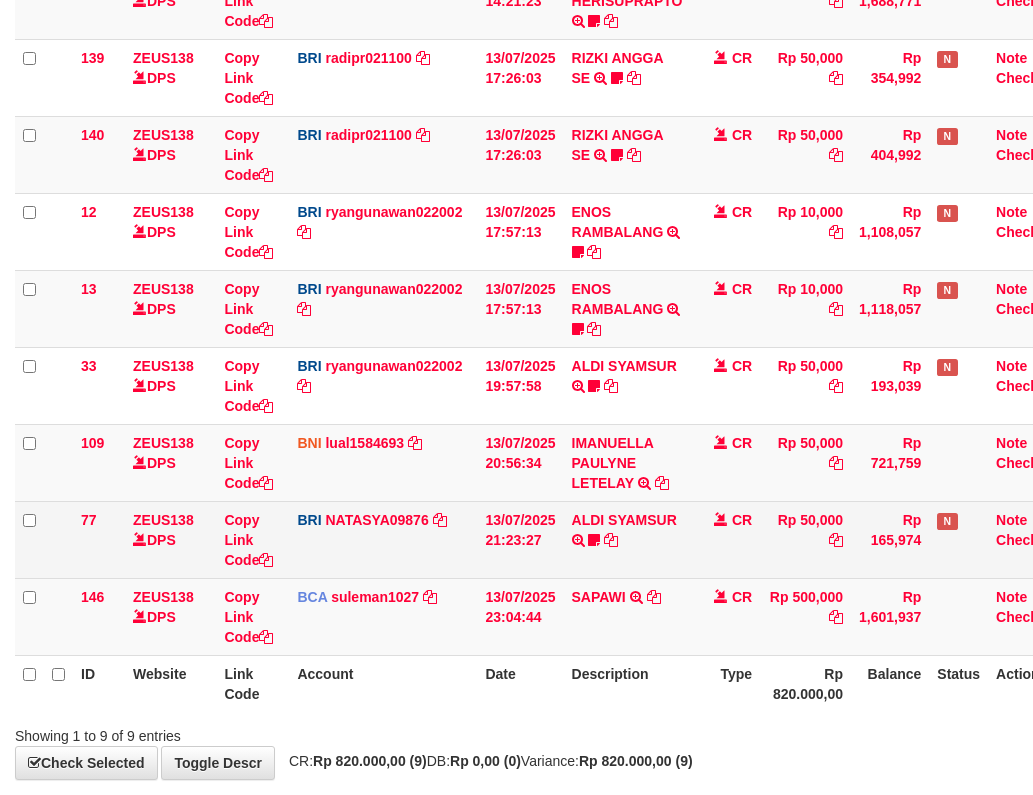 click on "13/07/2025 20:56:34" at bounding box center (520, 462) 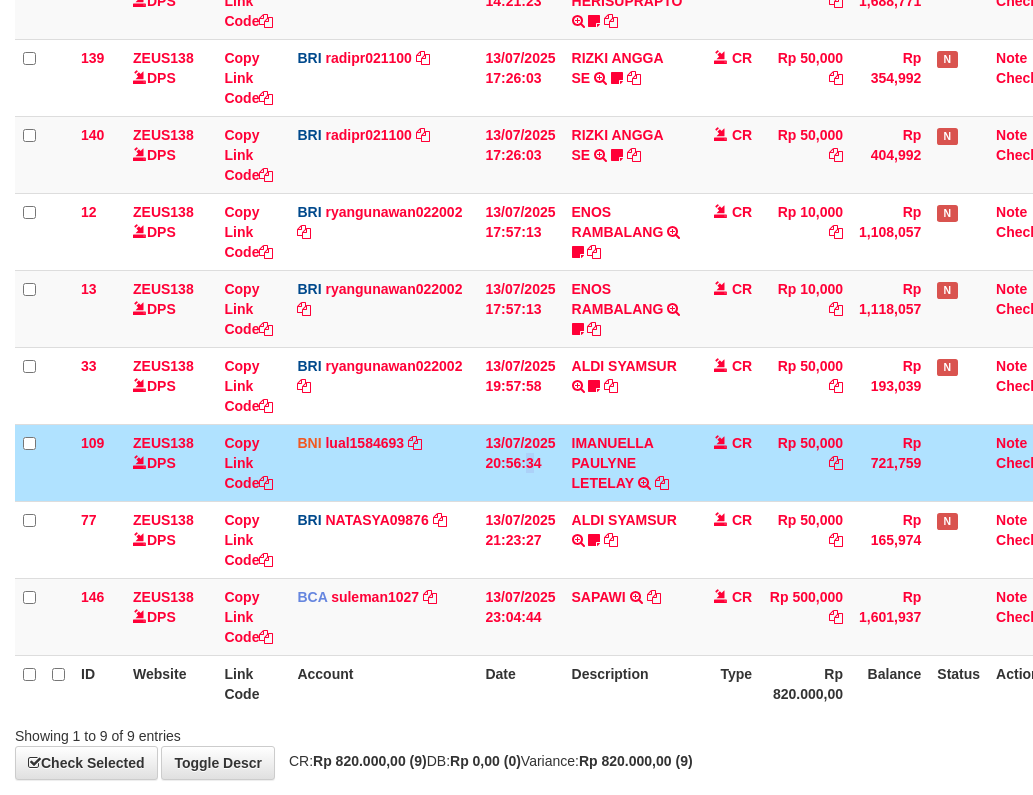 click on "131
ZEUS138    DPS
Copy Link Code
BRI
20202020aldo
DPS
REVALDO SAGITA
mutasi_20250713_3778 | 131
mutasi_20250713_3778 | 131
13/07/2025 14:21:23
DANA HERISUPRAPTO            TRANSFER NBMB DANA HERISUPRAPTO TO REVALDO SAGITA    Herisuprapto
CR
Rp 50,000
Rp 1,688,771
N
Note
Check
139
ZEUS138    DPS
Copy Link Code
BRI
radipr021100
DPS
REYNALDI ADI PRATAMA
mutasi_20250713_3774 | 139" at bounding box center (542, 309) 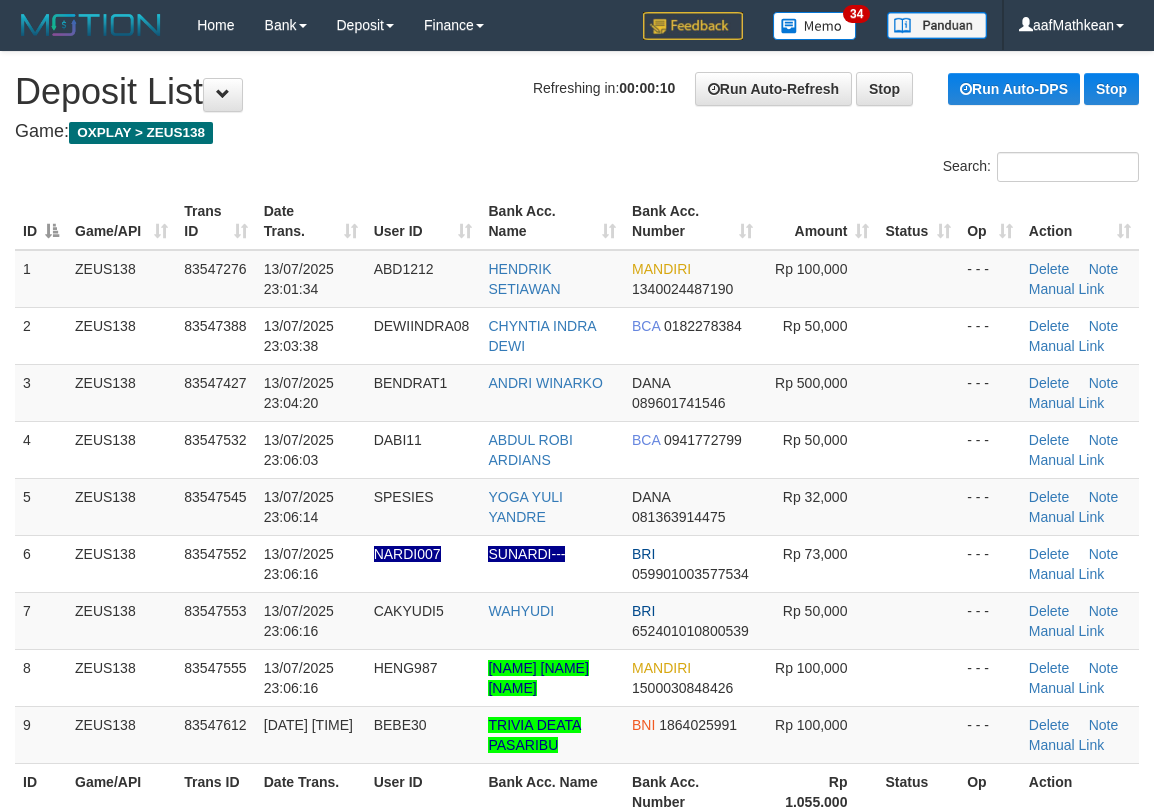 scroll, scrollTop: 0, scrollLeft: 0, axis: both 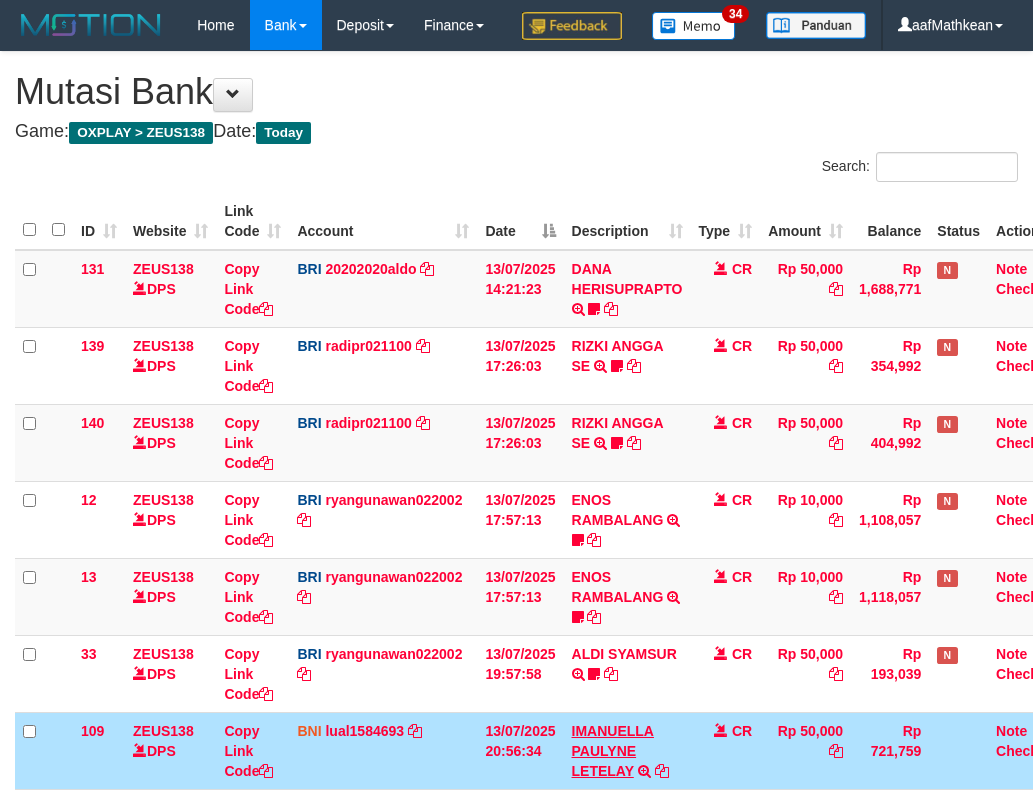 click on "13/07/2025 20:56:34" at bounding box center (520, 750) 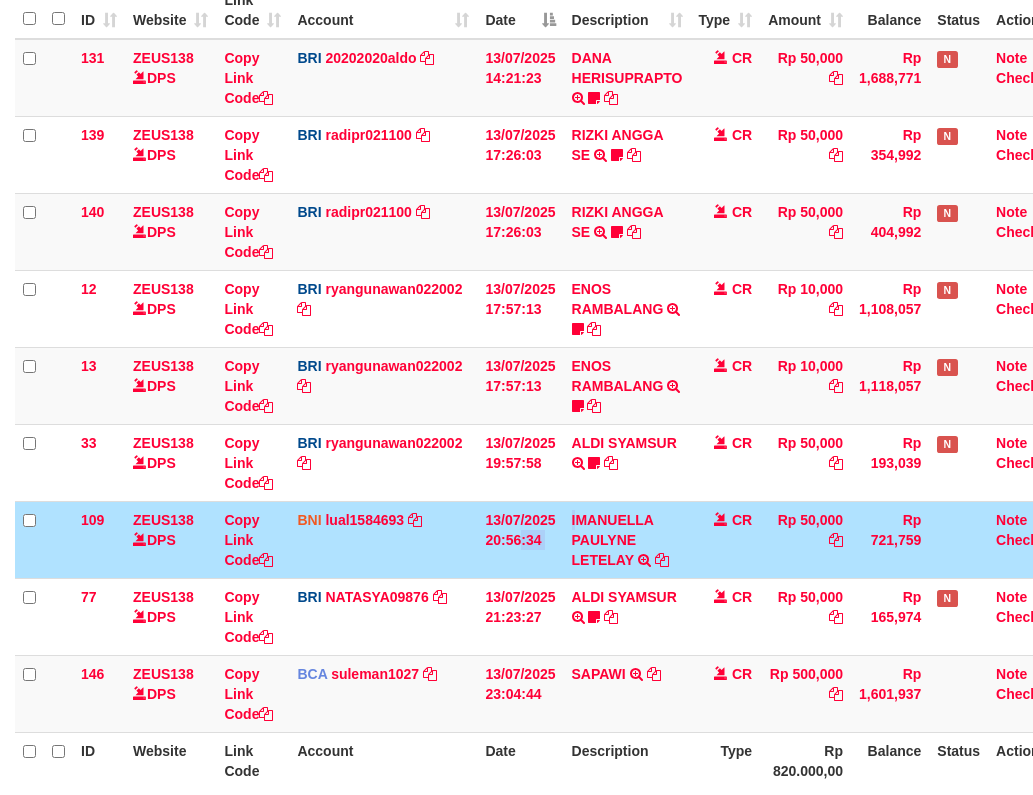 click on "109
ZEUS138    DPS
Copy Link Code
BNI
lual1584693
DPS
LUCKY ALAMSYAH
mutasi_20250713_2414 | 109
mutasi_20250713_2414 | 109
13/07/2025 20:56:34
IMANUELLA PAULYNE LETELAY         TRANSFER DARI SDRI IMANUELLA PAULYNE LETELAY
CR
Rp 50,000
Rp 721,759
Note
Check" at bounding box center [542, 539] 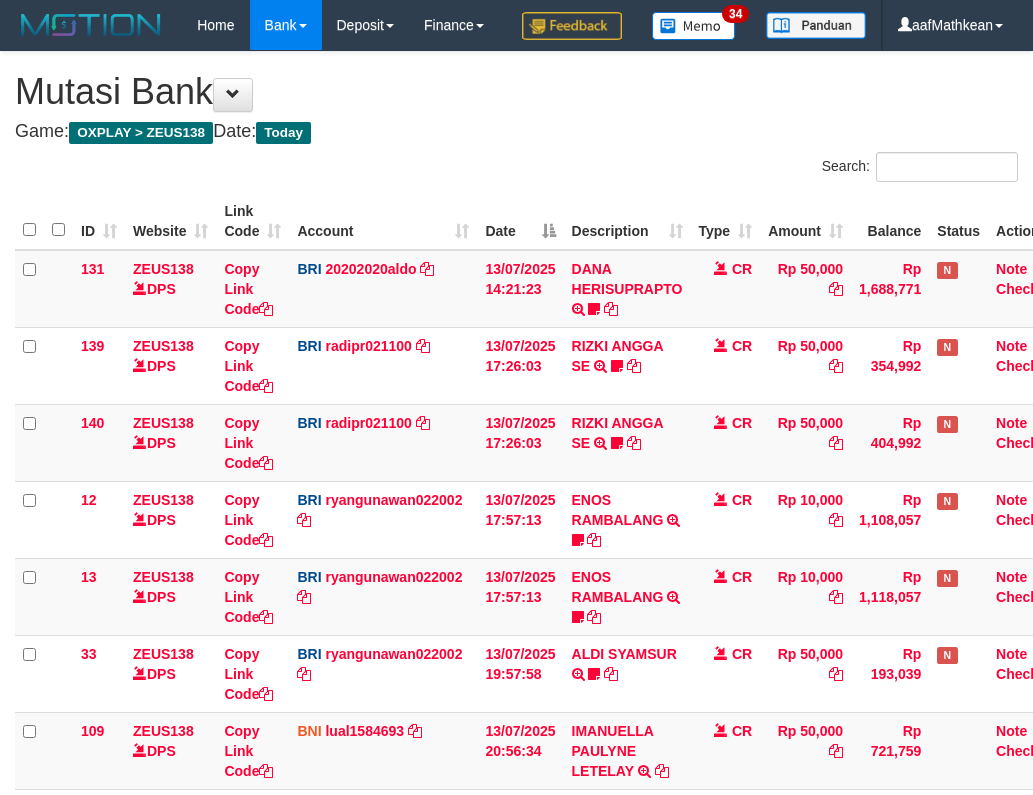 click on "ALDI SYAMSUR            TRANSFER NBMB ALDI SYAMSUR TO RYAN GUNAWAN    ALDISYAMSUR" at bounding box center (627, 673) 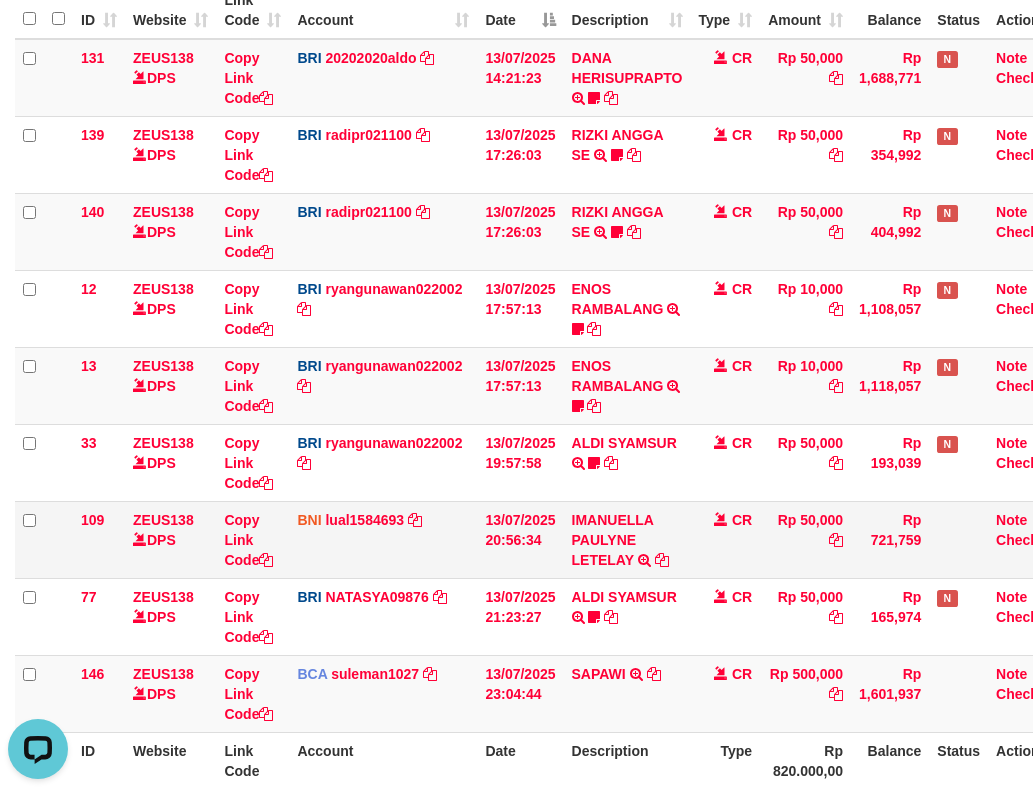 scroll, scrollTop: 0, scrollLeft: 0, axis: both 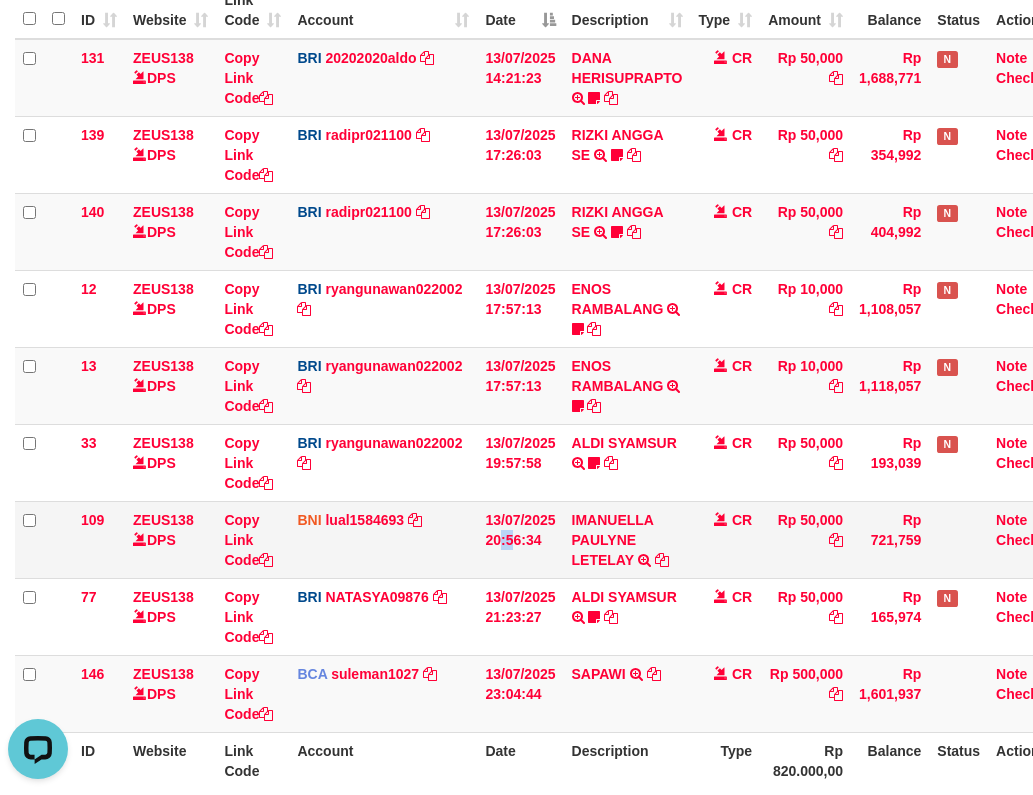 drag, startPoint x: 529, startPoint y: 571, endPoint x: 537, endPoint y: 583, distance: 14.422205 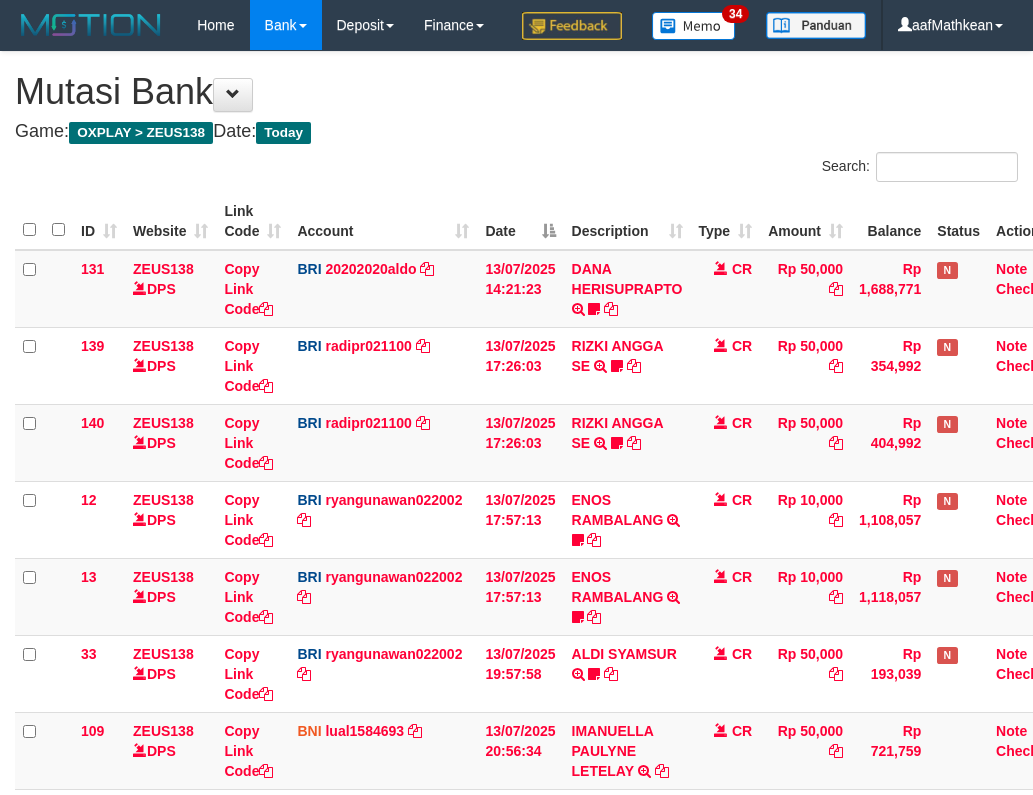 scroll, scrollTop: 211, scrollLeft: 0, axis: vertical 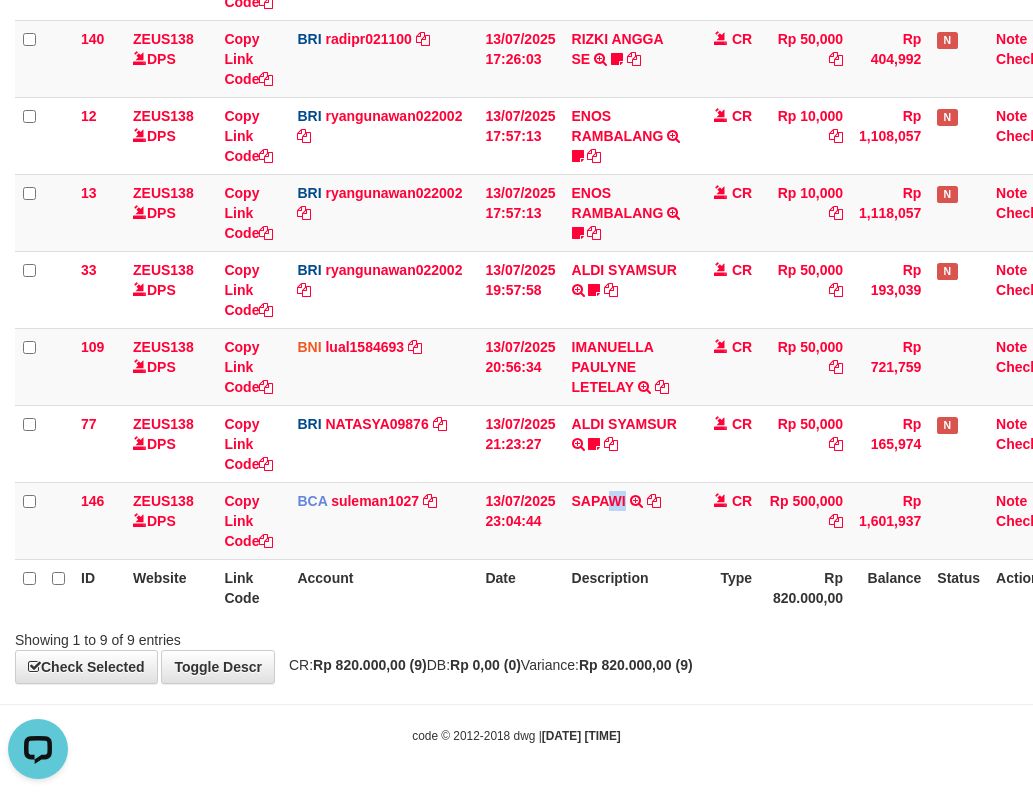 click on "SAPAWI         TRSF E-BANKING CR 1307/FTSCY/WS95031
500000.00SAPAWI" at bounding box center [627, 520] 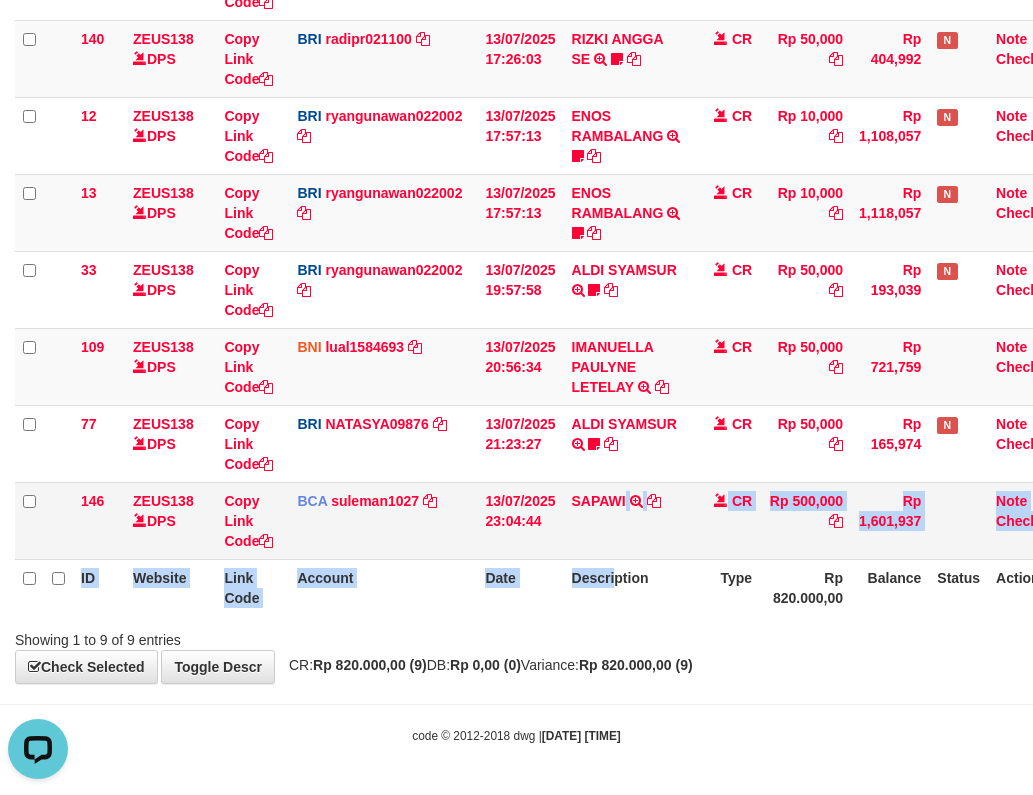 click on "ID Website Link Code Account Date Description Type Amount Balance Status Action
131
ZEUS138    DPS
Copy Link Code
BRI
20202020aldo
DPS
REVALDO SAGITA
mutasi_20250713_3778 | 131
mutasi_20250713_3778 | 131
13/07/2025 14:21:23
DANA HERISUPRAPTO            TRANSFER NBMB DANA HERISUPRAPTO TO REVALDO SAGITA    Herisuprapto
CR
Rp 50,000
Rp 1,688,771
N
Note
Check
139
ZEUS138    DPS
Copy Link Code
BRI
radipr021100" at bounding box center [542, 212] 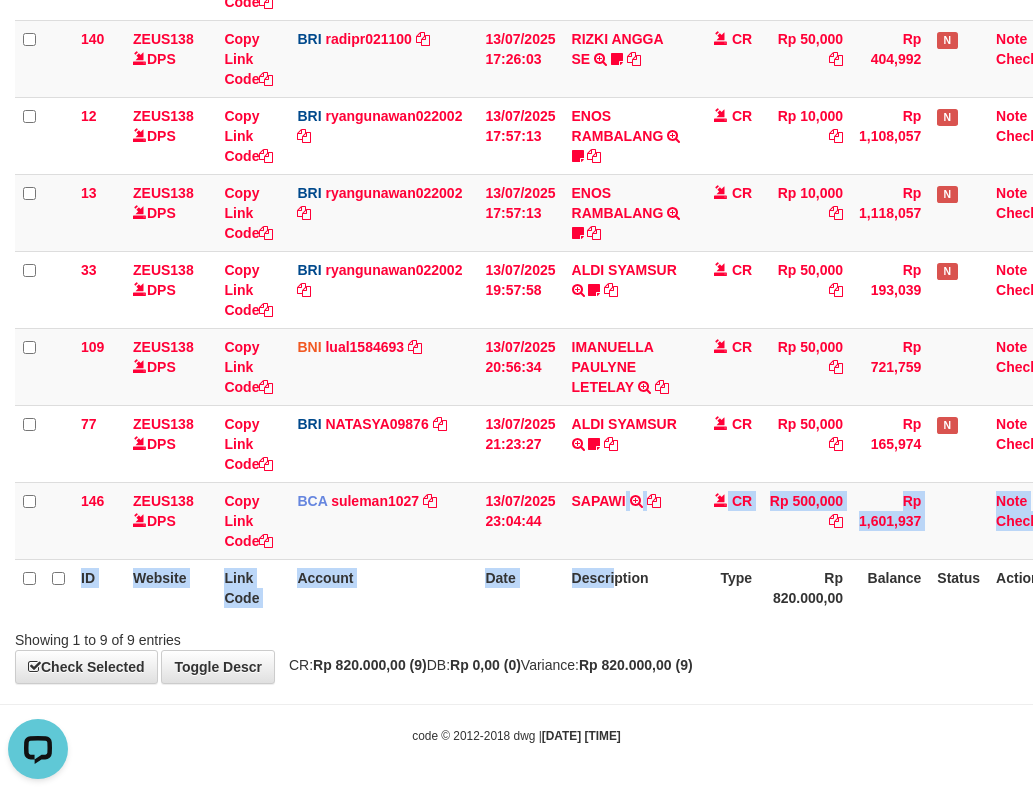 click on "13/07/2025 23:04:44" at bounding box center [520, 520] 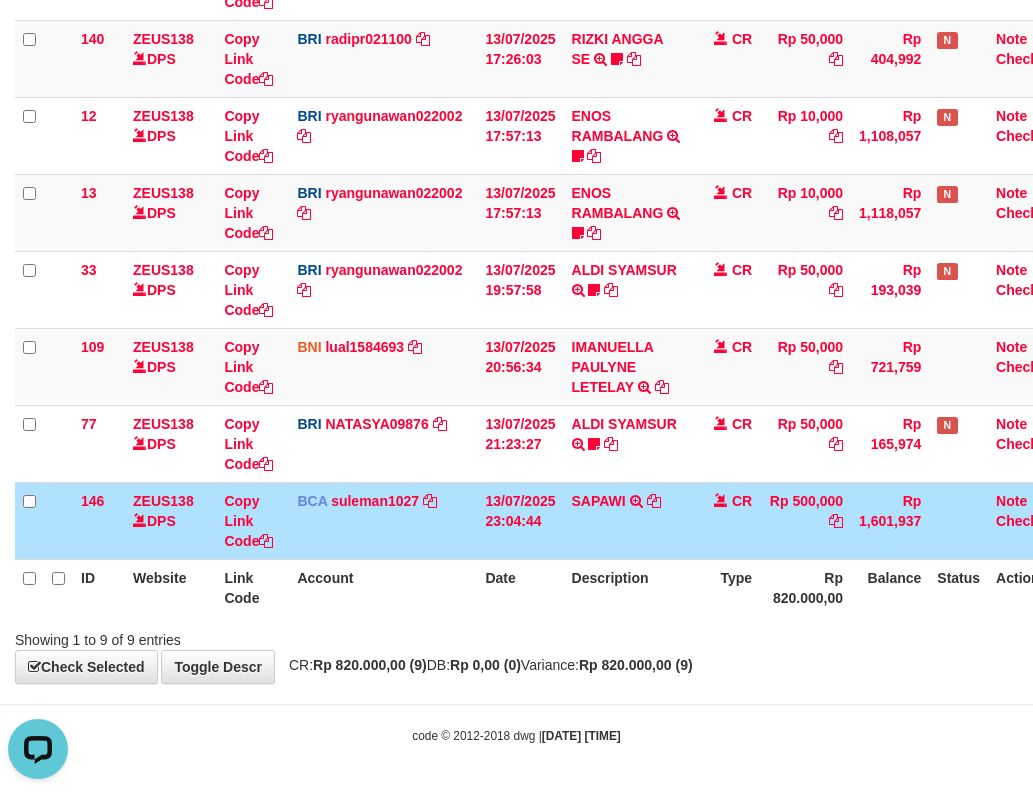 click on "SAPAWI         TRSF E-BANKING CR 1307/FTSCY/WS95031
500000.00SAPAWI" at bounding box center [627, 520] 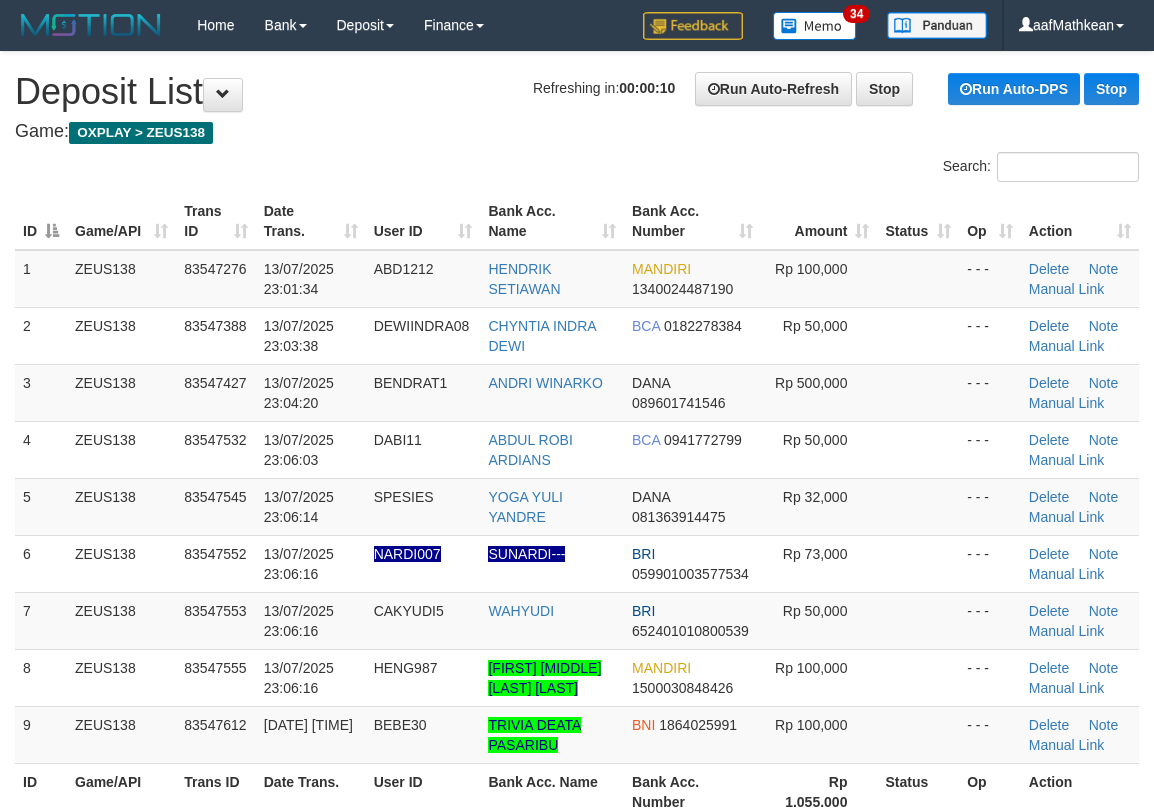 scroll, scrollTop: 0, scrollLeft: 0, axis: both 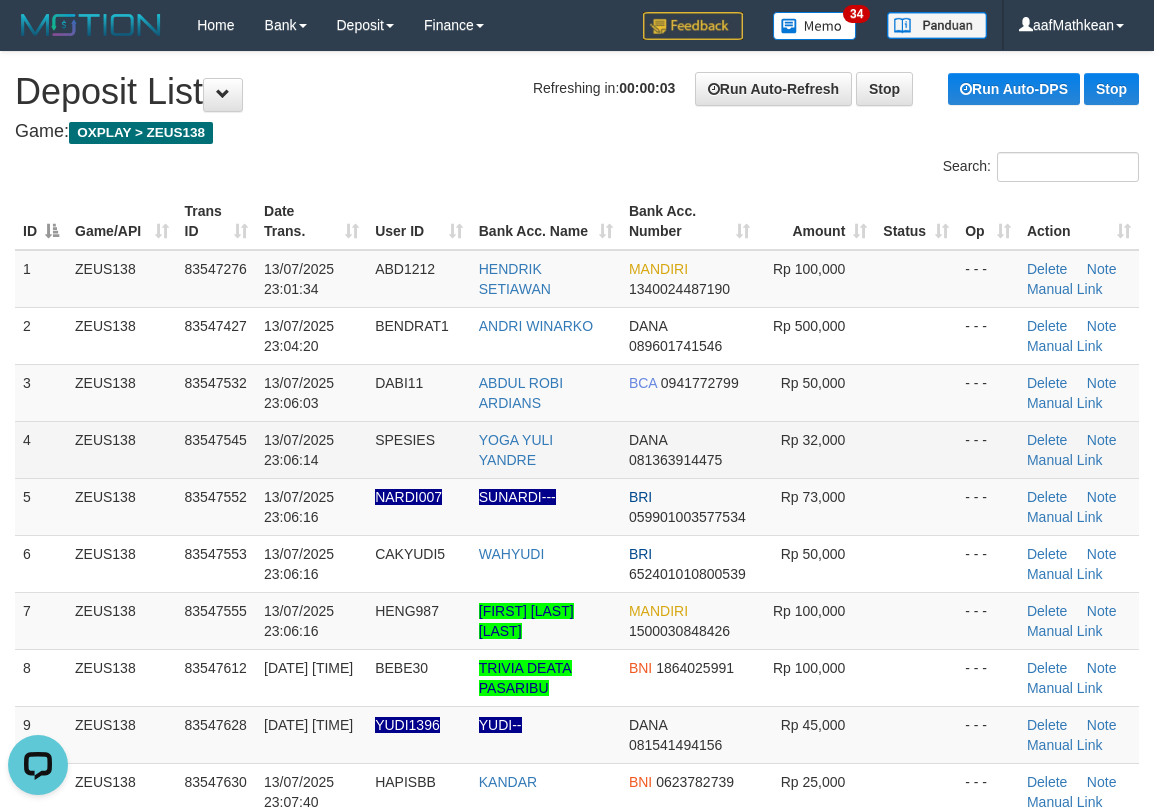 drag, startPoint x: 109, startPoint y: 425, endPoint x: 215, endPoint y: 430, distance: 106.11786 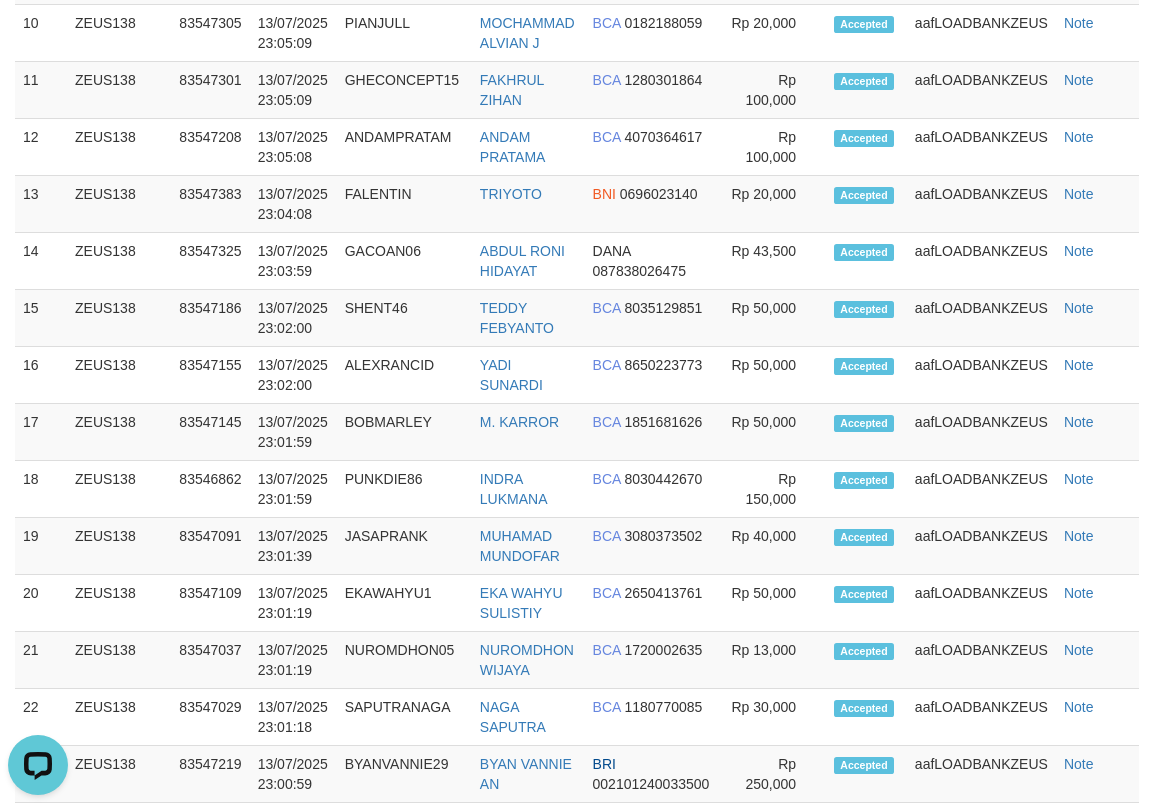 scroll, scrollTop: 91, scrollLeft: 0, axis: vertical 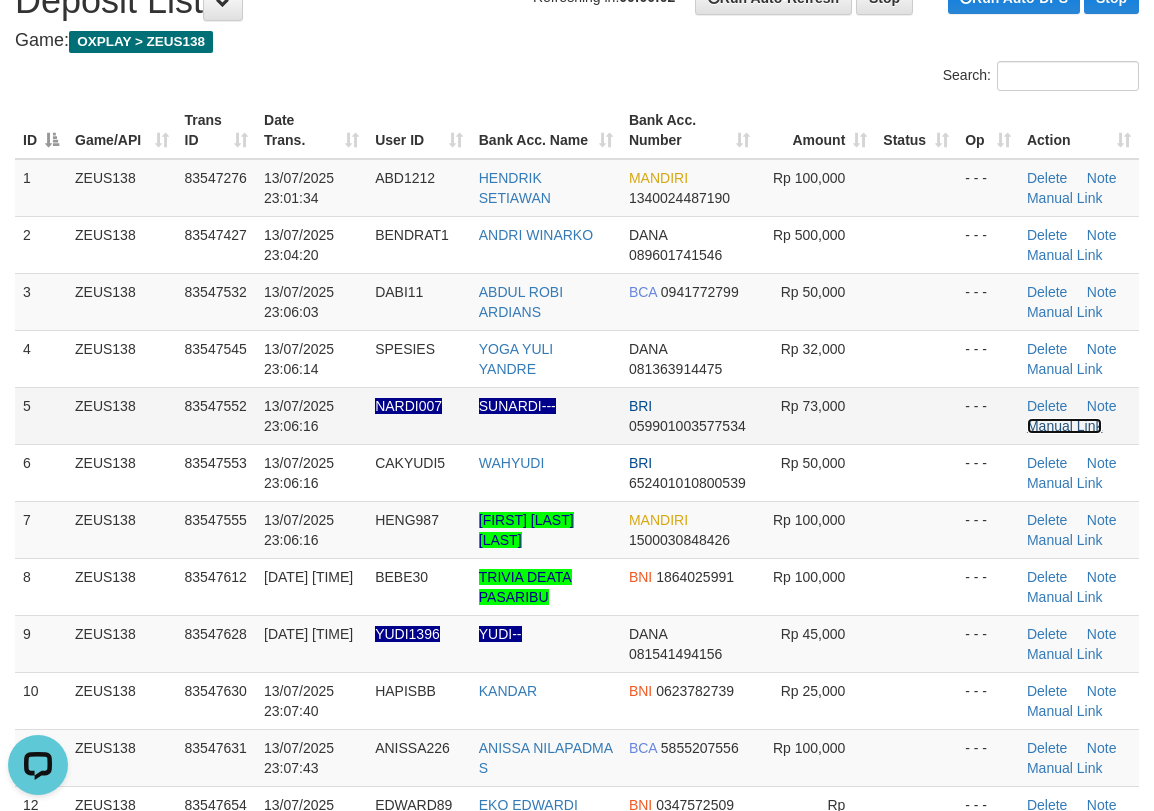 click on "Manual Link" at bounding box center [1065, 426] 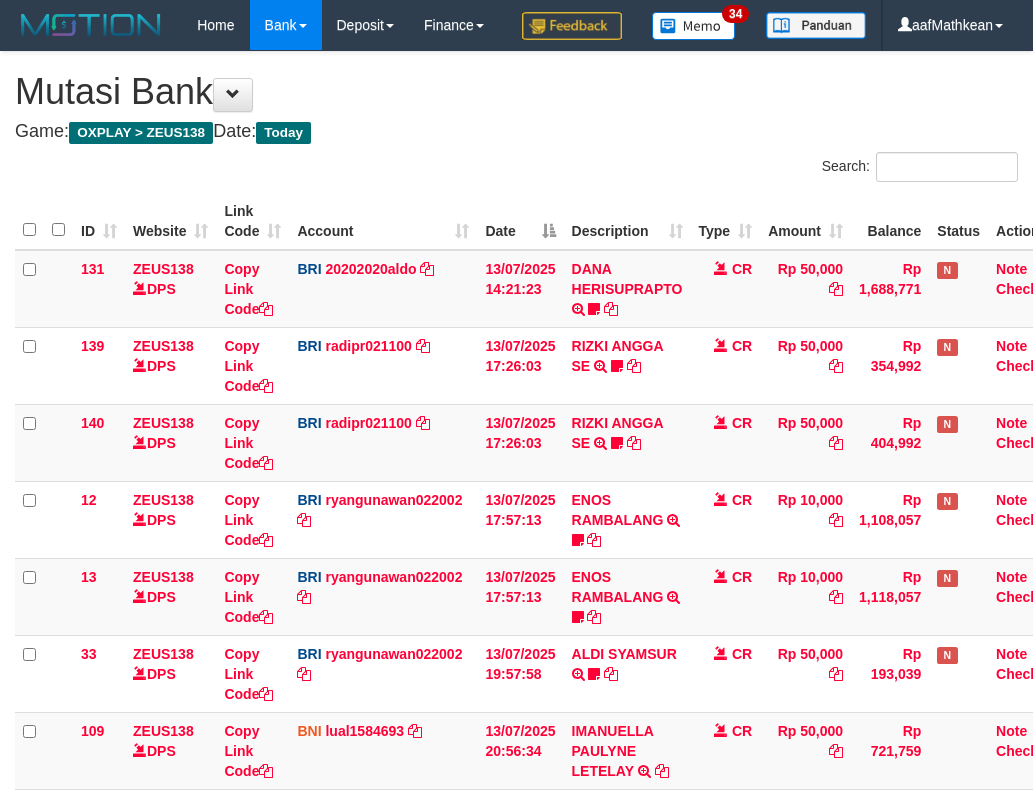 click on "SAPAWI" at bounding box center (599, 885) 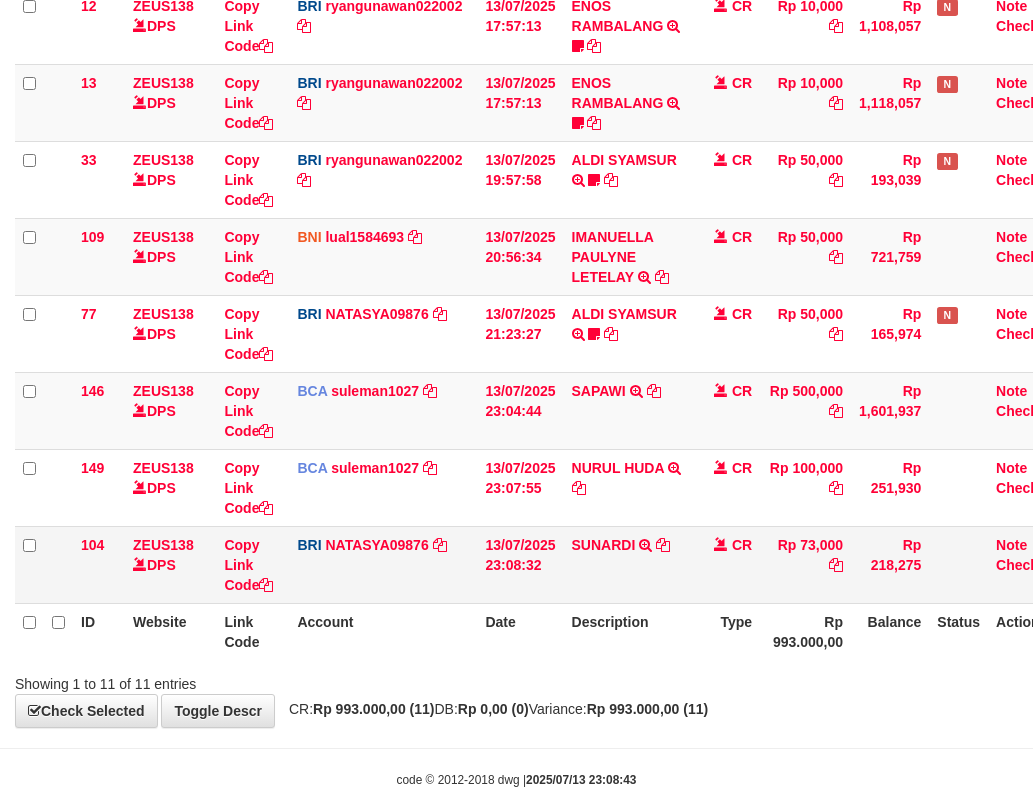 scroll, scrollTop: 588, scrollLeft: 0, axis: vertical 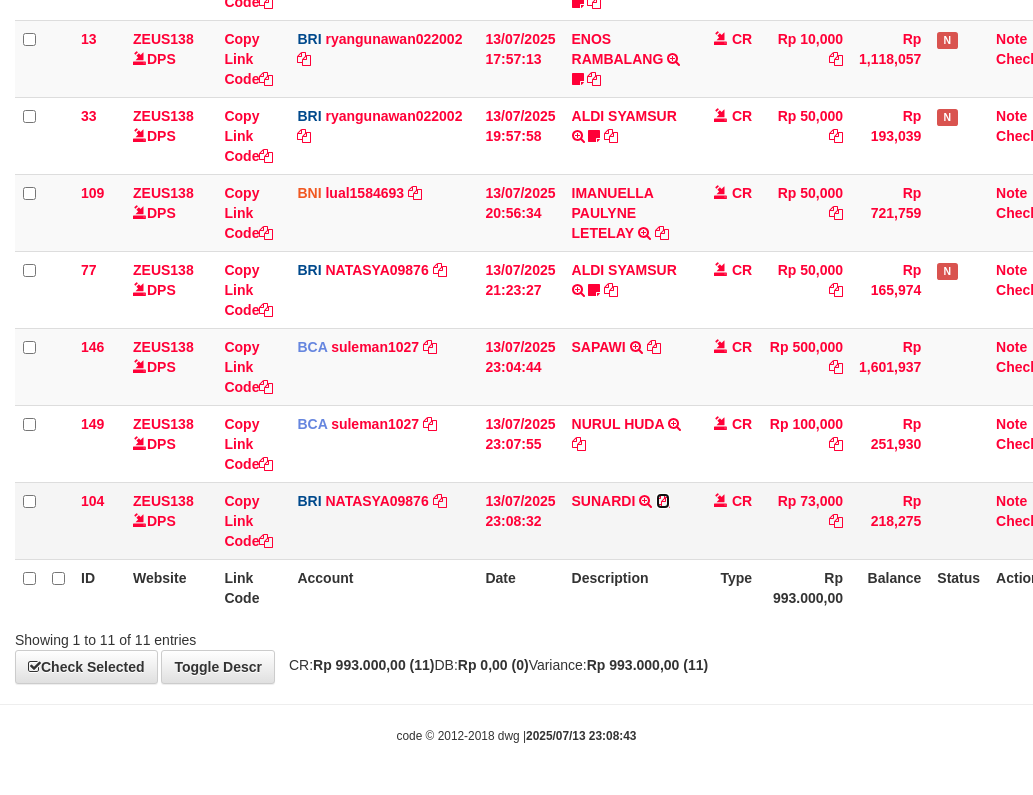 click at bounding box center (663, 501) 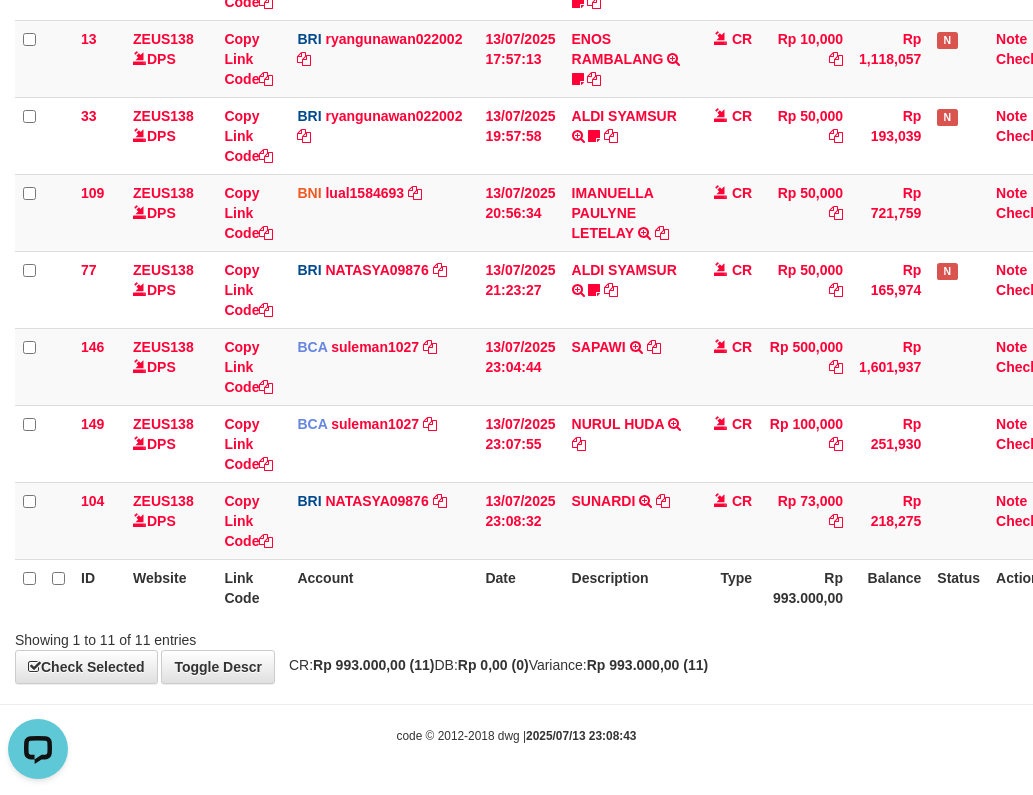 scroll, scrollTop: 0, scrollLeft: 0, axis: both 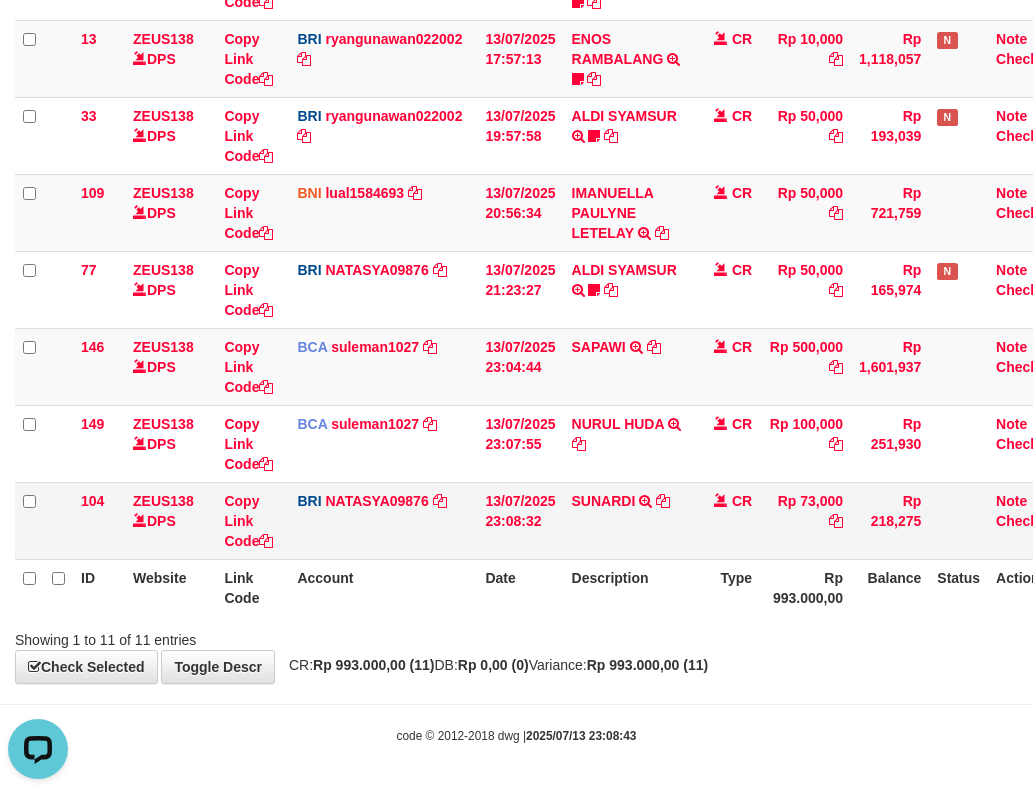 click on "BRI
NATASYA09876
DPS
SITI NURLITA SAPITRI
mutasi_20250713_3126 | 104
mutasi_20250713_3126 | 104" at bounding box center (383, 520) 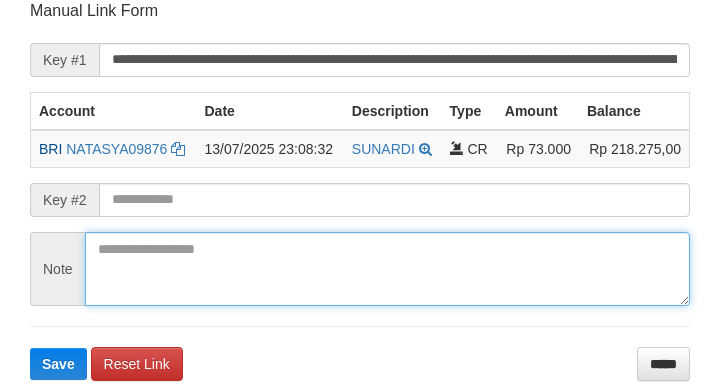 click at bounding box center [387, 269] 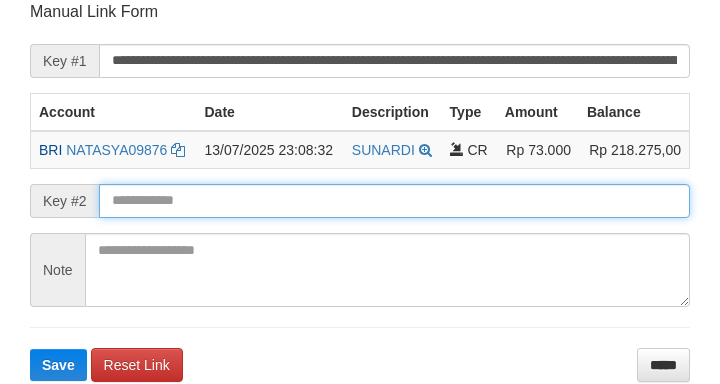 click on "Save" at bounding box center [58, 365] 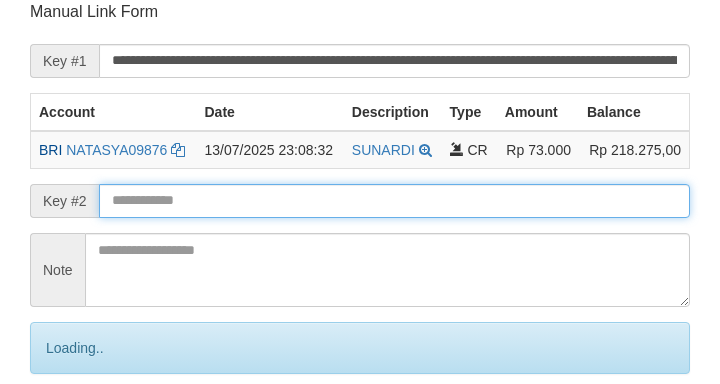 click at bounding box center [394, 201] 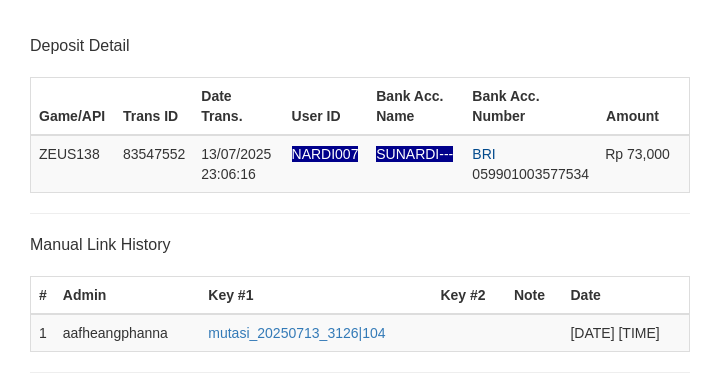 scroll, scrollTop: 392, scrollLeft: 0, axis: vertical 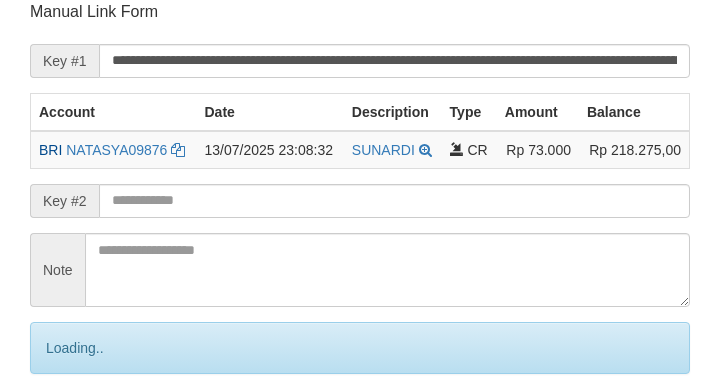 click at bounding box center (394, 201) 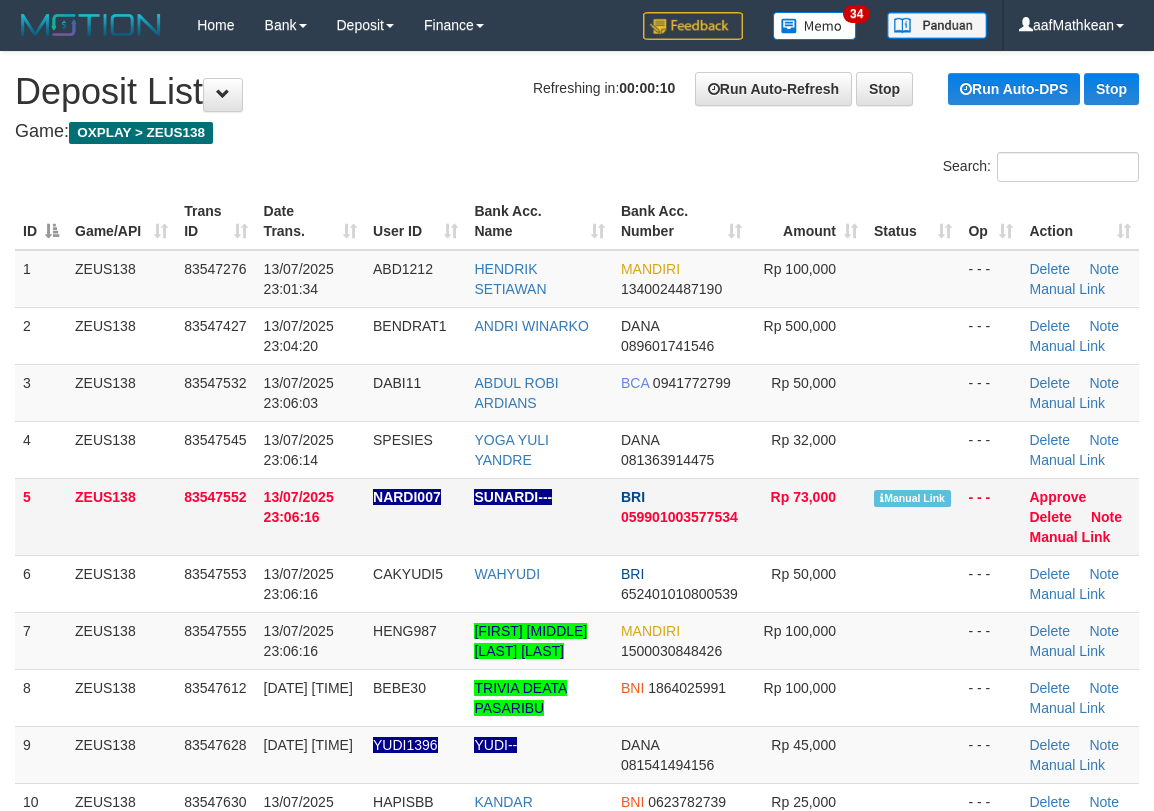 scroll, scrollTop: 0, scrollLeft: 0, axis: both 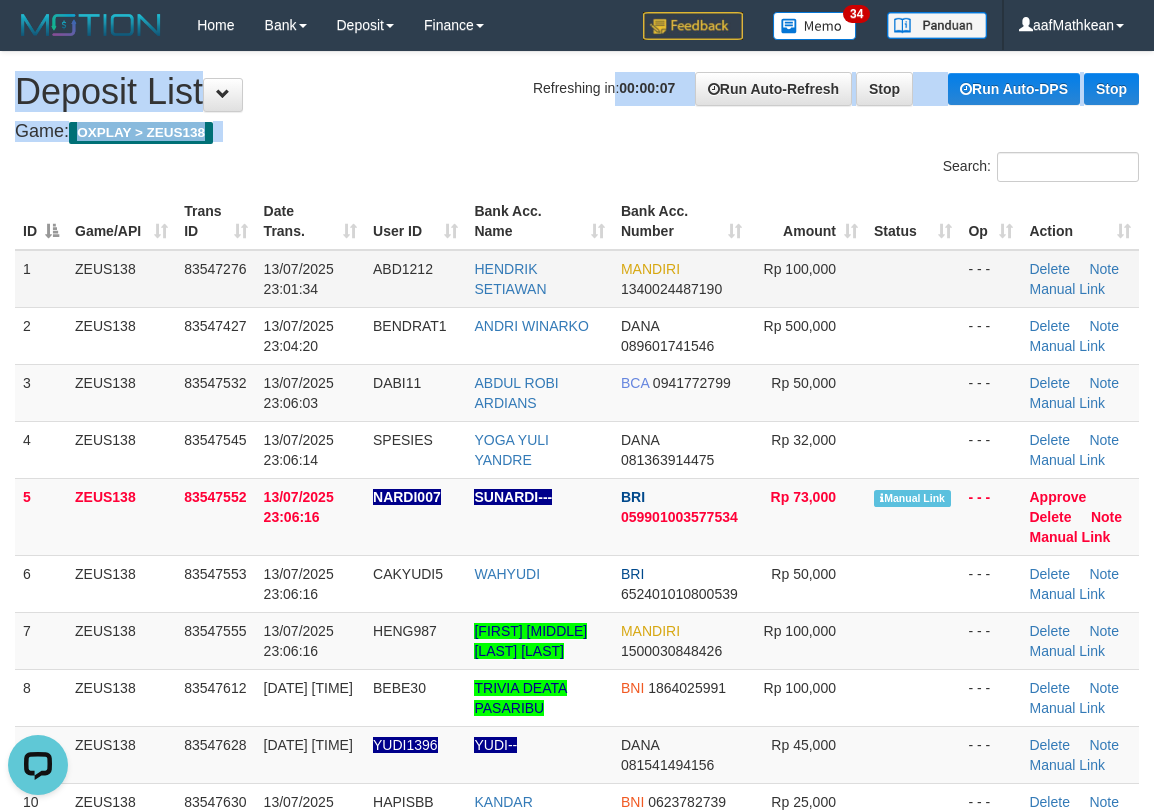 drag, startPoint x: 580, startPoint y: 104, endPoint x: 231, endPoint y: 285, distance: 393.14374 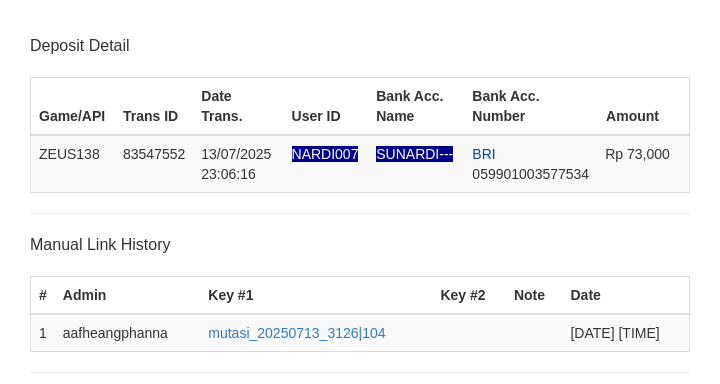 scroll, scrollTop: 392, scrollLeft: 0, axis: vertical 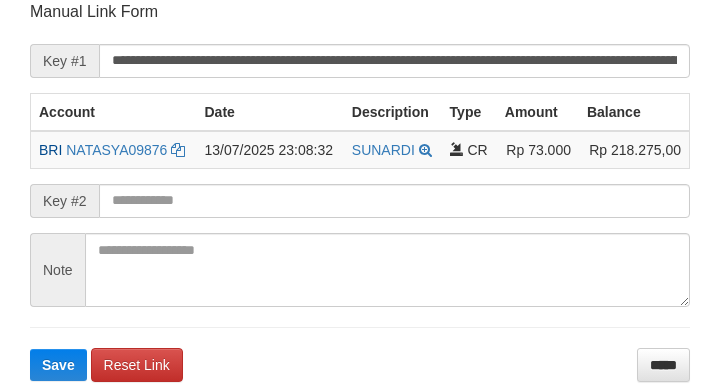 click on "Key #2" at bounding box center (64, 201) 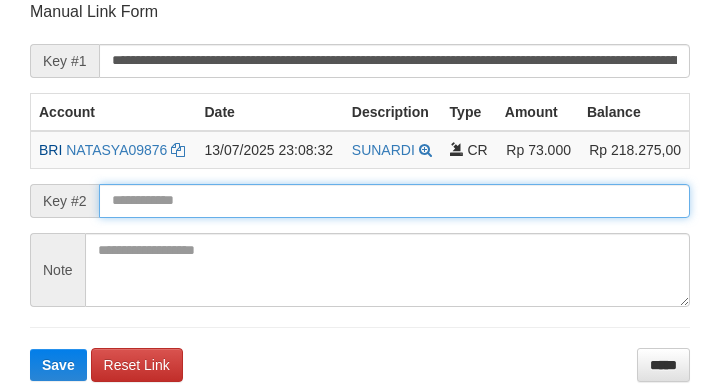 click on "Save" at bounding box center [58, 365] 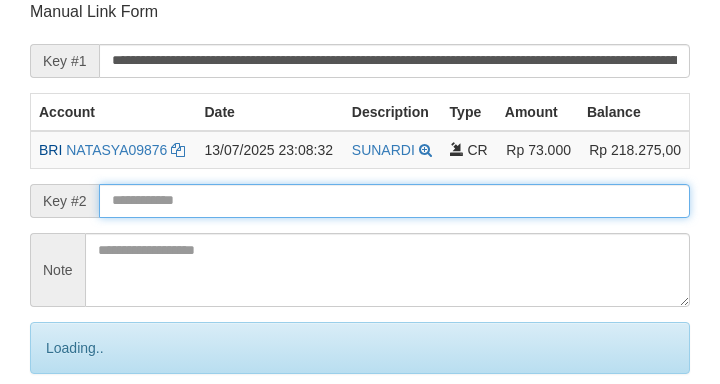 drag, startPoint x: 257, startPoint y: 208, endPoint x: 277, endPoint y: 198, distance: 22.36068 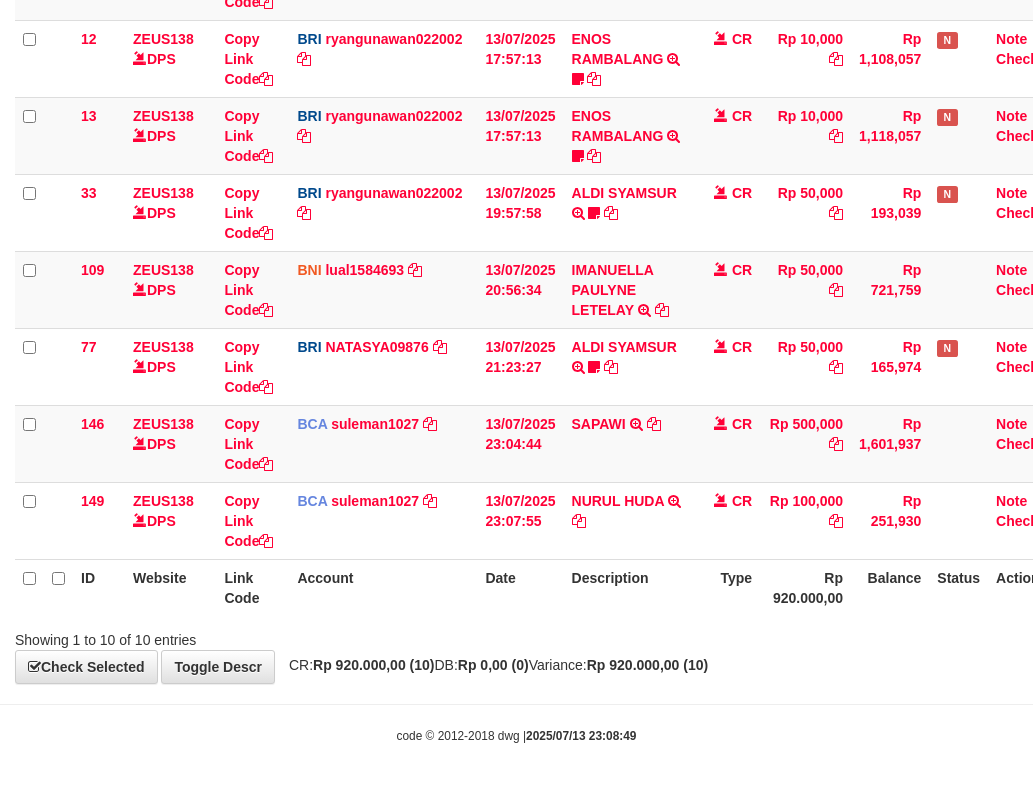 scroll, scrollTop: 511, scrollLeft: 0, axis: vertical 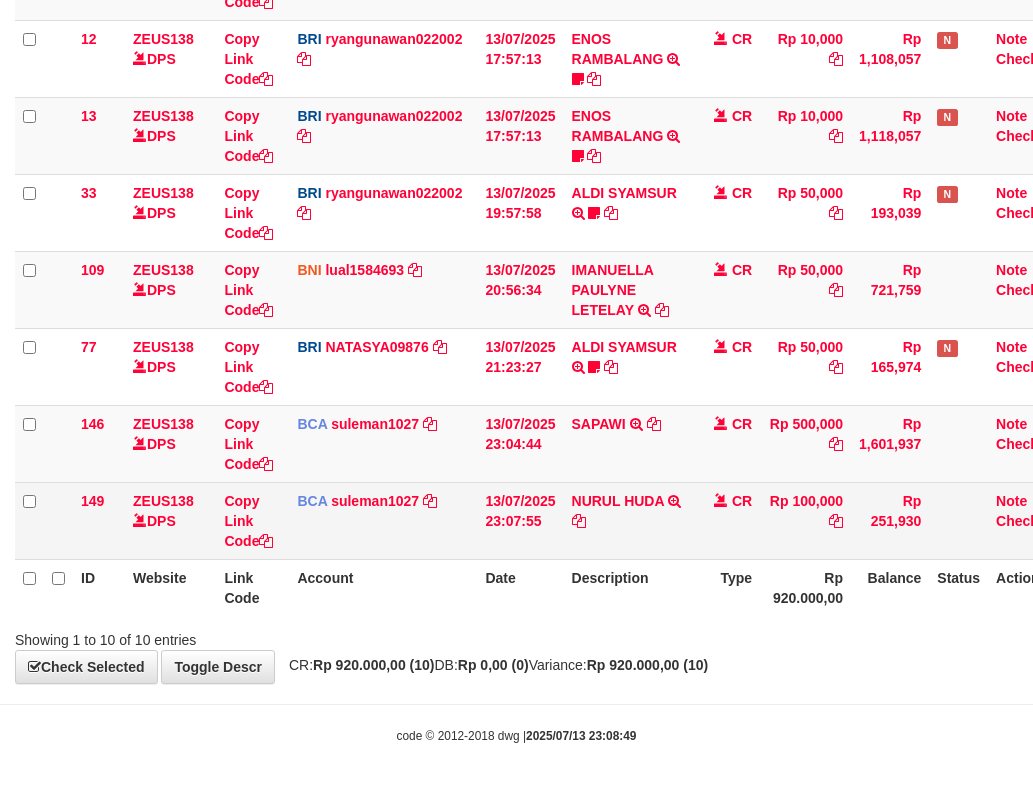drag, startPoint x: 606, startPoint y: 492, endPoint x: 696, endPoint y: 495, distance: 90.04999 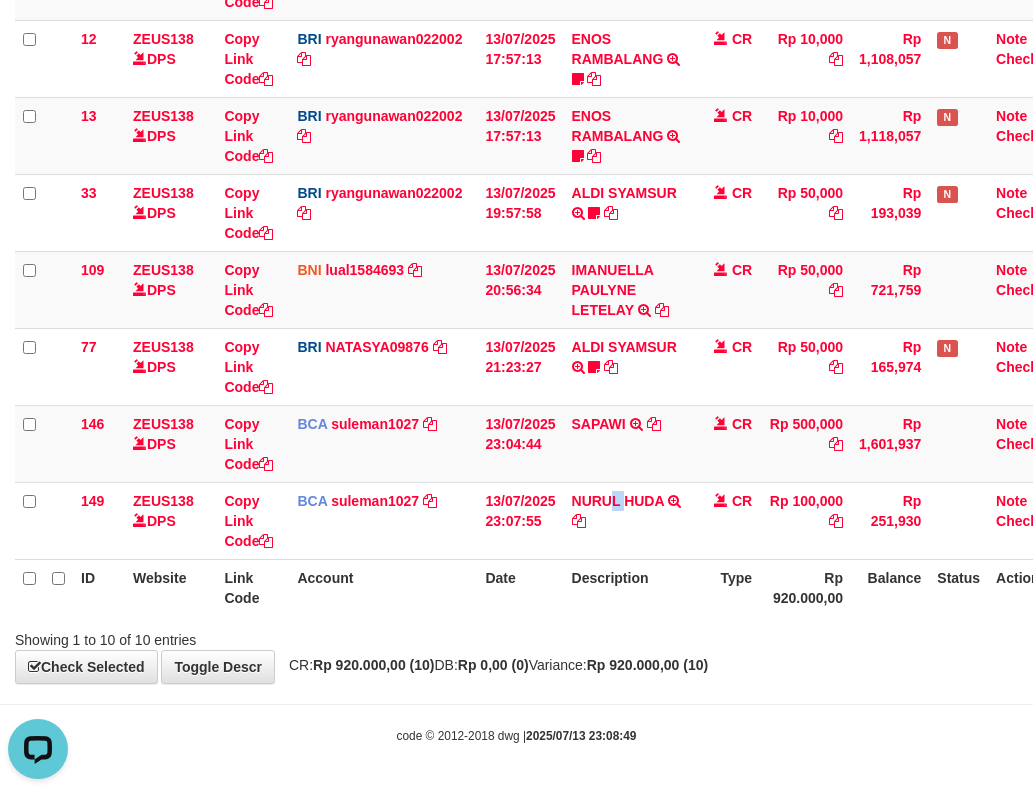 scroll, scrollTop: 0, scrollLeft: 0, axis: both 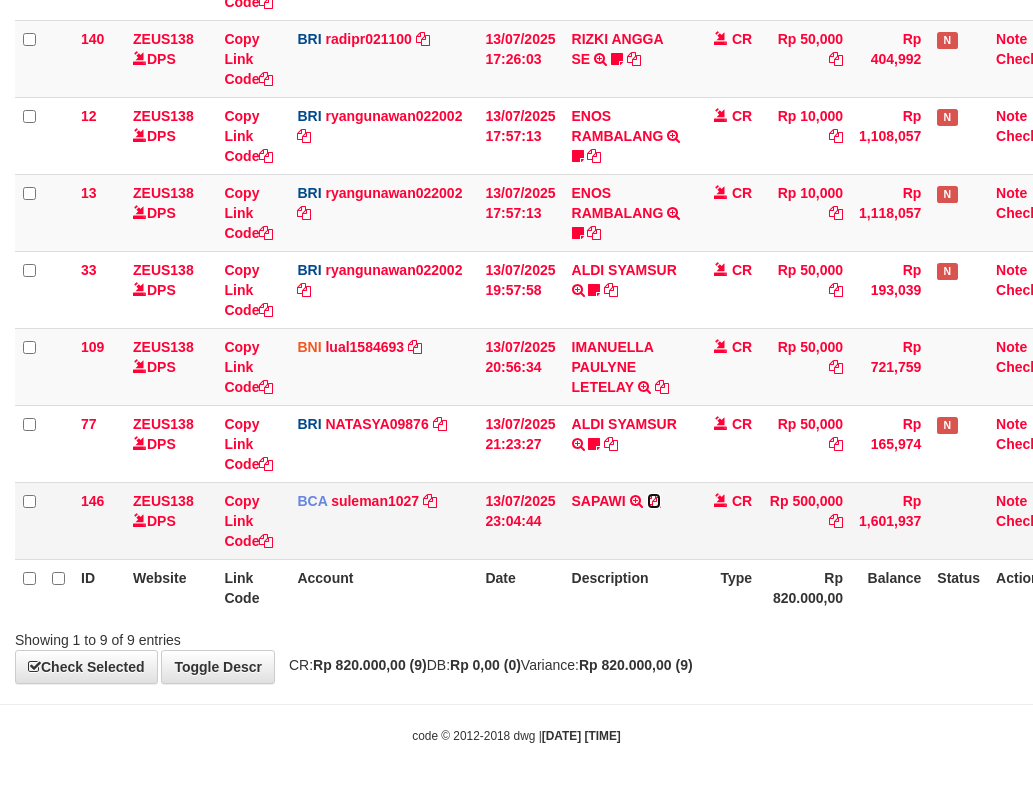 click at bounding box center [654, 501] 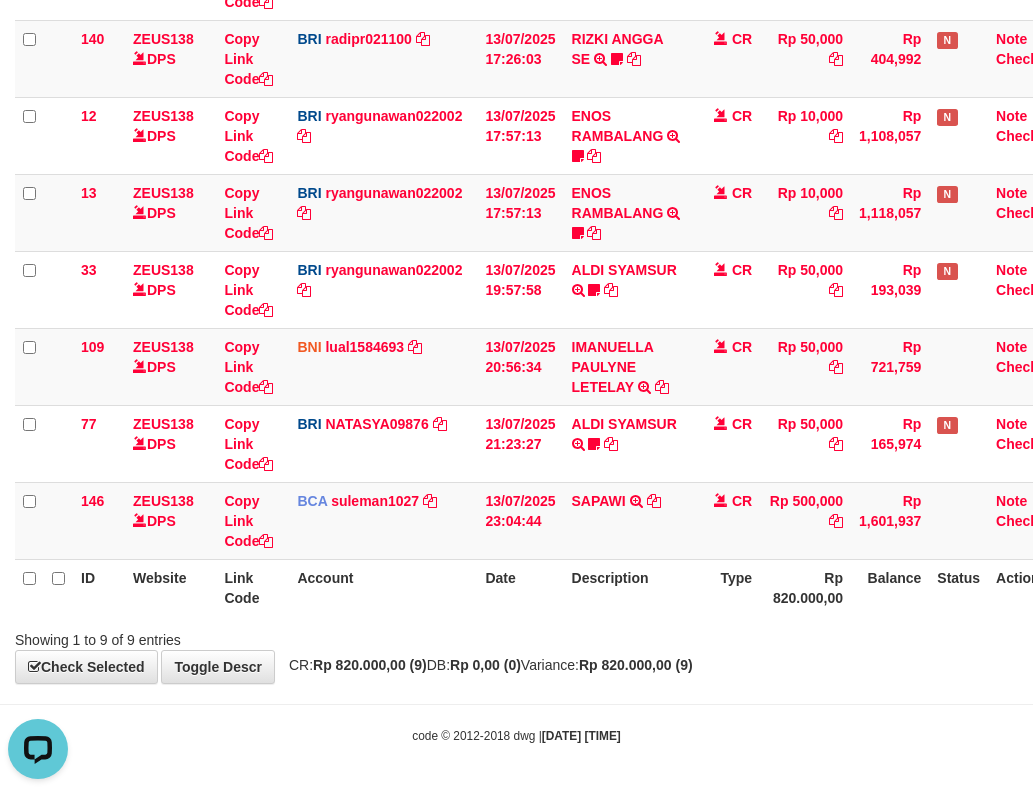 scroll, scrollTop: 0, scrollLeft: 0, axis: both 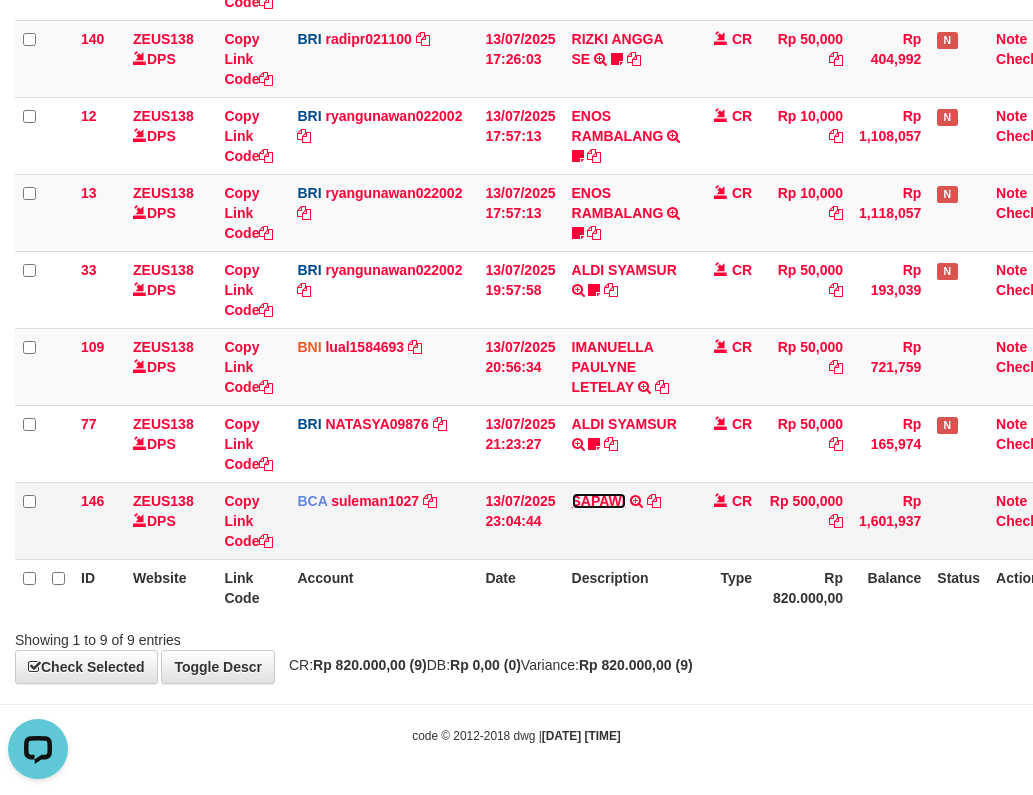 click on "SAPAWI" at bounding box center [599, 501] 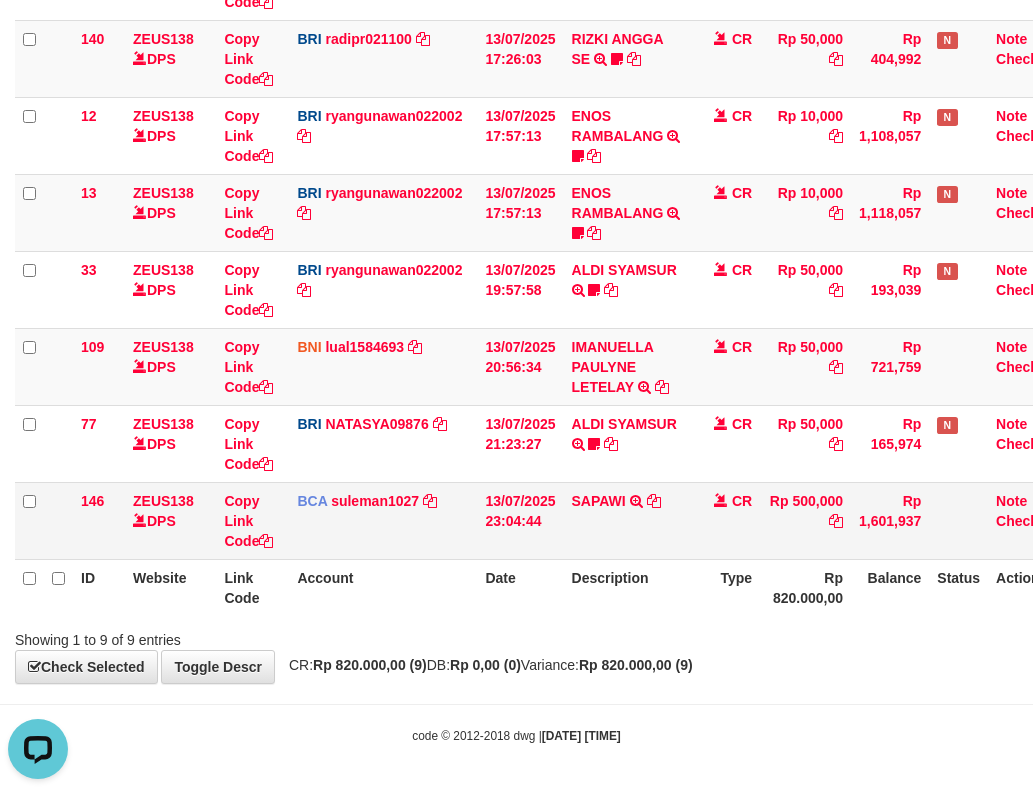 click on "TRSF E-BANKING CR 1307/FTSCY/WS95031
500000.00SAPAWI" at bounding box center (0, 0) 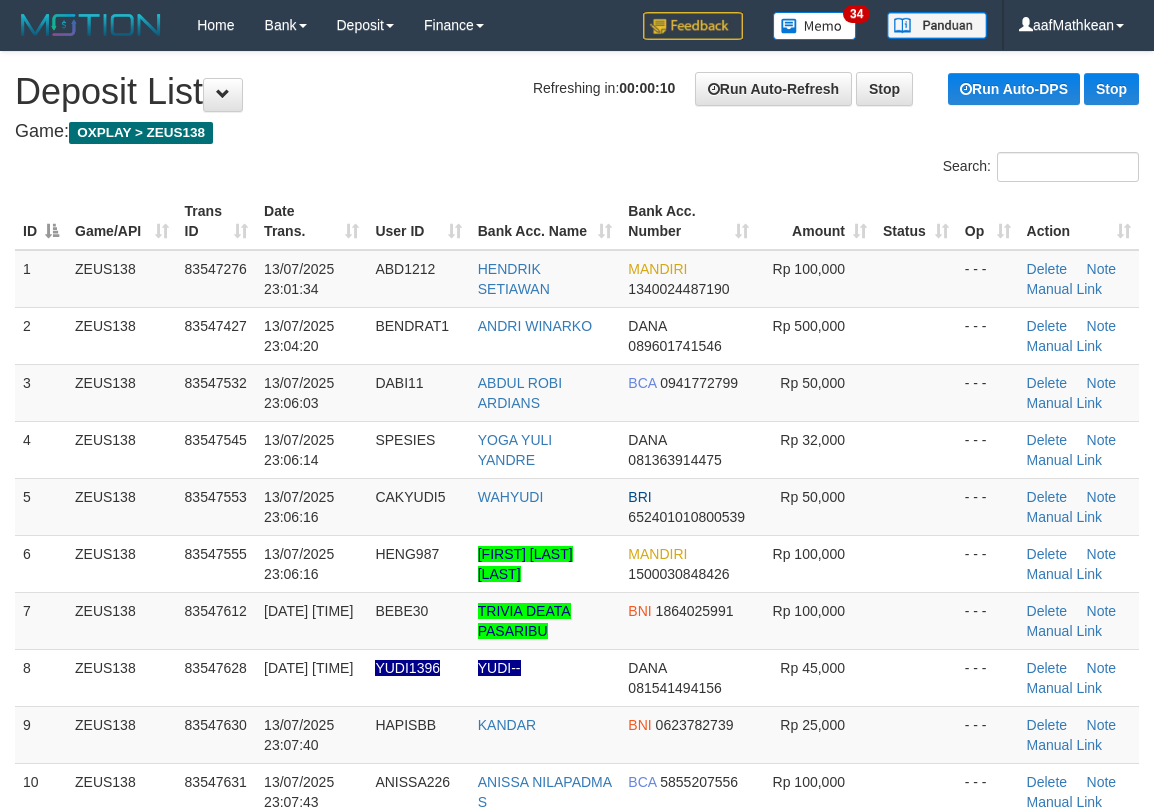 scroll, scrollTop: 0, scrollLeft: 0, axis: both 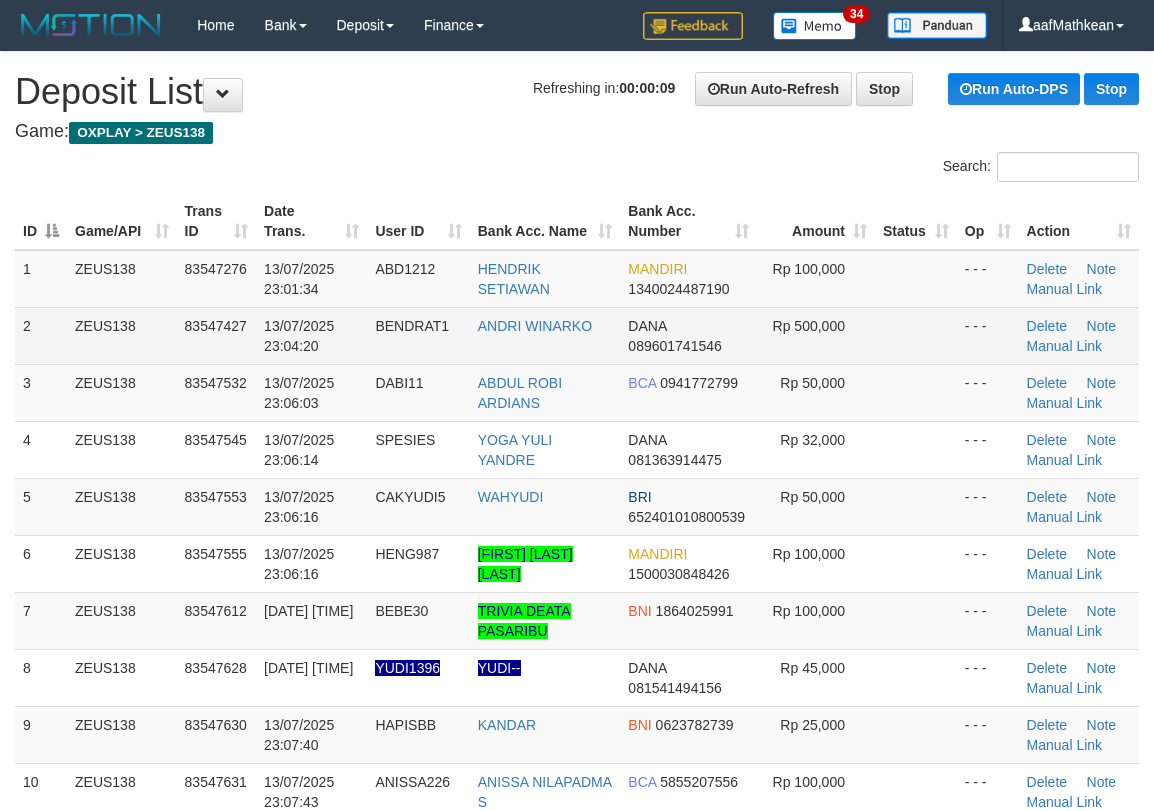 click on "DANA" at bounding box center [647, 326] 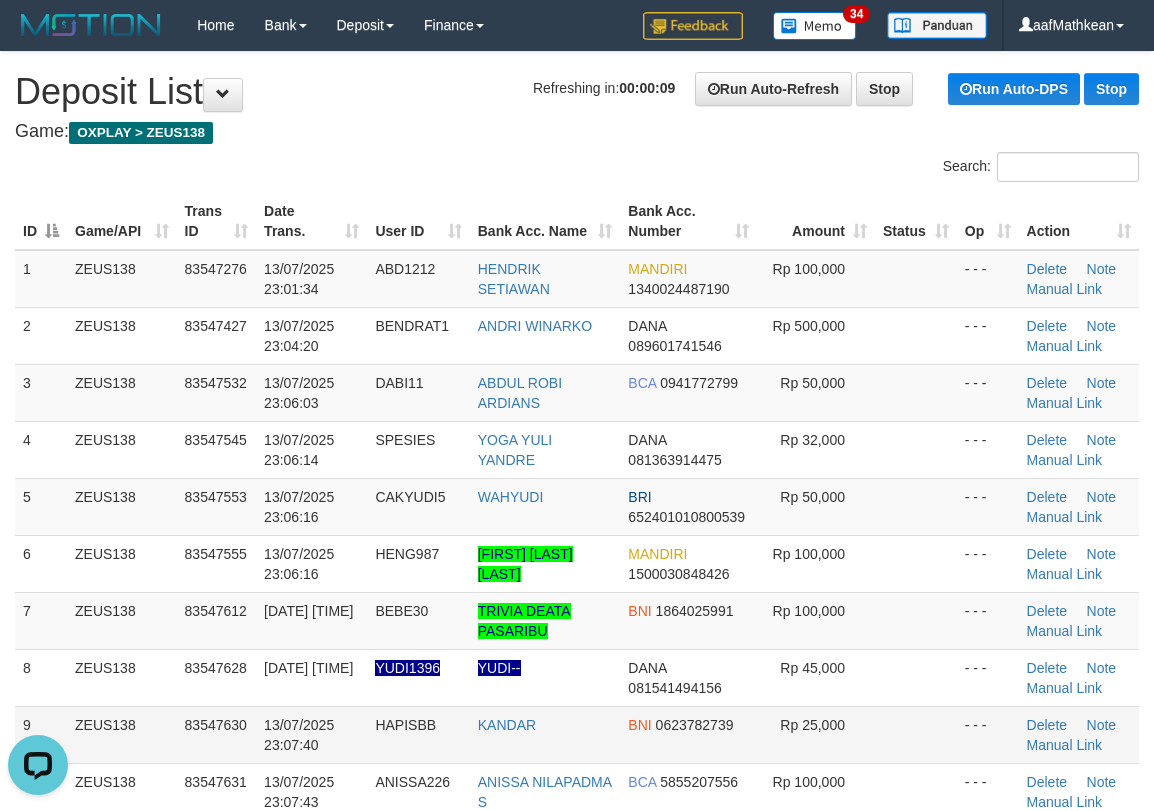 scroll, scrollTop: 0, scrollLeft: 0, axis: both 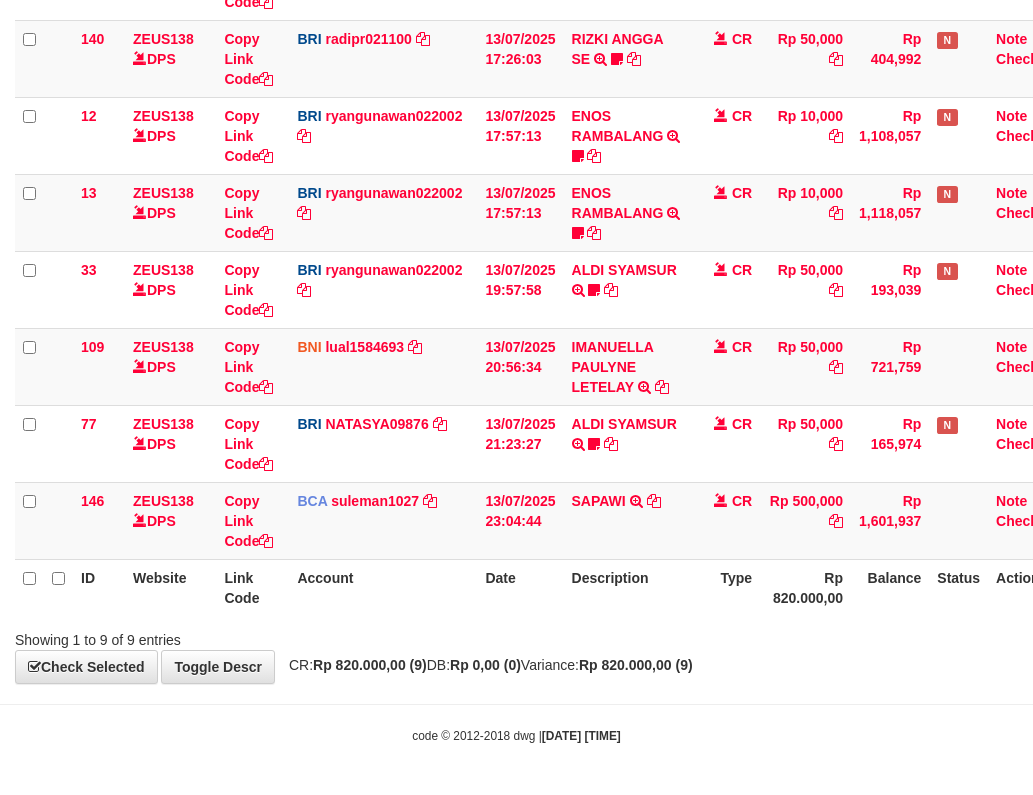 click on "Date" at bounding box center (520, 587) 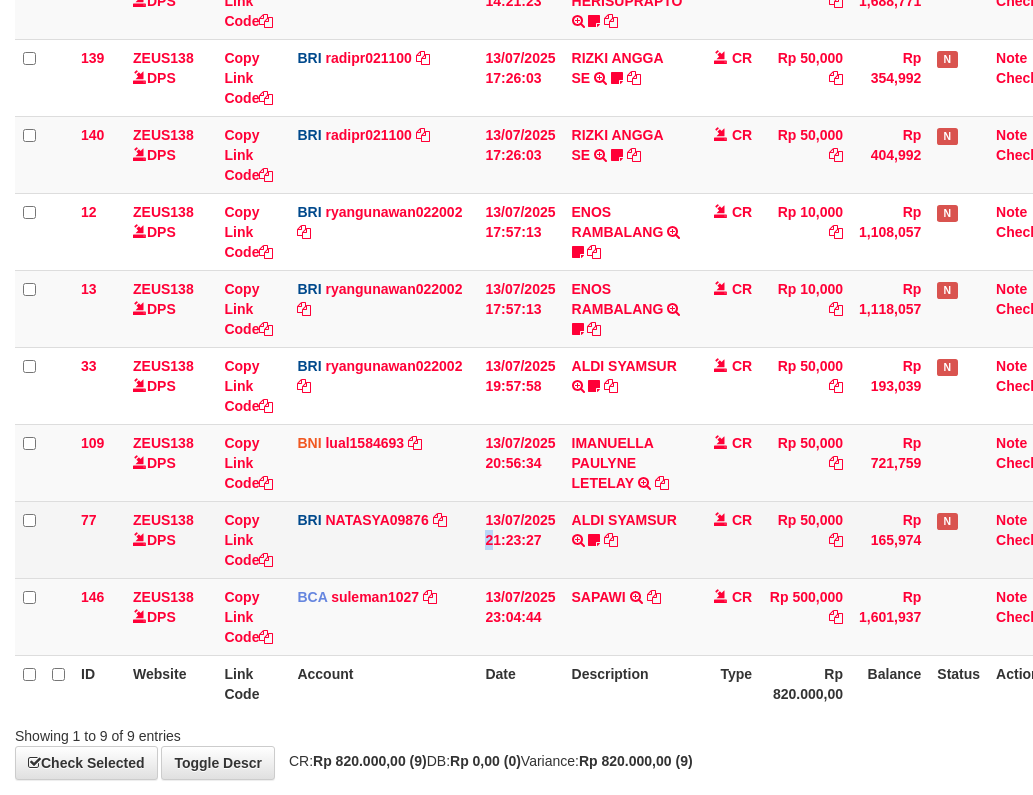 click on "13/07/2025 21:23:27" at bounding box center (520, 539) 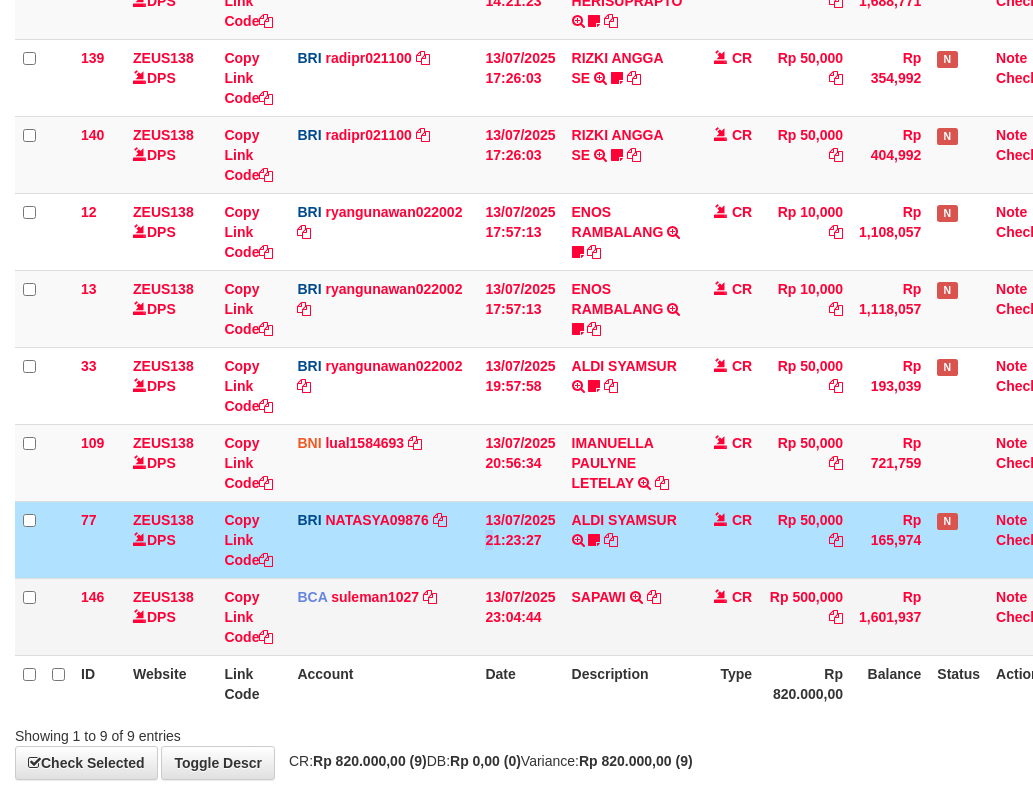 scroll, scrollTop: 434, scrollLeft: 0, axis: vertical 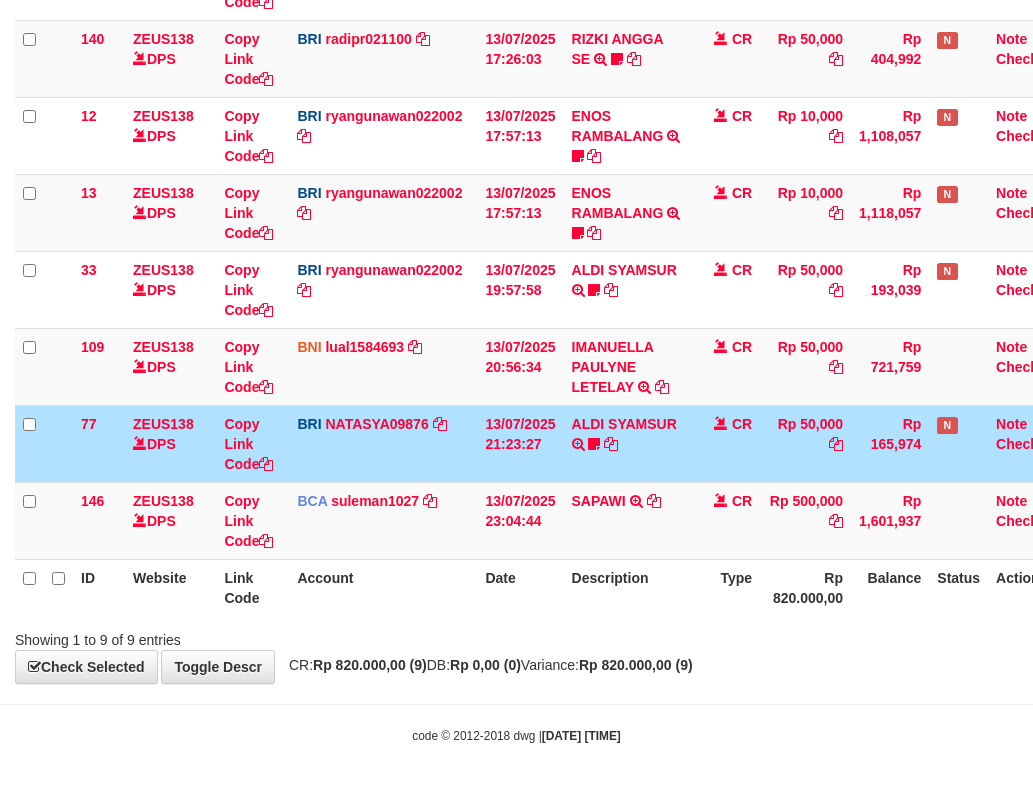 drag, startPoint x: 514, startPoint y: 545, endPoint x: 1047, endPoint y: 494, distance: 535.4344 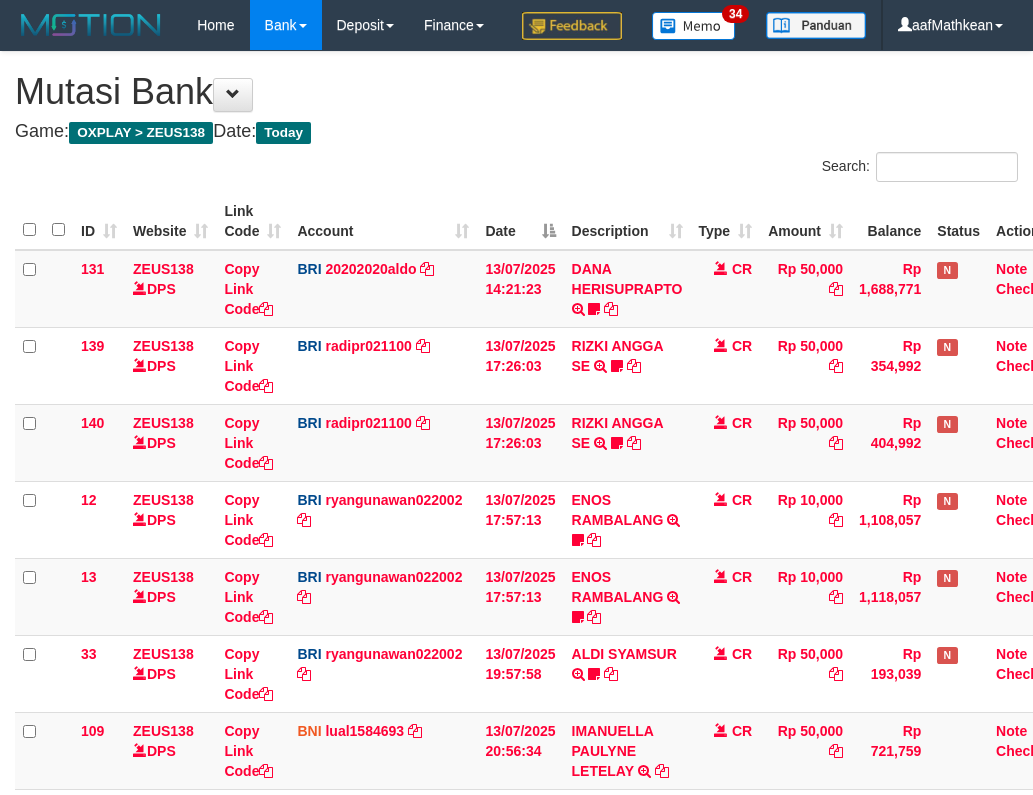 scroll, scrollTop: 288, scrollLeft: 0, axis: vertical 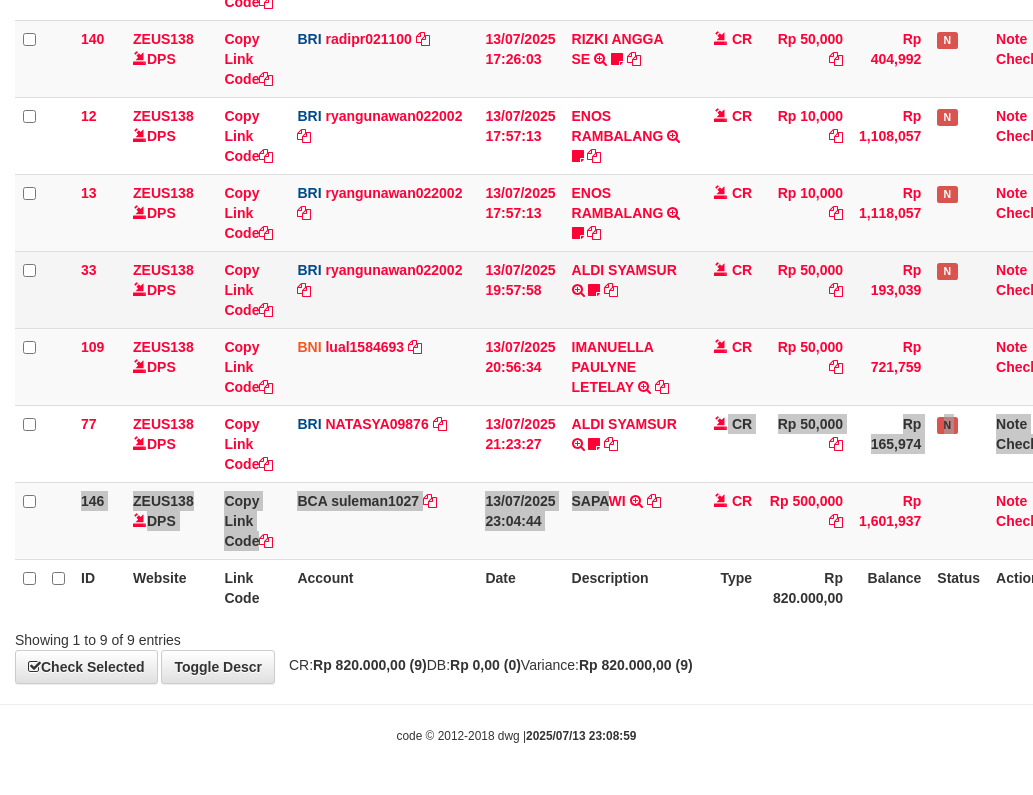drag, startPoint x: 616, startPoint y: 482, endPoint x: 601, endPoint y: 283, distance: 199.56453 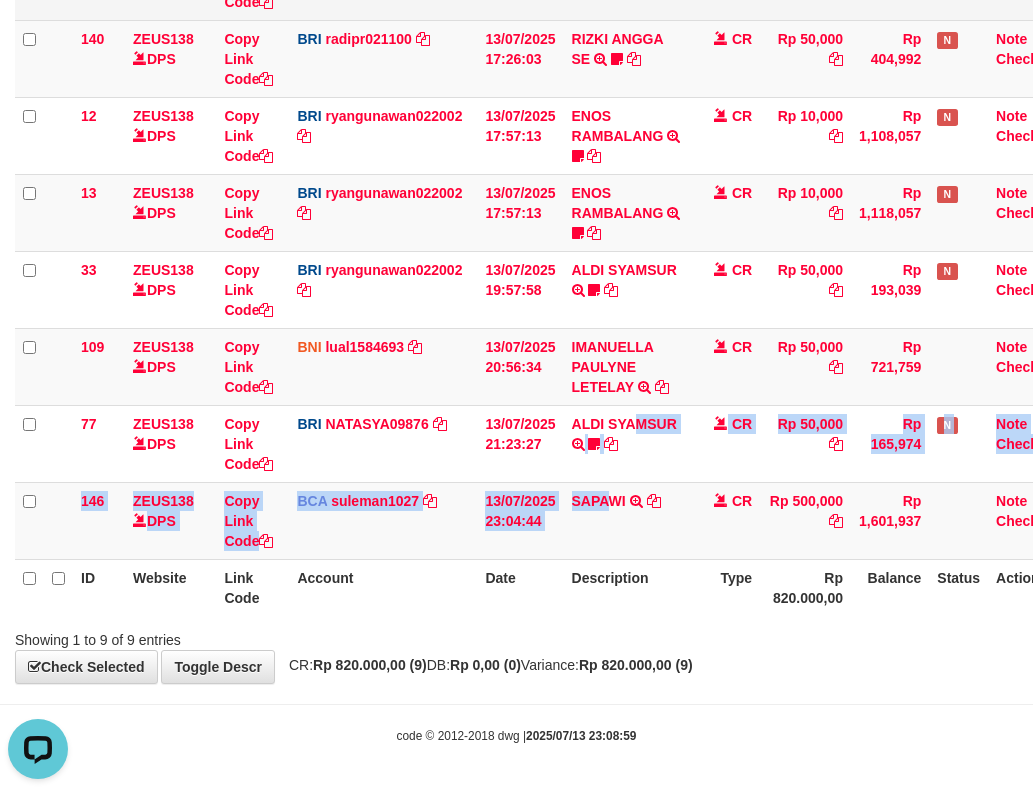 scroll, scrollTop: 0, scrollLeft: 0, axis: both 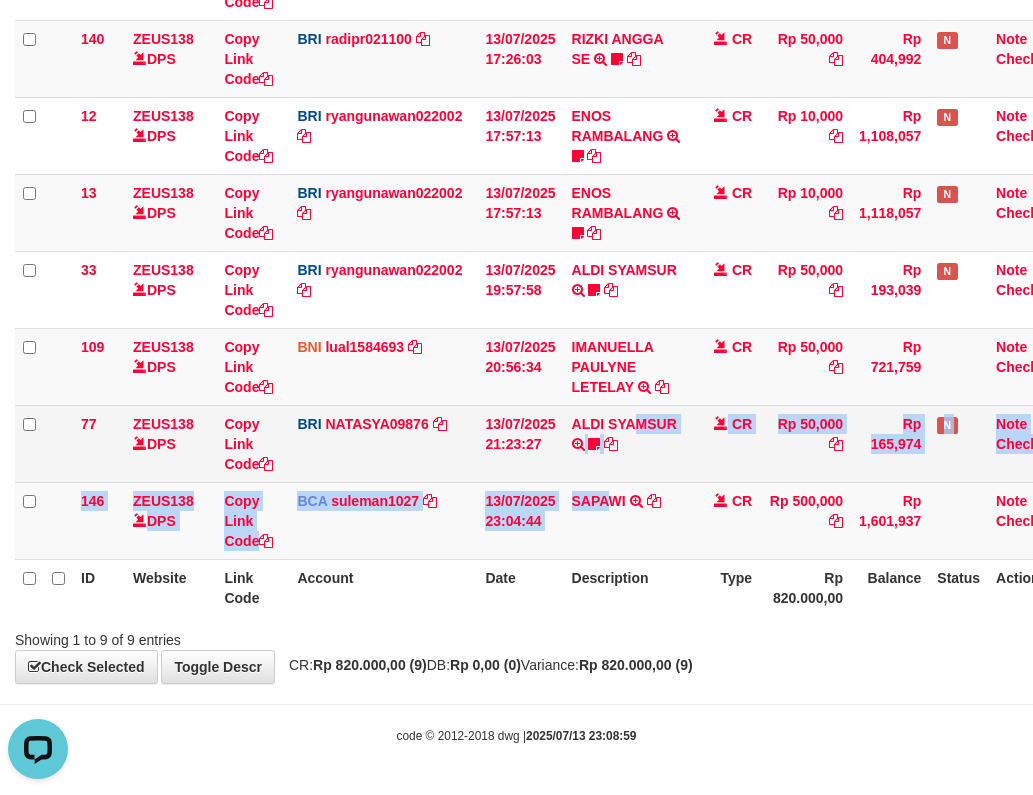 drag, startPoint x: 453, startPoint y: 387, endPoint x: 520, endPoint y: 432, distance: 80.70936 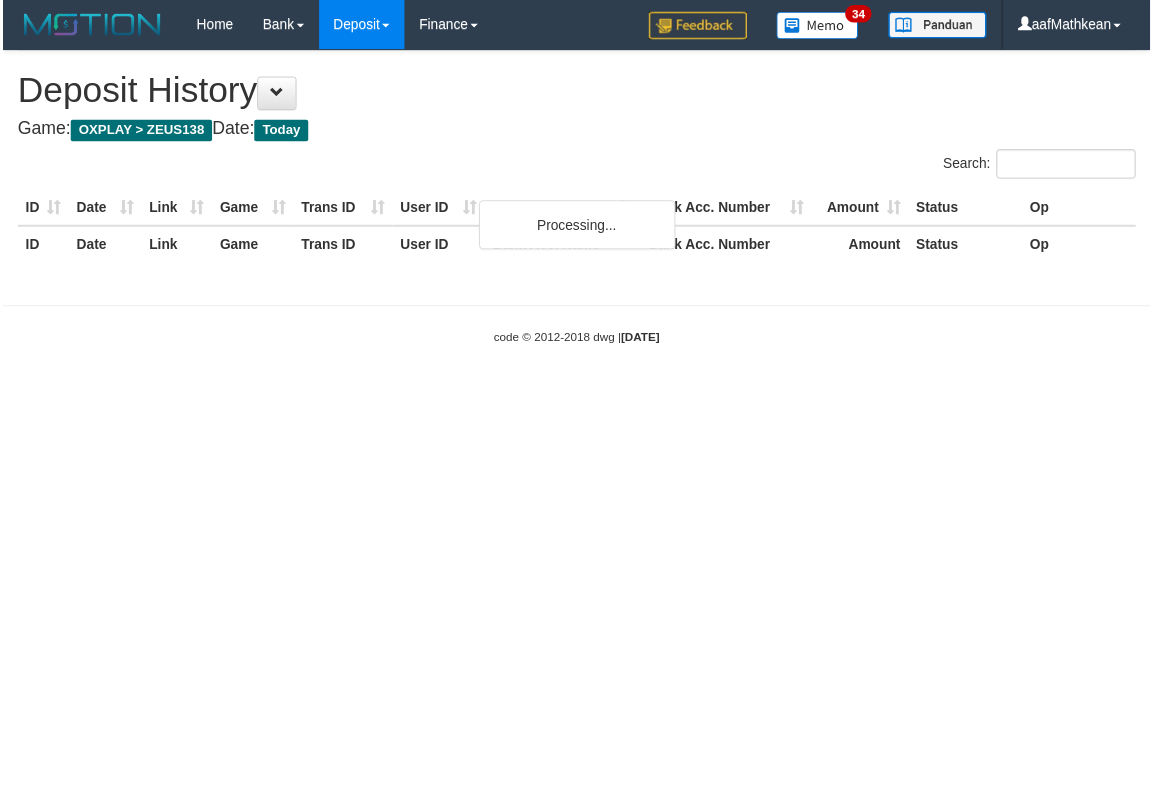 scroll, scrollTop: 0, scrollLeft: 0, axis: both 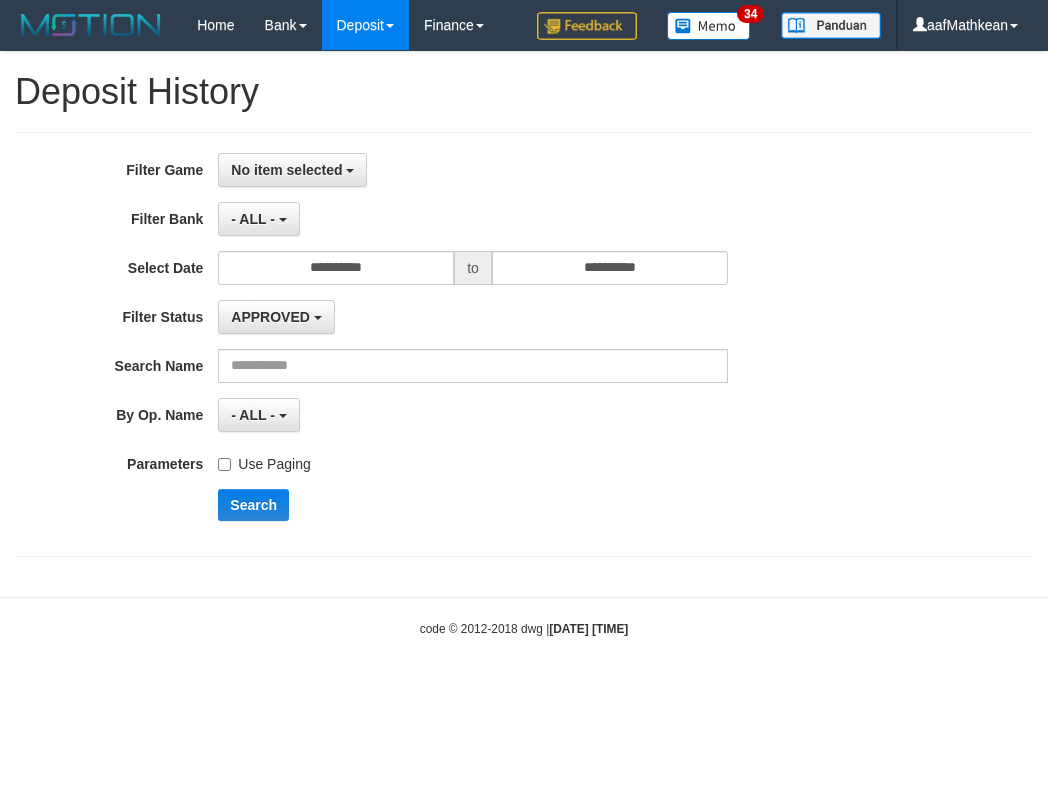 select 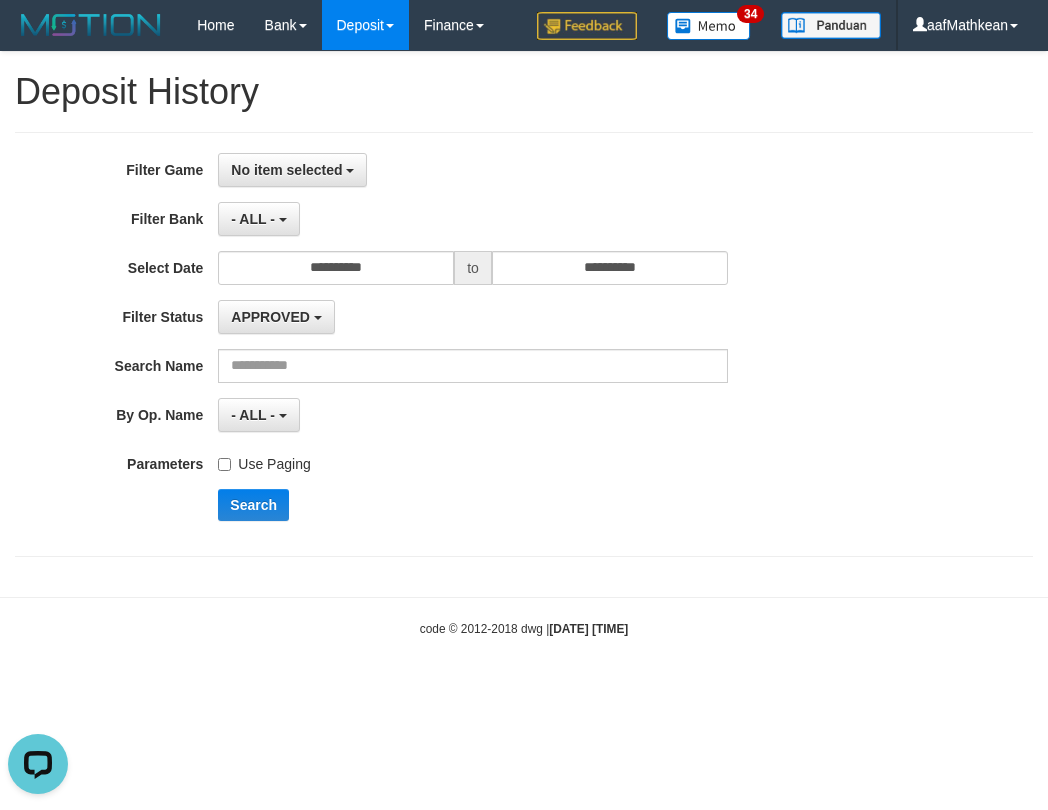scroll, scrollTop: 0, scrollLeft: 0, axis: both 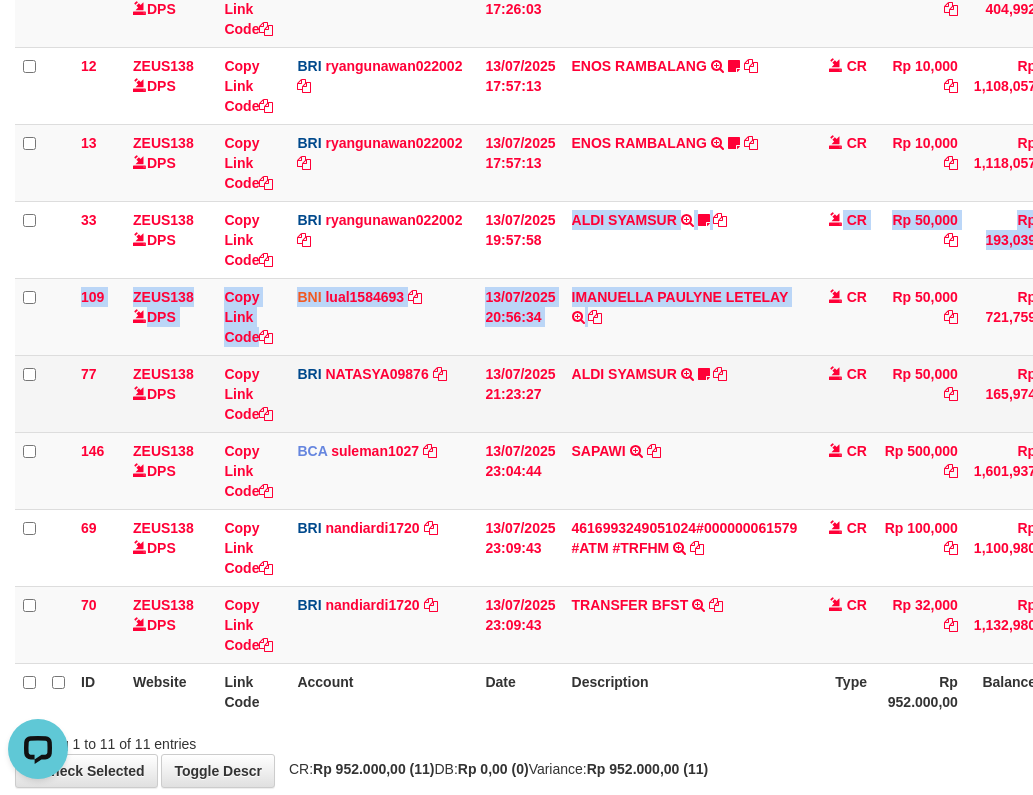 click on "131
ZEUS138    DPS
Copy Link Code
BRI
20202020aldo
DPS
[FIRST] [LAST]
mutasi_20250713_3778 | 131
mutasi_20250713_3778 | 131
13/07/2025 14:21:23
DANA HERISUPRAPTO            TRANSFER NBMB DANA HERISUPRAPTO TO REVALDO SAGITA    Herisuprapto
CR
Rp 50,000
Rp 1,688,771
N
Note
Check
139
ZEUS138    DPS
Copy Link Code
BRI
radipr021100
DPS
[FIRST] [LAST]" at bounding box center (600, 240) 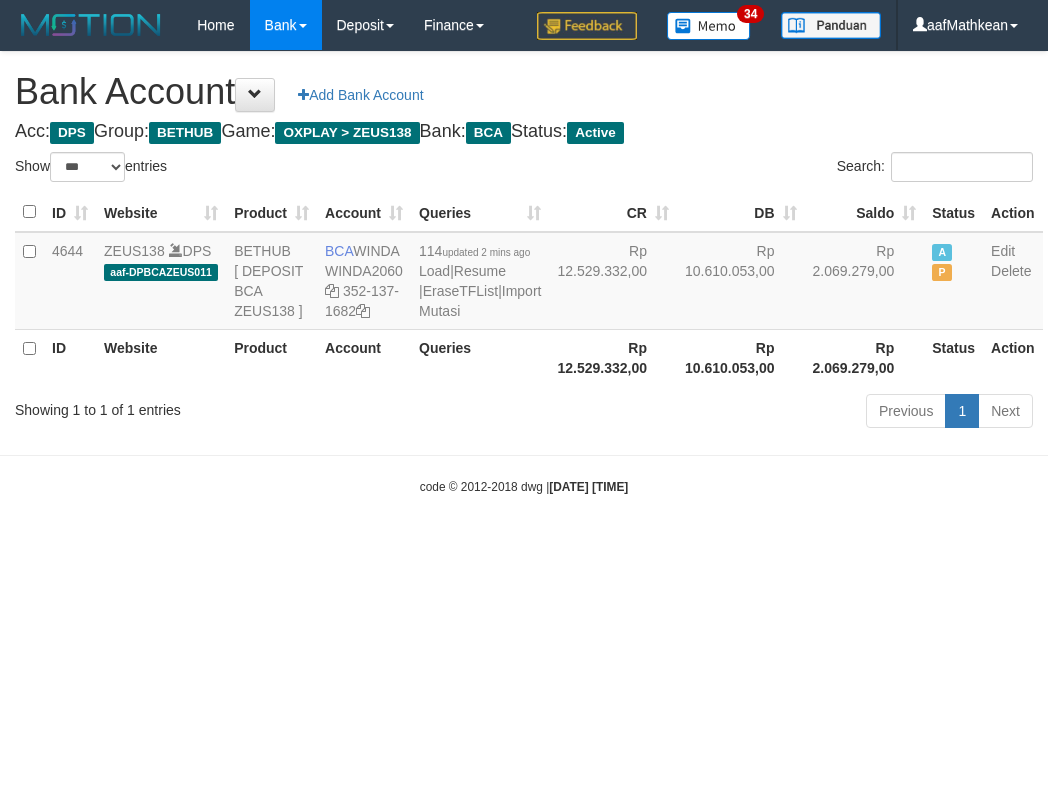 select on "***" 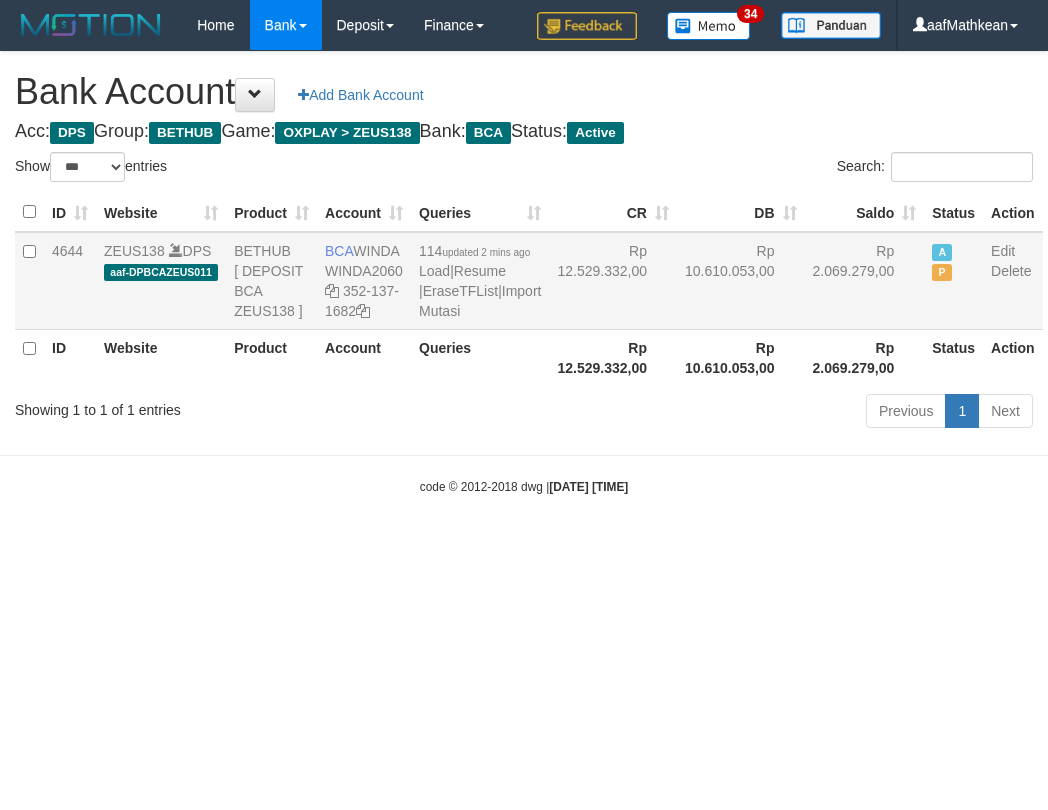 scroll, scrollTop: 0, scrollLeft: 0, axis: both 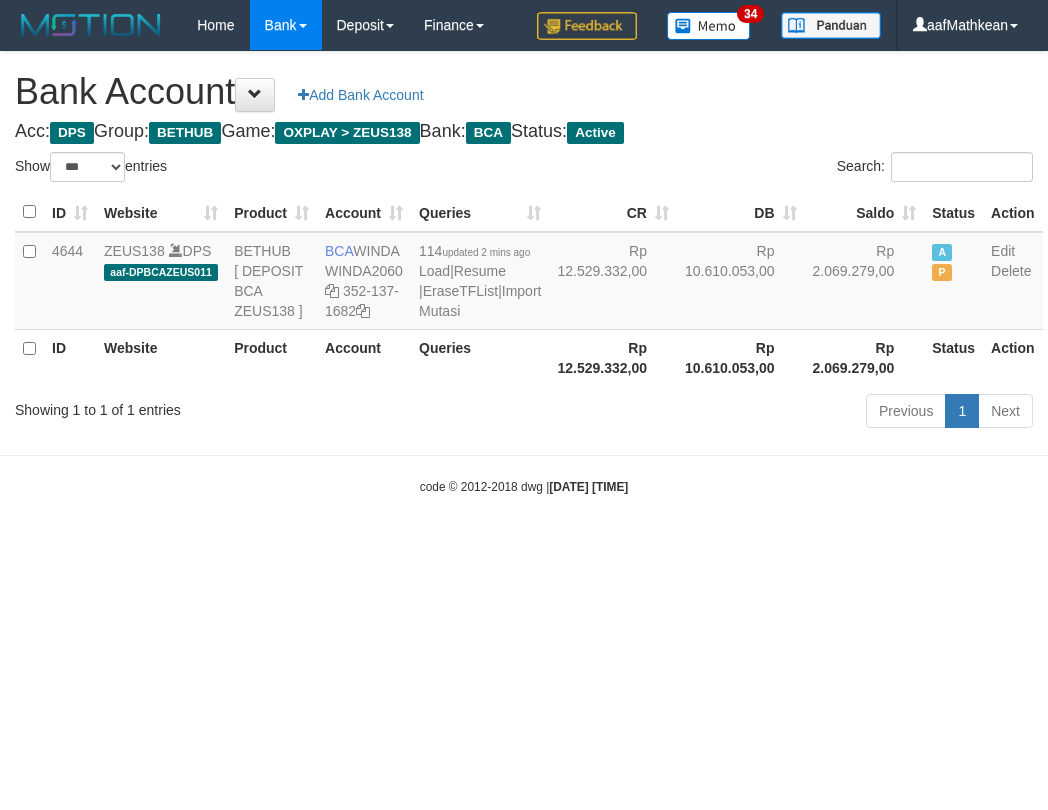click on "Toggle navigation
Home
Bank
Account List
Load
By Website
Group
[OXPLAY]													ZEUS138
By Load Group (DPS)" at bounding box center [524, 273] 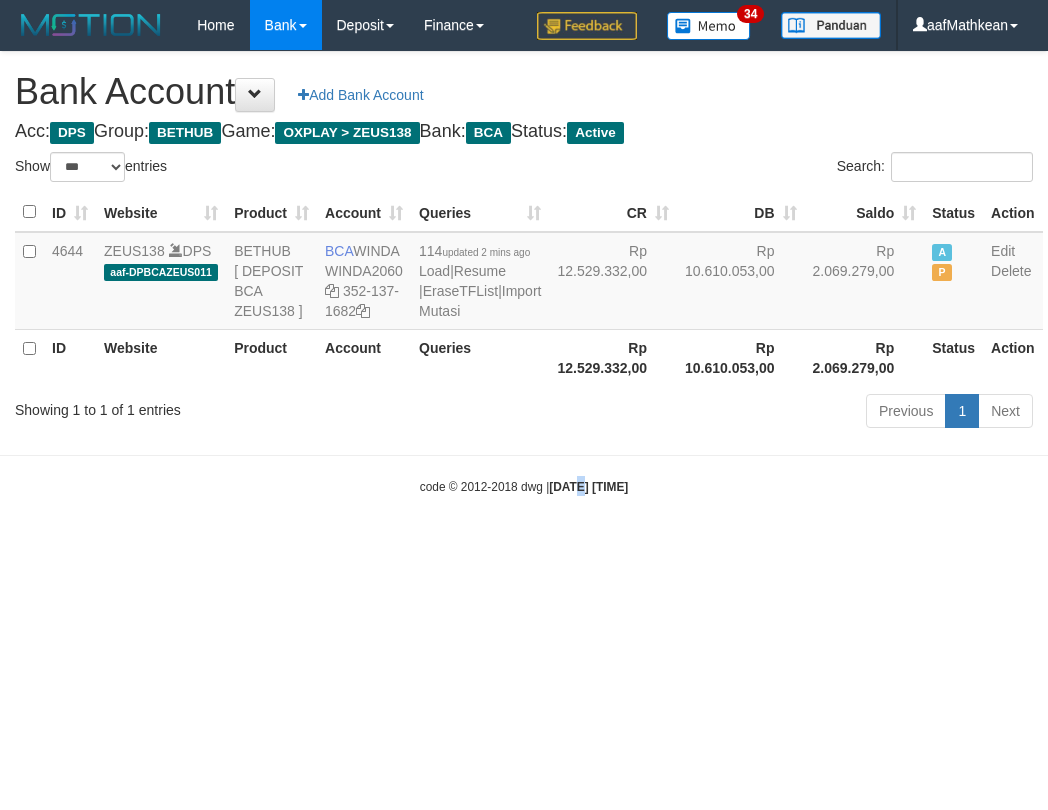 click on "Toggle navigation
Home
Bank
Account List
Load
By Website
Group
[OXPLAY]													ZEUS138
By Load Group (DPS)" at bounding box center [524, 273] 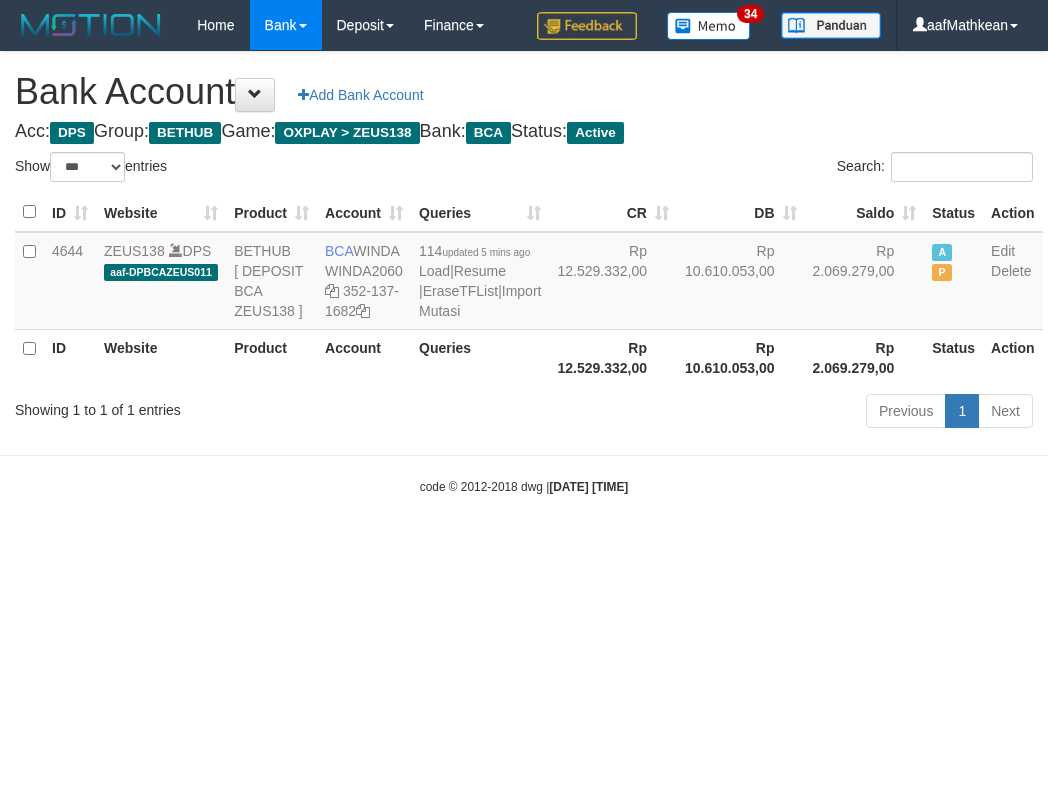 select on "***" 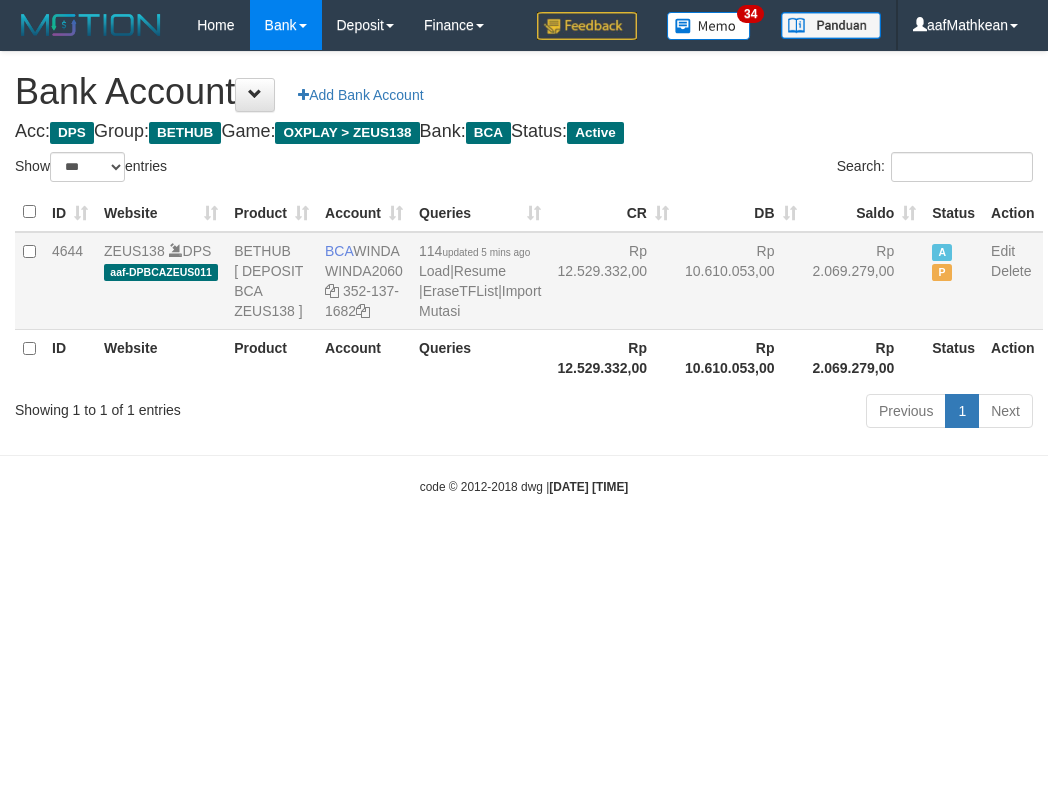 scroll, scrollTop: 0, scrollLeft: 0, axis: both 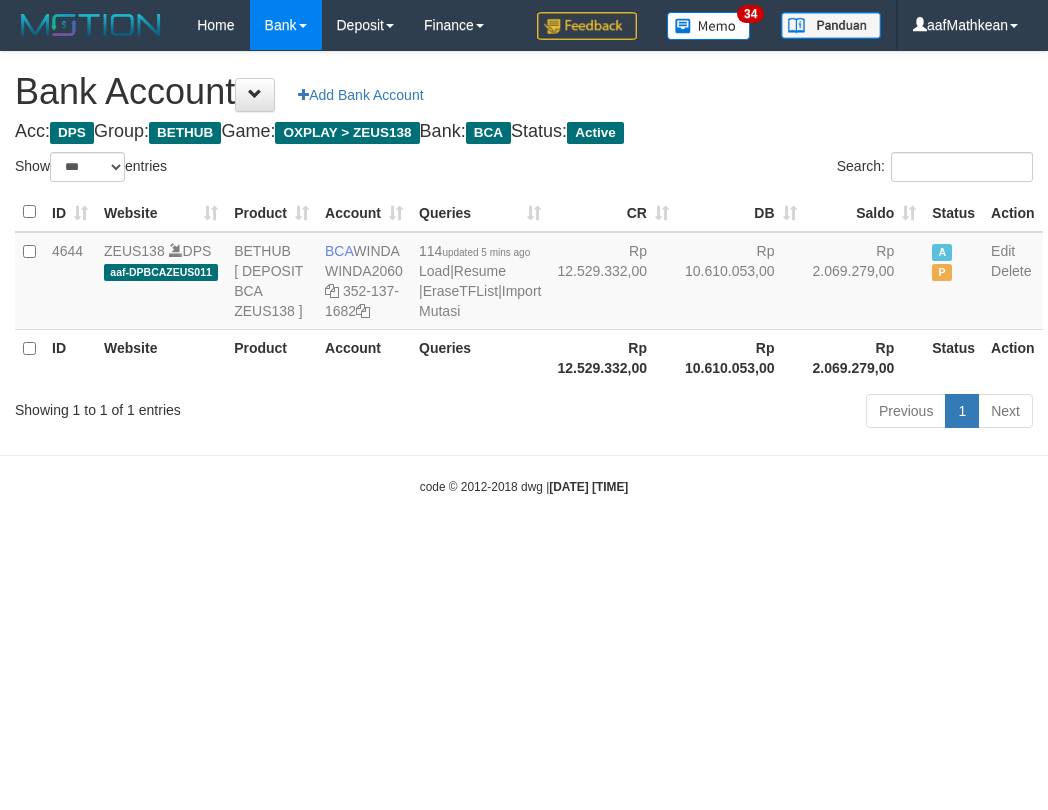 click on "Toggle navigation
Home
Bank
Account List
Load
By Website
Group
[OXPLAY]													ZEUS138
By Load Group (DPS)" at bounding box center (524, 273) 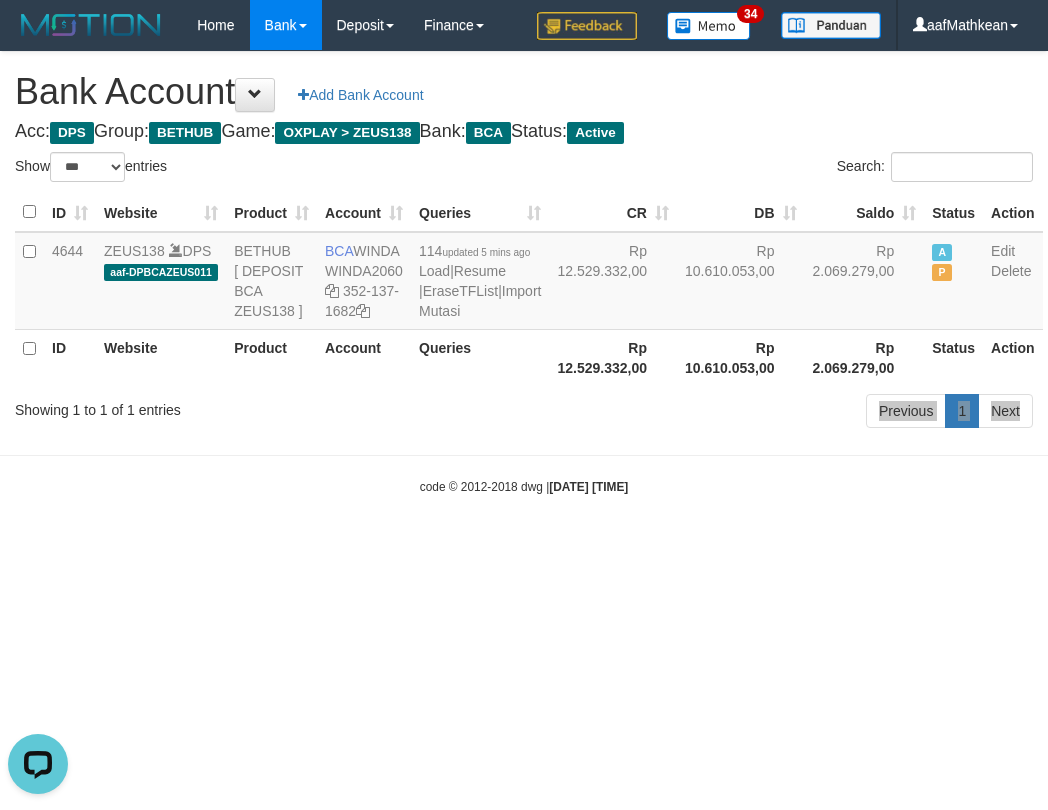 scroll, scrollTop: 0, scrollLeft: 0, axis: both 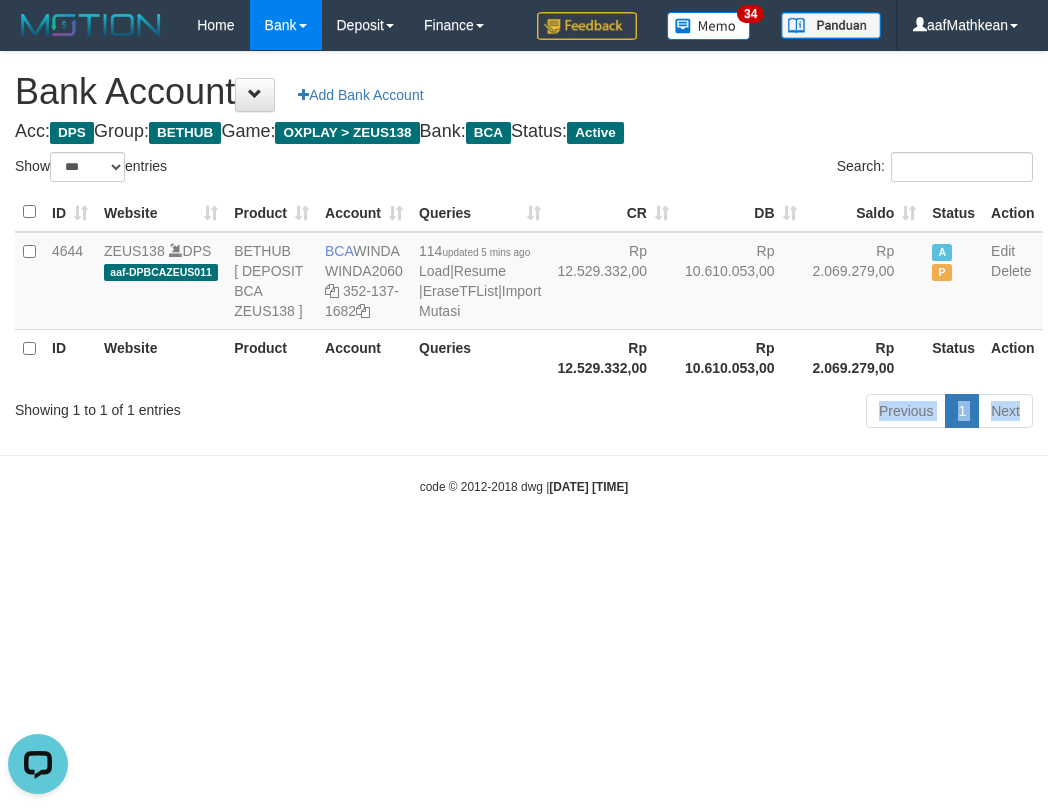 click on "Toggle navigation
Home
Bank
Account List
Load
By Website
Group
[OXPLAY]													ZEUS138
By Load Group (DPS)" at bounding box center [524, 273] 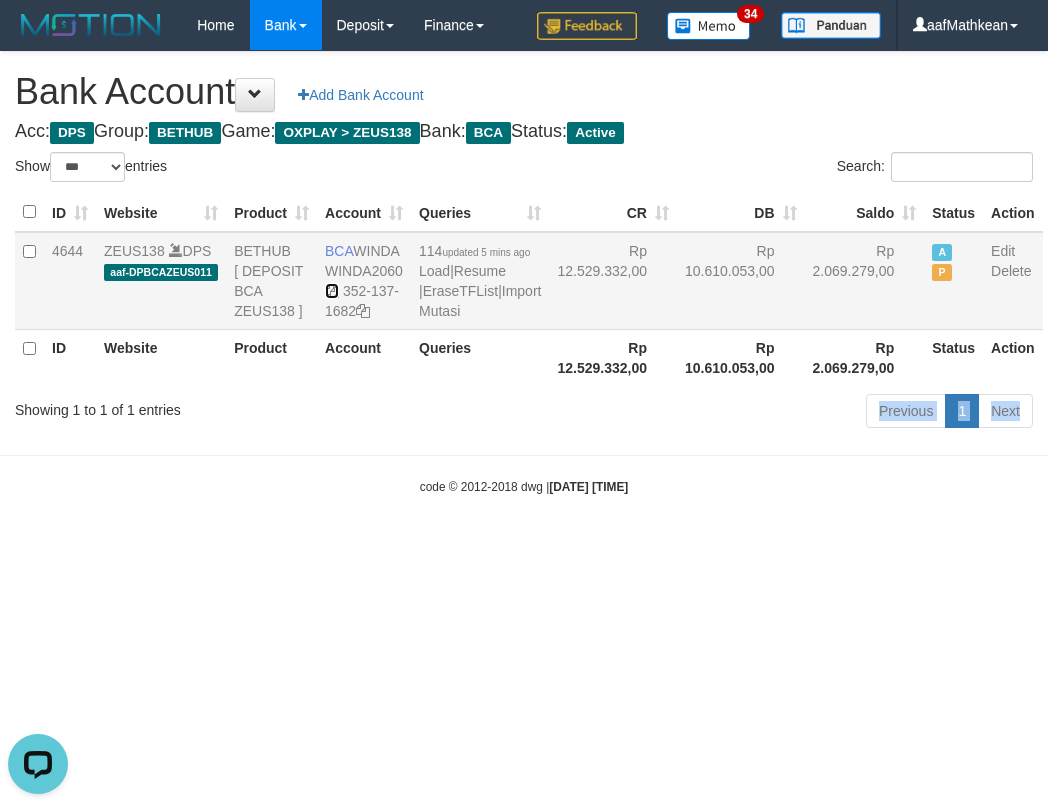 click at bounding box center [332, 291] 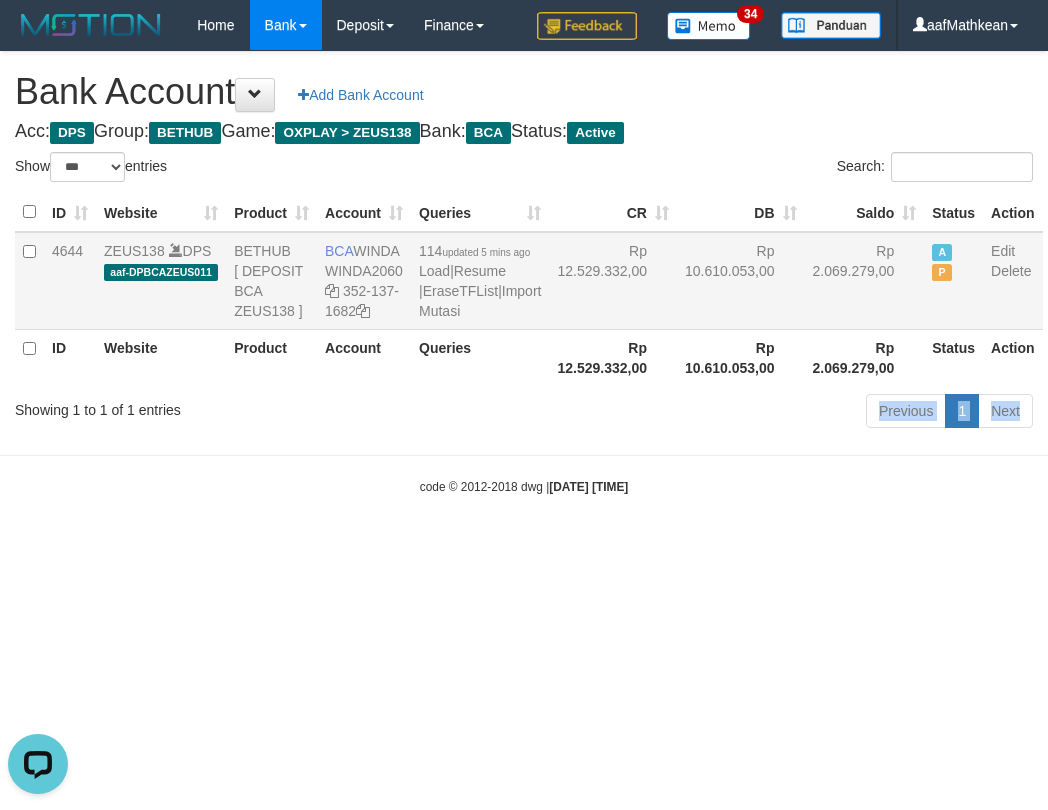 copy on "Previous 1 Next
×
Import Mutasi
Close
Import" 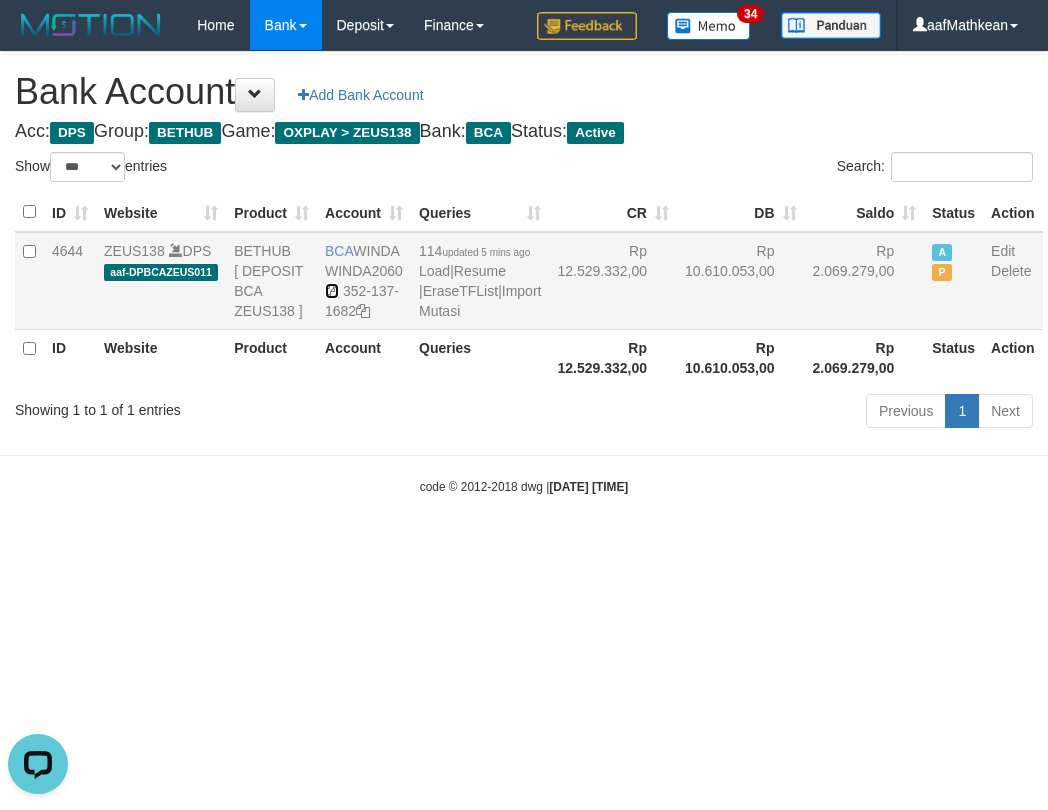 drag, startPoint x: 331, startPoint y: 312, endPoint x: 900, endPoint y: 307, distance: 569.022 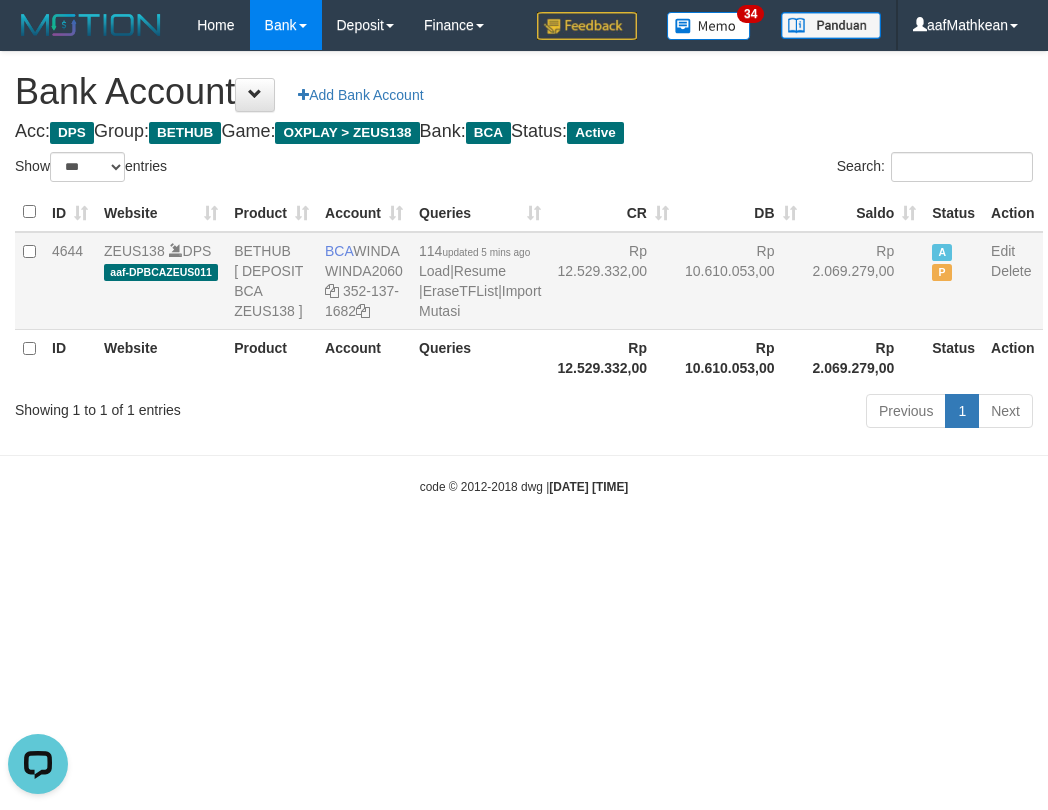 drag, startPoint x: 692, startPoint y: 303, endPoint x: 348, endPoint y: 304, distance: 344.00146 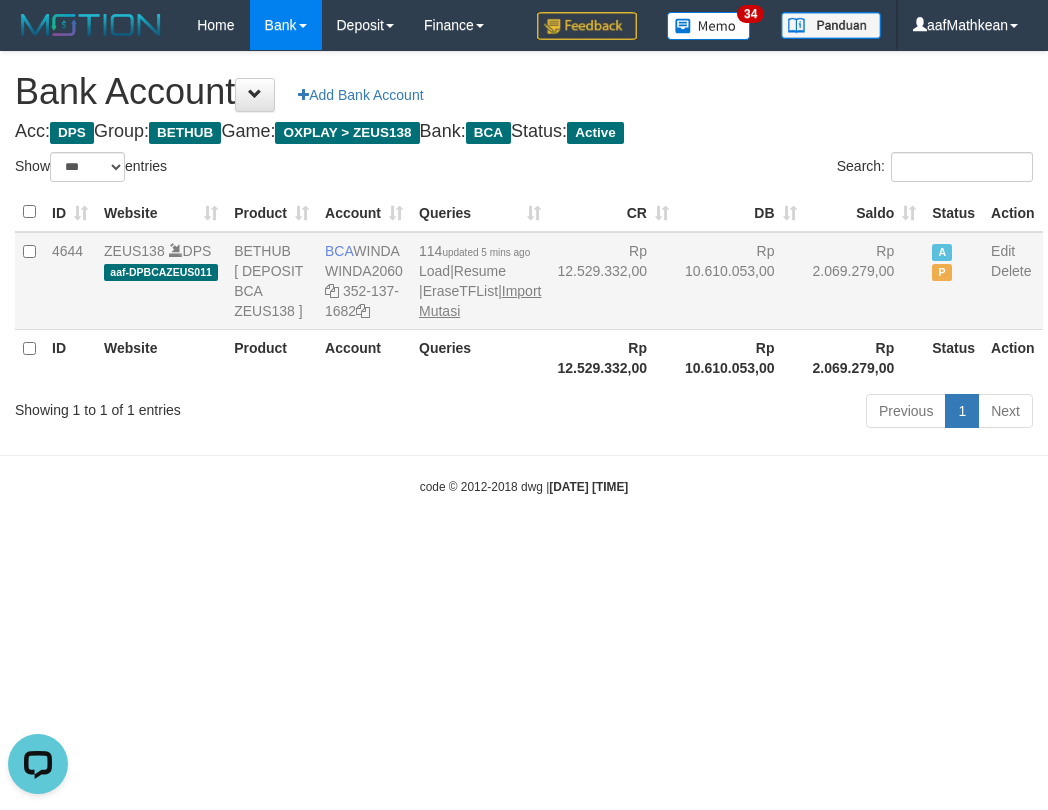 click on "114  updated 5 mins ago
Load
|
Resume
|
EraseTFList
|
Import Mutasi" at bounding box center (480, 281) 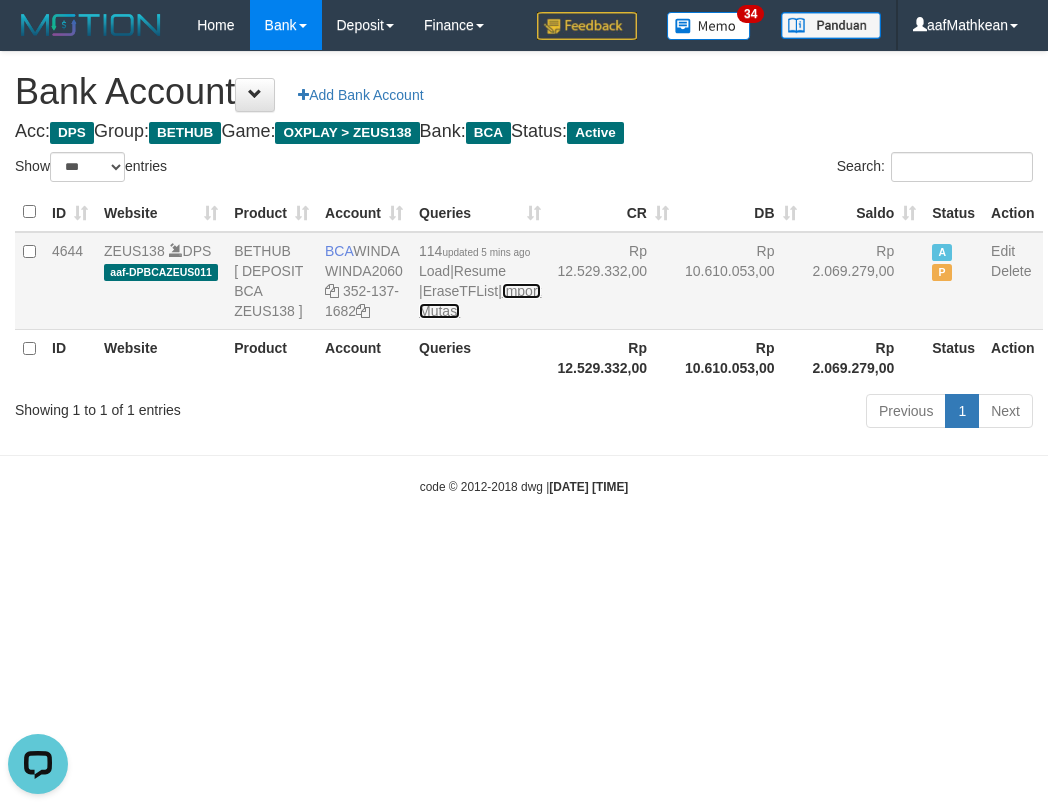 click on "Import Mutasi" at bounding box center [480, 301] 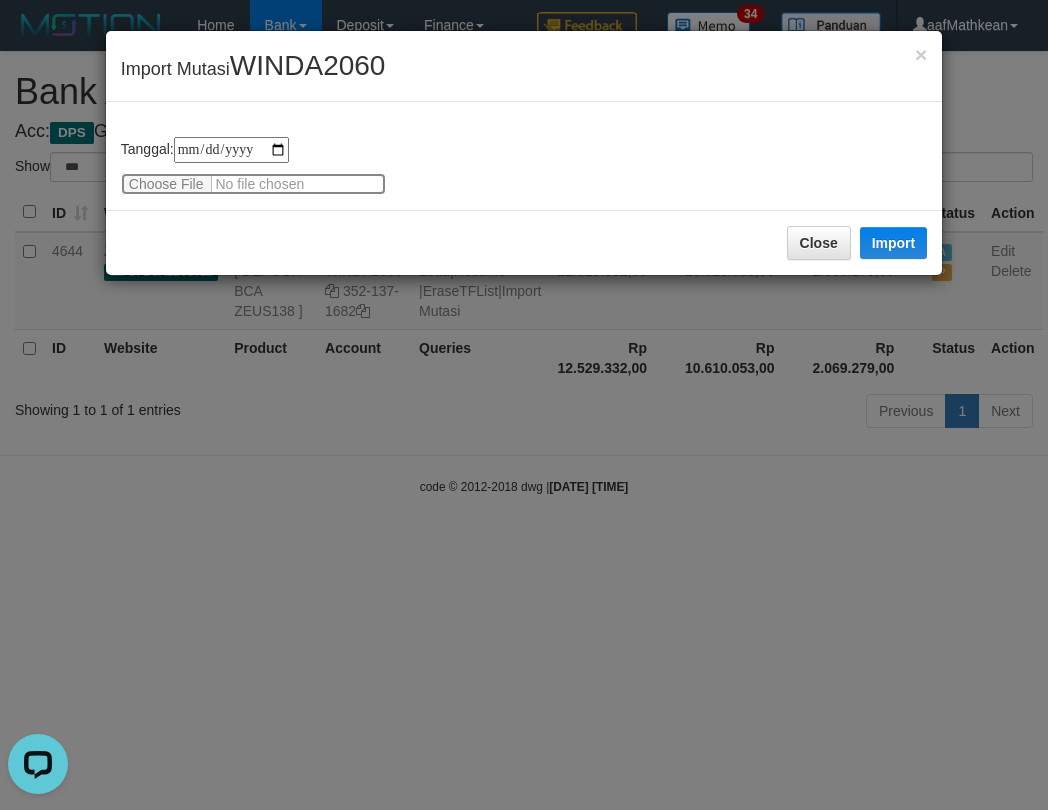 click at bounding box center [253, 184] 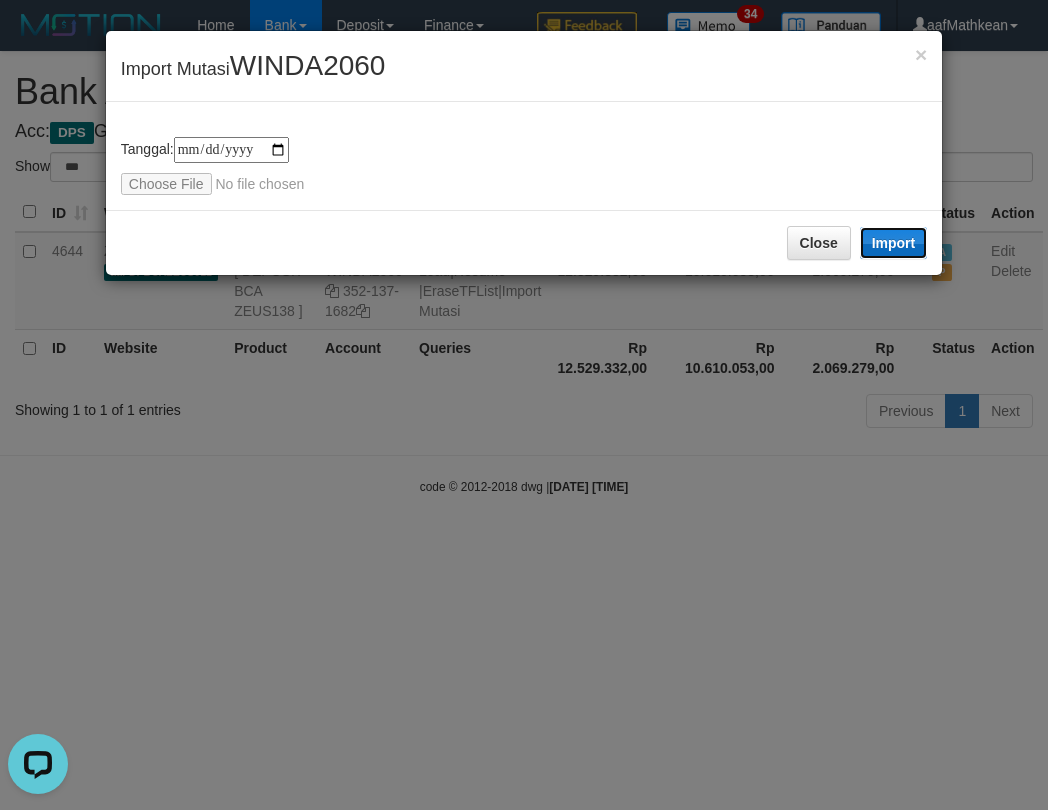 click on "Import" at bounding box center (894, 243) 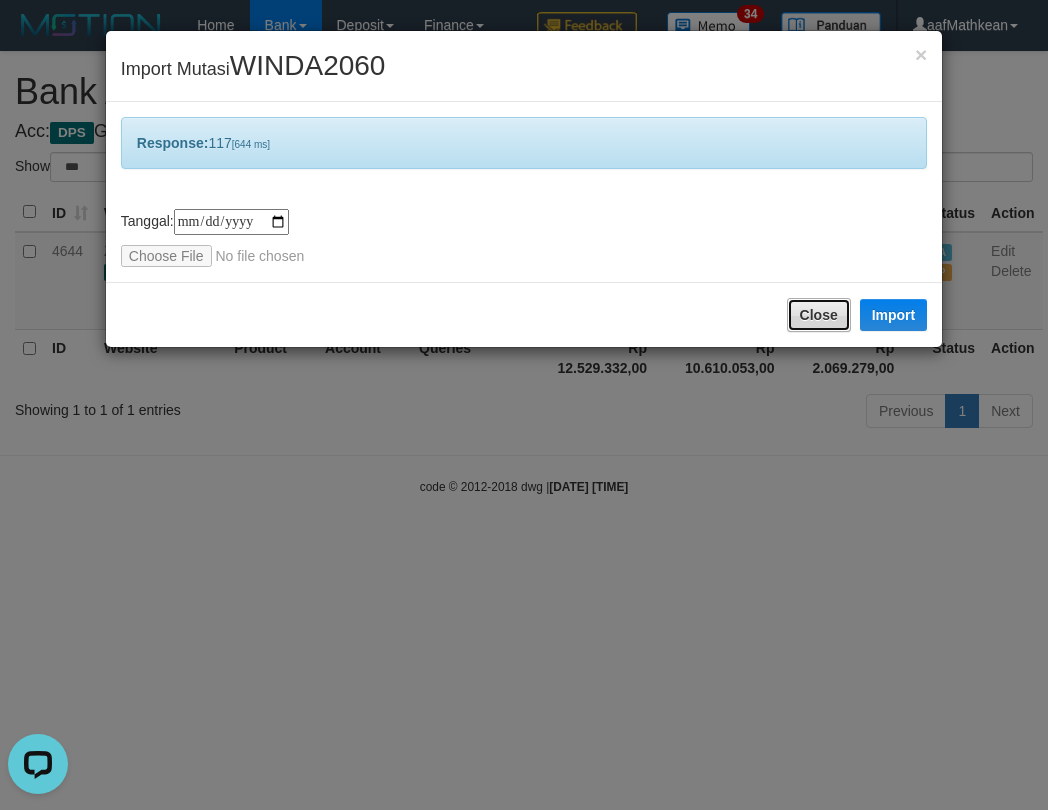 drag, startPoint x: 824, startPoint y: 298, endPoint x: 671, endPoint y: 246, distance: 161.59517 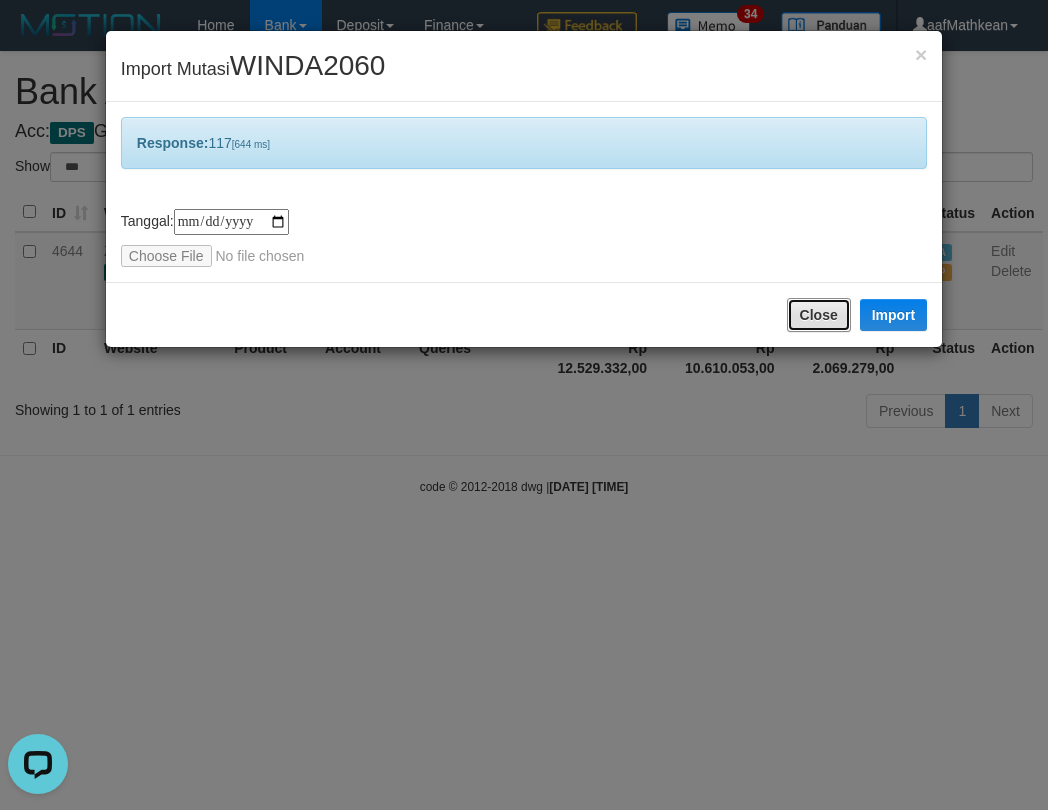 click on "Close" at bounding box center [819, 315] 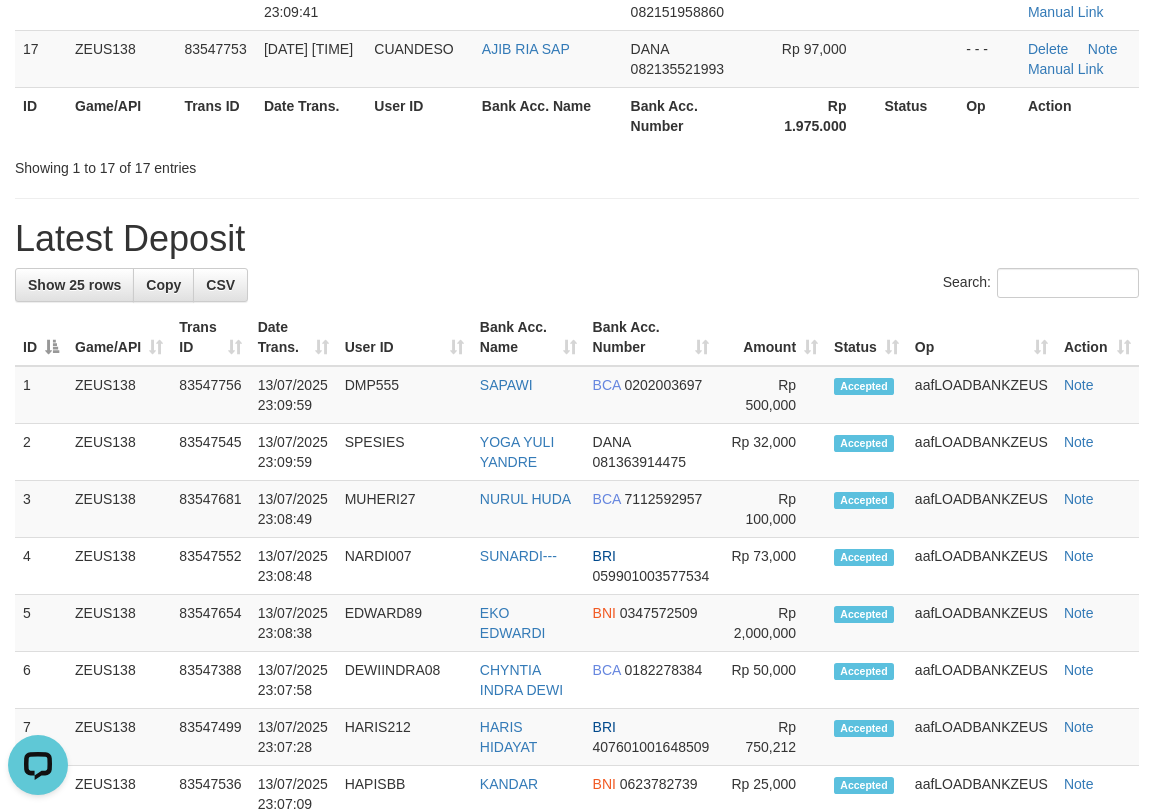 scroll, scrollTop: 0, scrollLeft: 0, axis: both 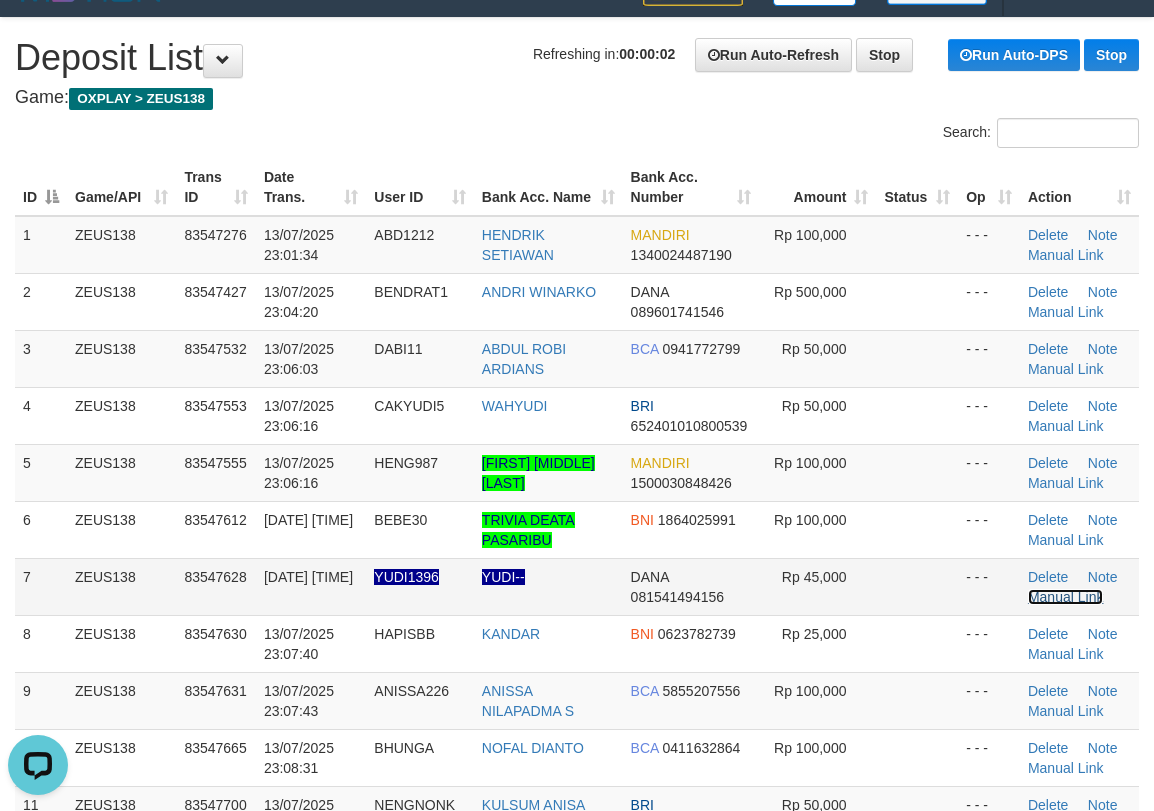 click on "Manual Link" at bounding box center [1066, 597] 